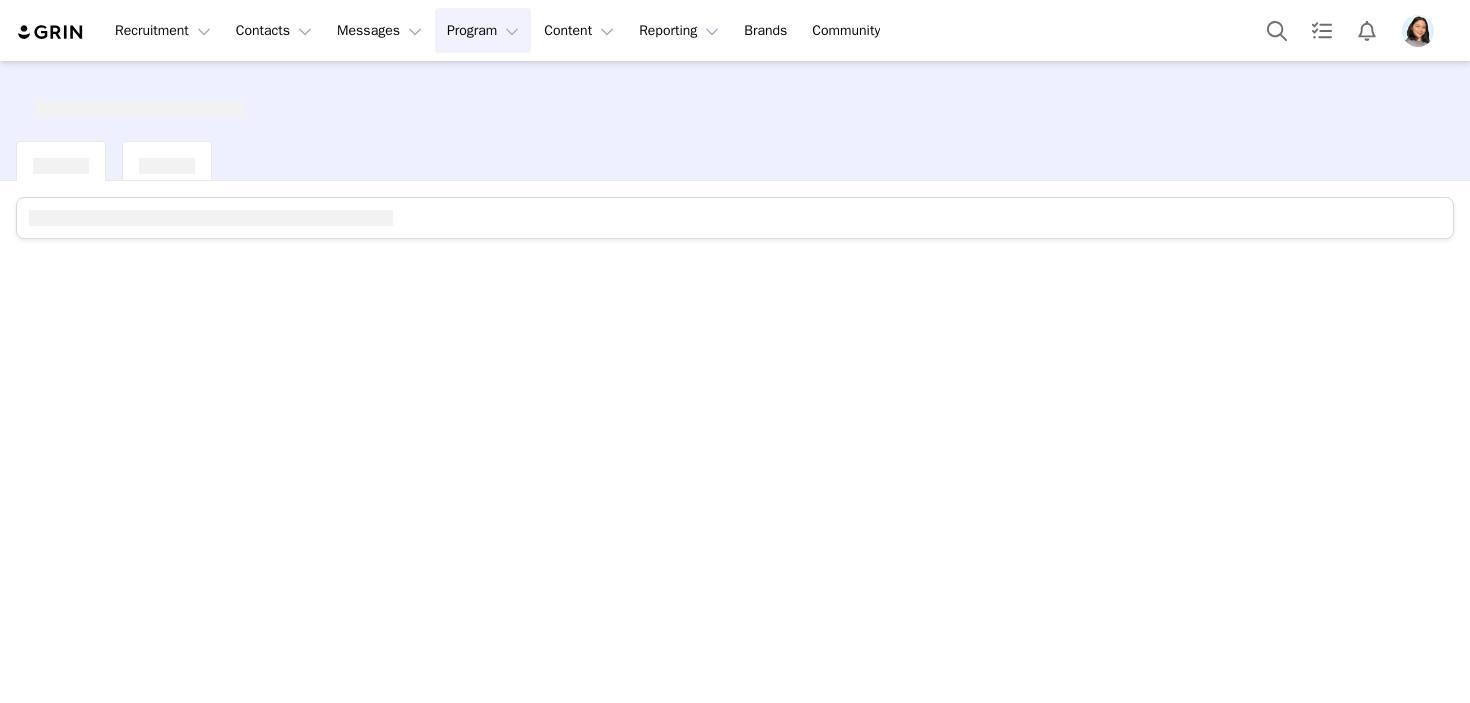 scroll, scrollTop: 0, scrollLeft: 0, axis: both 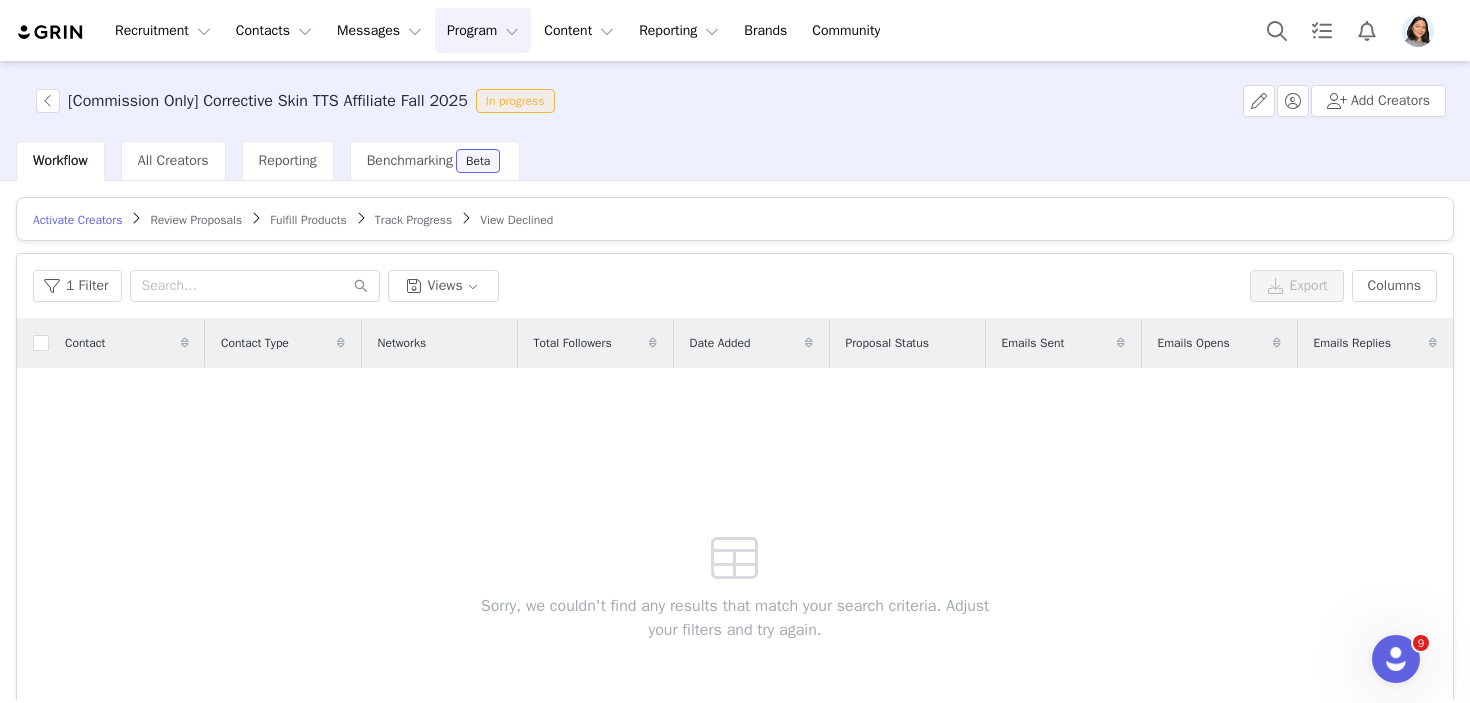 click at bounding box center [1418, 31] 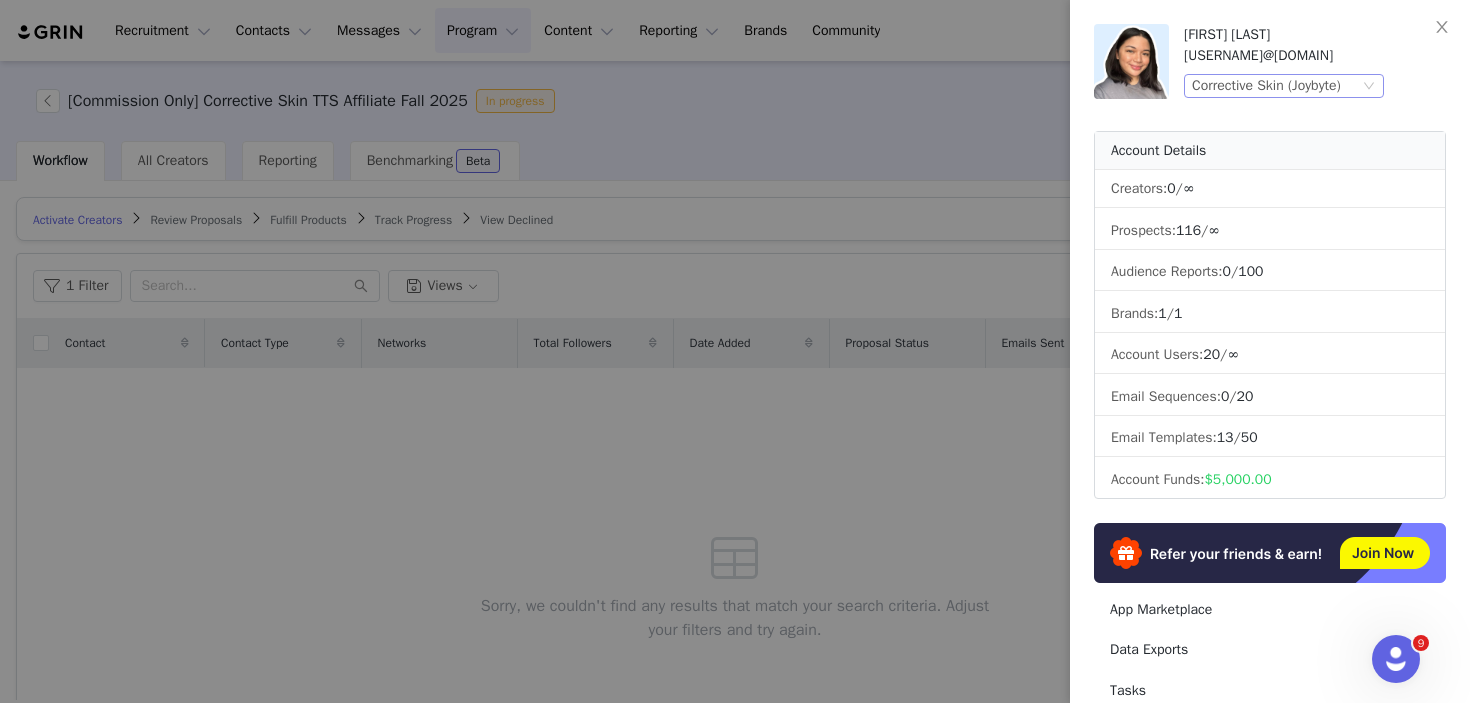 click on "Corrective Skin (Joybyte)" at bounding box center [1266, 86] 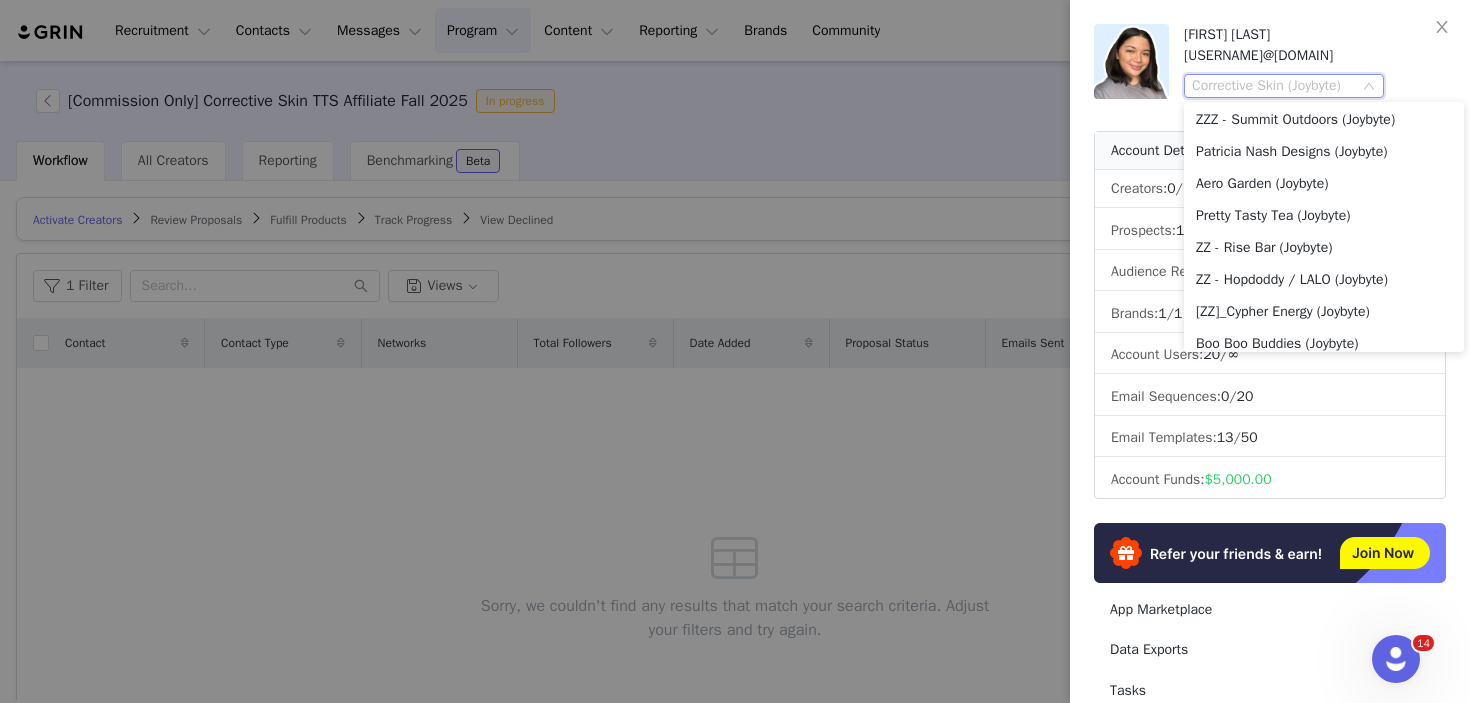 scroll, scrollTop: 95, scrollLeft: 0, axis: vertical 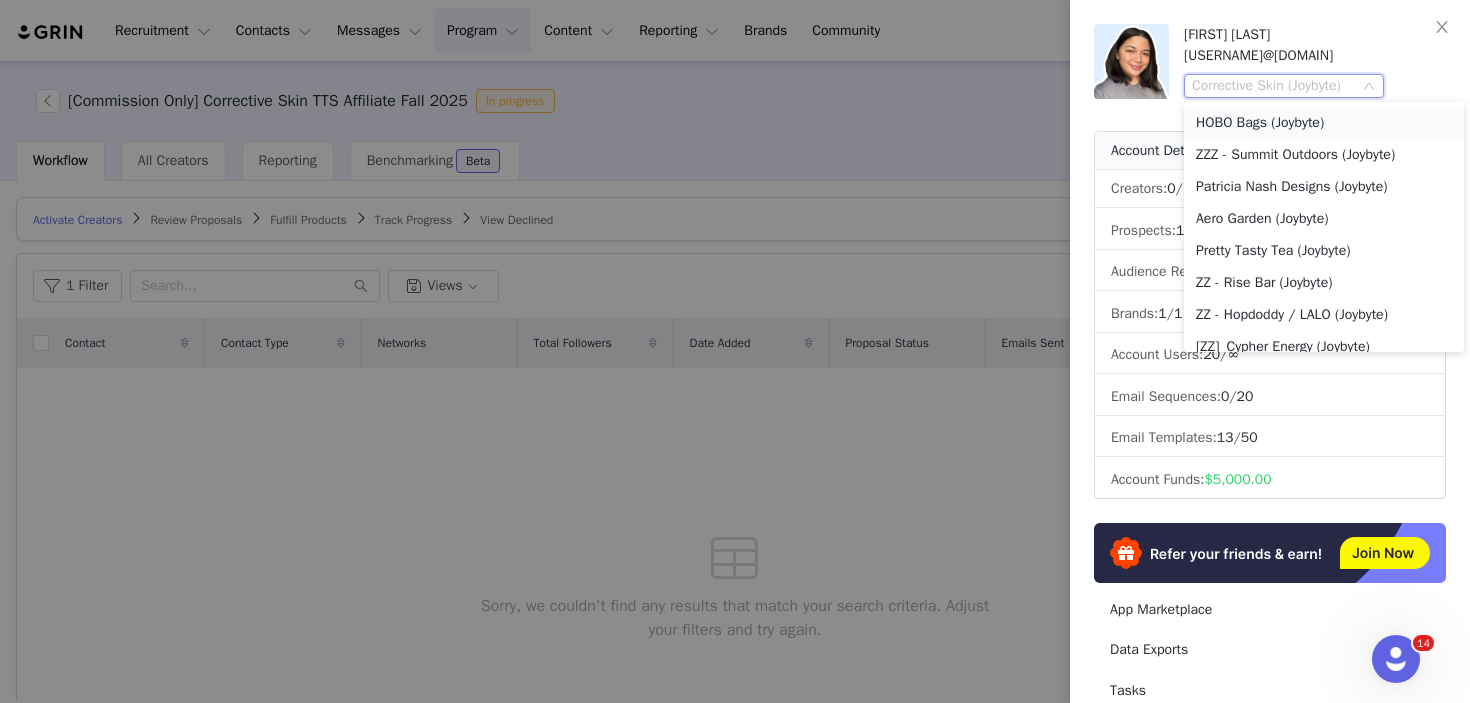 click on "HOBO Bags (Joybyte)" at bounding box center (1324, 123) 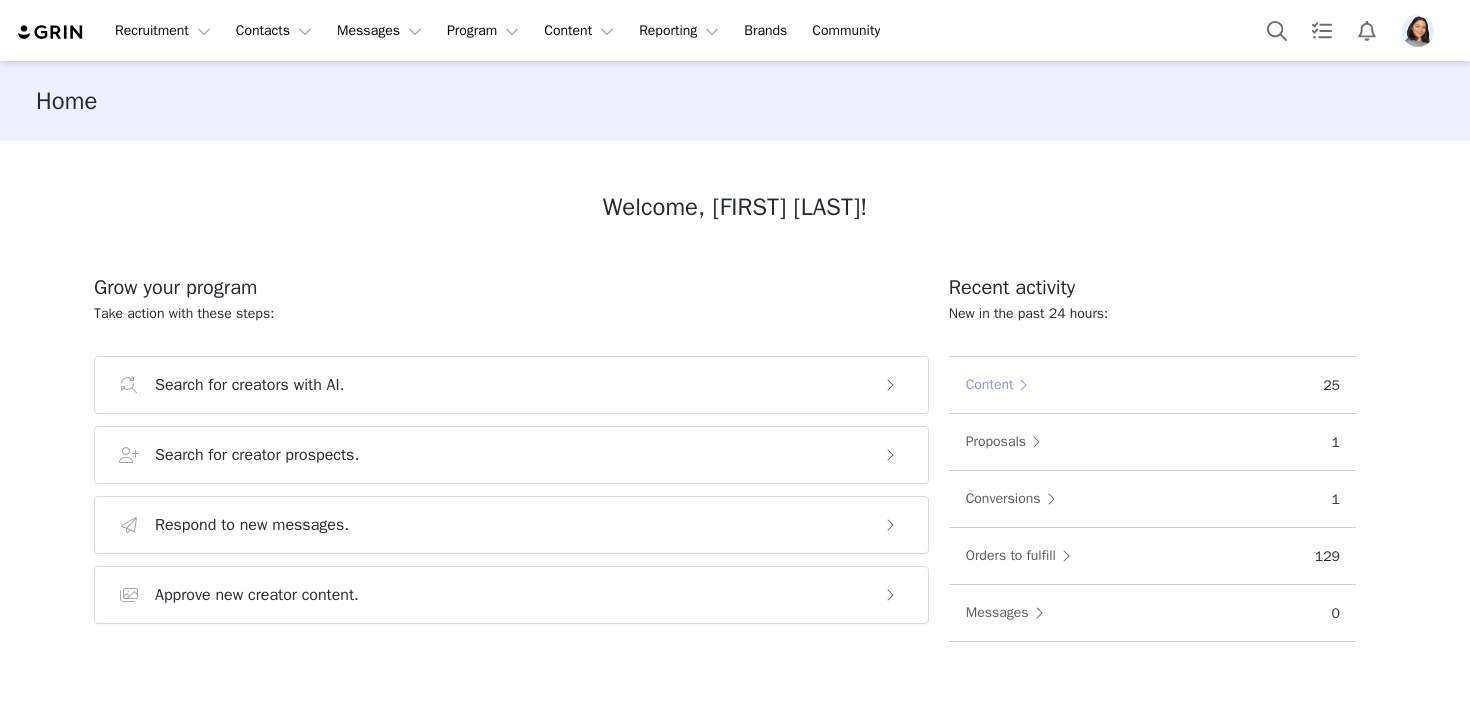 scroll, scrollTop: 0, scrollLeft: 0, axis: both 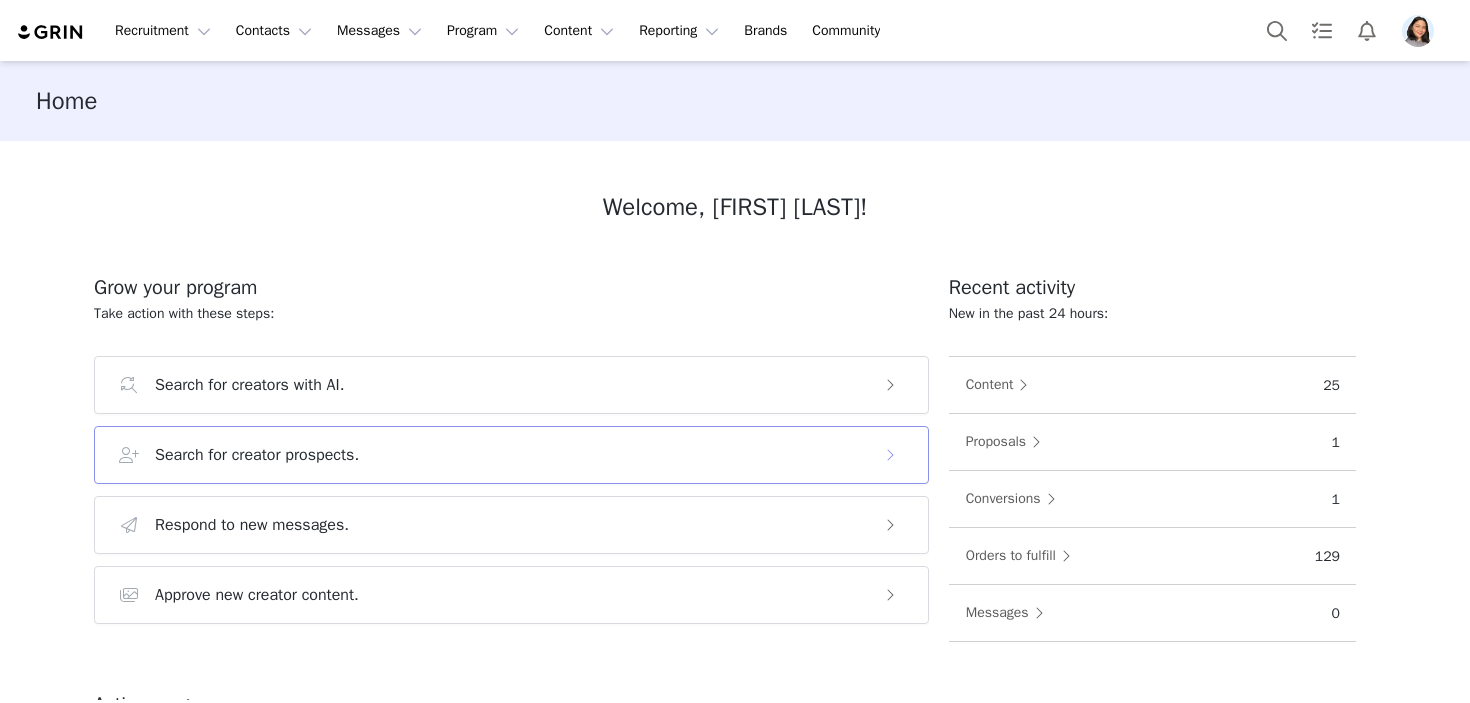 click on "Search for creator prospects." at bounding box center (511, 455) 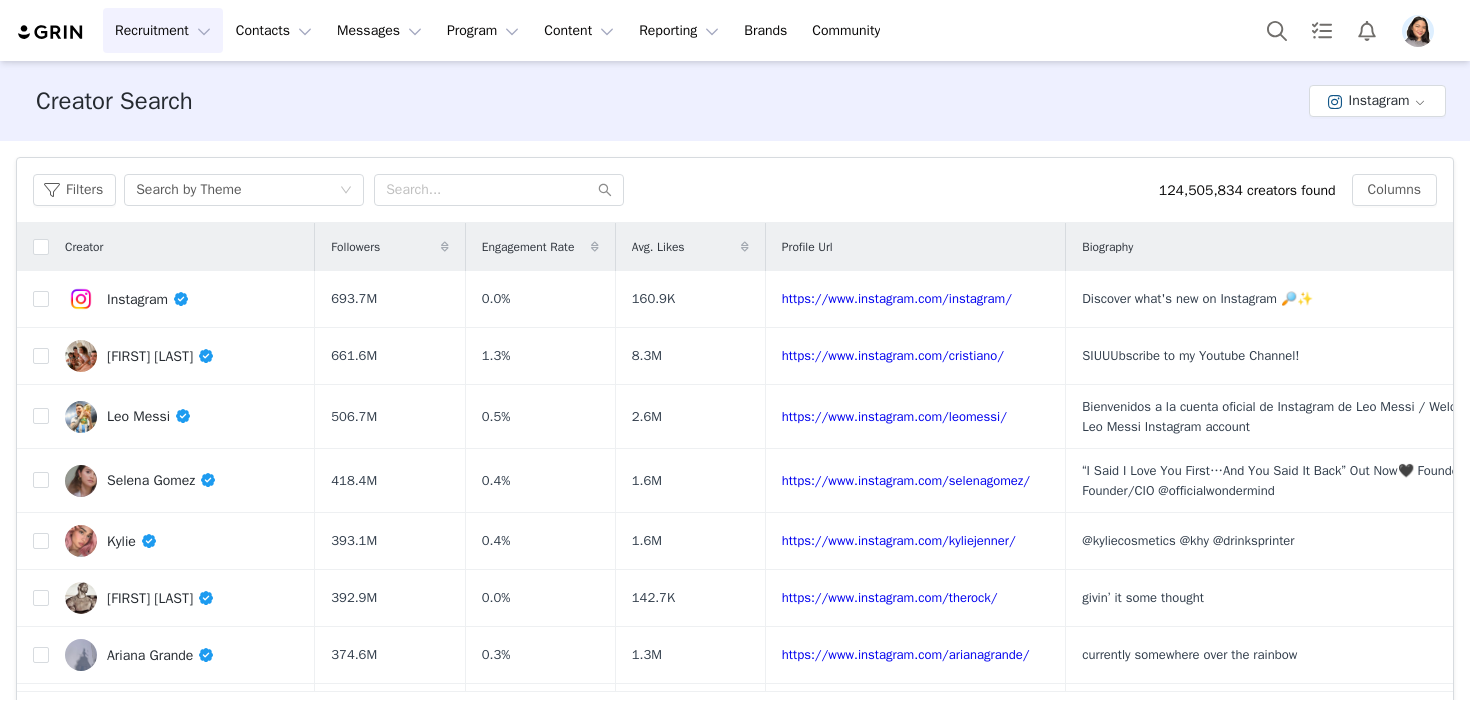 click at bounding box center (1422, 31) 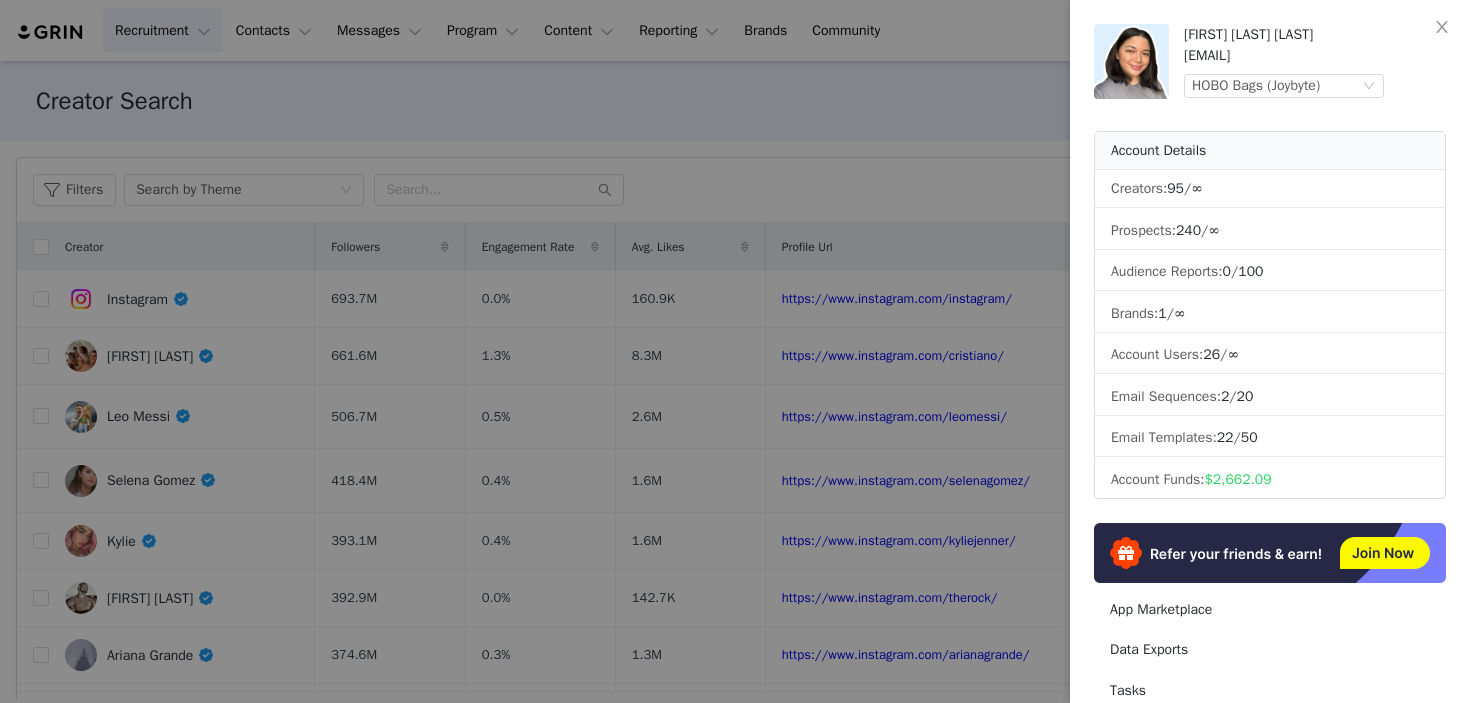 click at bounding box center [735, 351] 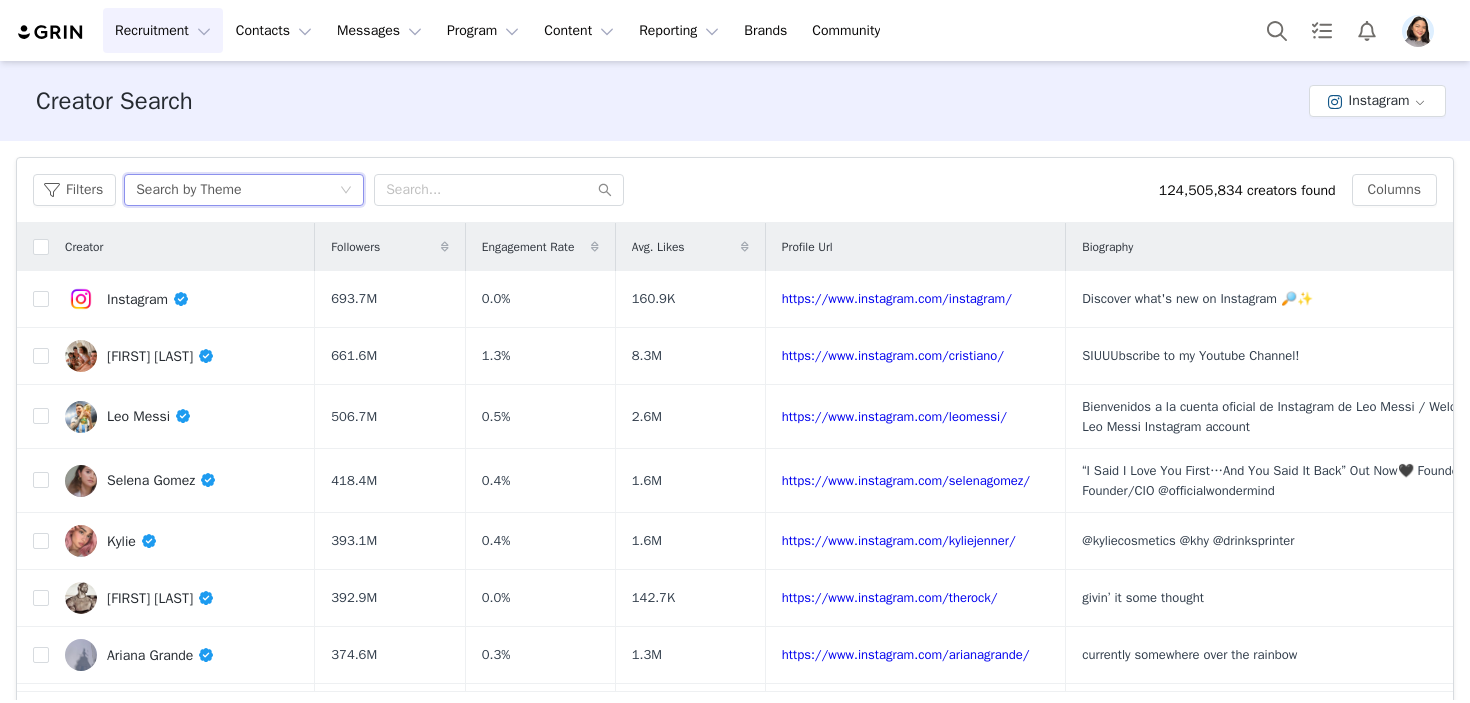 click on "Search by Theme" at bounding box center (188, 190) 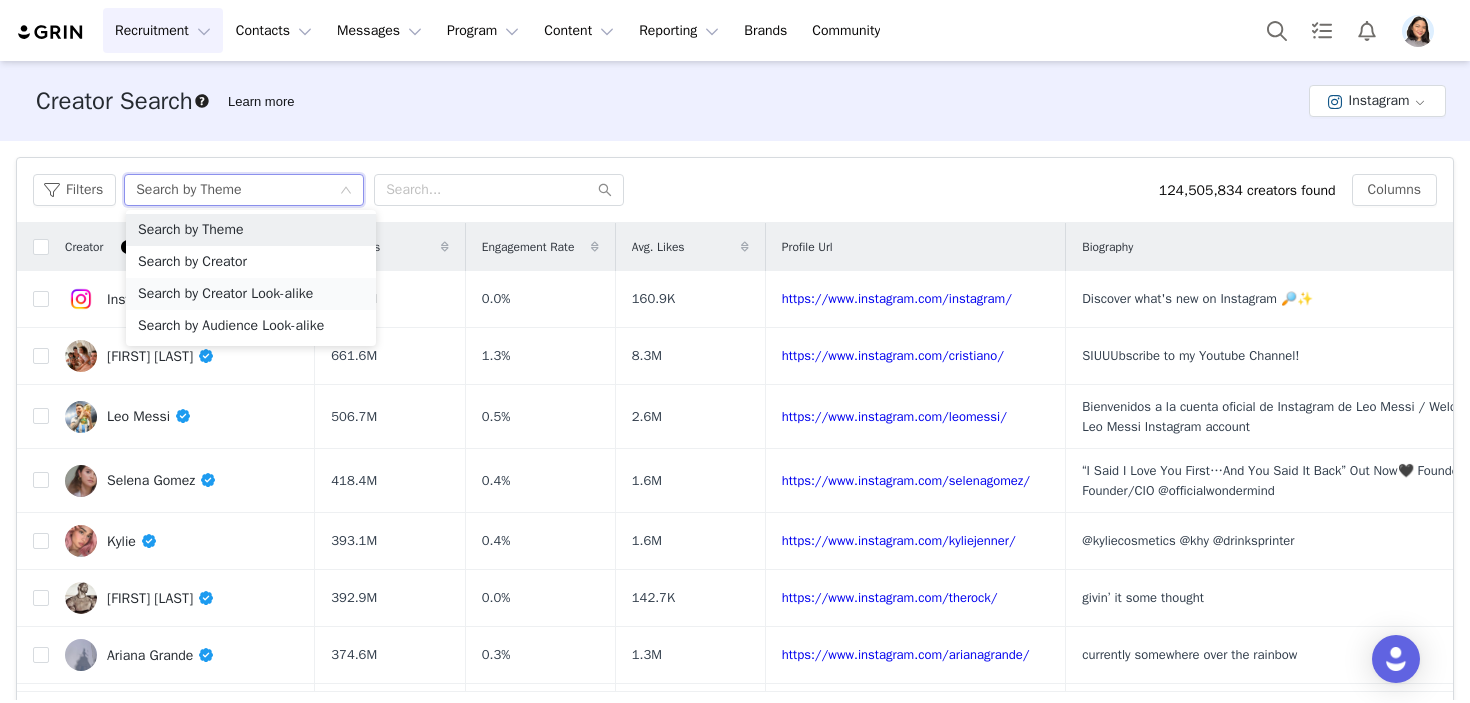 click on "Search by Creator Look-alike" at bounding box center [251, 294] 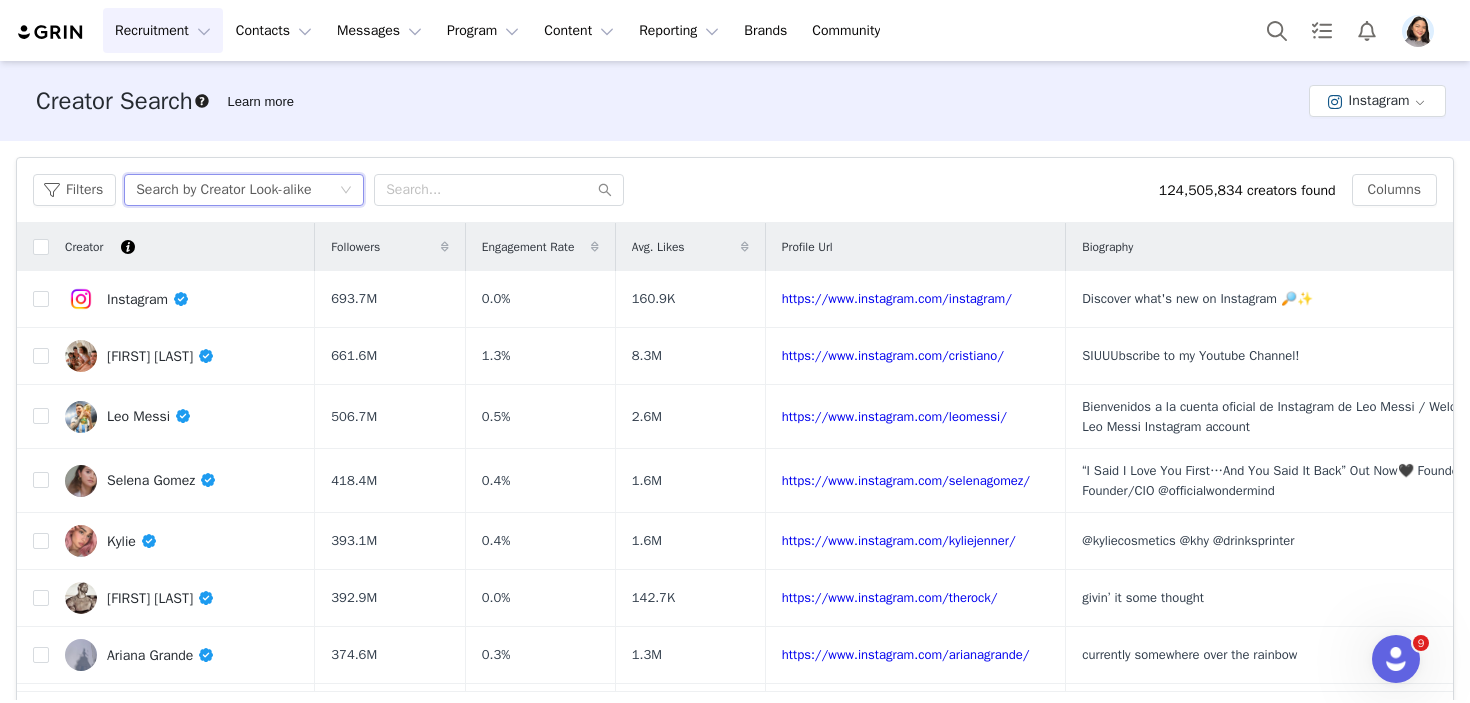 scroll, scrollTop: 0, scrollLeft: 0, axis: both 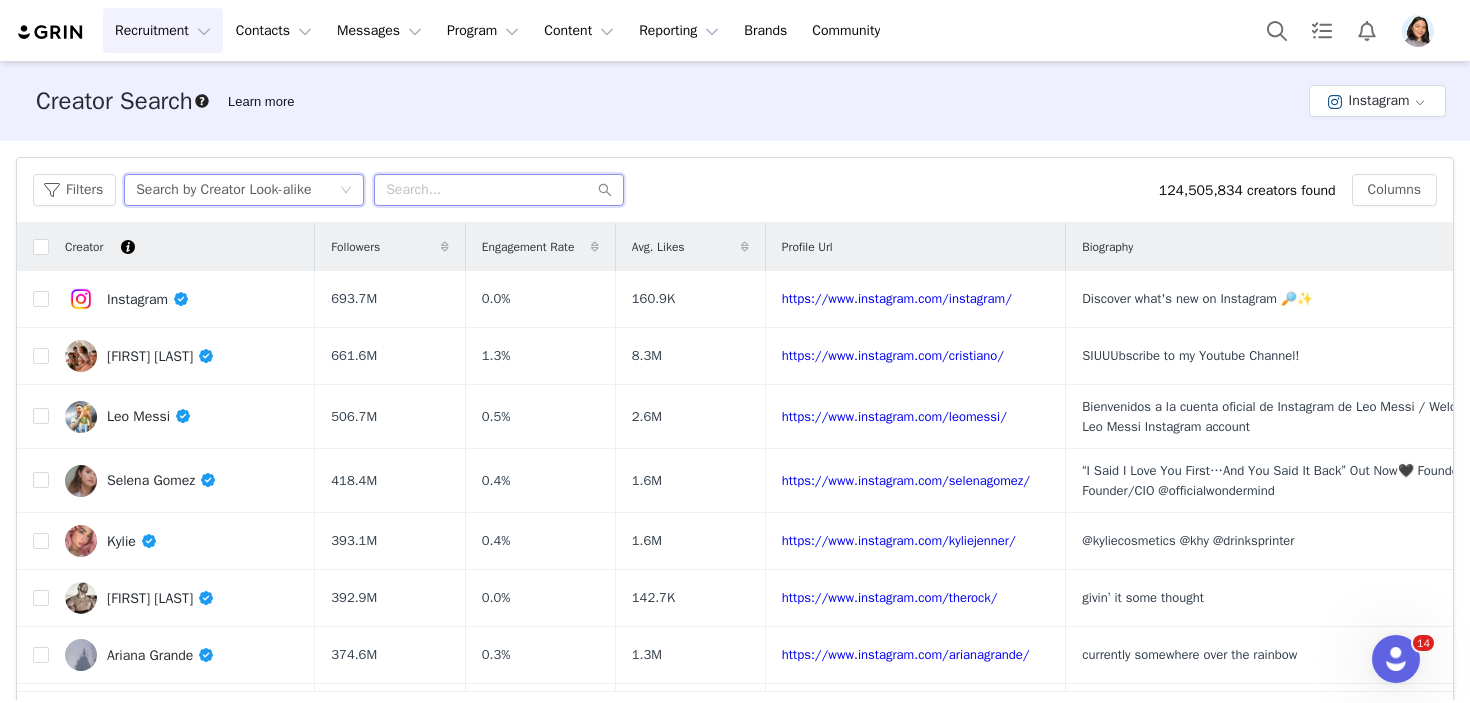 click at bounding box center (499, 190) 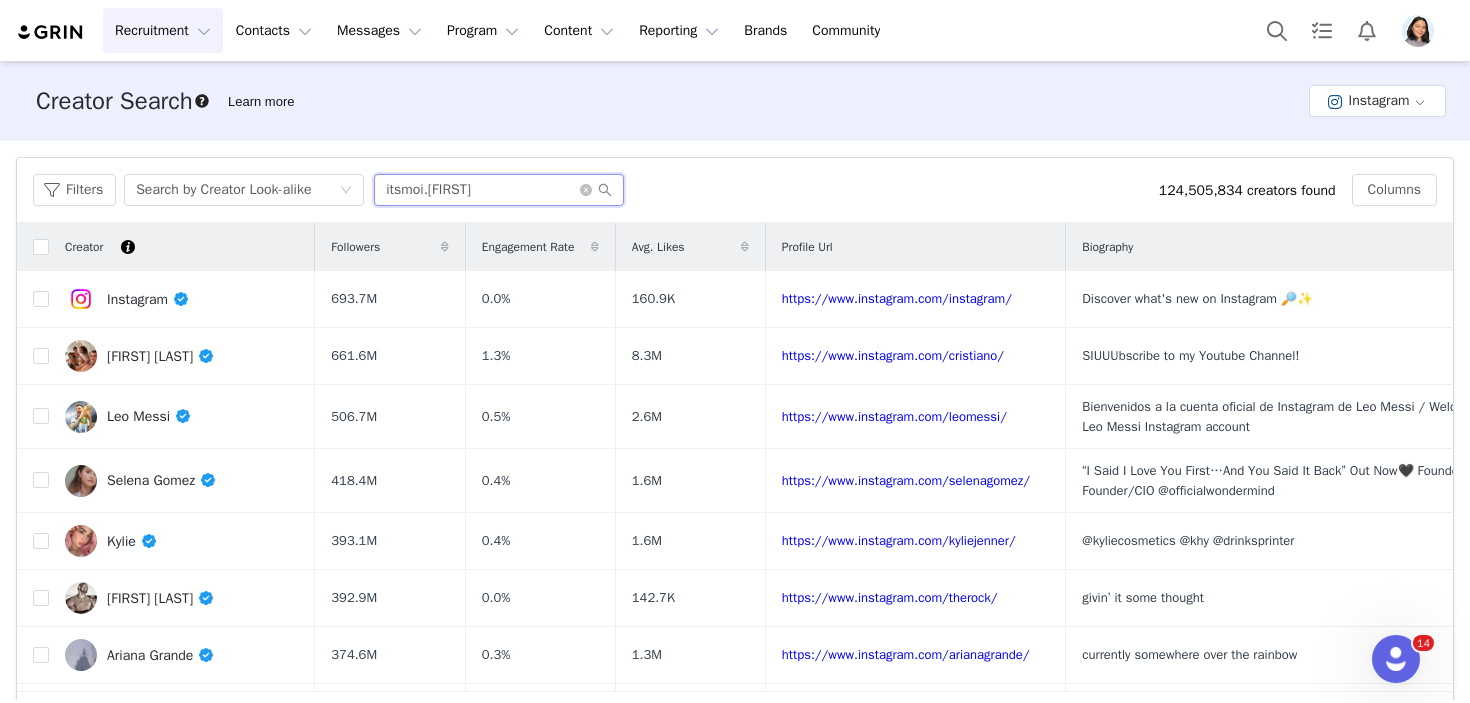 type on "itsmoi.[FIRST]" 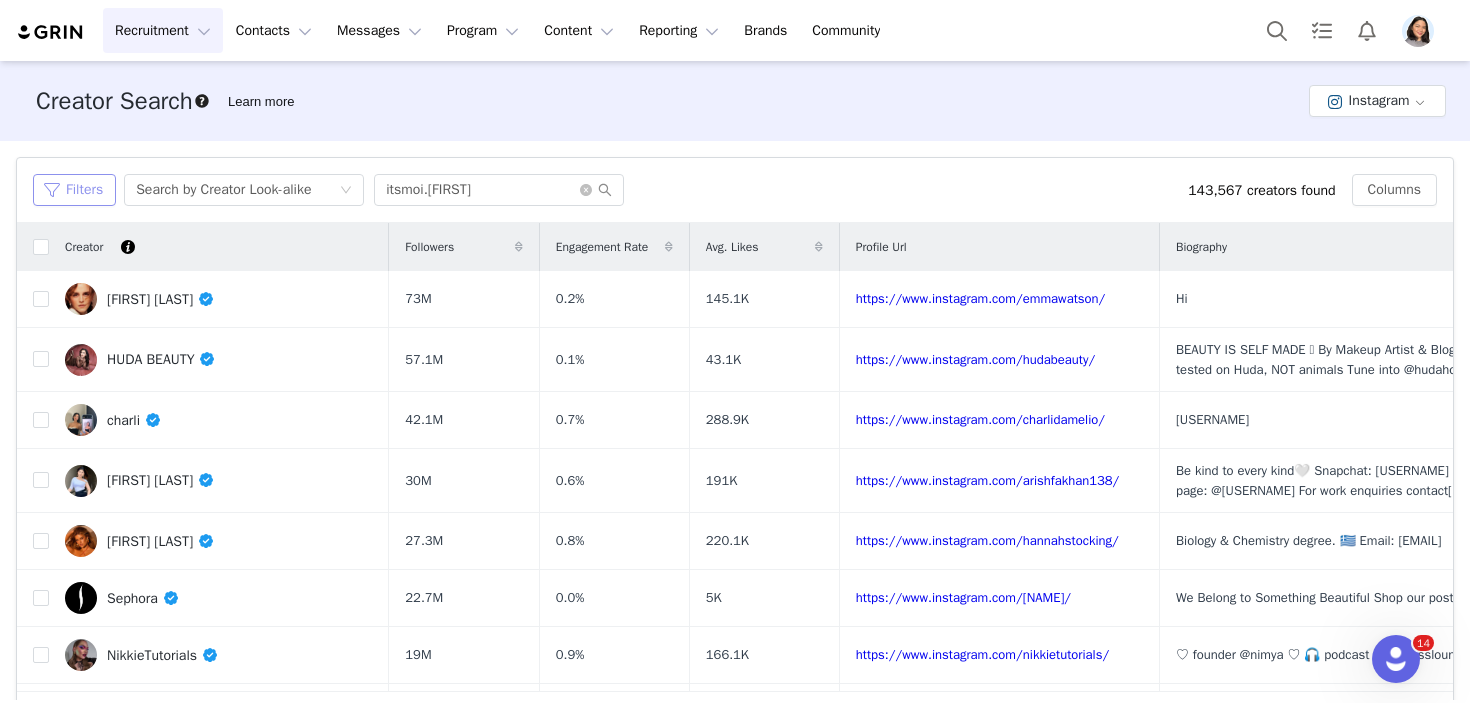 click on "Filters" at bounding box center [74, 190] 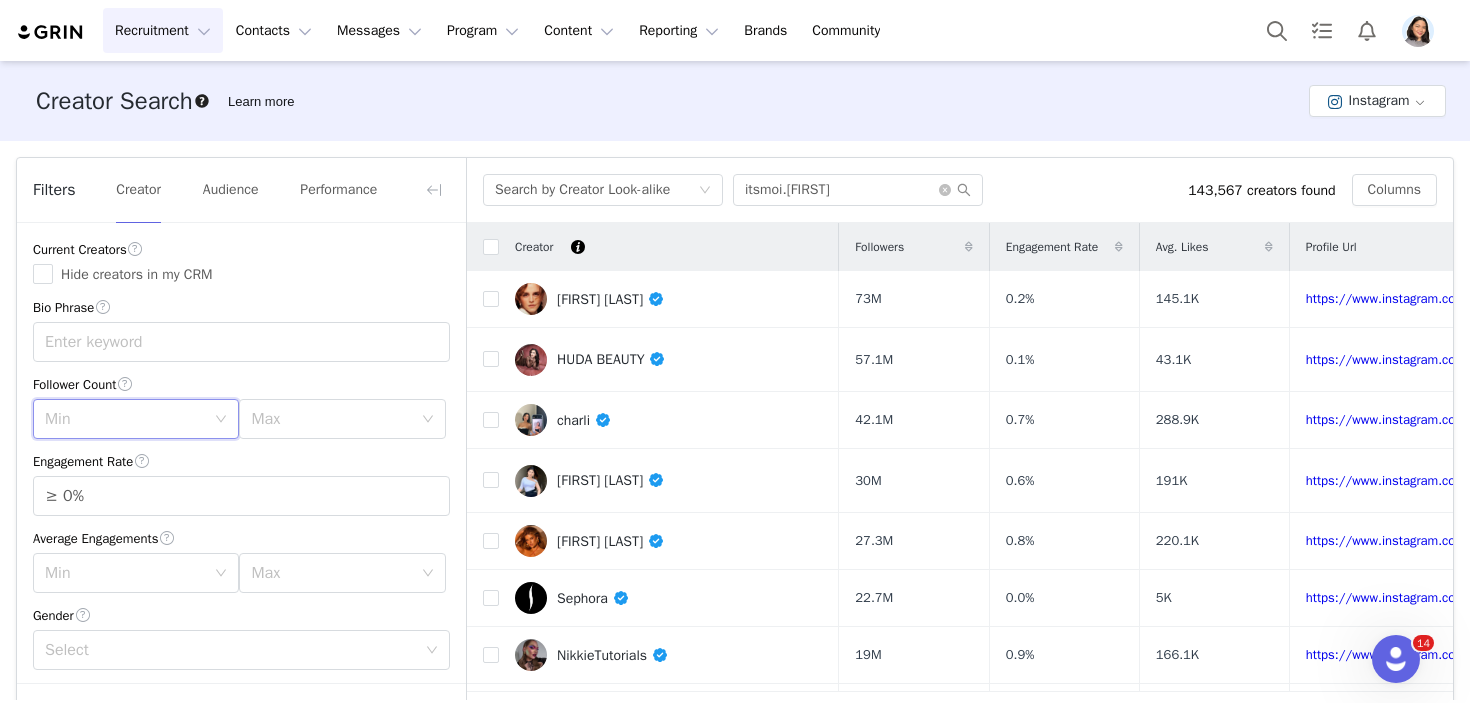 click on "Min" at bounding box center [136, 419] 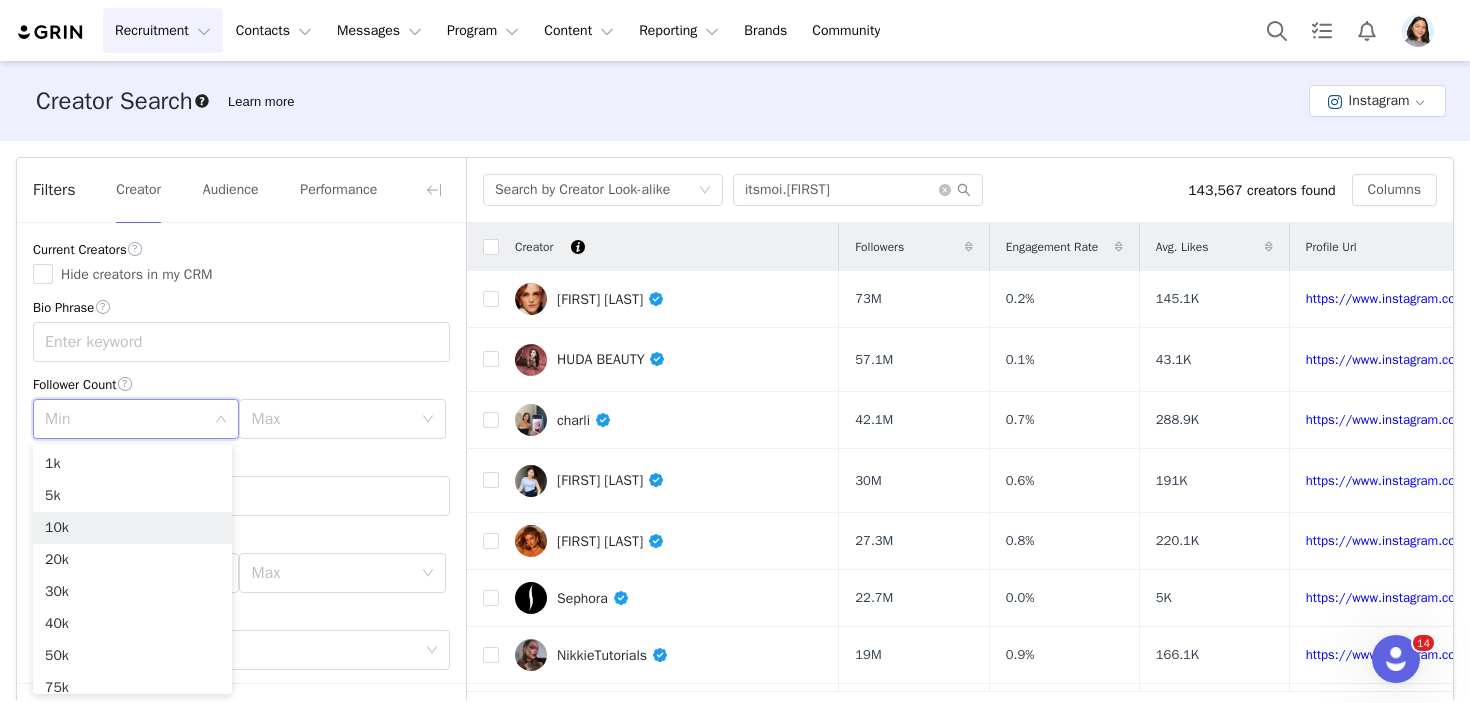 drag, startPoint x: 159, startPoint y: 531, endPoint x: 227, endPoint y: 467, distance: 93.38094 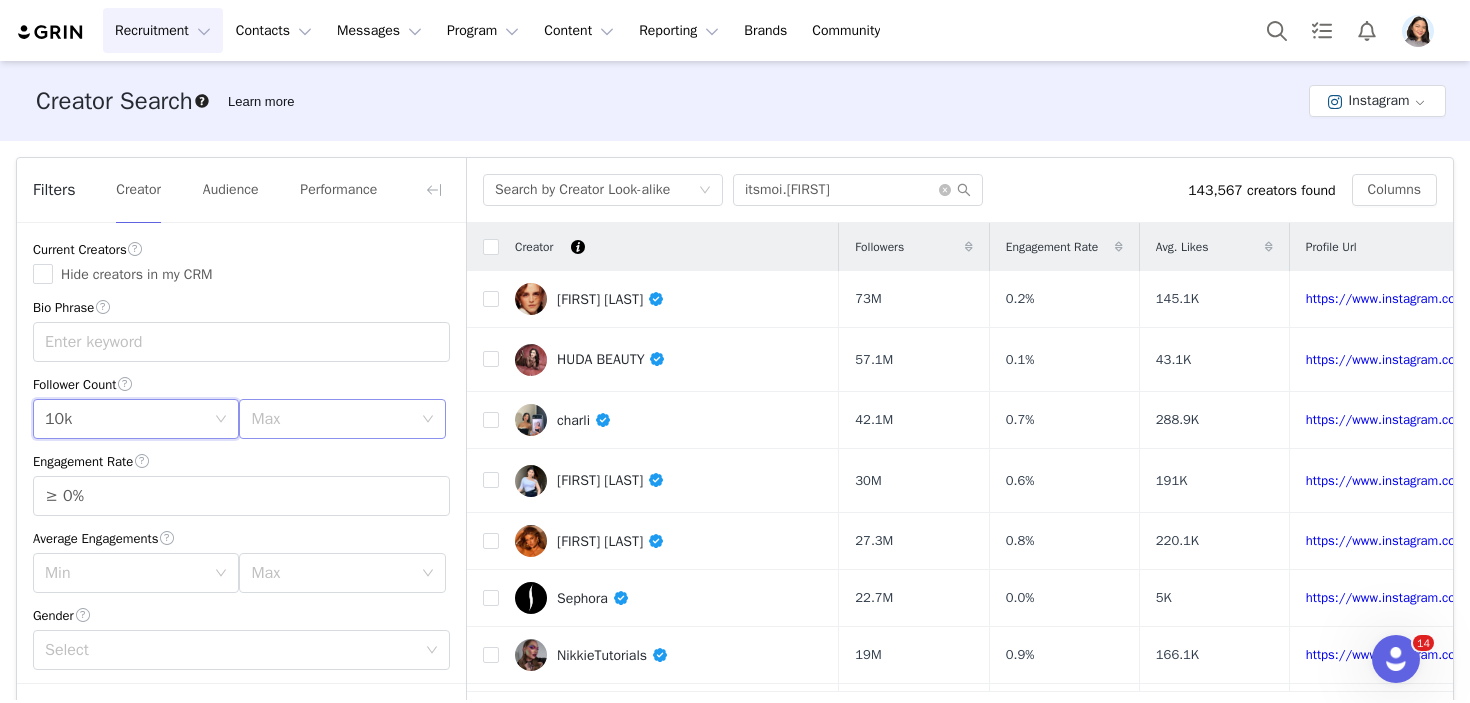drag, startPoint x: 293, startPoint y: 422, endPoint x: 297, endPoint y: 434, distance: 12.649111 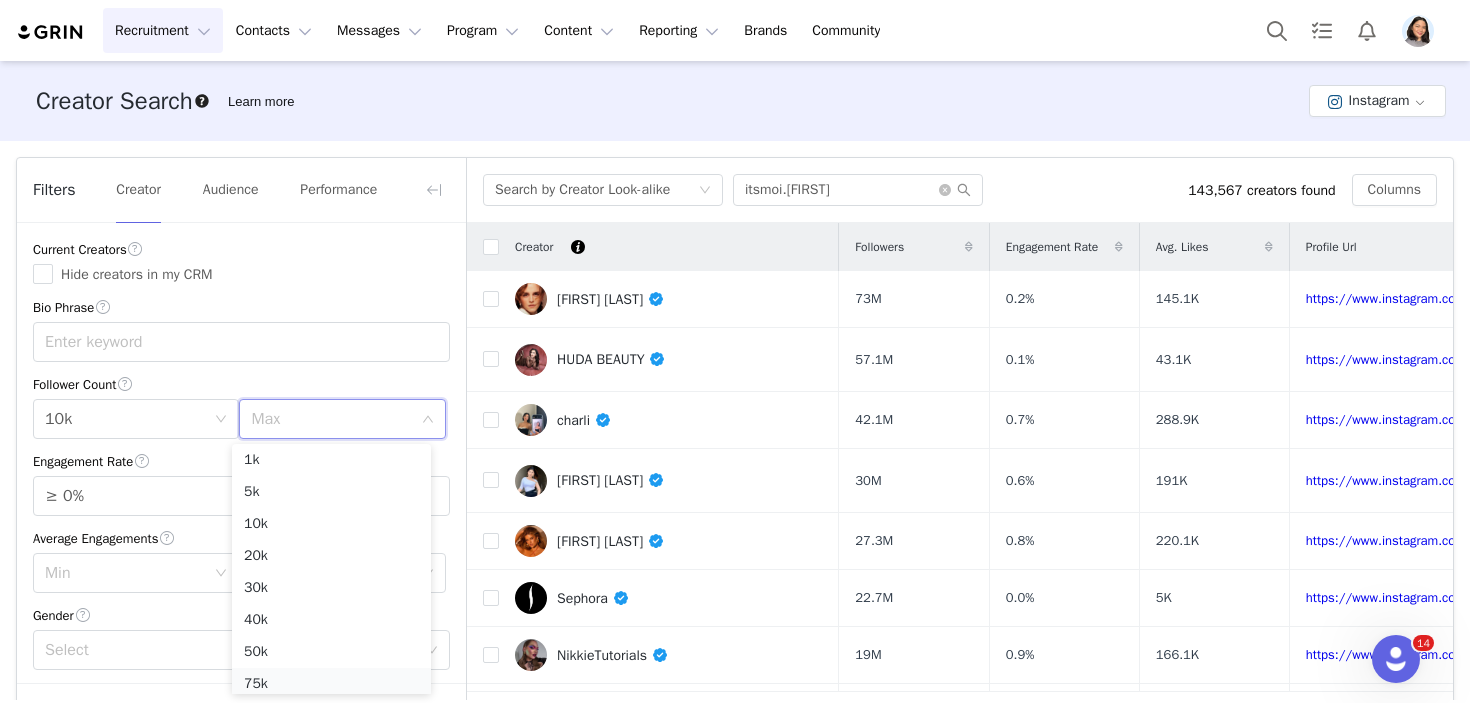 scroll, scrollTop: 10, scrollLeft: 0, axis: vertical 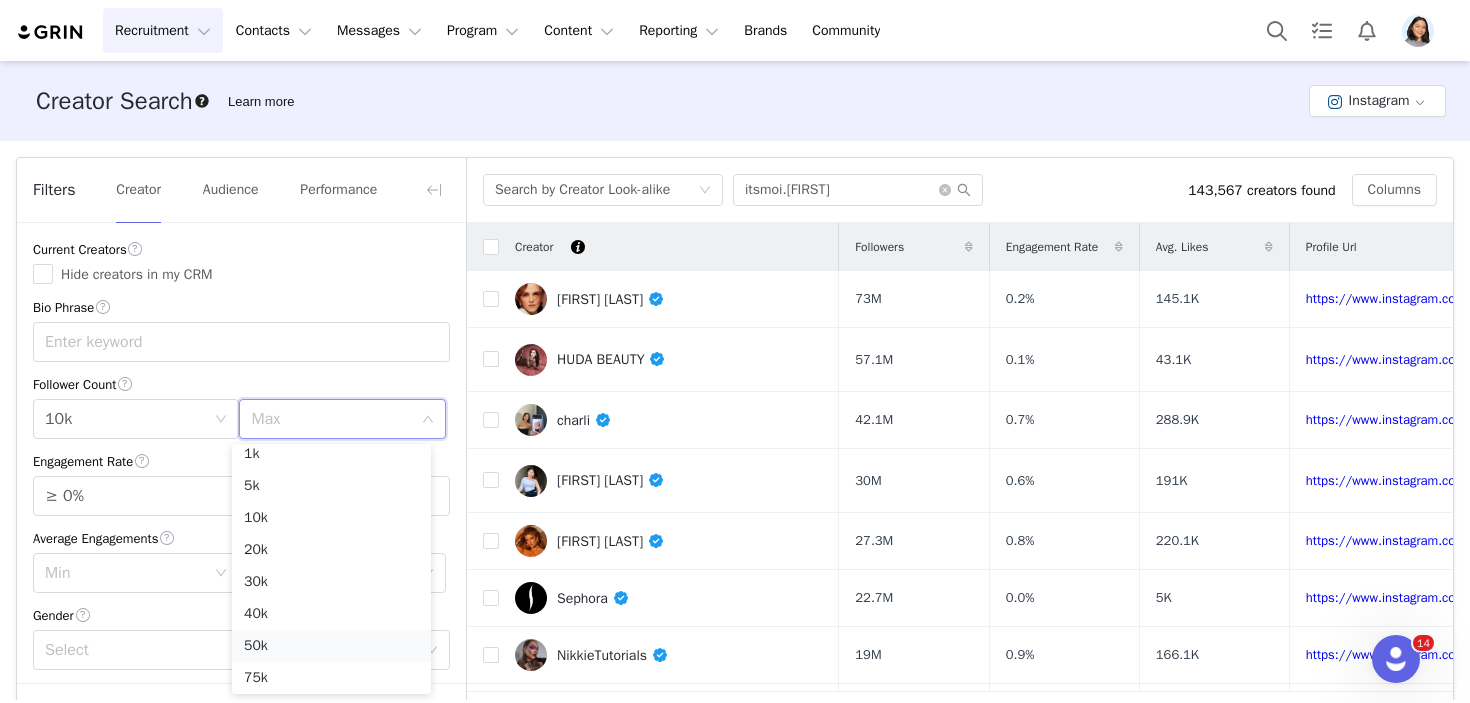 click on "50k" at bounding box center [331, 646] 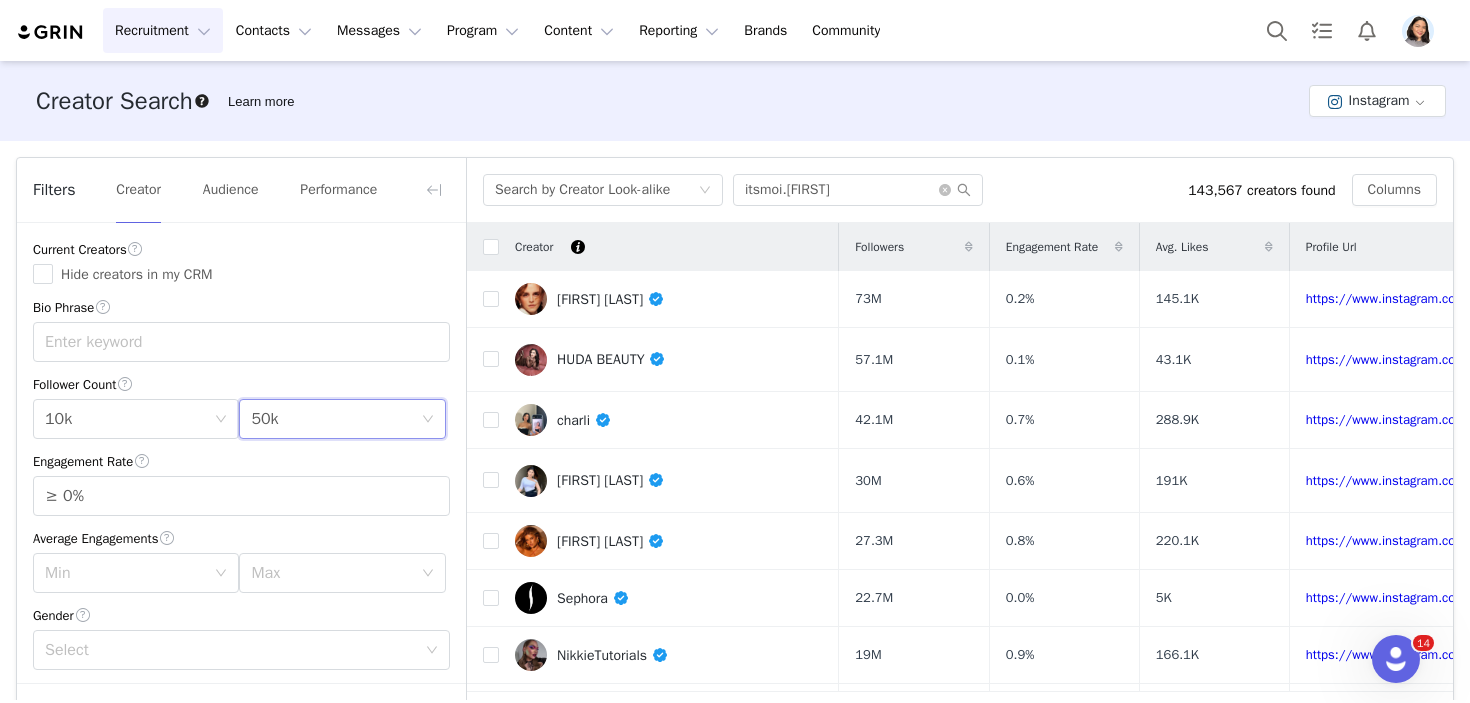 click on "Max 50k" at bounding box center [335, 419] 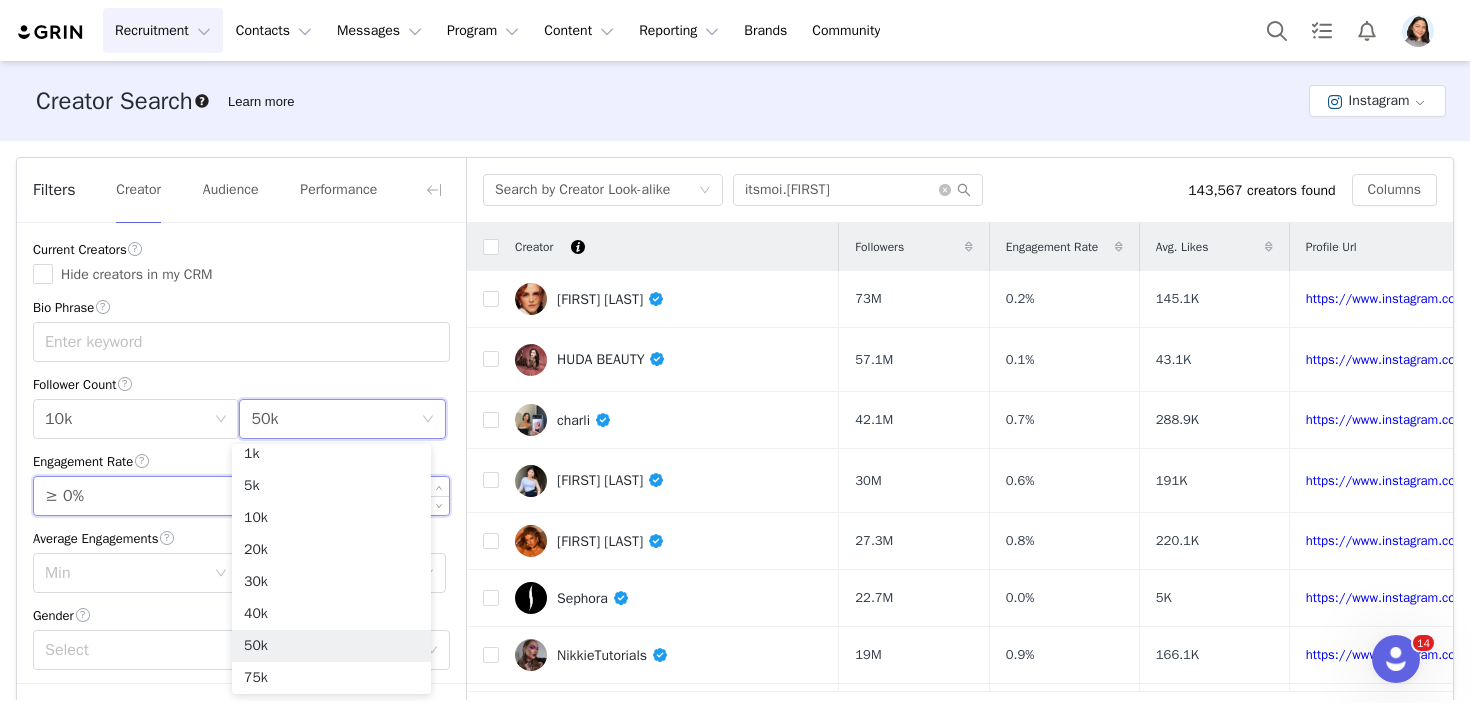 click on "≥ 0%" at bounding box center (241, 496) 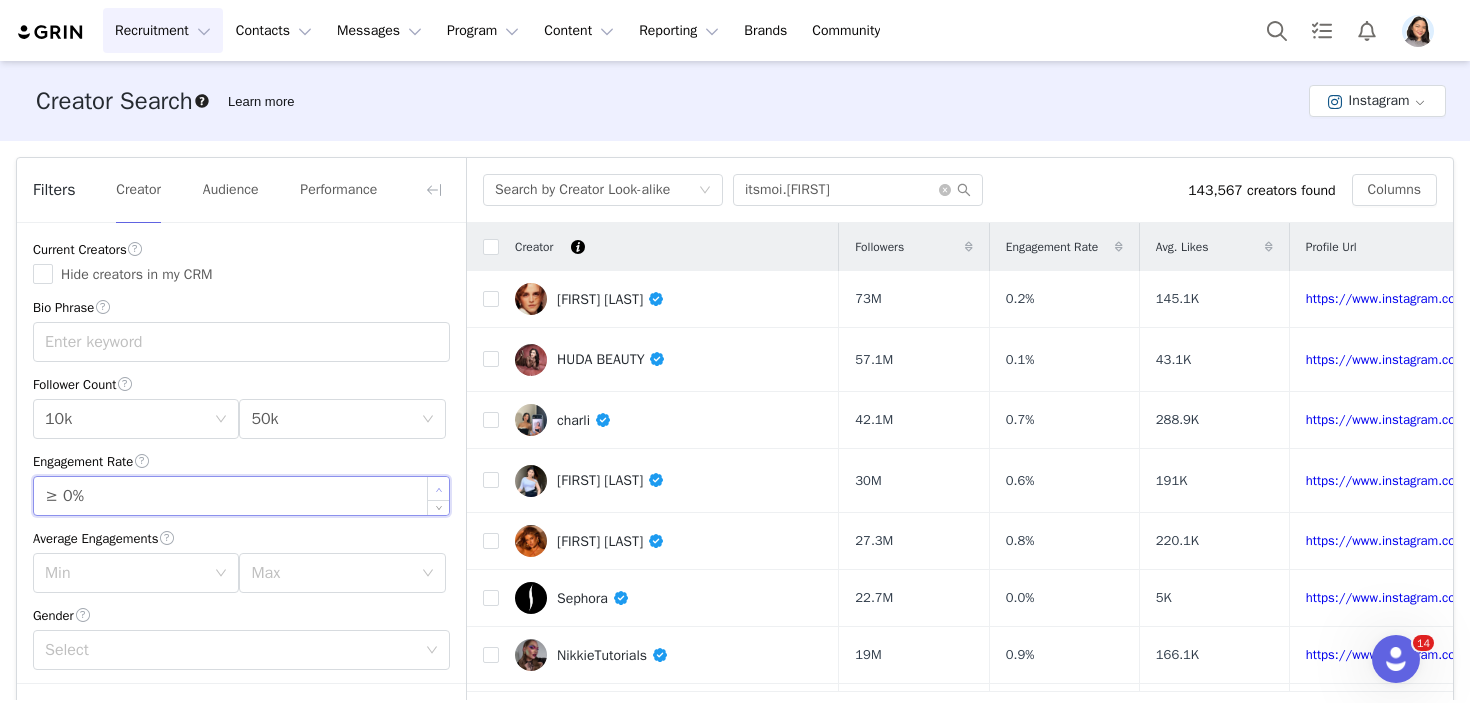 type on "≥ 1%" 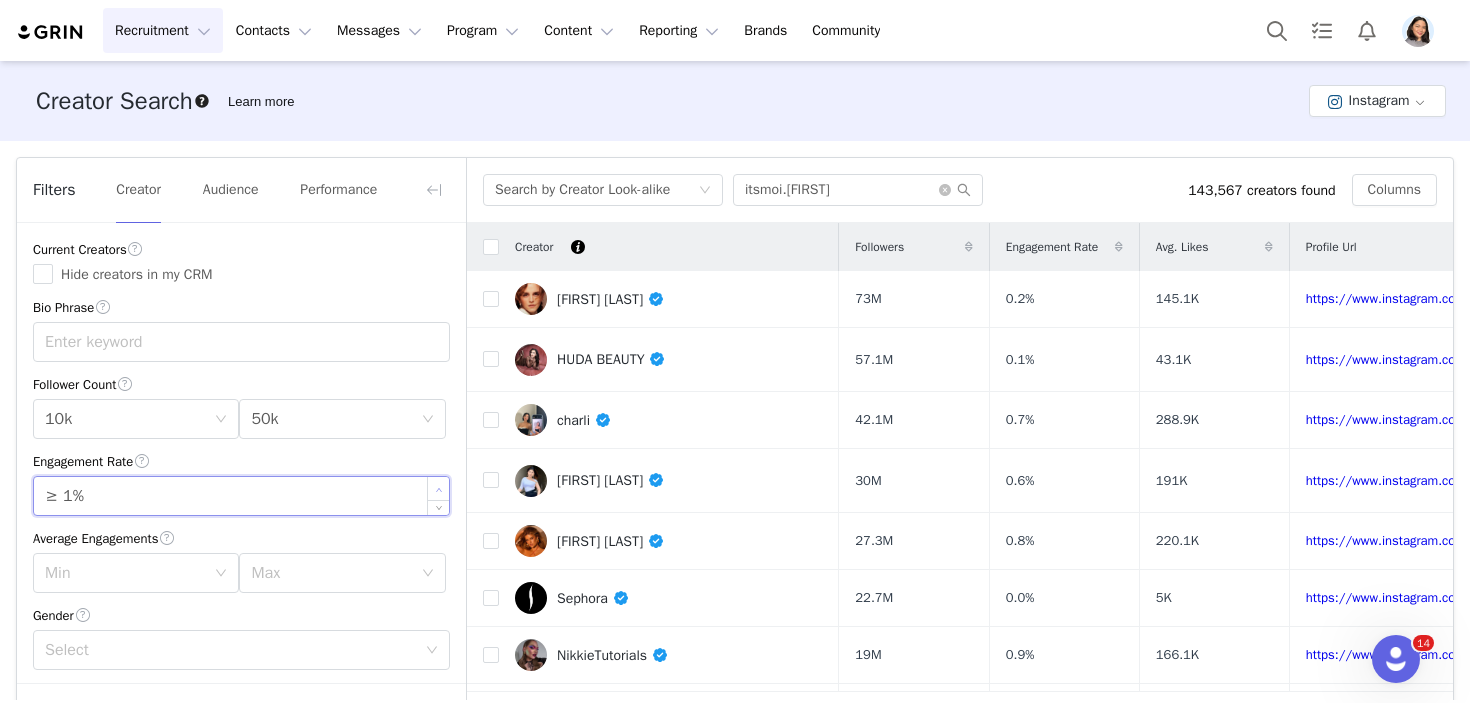 click at bounding box center [438, 488] 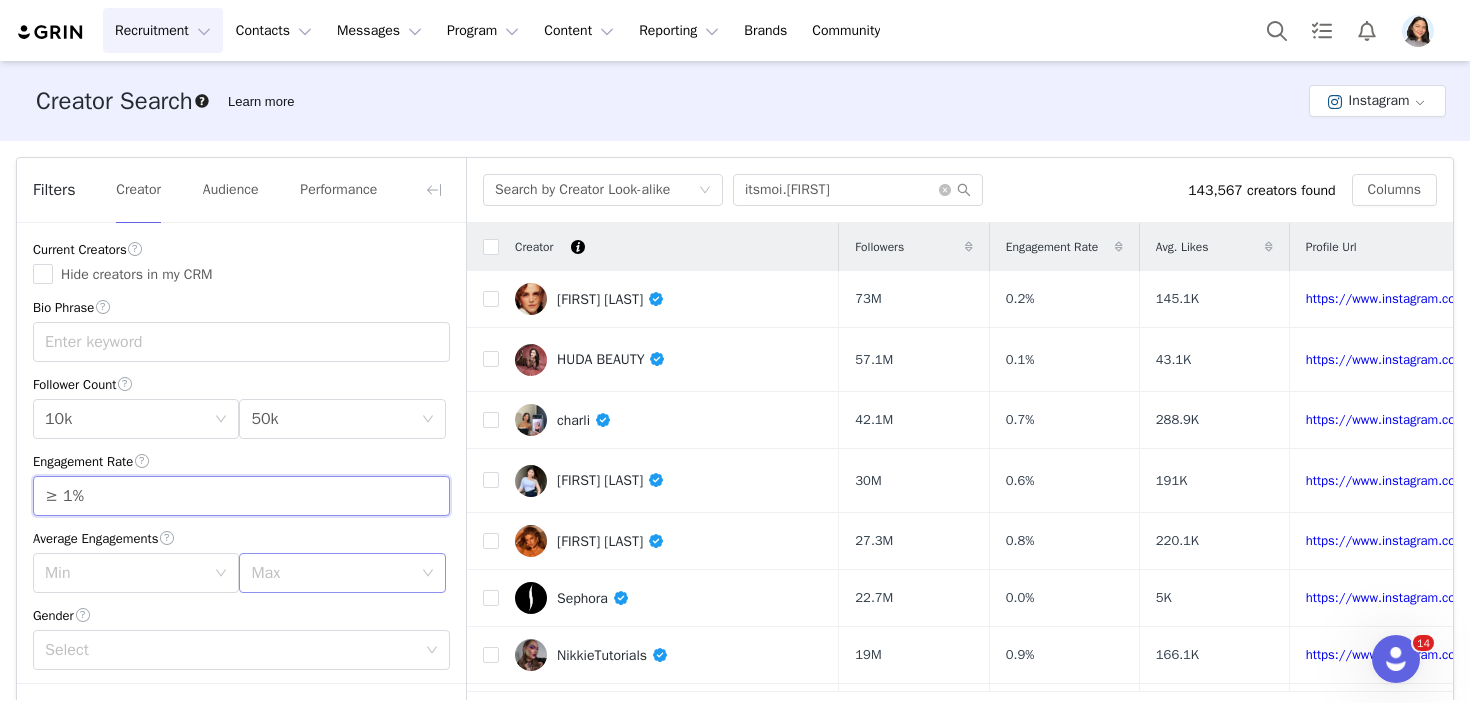scroll, scrollTop: 653, scrollLeft: 0, axis: vertical 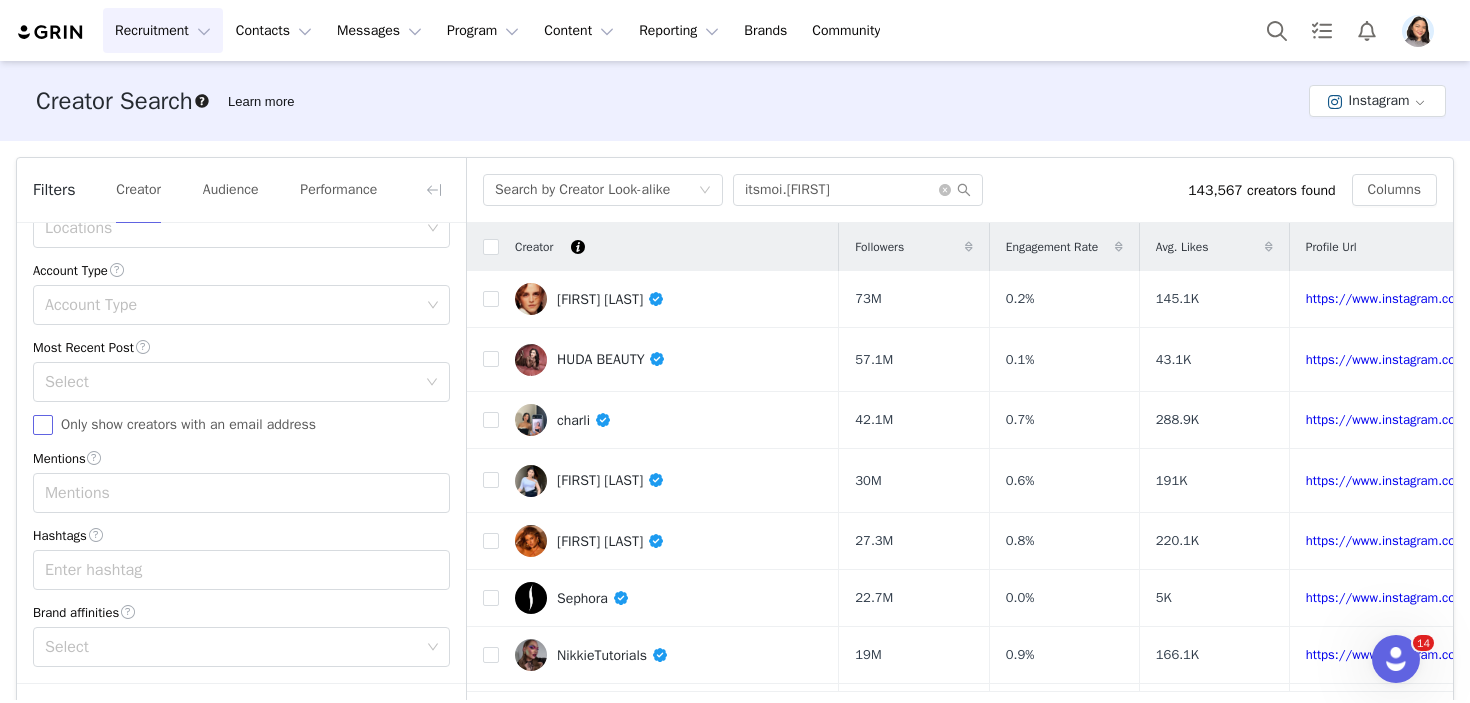 click on "Only show creators with an email address" at bounding box center [43, 425] 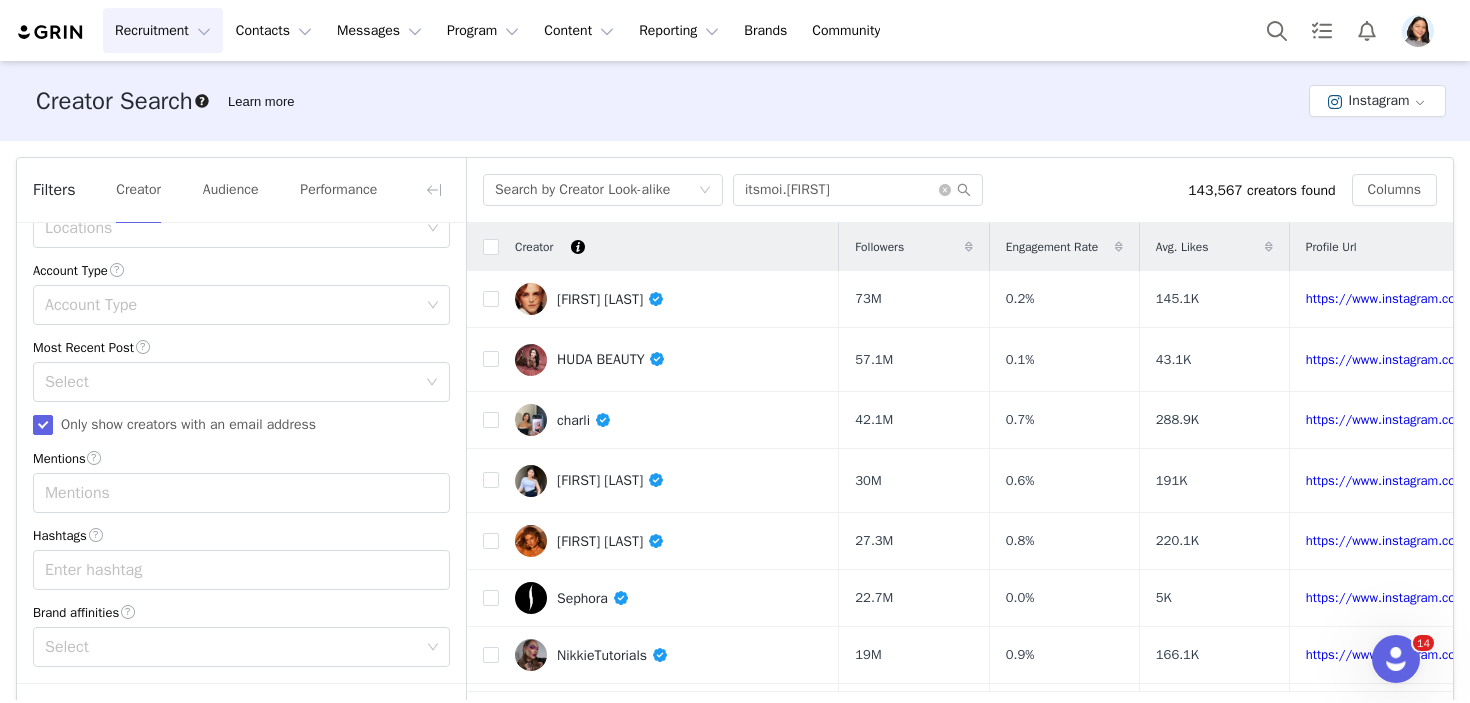 click on "Current Creators   Hide creators in my CRM   Bio Phrase   Follower Count  Min 10k Max 50k  Engagement Rate  ≥ 1%  Average Engagements  Min Max  Gender  Select  Age  Age  Language  Language  Locations  Locations    Account Type  Account Type    Most Recent Post  Select     Only show creators with an email address   Mentions  Mentions    Hashtags  Enter hashtag    Brand affinities  Select" at bounding box center (241, 126) 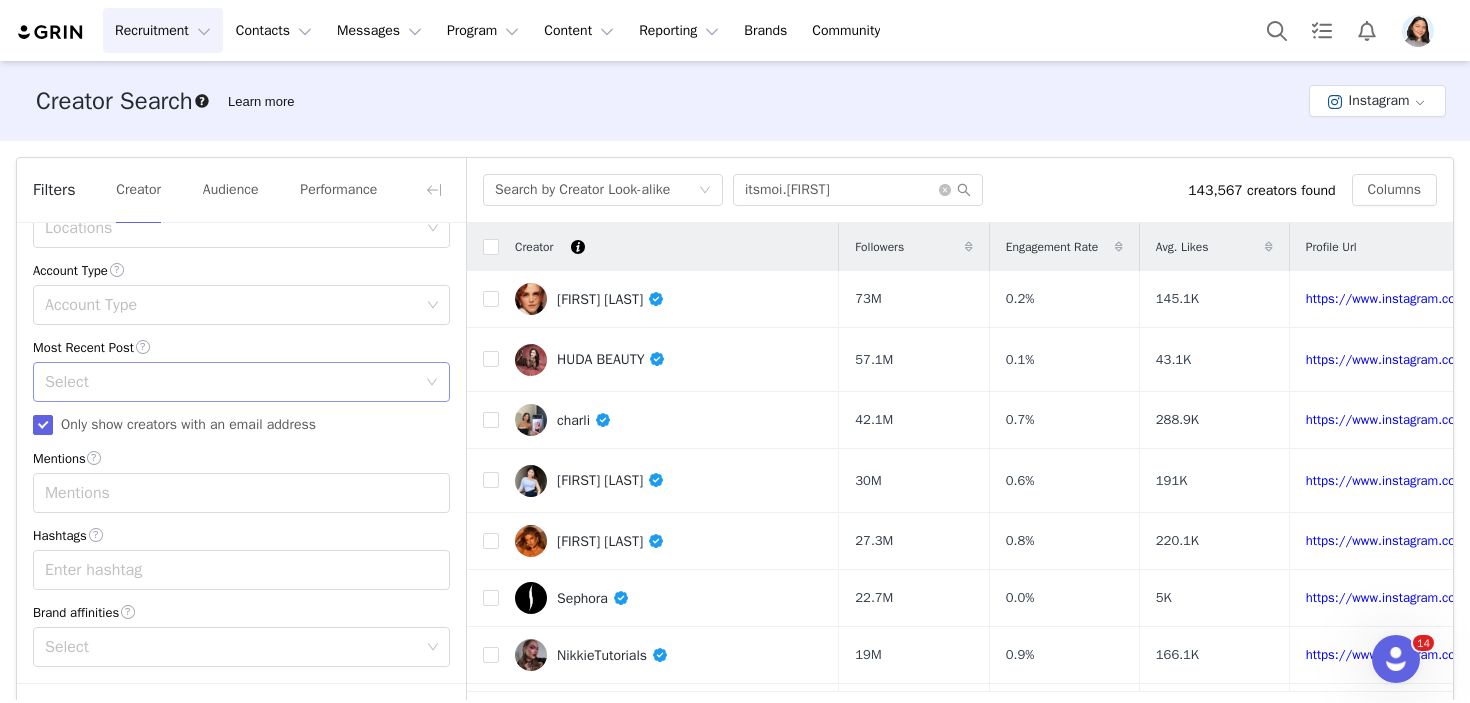 click on "Select" at bounding box center (235, 382) 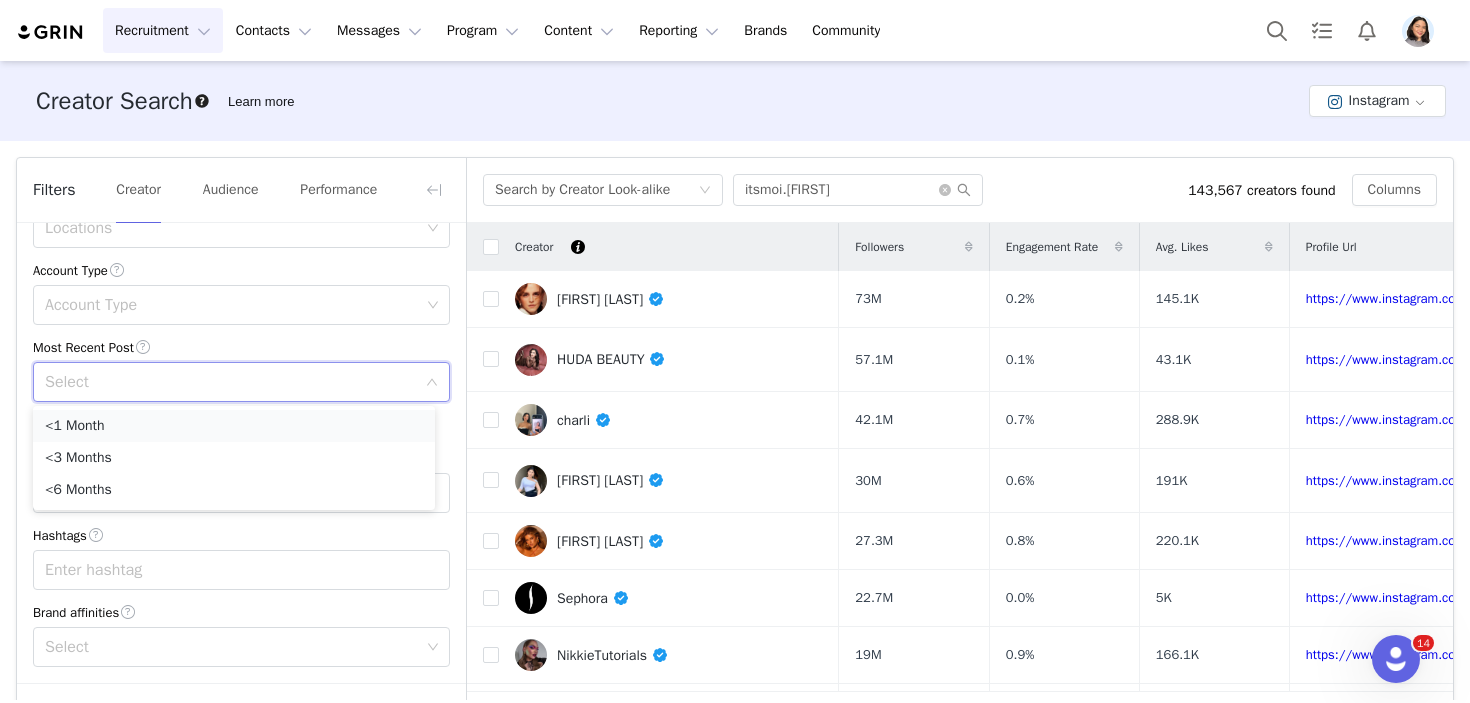 click on "<1 Month" at bounding box center [234, 426] 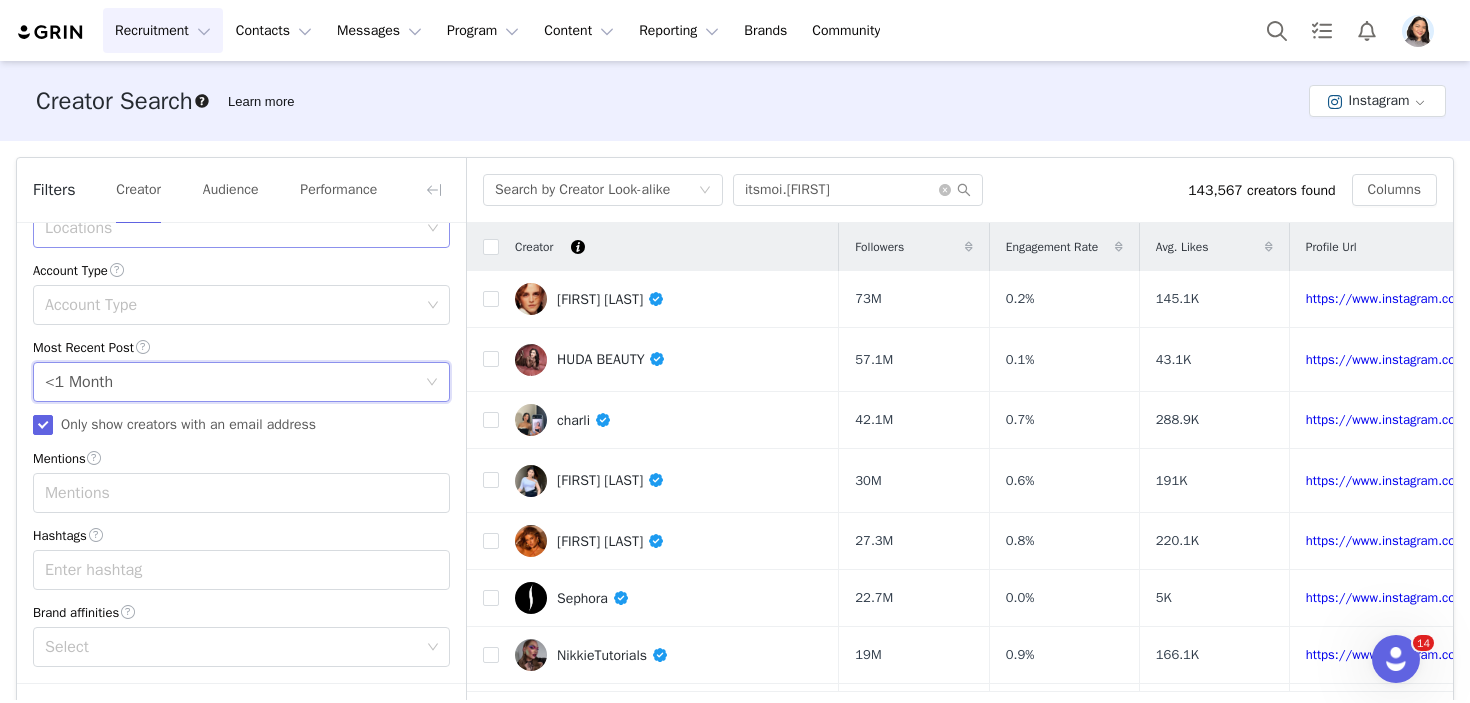 click on "Locations" at bounding box center [241, 228] 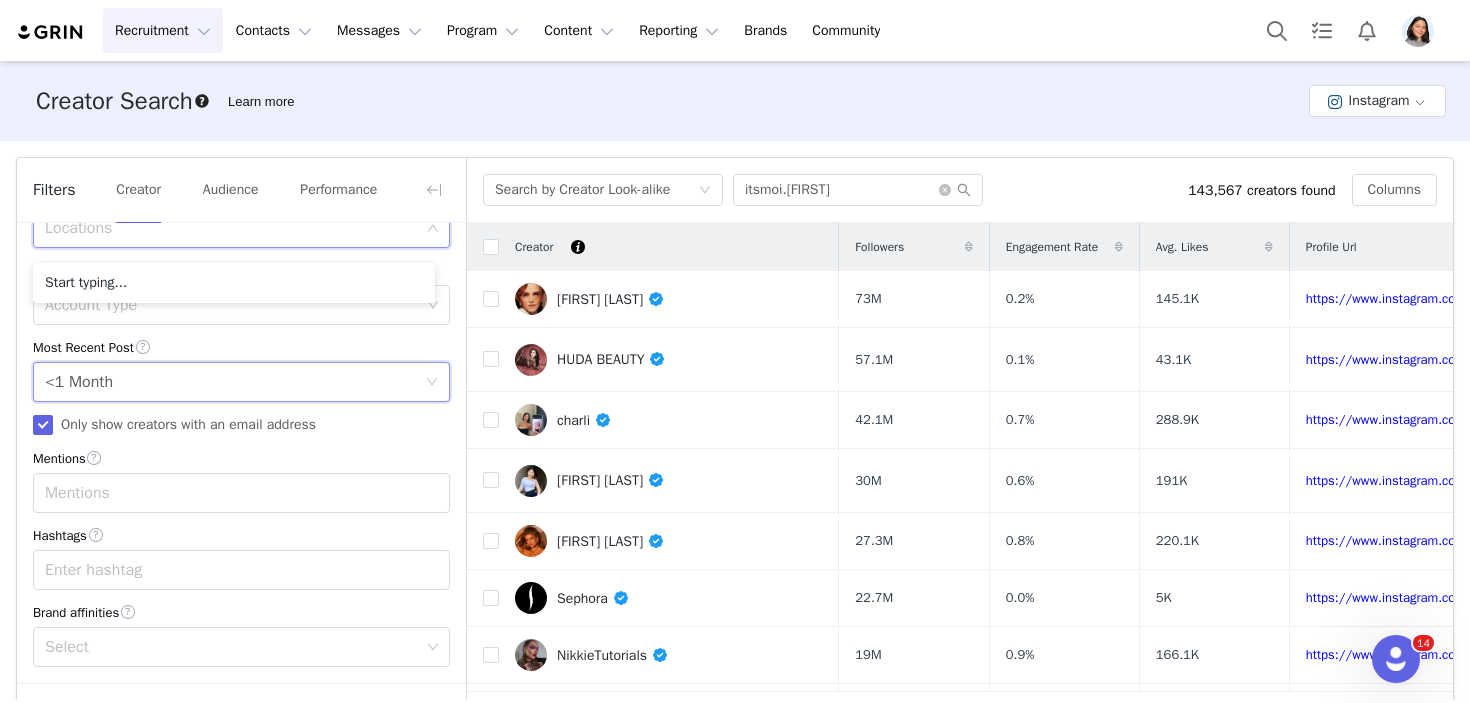 scroll, scrollTop: 643, scrollLeft: 0, axis: vertical 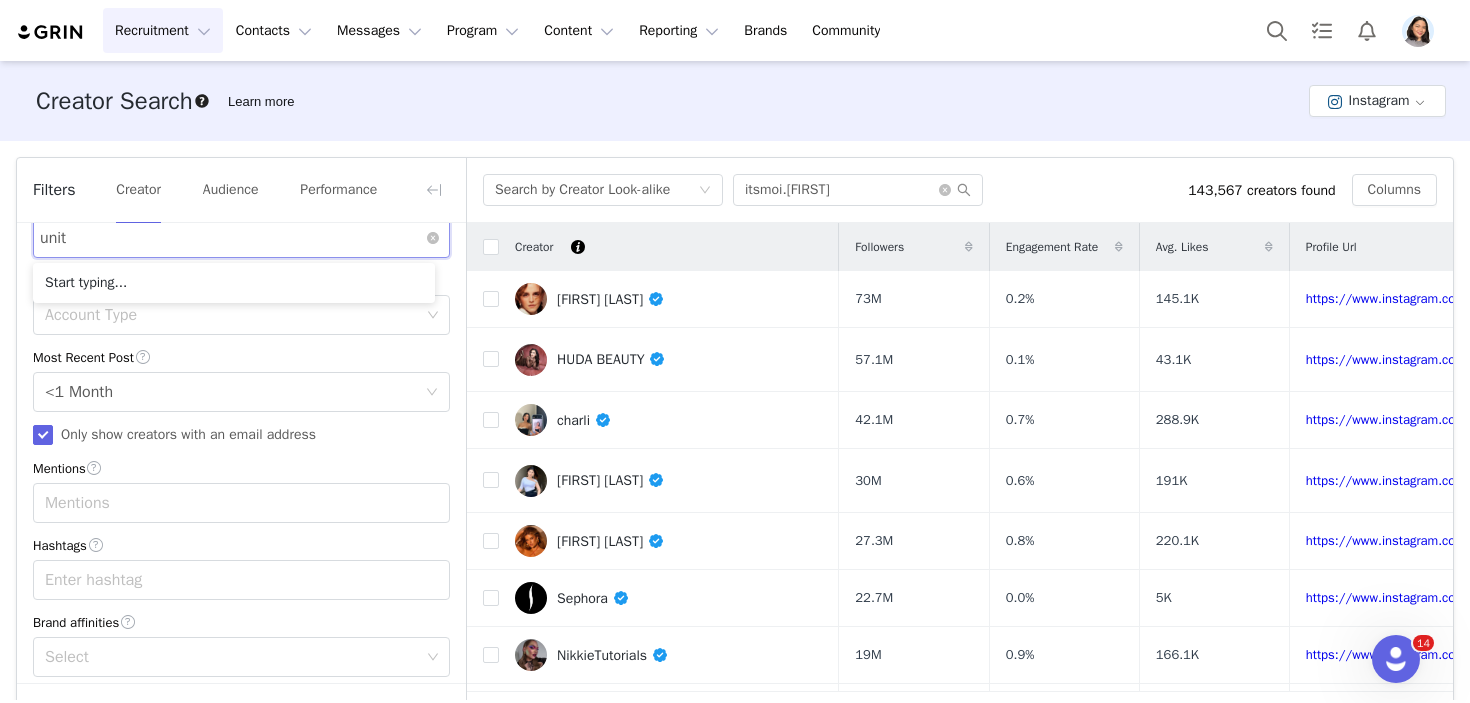 type on "unite" 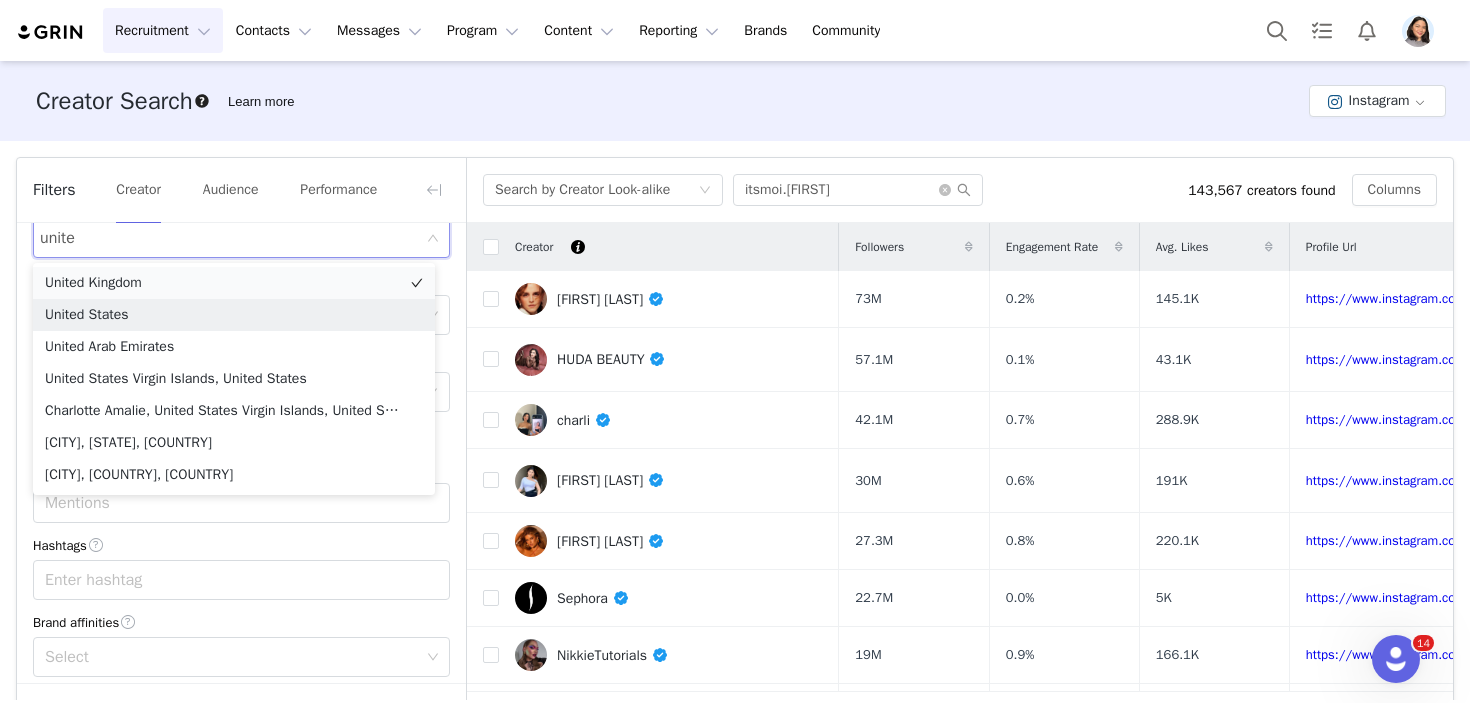 drag, startPoint x: 117, startPoint y: 314, endPoint x: 186, endPoint y: 293, distance: 72.12489 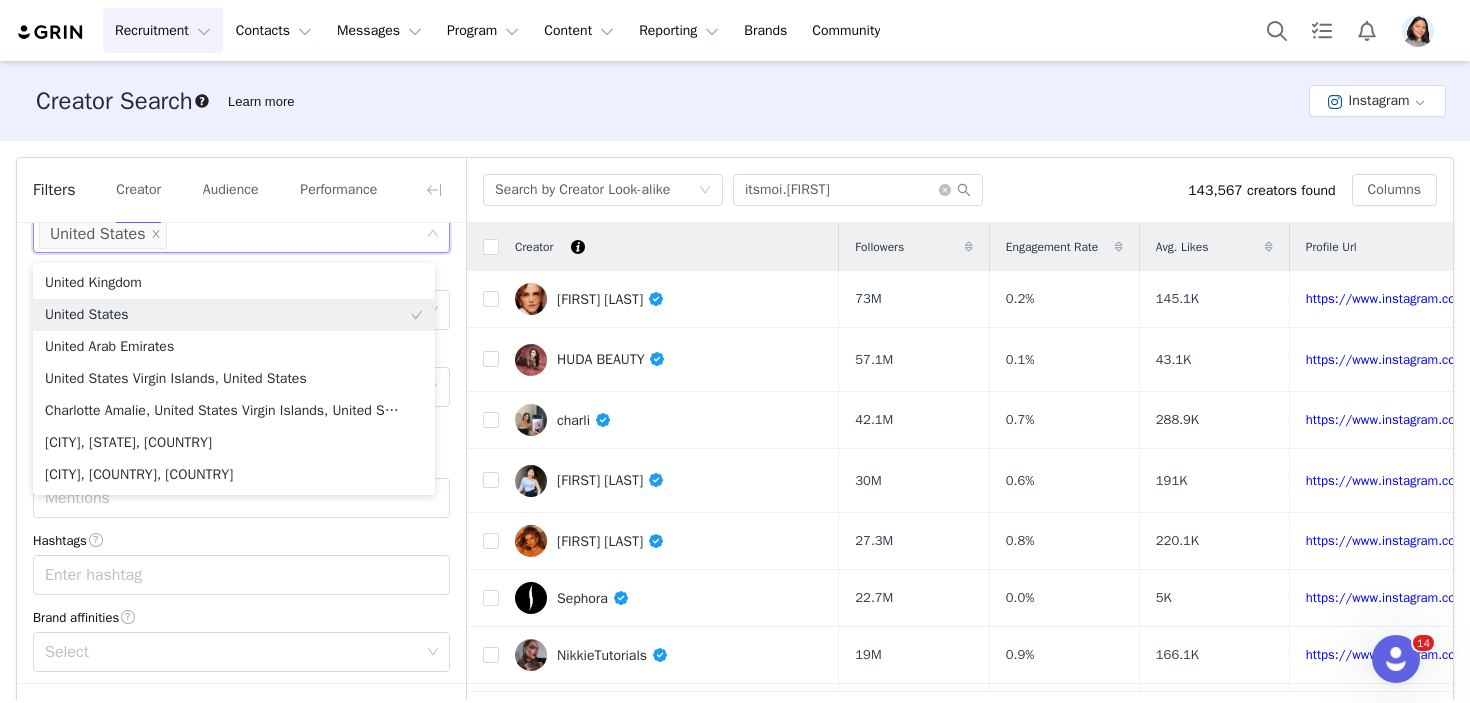 scroll, scrollTop: 653, scrollLeft: 0, axis: vertical 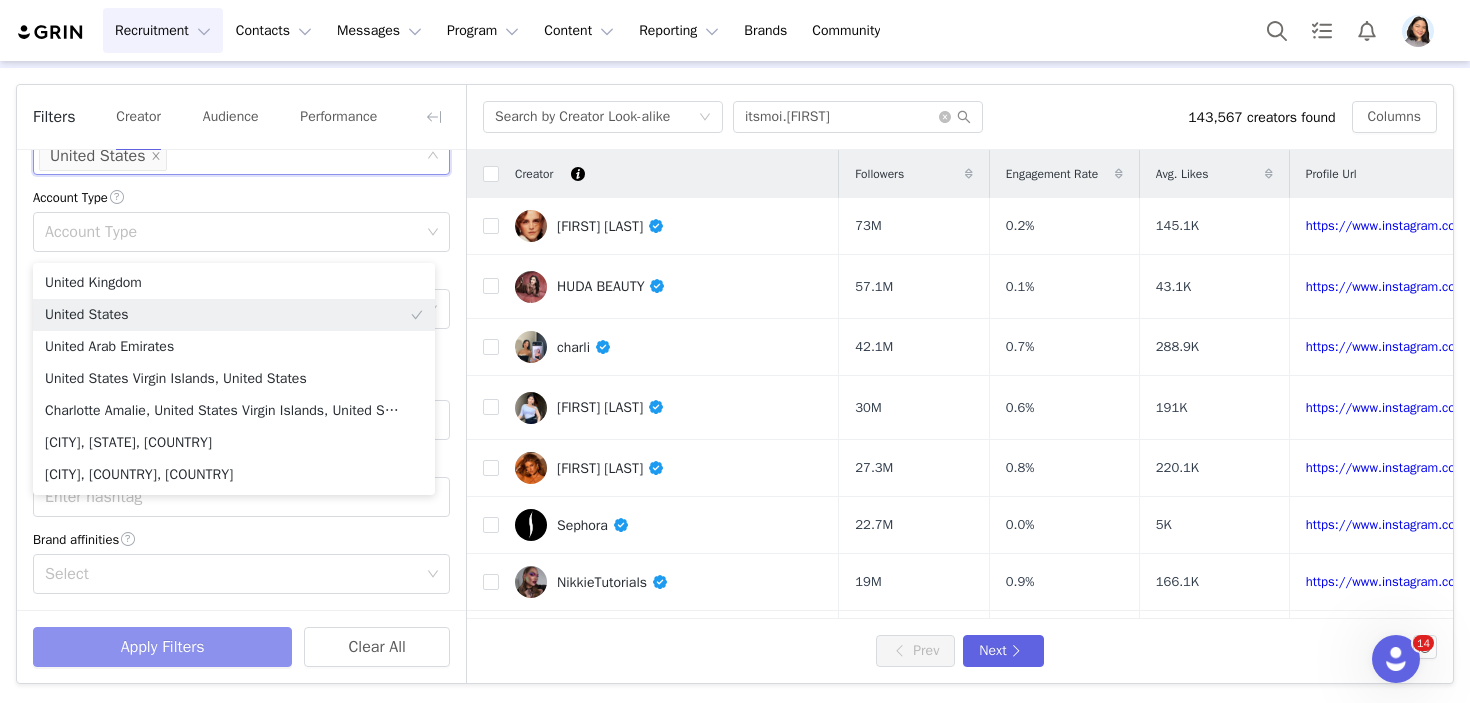 click on "Apply Filters" at bounding box center [162, 647] 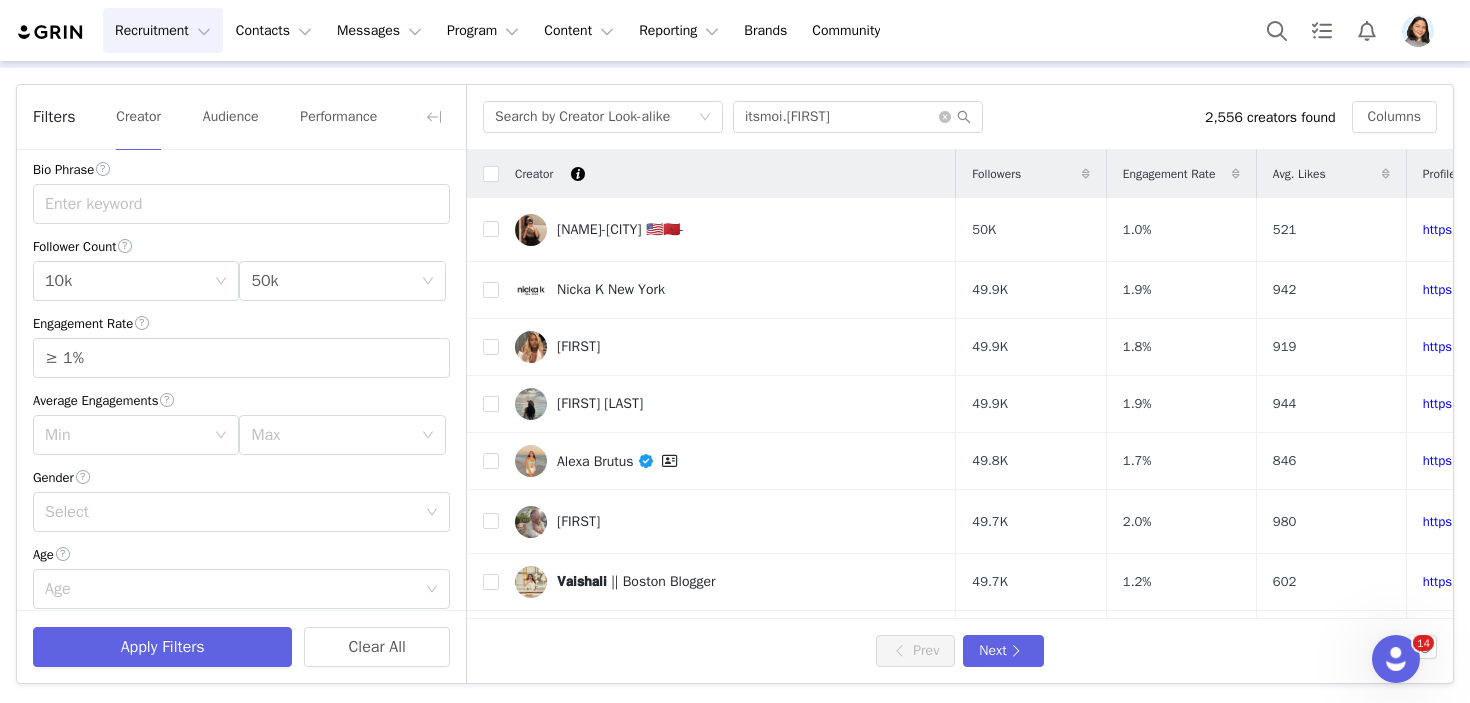 scroll, scrollTop: 0, scrollLeft: 0, axis: both 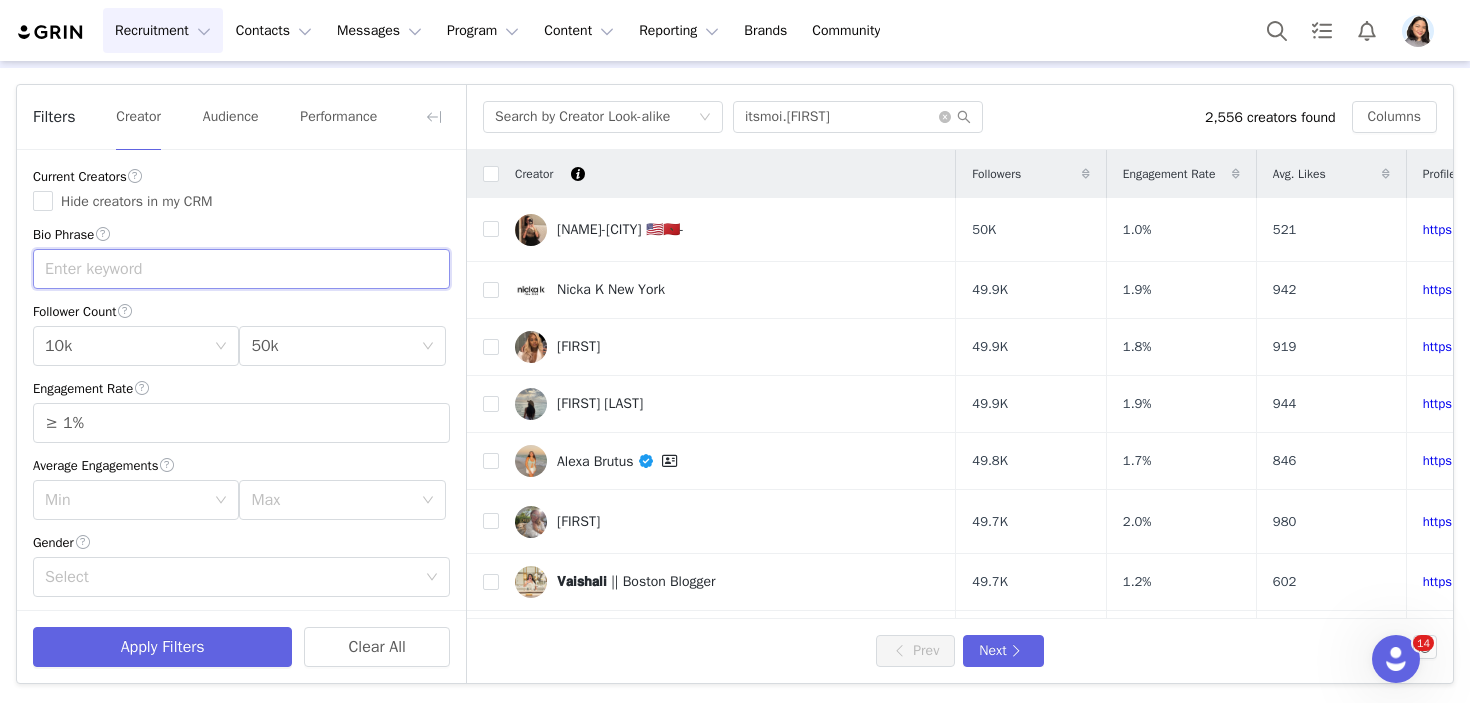 click at bounding box center (241, 269) 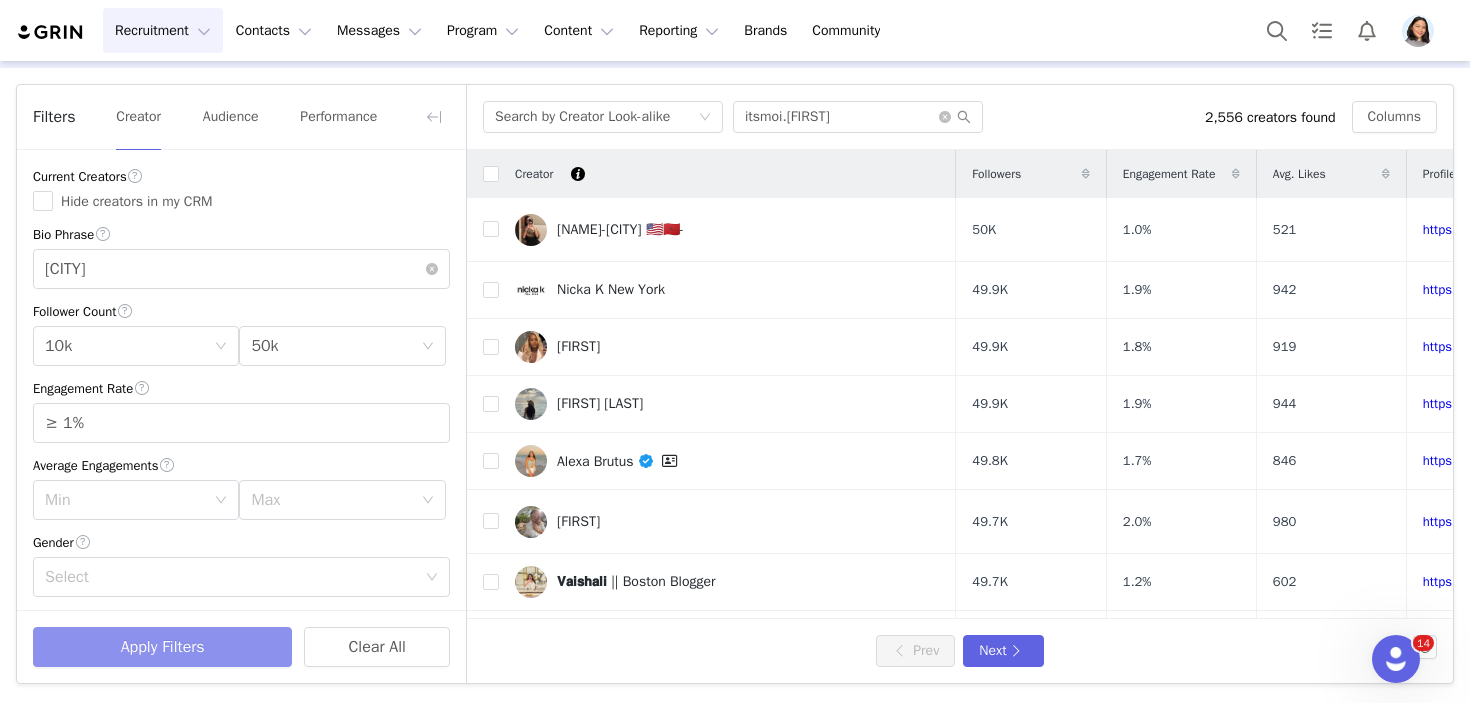 click on "Apply Filters" at bounding box center [162, 647] 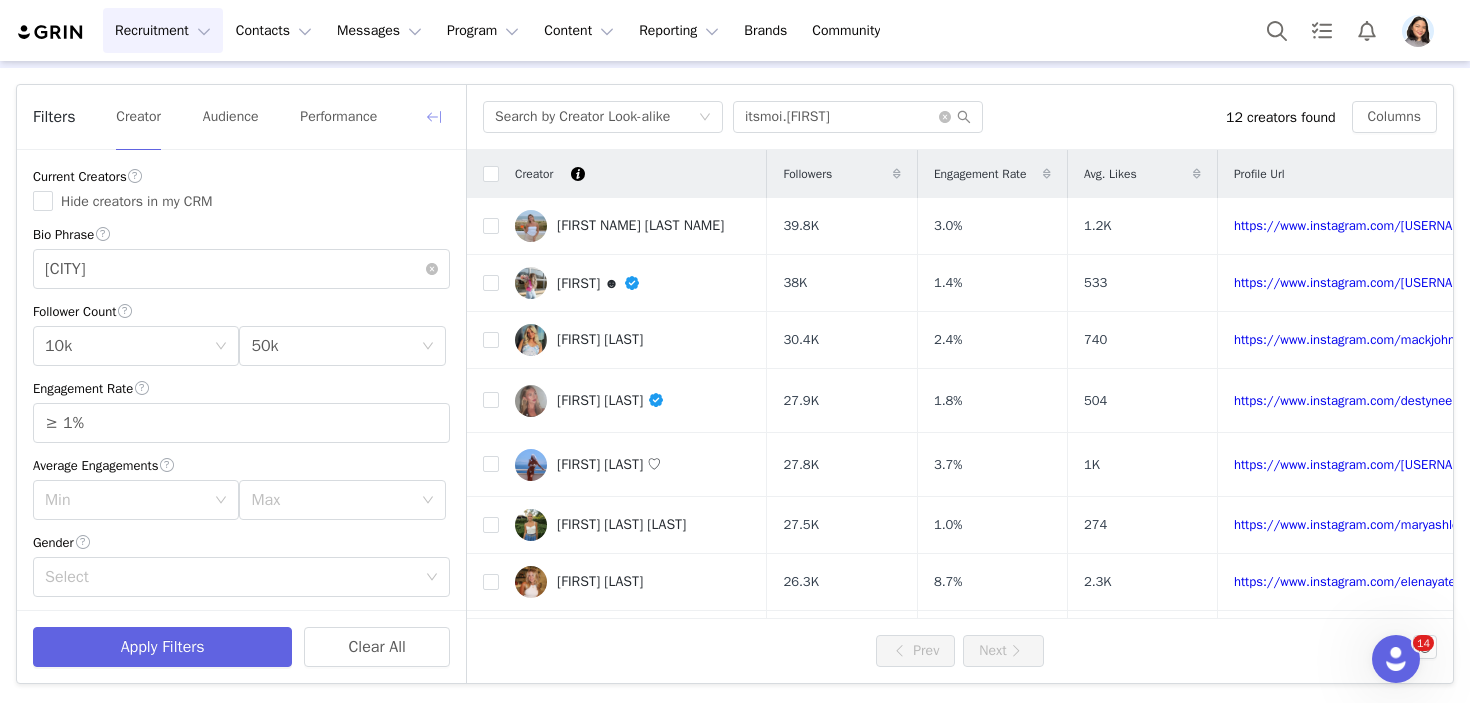 click at bounding box center (434, 117) 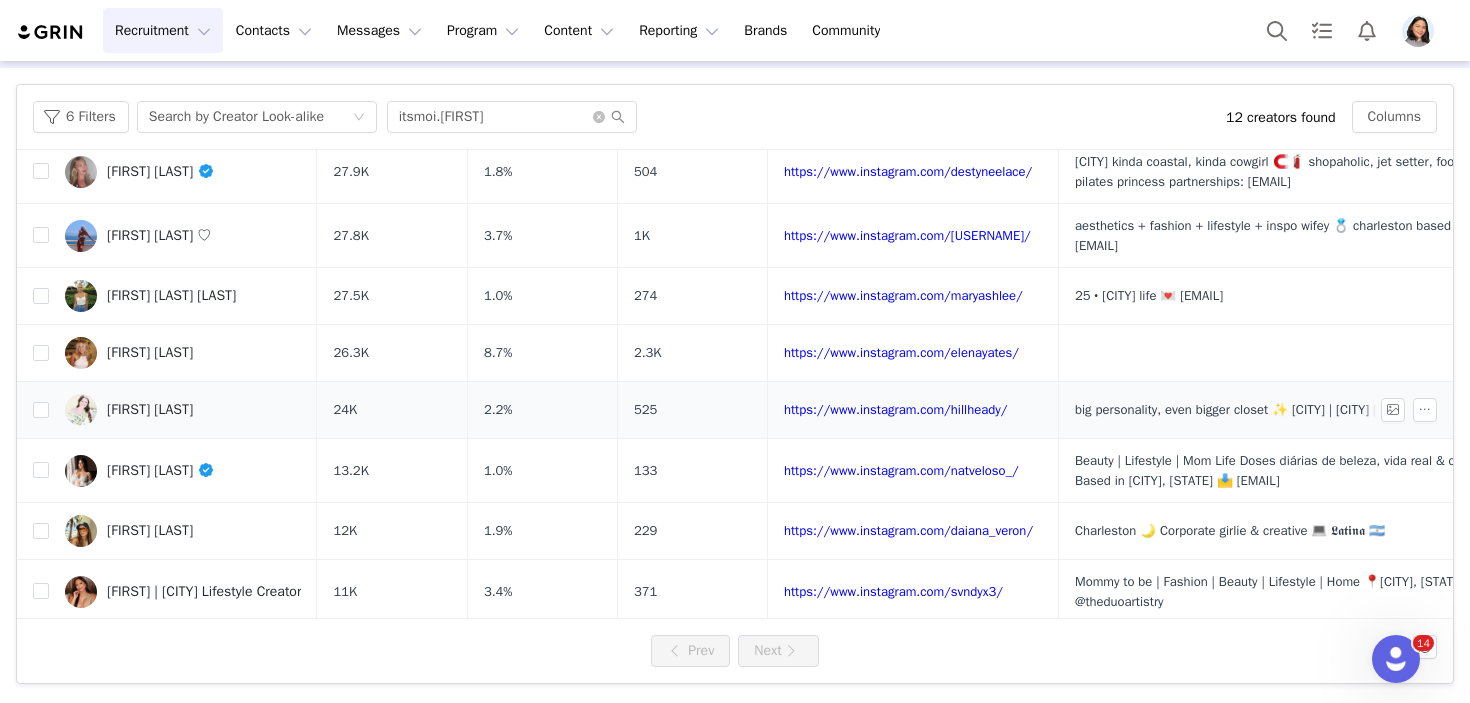 scroll, scrollTop: 327, scrollLeft: 0, axis: vertical 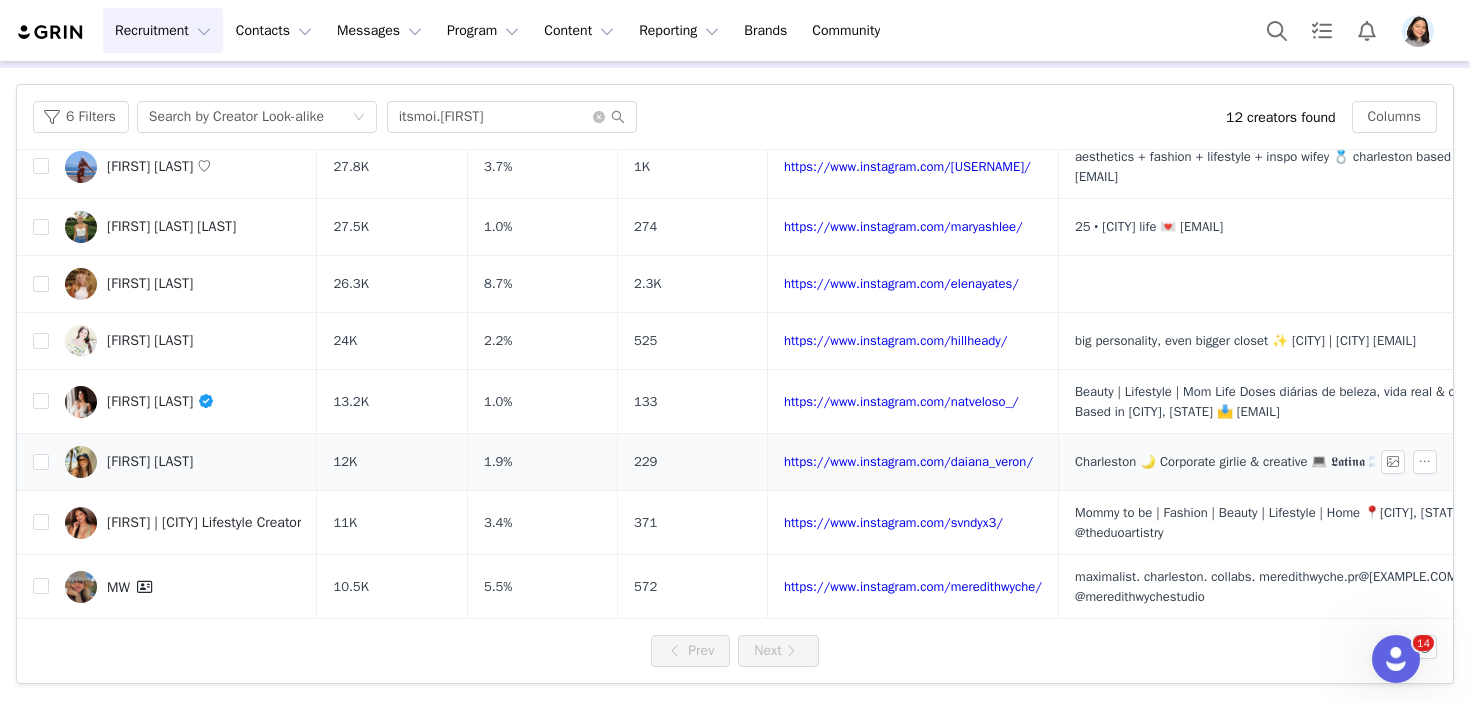 click on "[FIRST] [LAST]" at bounding box center (183, 462) 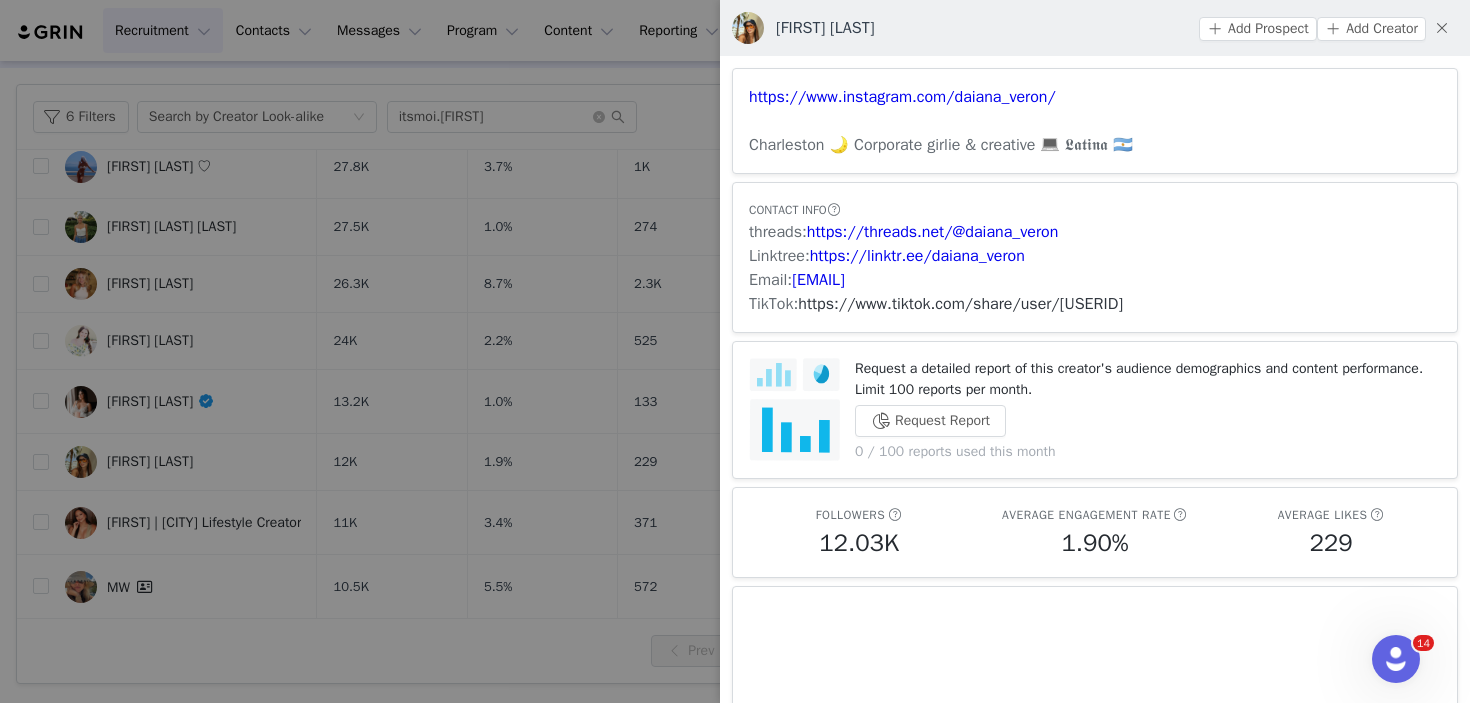 click on "https://www.tiktok.com/share/user/[USERID]" at bounding box center (960, 304) 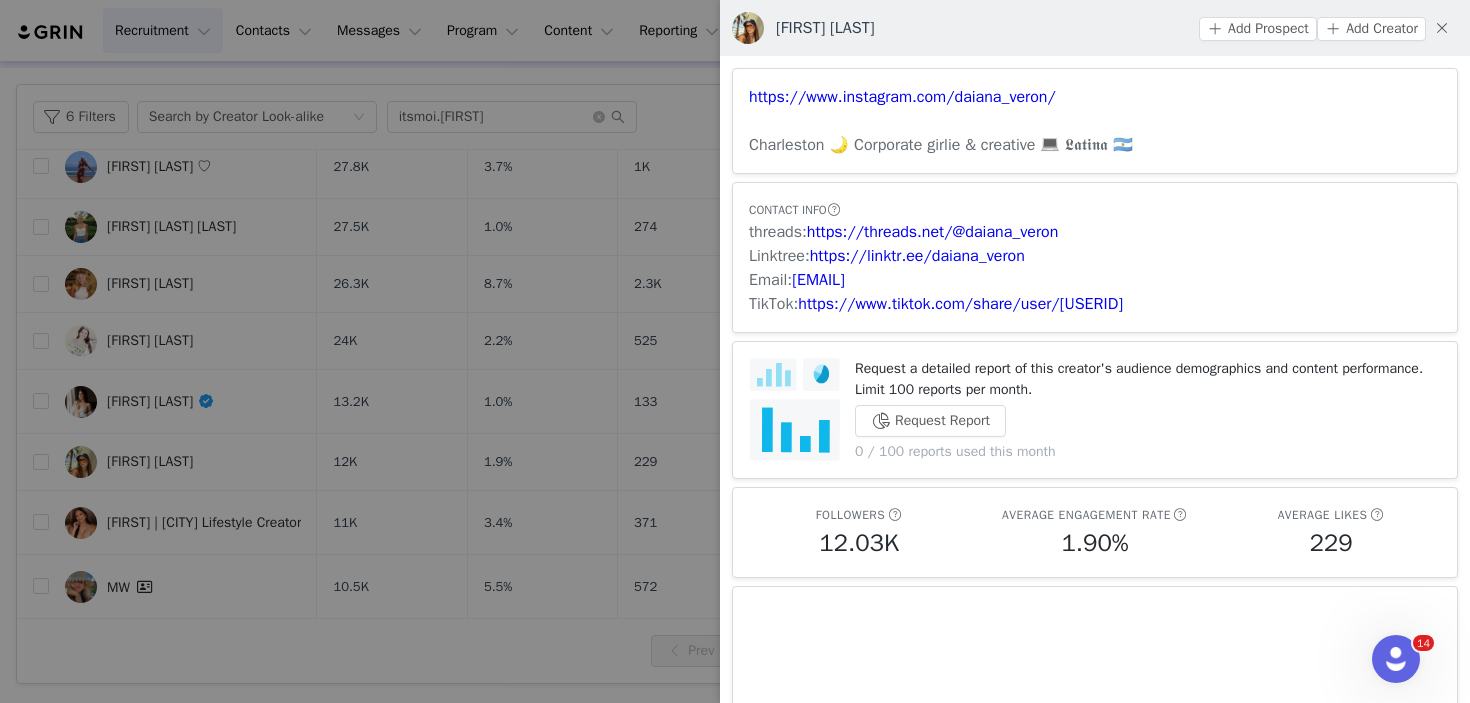 click at bounding box center (735, 351) 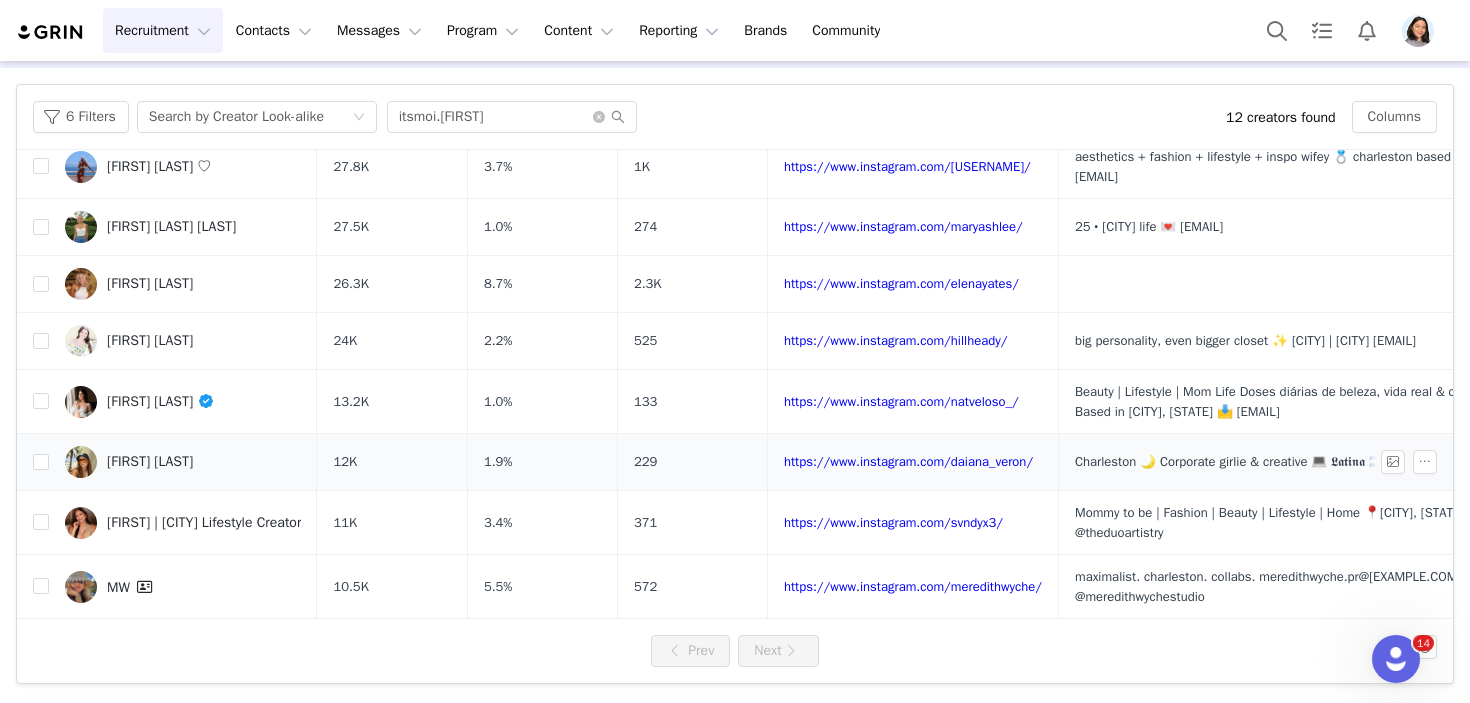 click on "[FIRST] [LAST]" at bounding box center [183, 462] 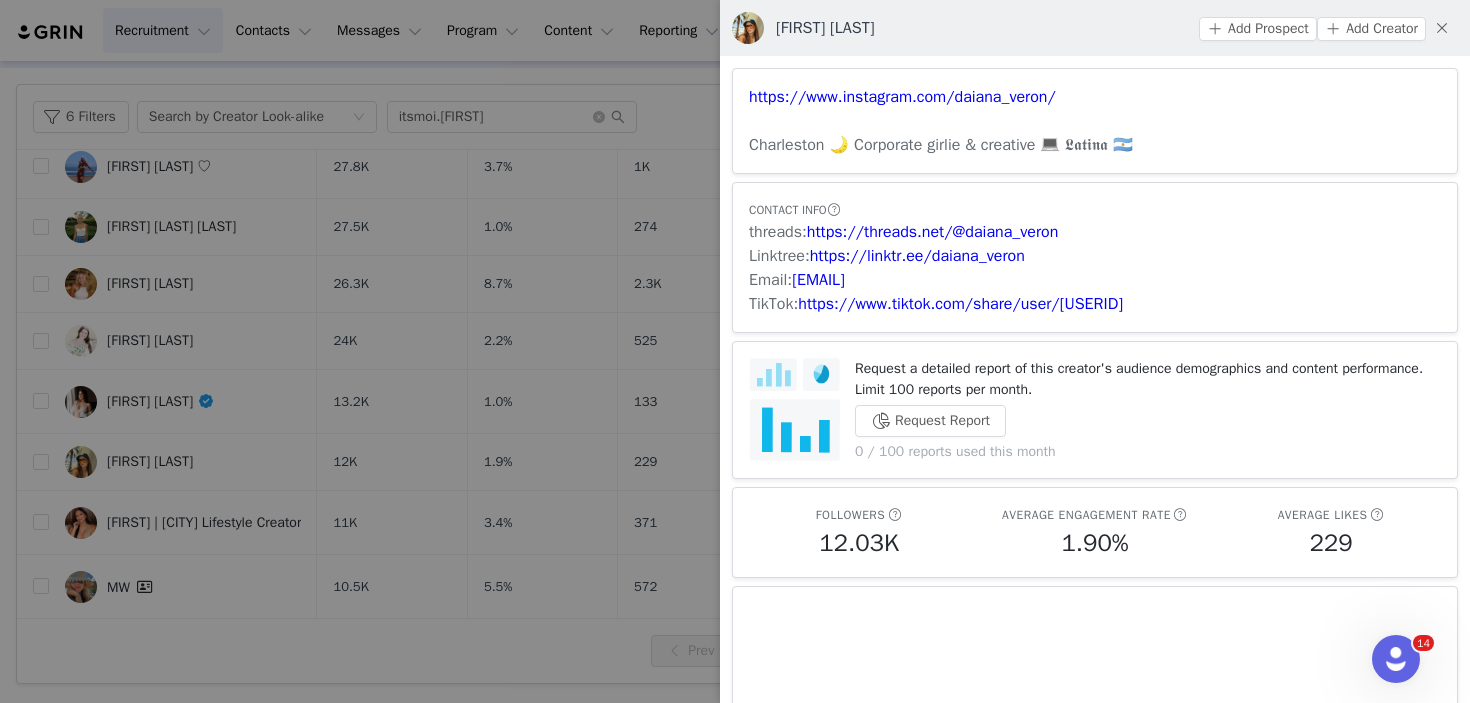 click at bounding box center (735, 351) 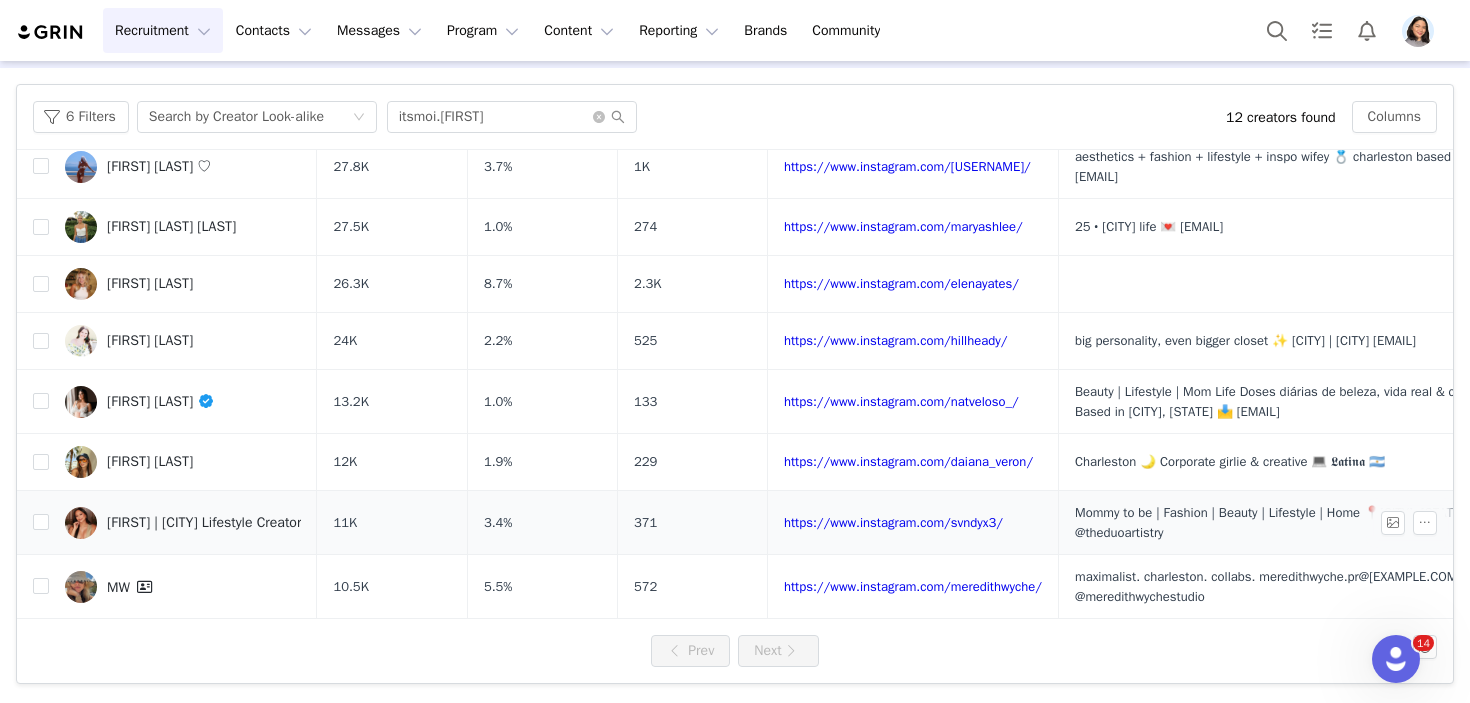 click on "[FIRST] | [CITY] Lifestyle Creator" at bounding box center (183, 523) 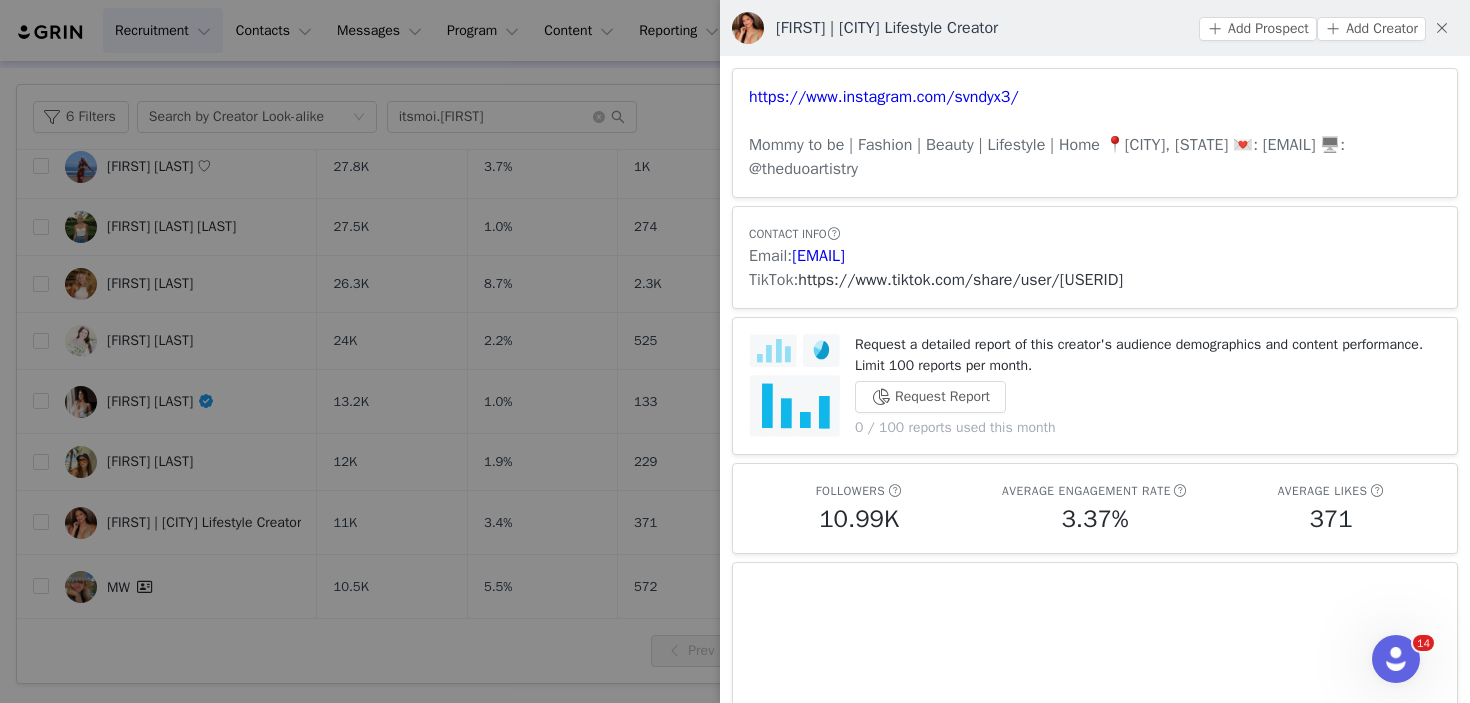 click on "https://www.tiktok.com/share/user/[USERID]" at bounding box center [960, 280] 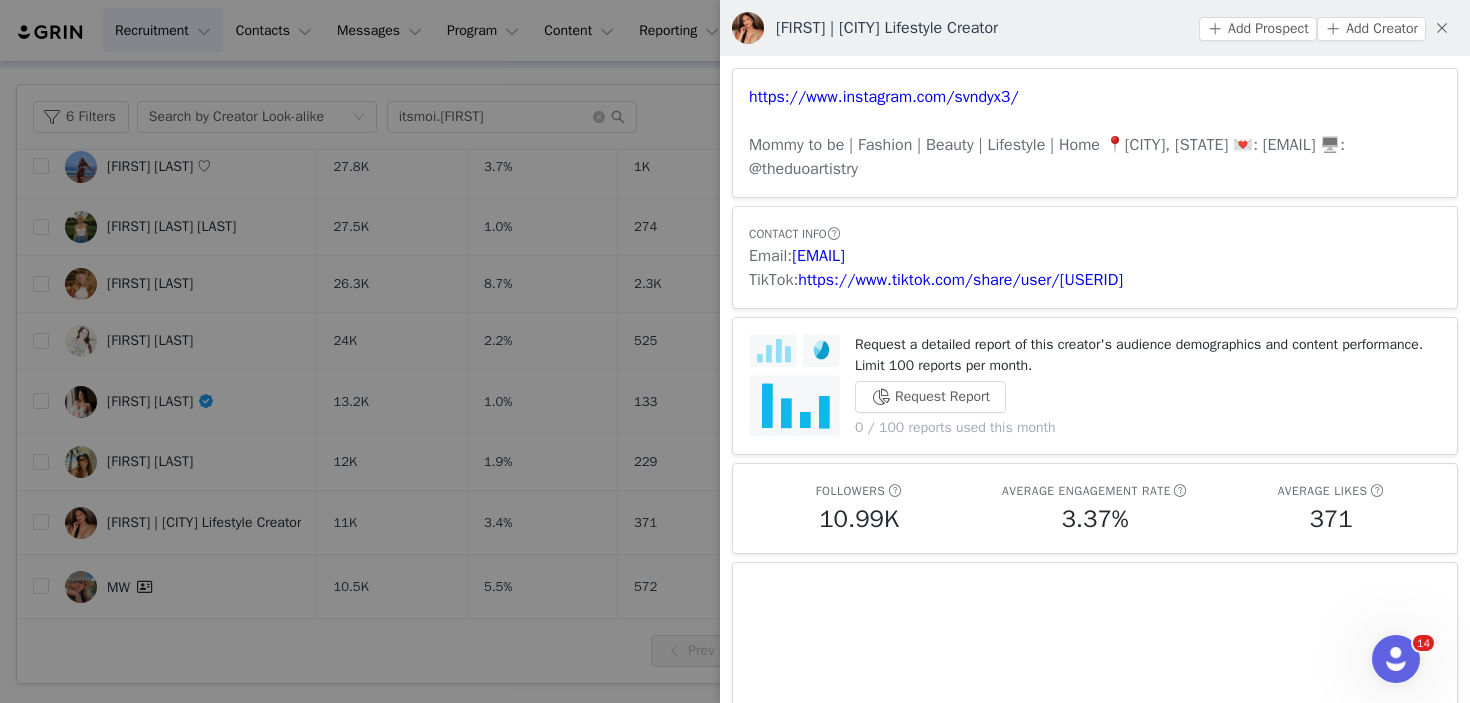 click at bounding box center [735, 351] 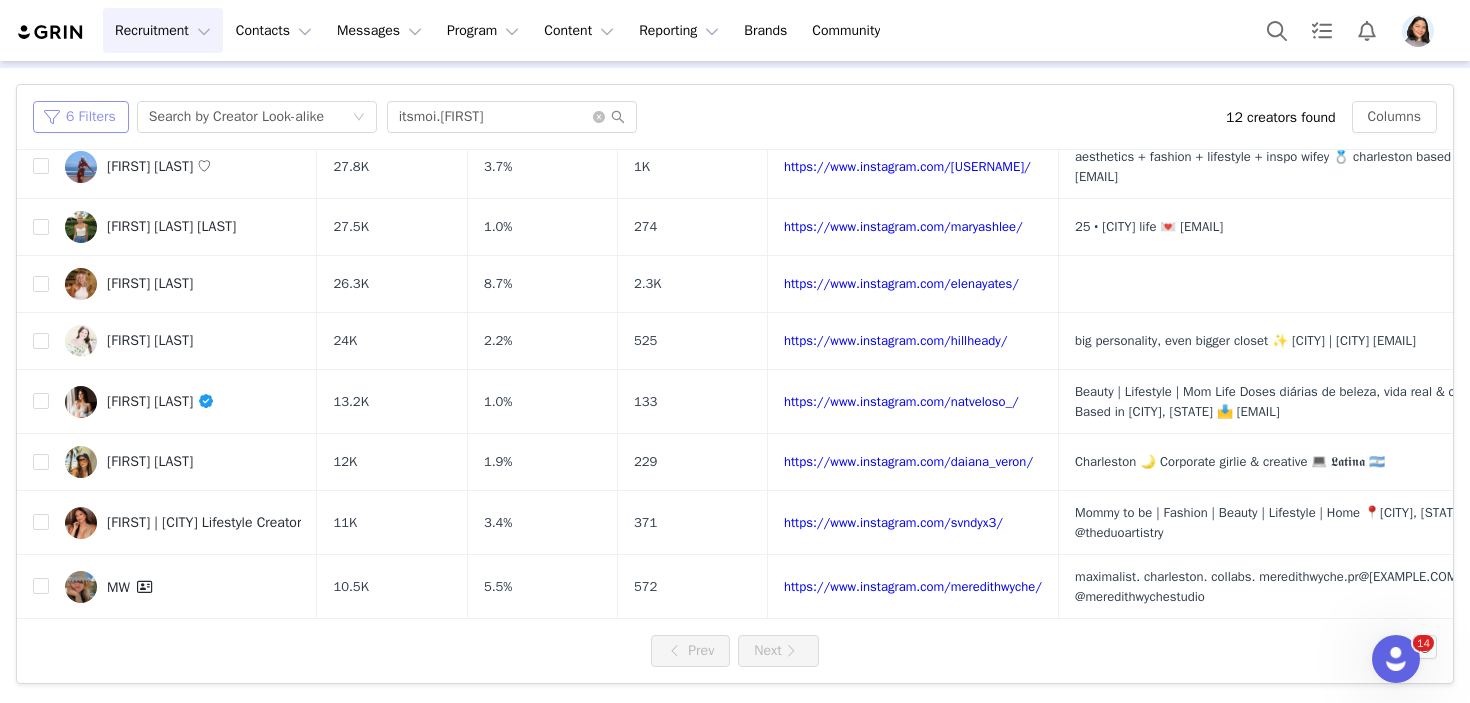 click on "6 Filters" at bounding box center [81, 117] 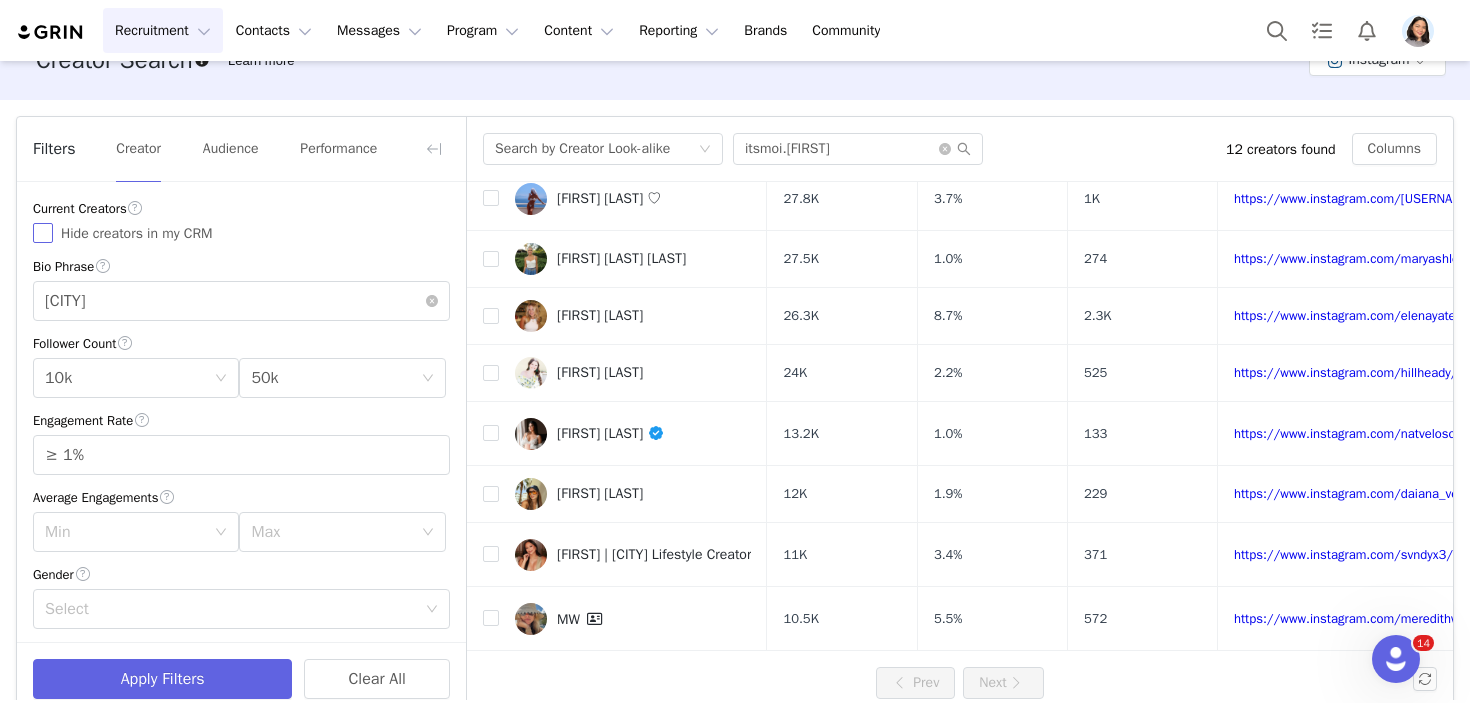 scroll, scrollTop: 0, scrollLeft: 0, axis: both 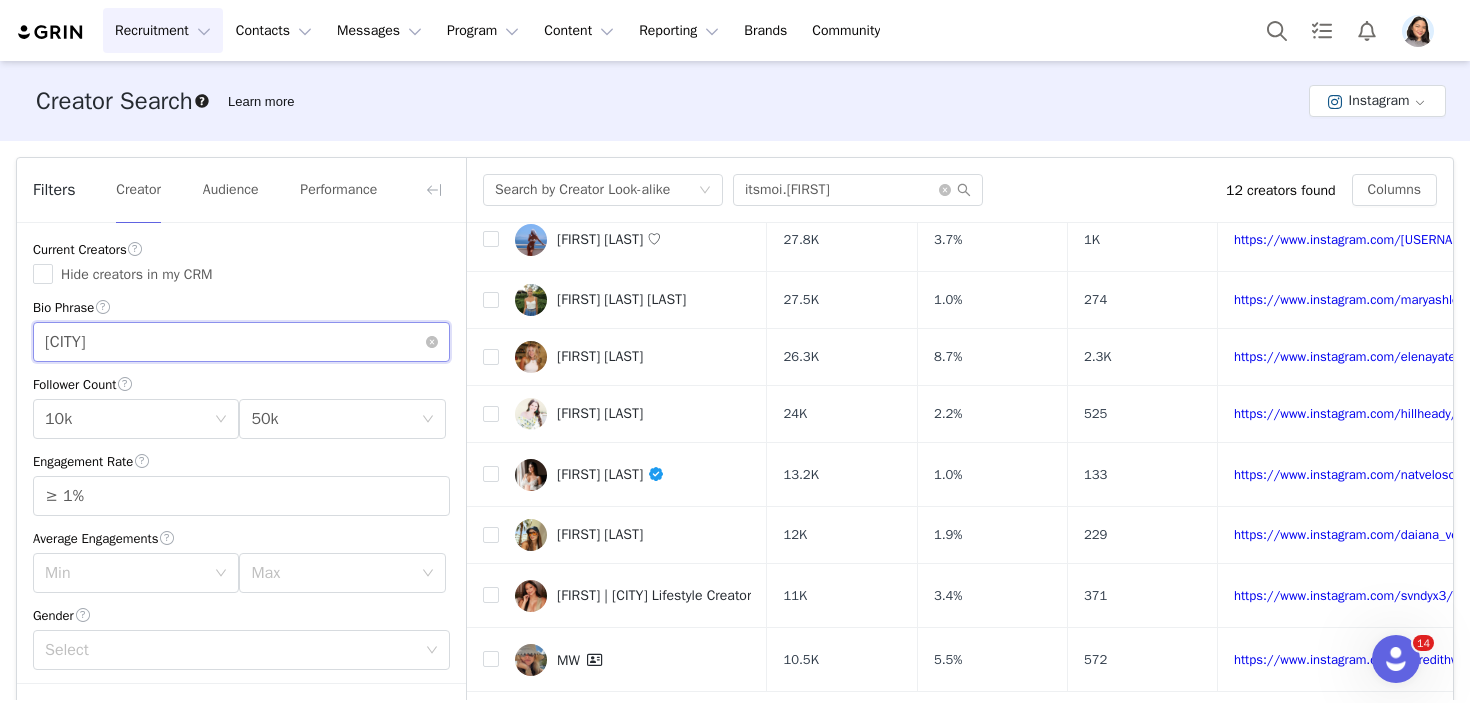 drag, startPoint x: 80, startPoint y: 347, endPoint x: 0, endPoint y: 340, distance: 80.305664 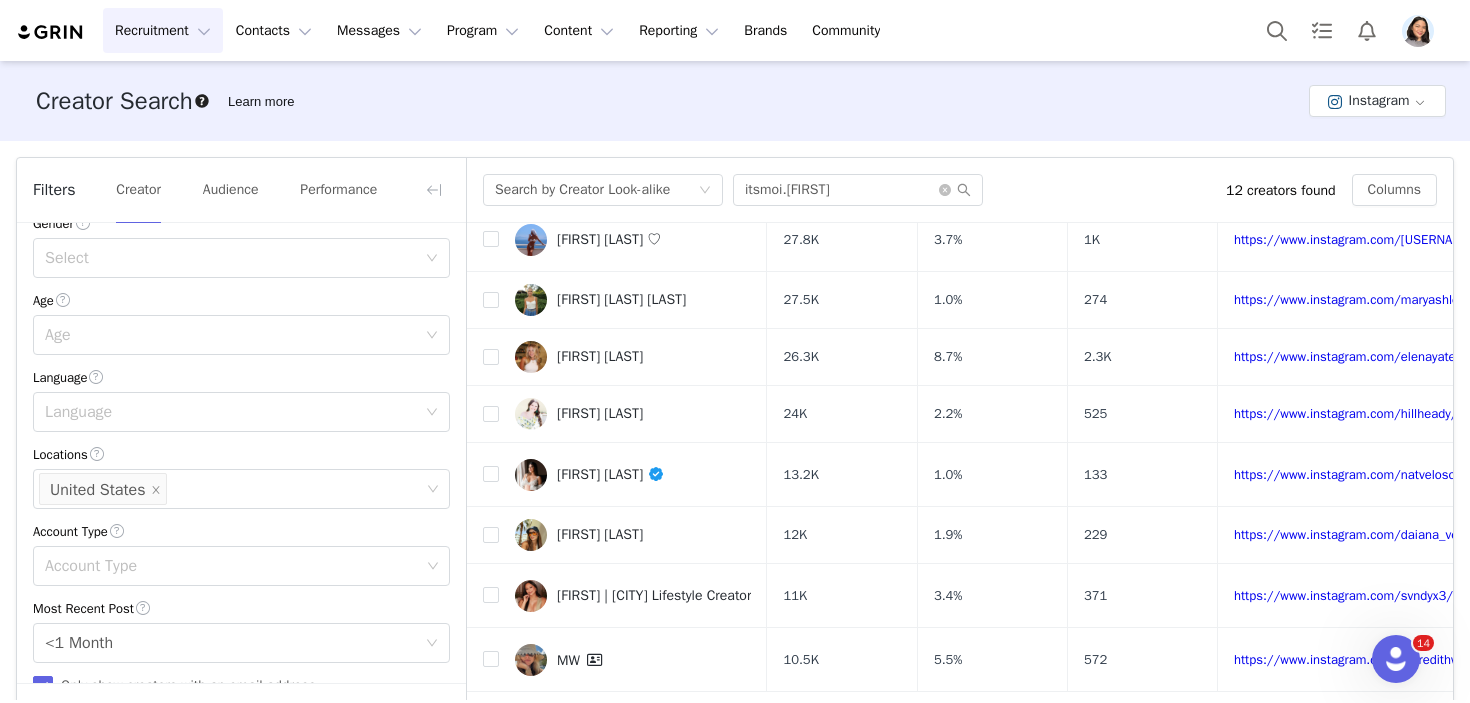 scroll, scrollTop: 653, scrollLeft: 0, axis: vertical 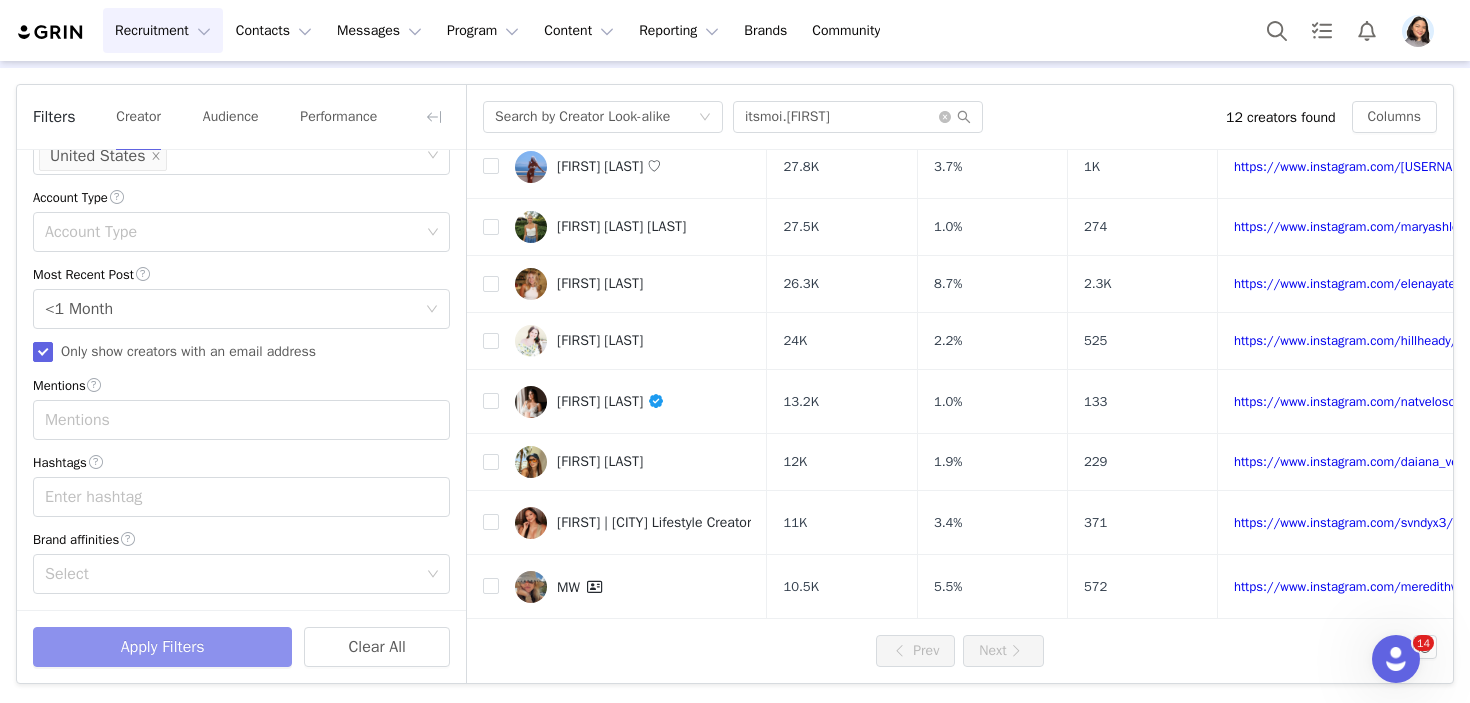 click on "Apply Filters" at bounding box center (162, 647) 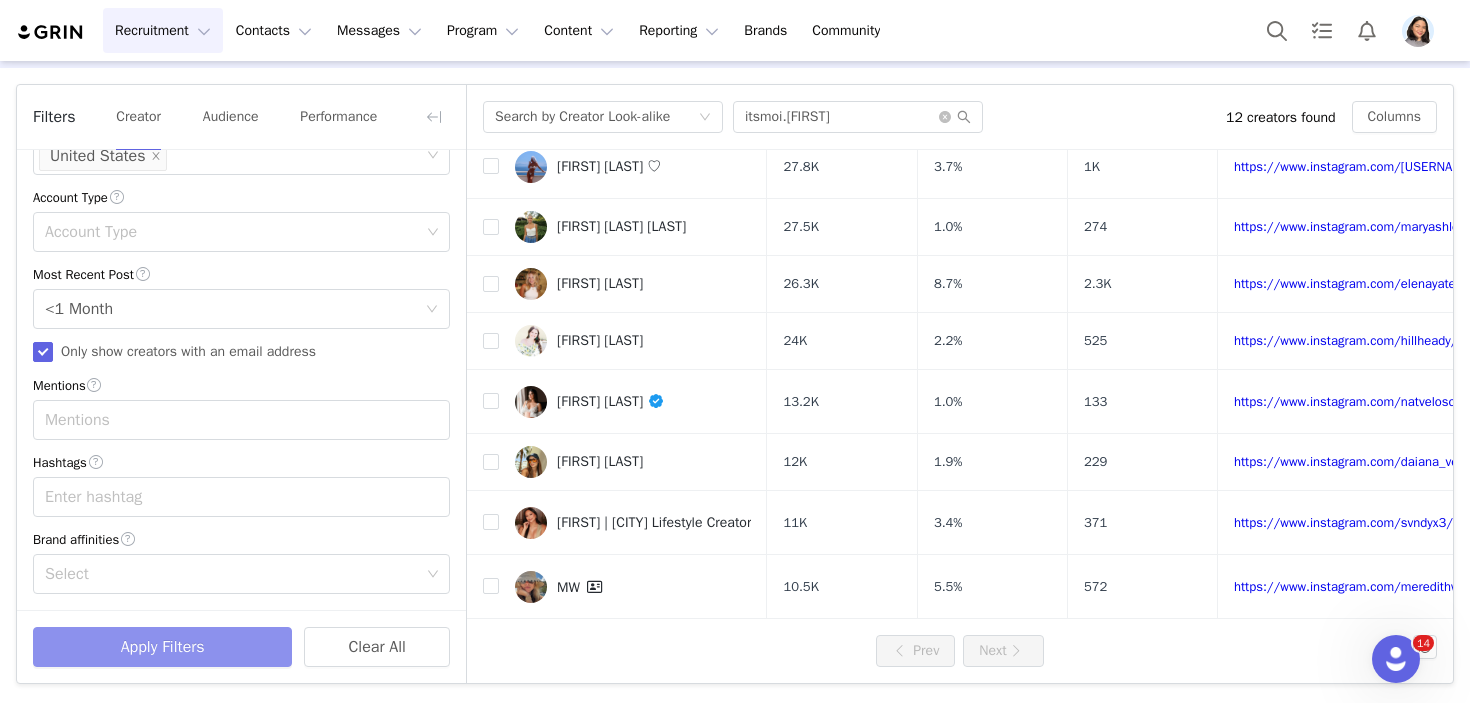 scroll, scrollTop: 0, scrollLeft: 0, axis: both 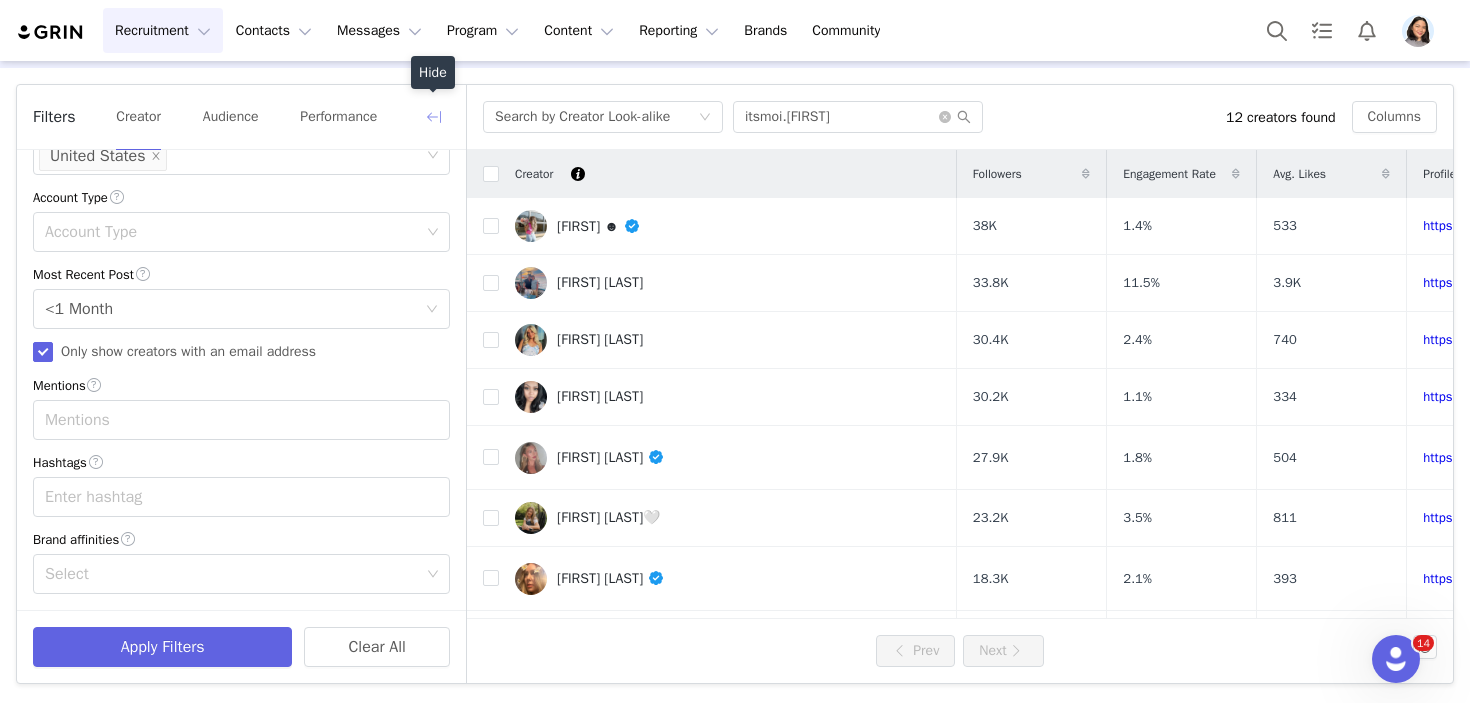 click at bounding box center [434, 117] 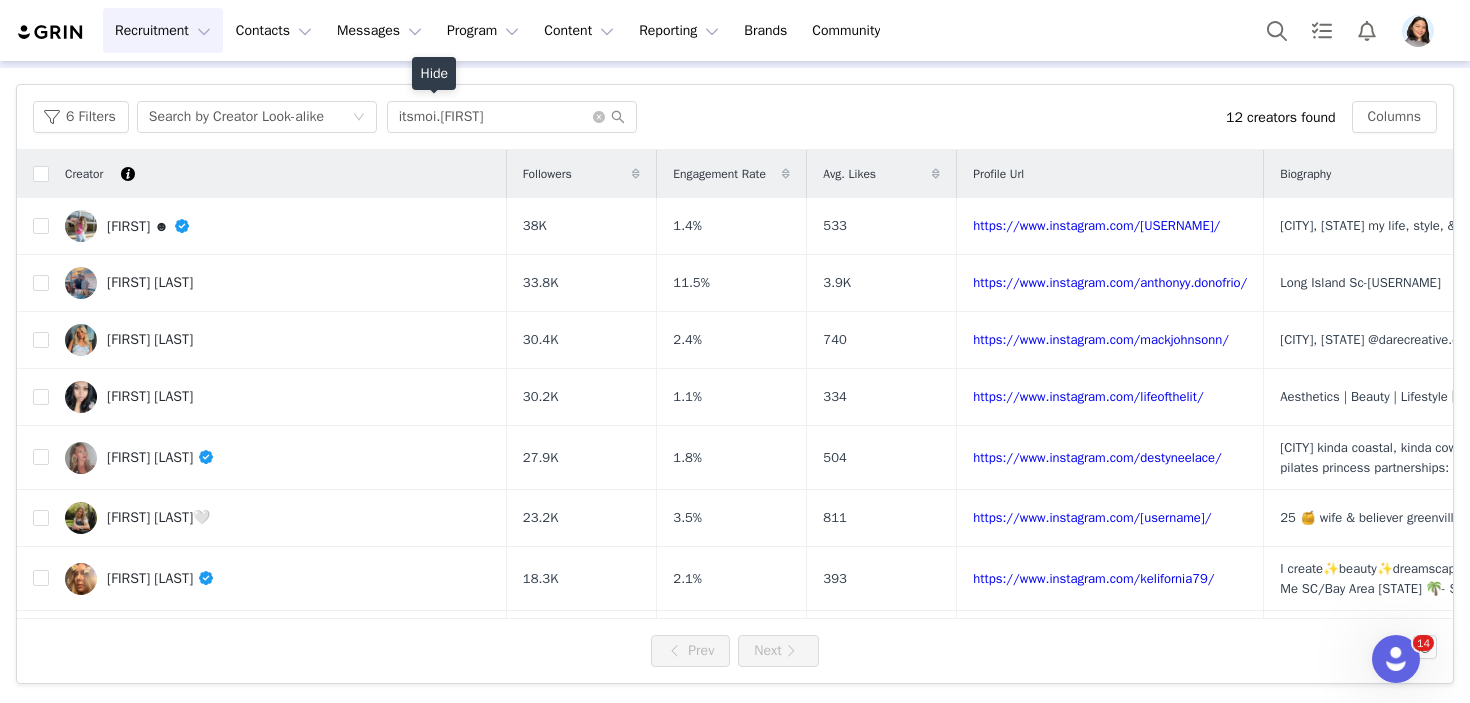 scroll, scrollTop: 1052, scrollLeft: 0, axis: vertical 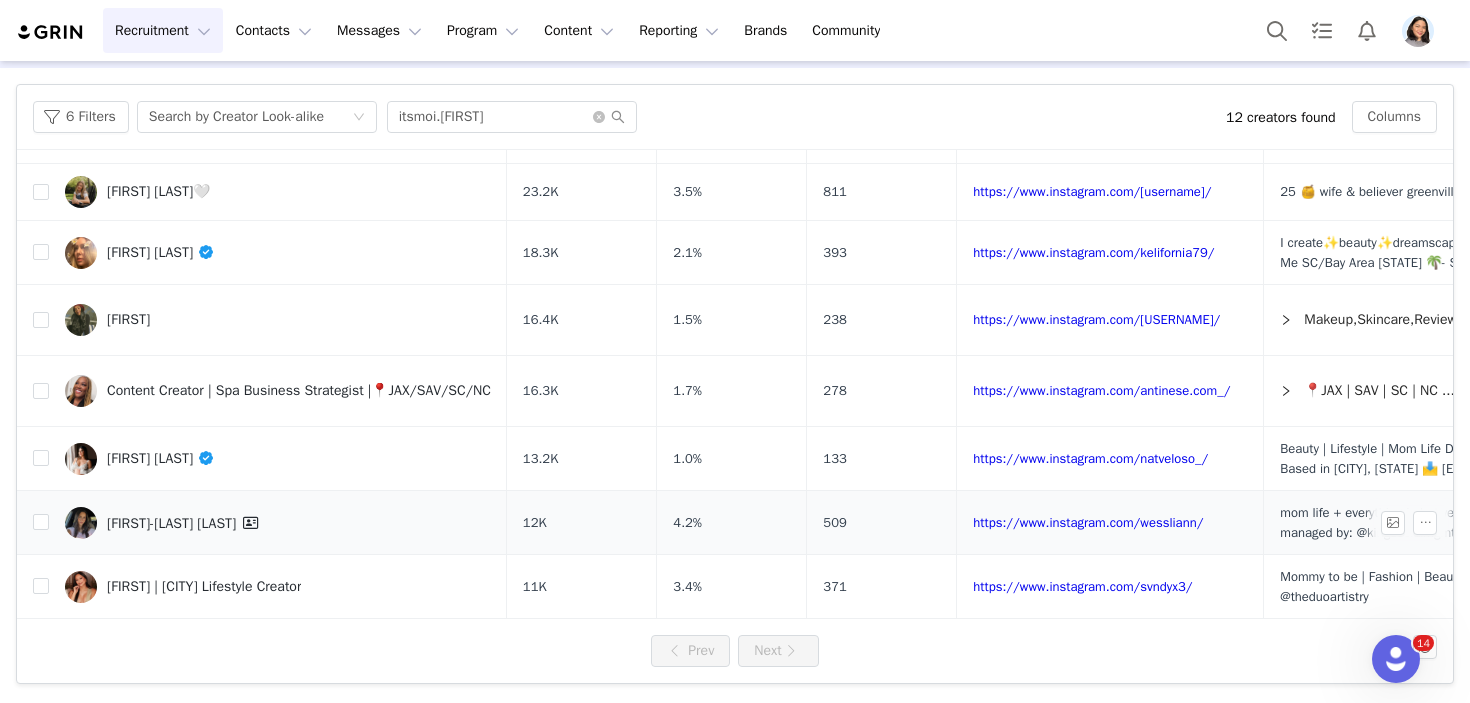 click on "[FIRST]-[LAST] [LAST]" at bounding box center [278, 523] 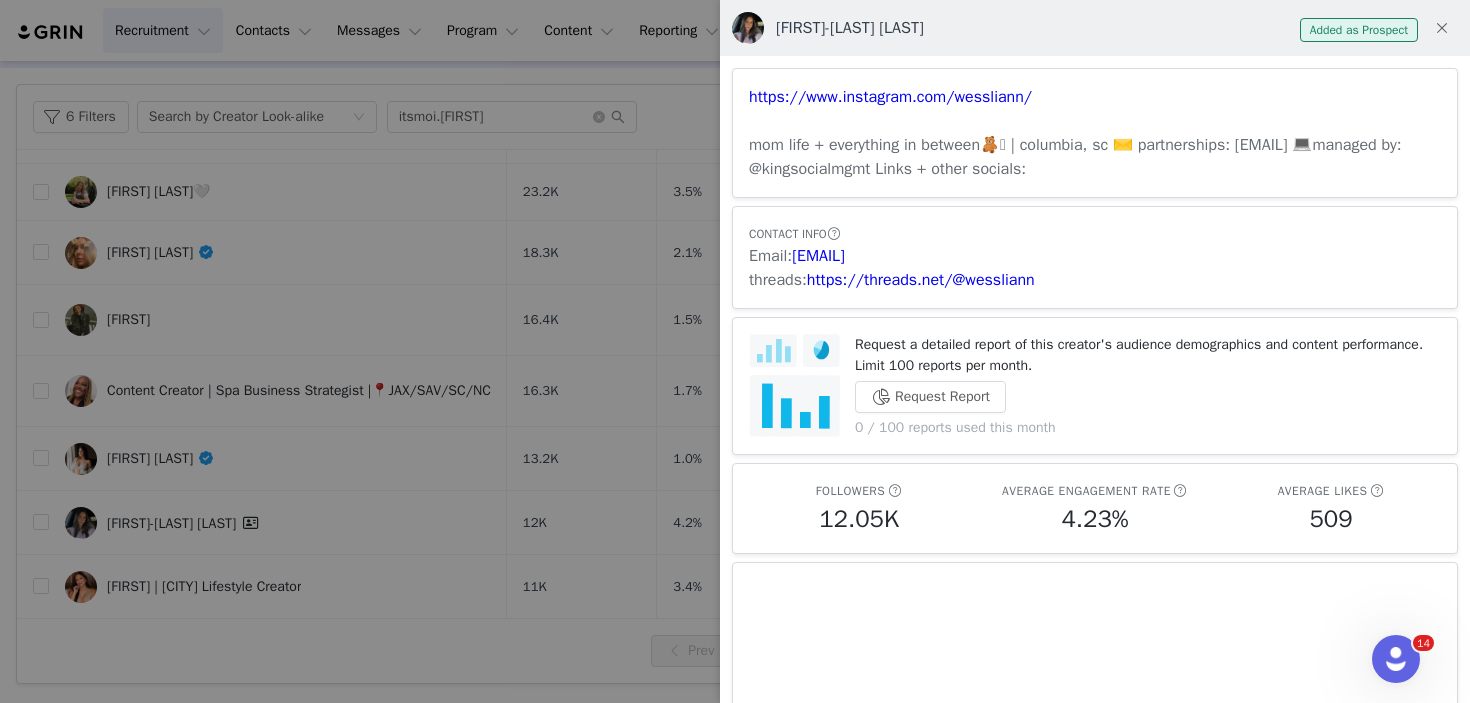 drag, startPoint x: 531, startPoint y: 211, endPoint x: 939, endPoint y: 62, distance: 434.35583 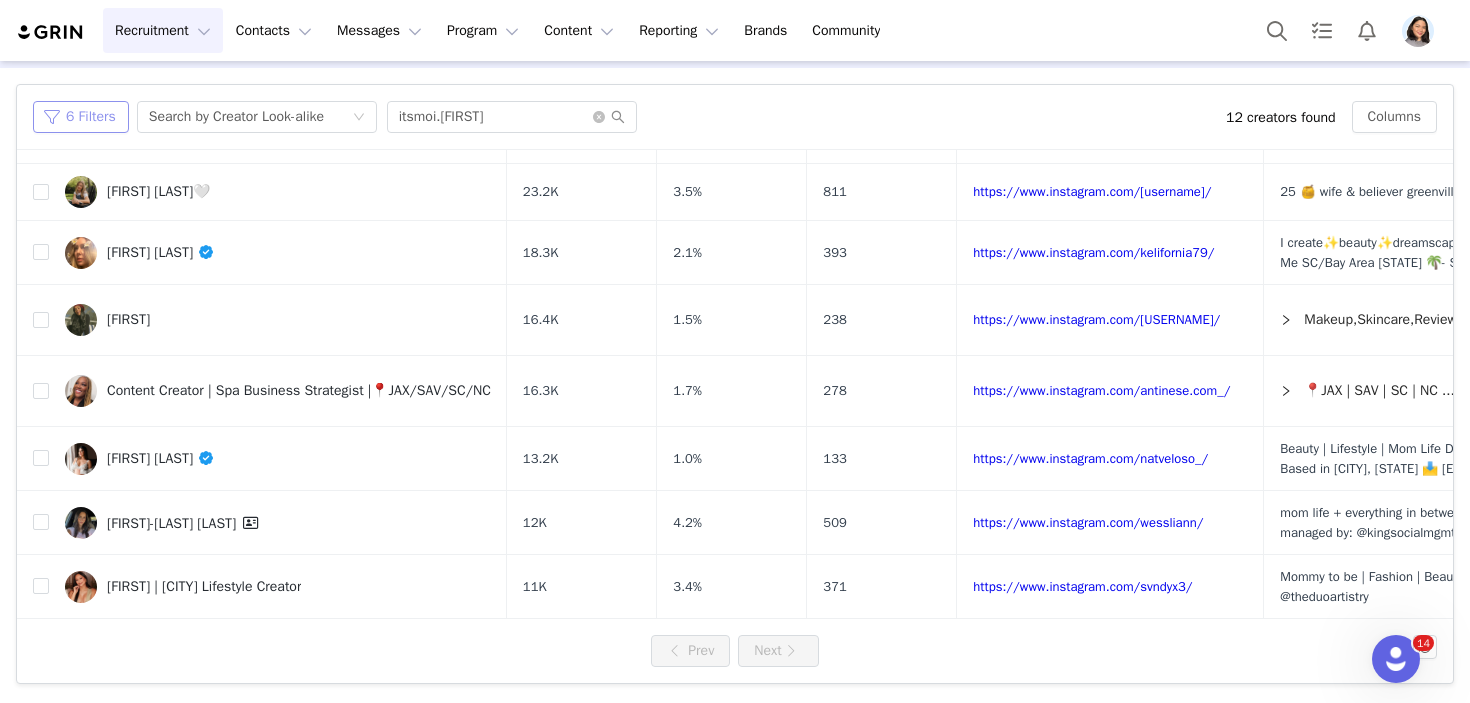 click on "6 Filters" at bounding box center [81, 117] 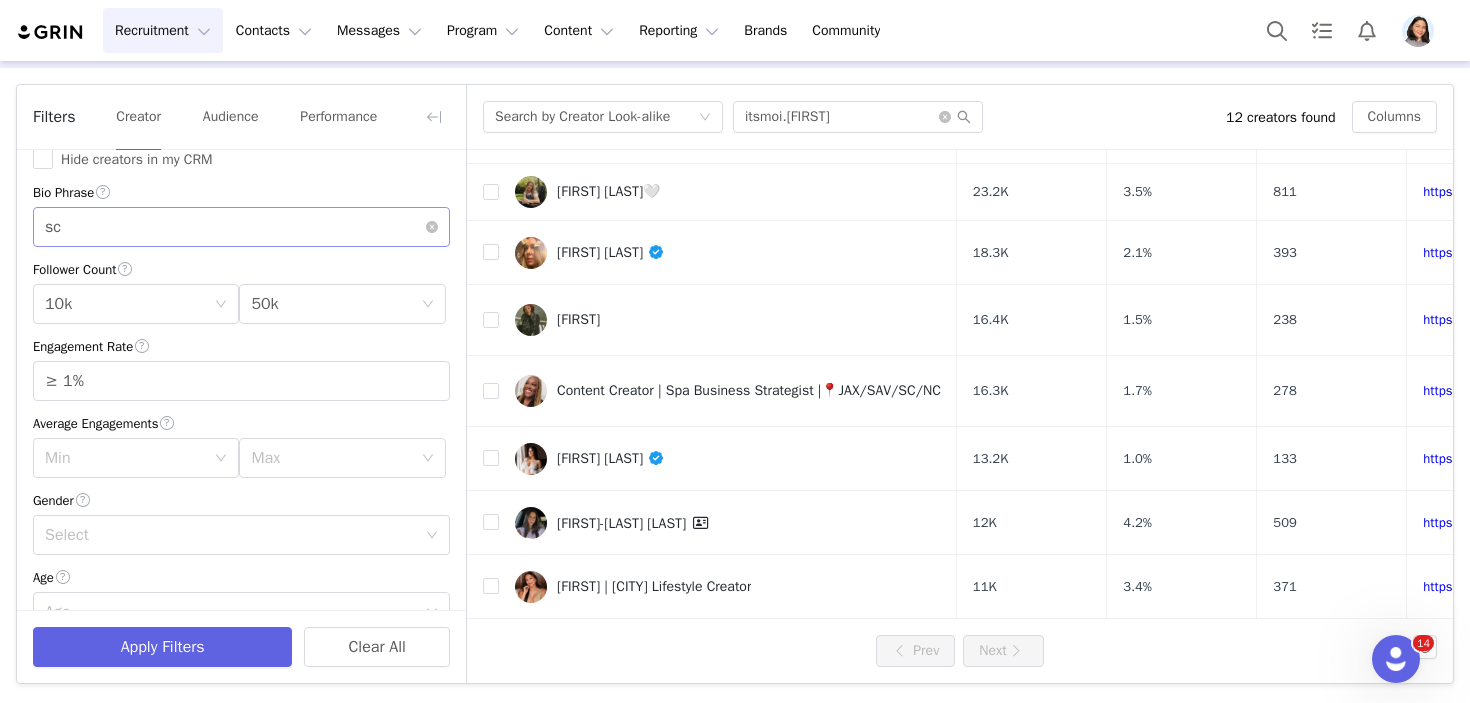 scroll, scrollTop: 0, scrollLeft: 0, axis: both 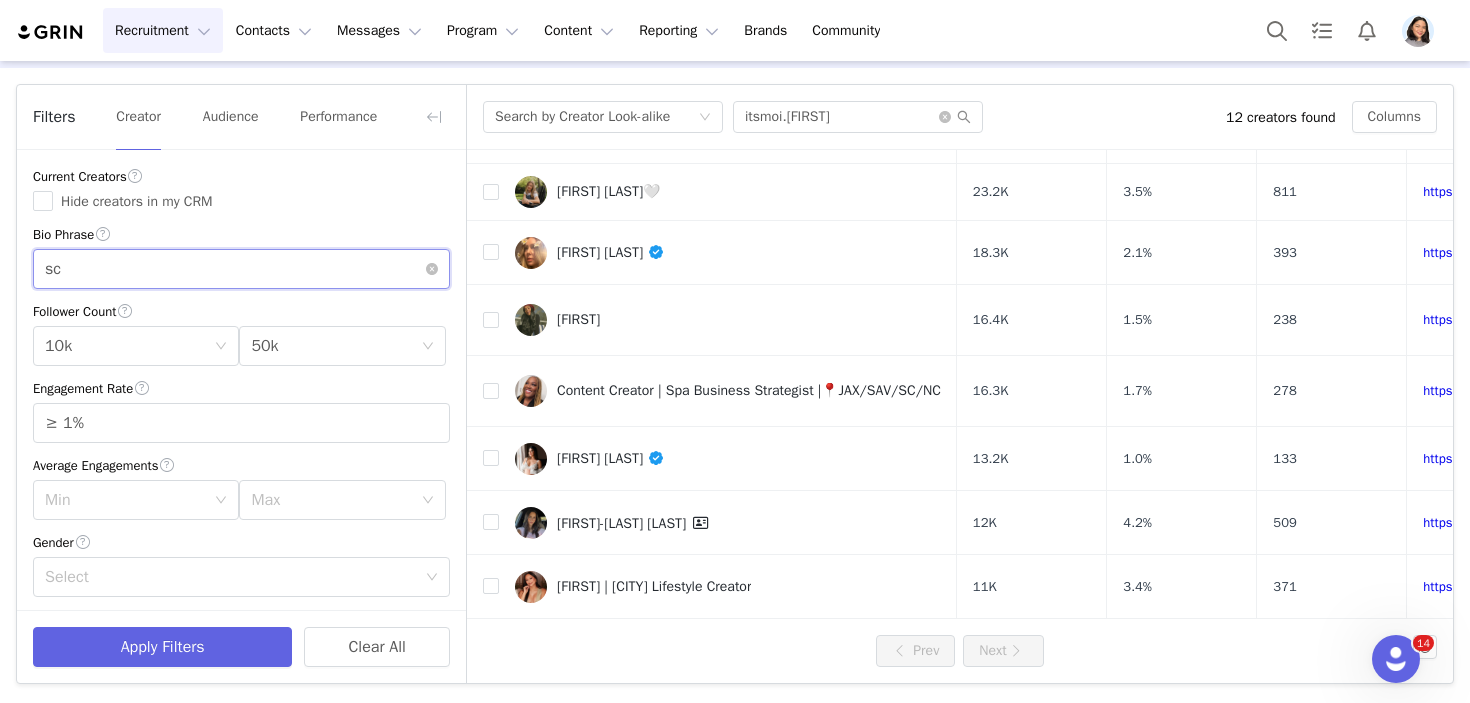 drag, startPoint x: 96, startPoint y: 277, endPoint x: 0, endPoint y: 245, distance: 101.19289 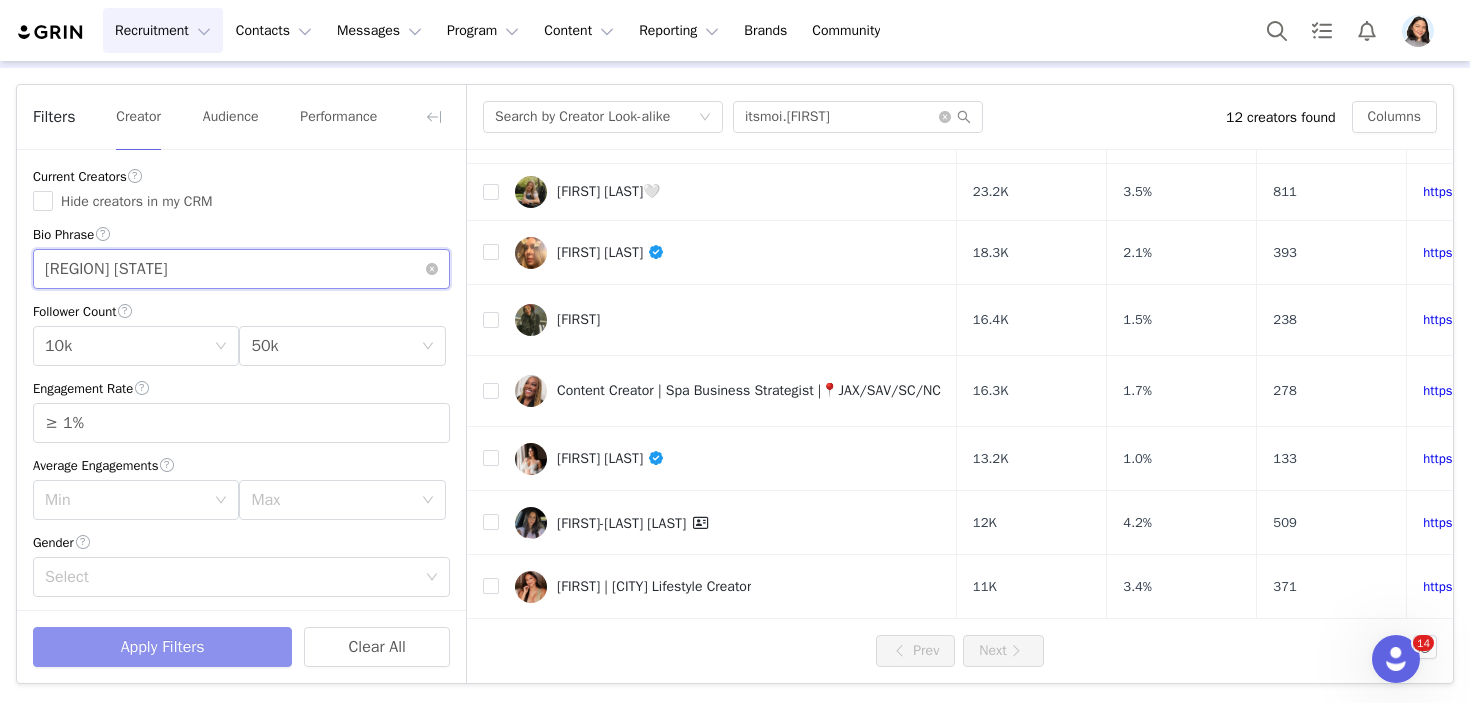 type on "[REGION] [STATE]" 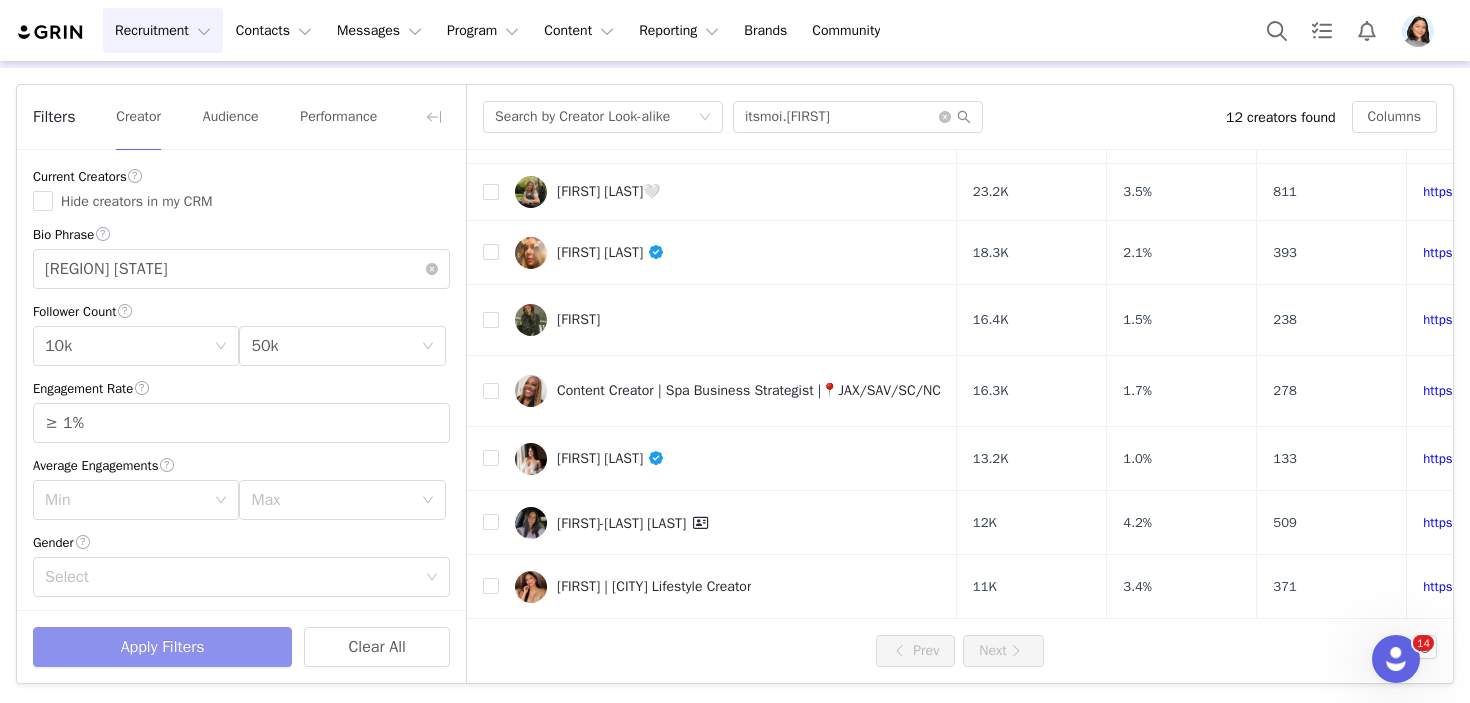 click on "Apply Filters" at bounding box center (162, 647) 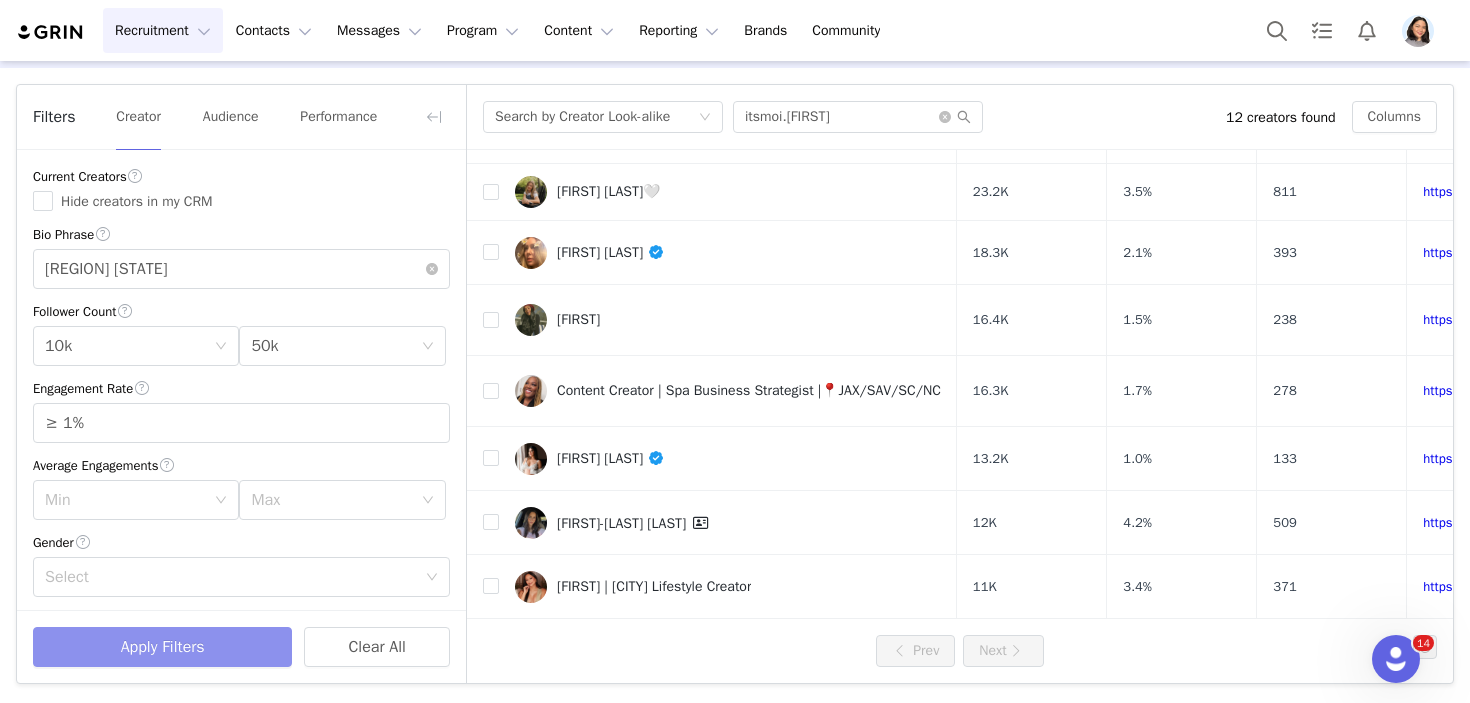 scroll, scrollTop: 0, scrollLeft: 0, axis: both 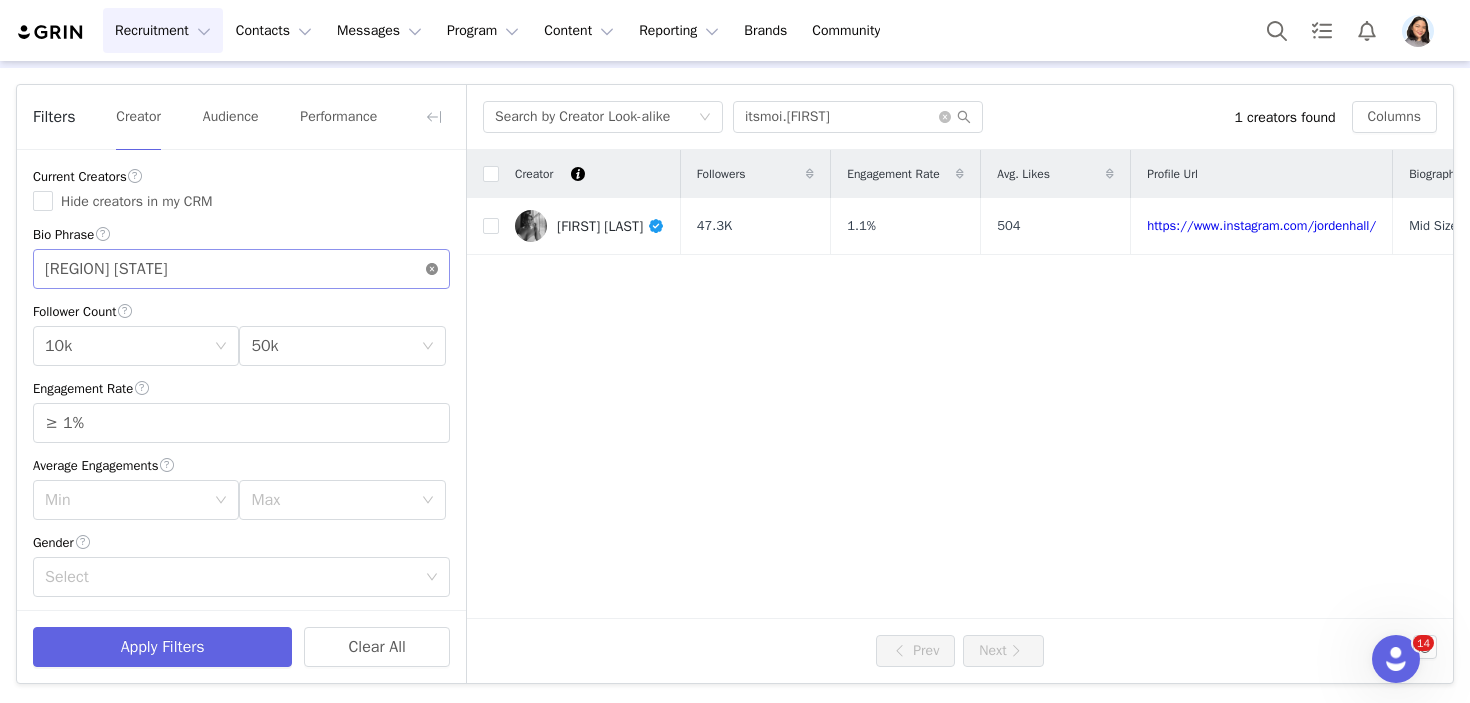 click 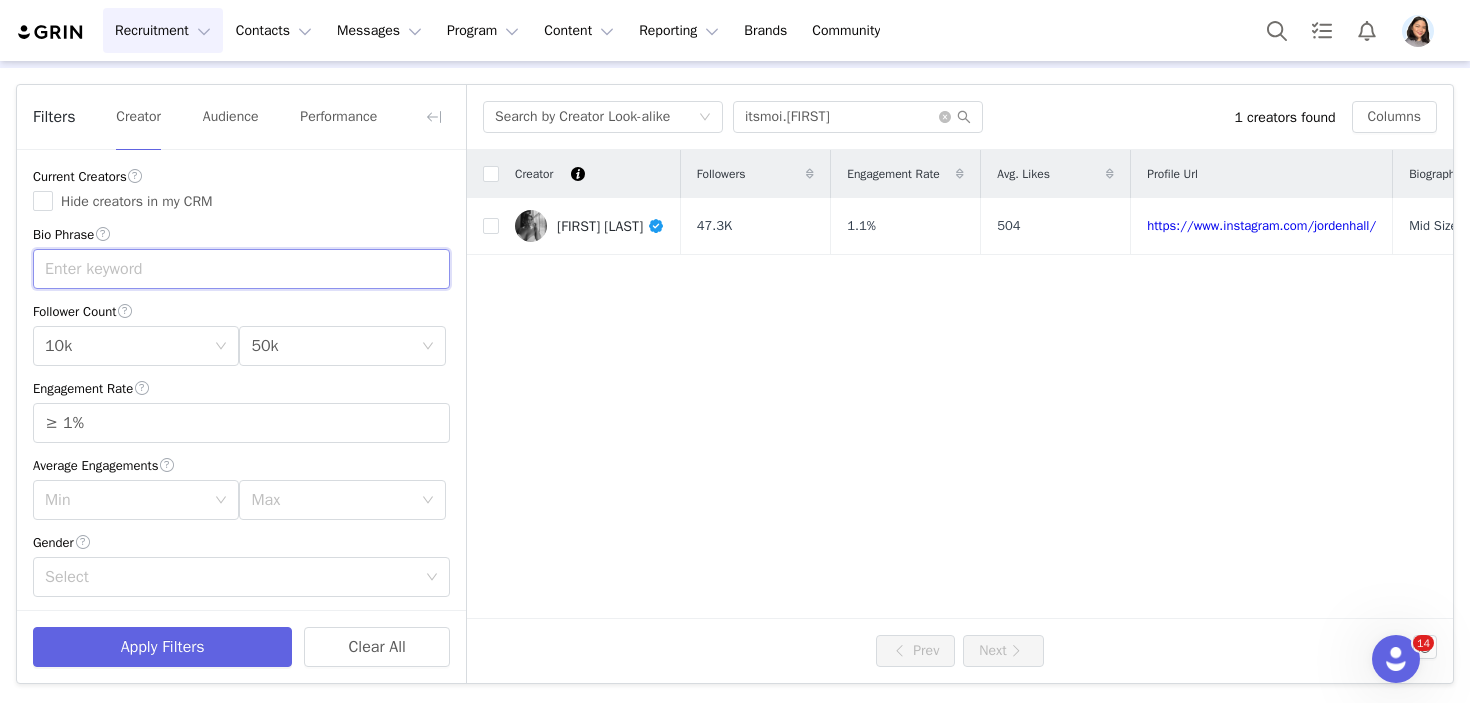 click at bounding box center (241, 269) 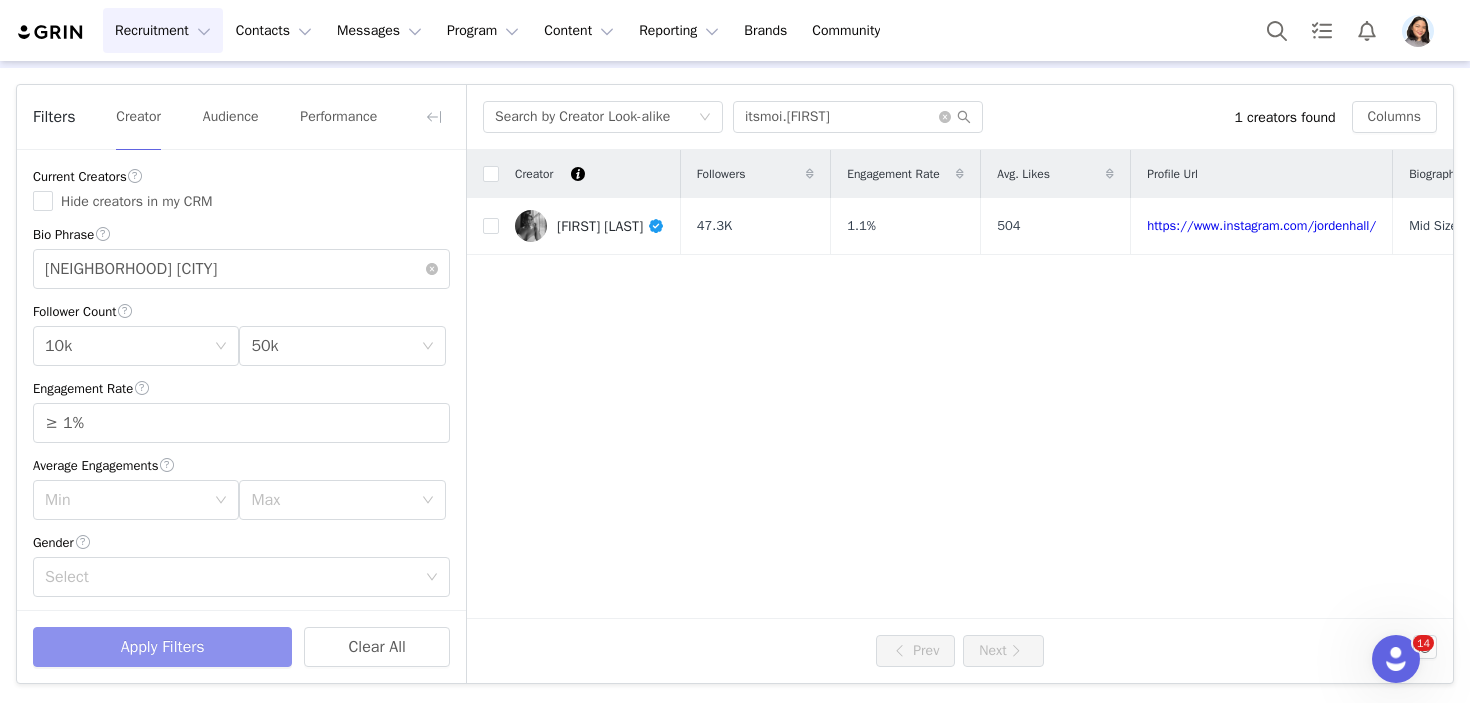 click on "Apply Filters" at bounding box center [162, 647] 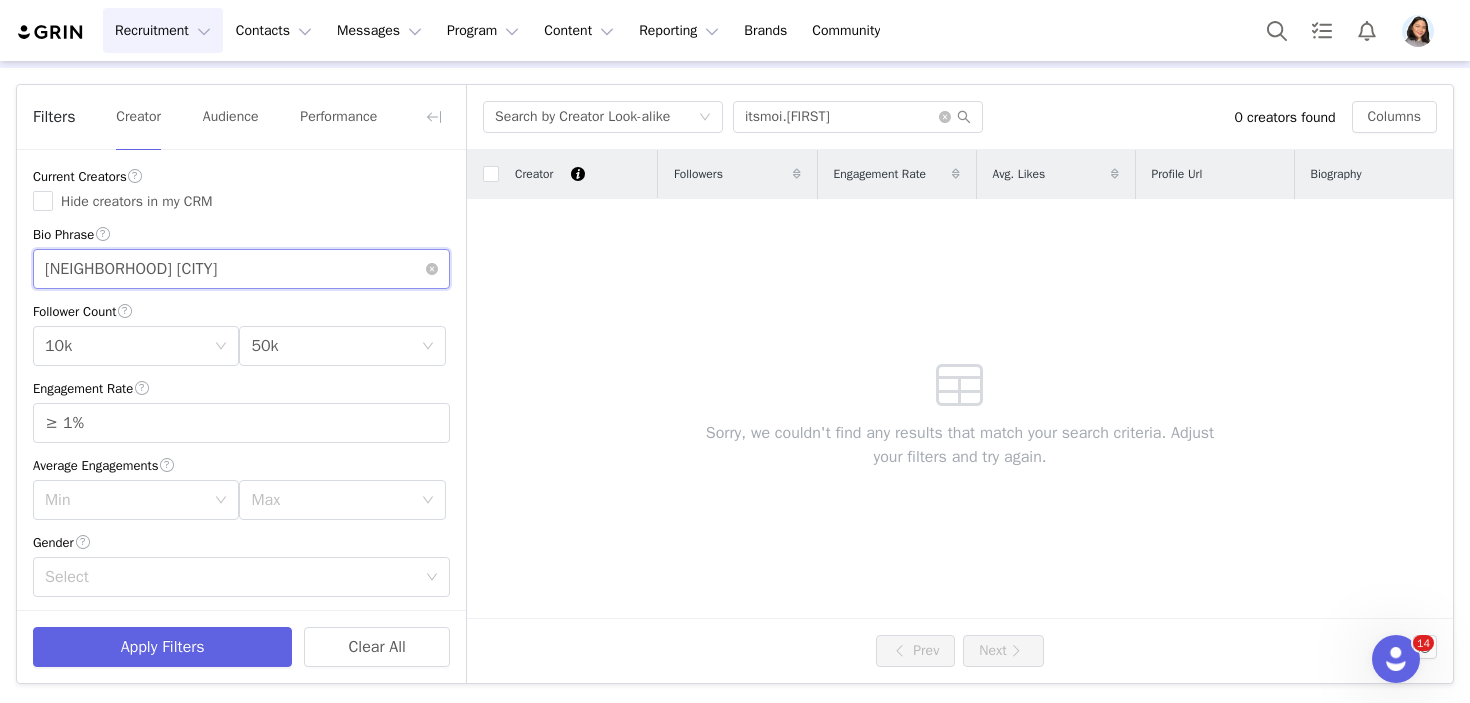 drag, startPoint x: 215, startPoint y: 265, endPoint x: -1, endPoint y: 165, distance: 238.0252 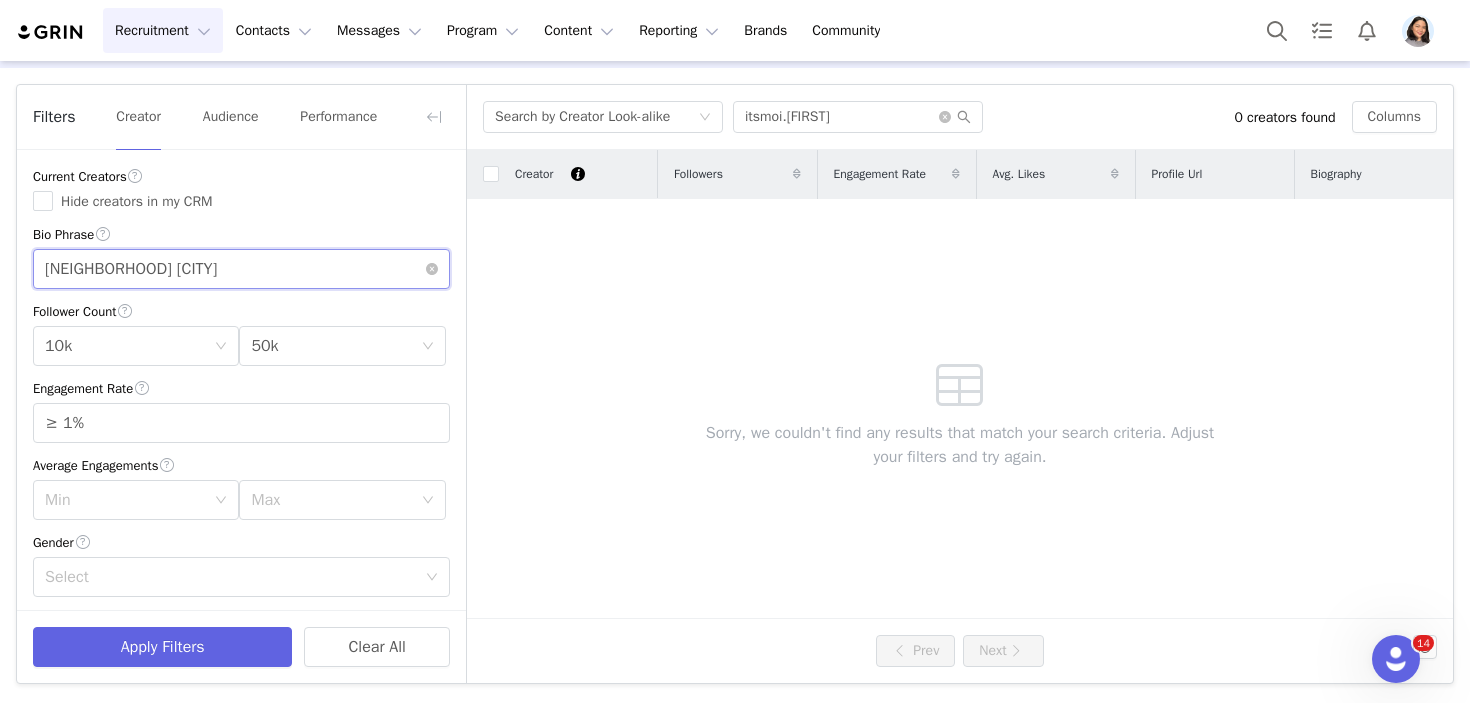 click on "Recruitment Recruitment Creator Search Curated Lists Landing Pages Web Extension AI Creator Search Beta Contacts Contacts Creators Prospects Applicants Messages Messages Dashboard Inbox Templates Sequences Program Program Activations Partnerships Payments Affiliates Content Content Creator Content Media Library Social Listening Reporting Reporting Dashboard Report Builder Brands Brands Community Community Creator Search     Learn more Instagram  Filters  Creator Audience Performance  Current Creators   Hide creators in my CRM   Bio Phrase  brighton beach  Follower Count  Min 10k Max 50k  Engagement Rate  ≥ 1%  Average Engagements  Min Max  Gender  Select  Age  Age  Language  Language  Locations  Locations United States    Account Type  Account Type    Most Recent Post  Select <1 Month     Only show creators with an email address   Mentions  Mentions    Hashtags  Enter hashtag    Brand affinities  Select   Apply Filters Clear All  Search by Creator Look-alike  itsmoi.b         Columns Prev" at bounding box center (735, 351) 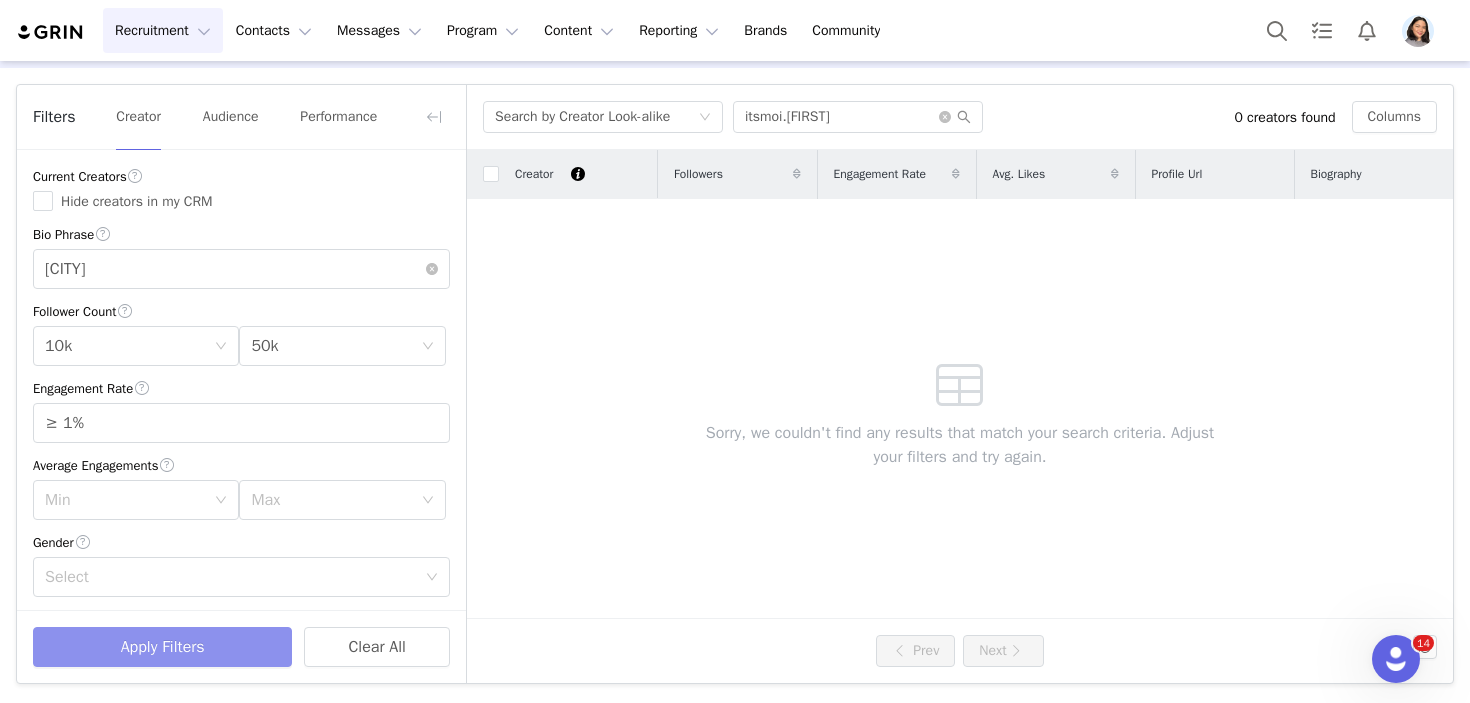 click on "Apply Filters" at bounding box center (162, 647) 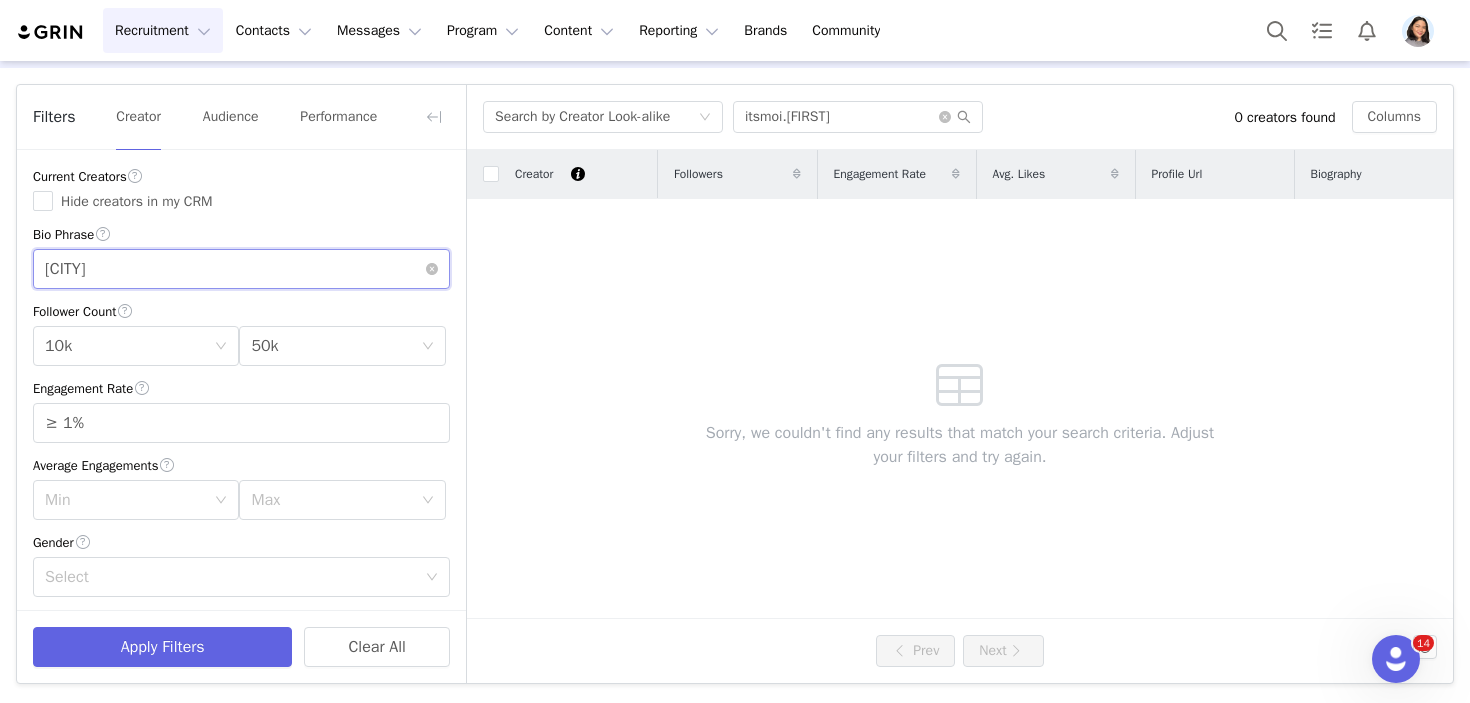 drag, startPoint x: 139, startPoint y: 282, endPoint x: -1, endPoint y: 194, distance: 165.36021 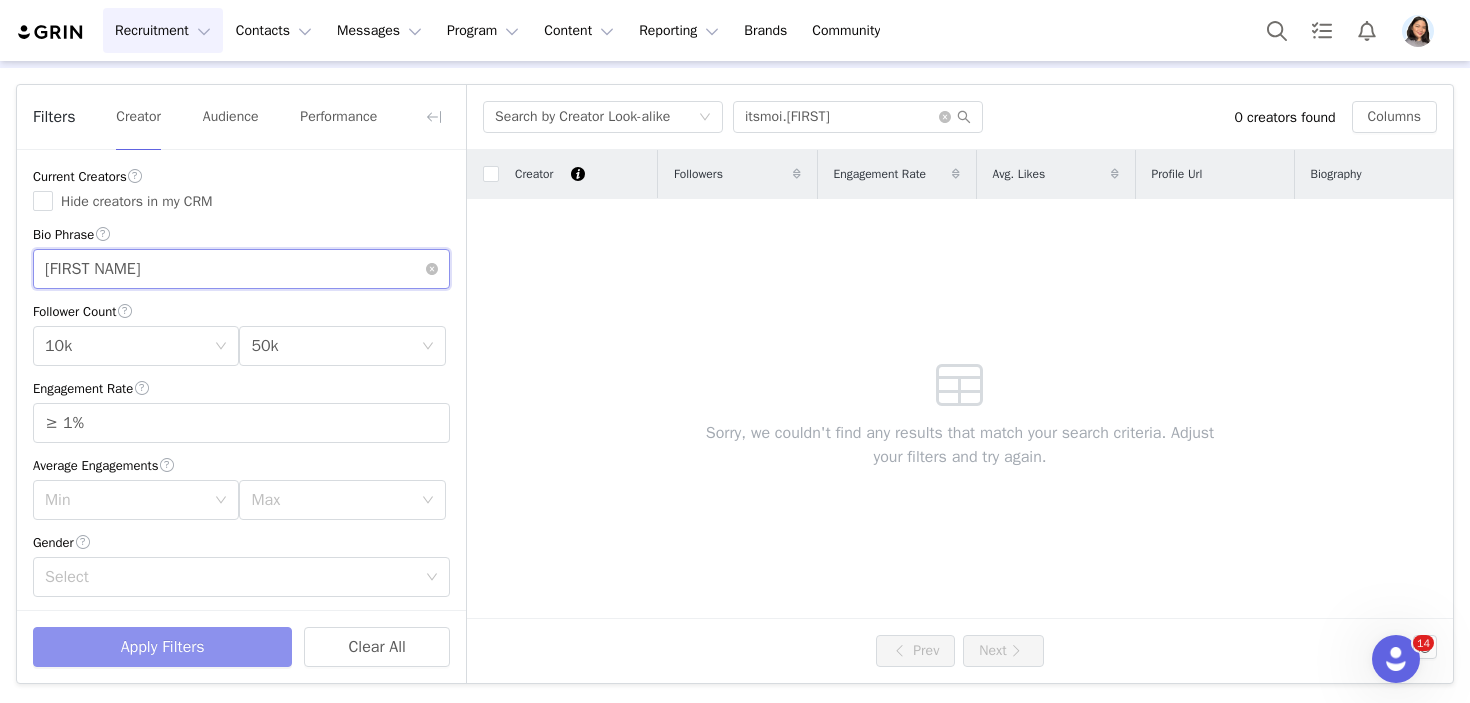 type on "[FIRST NAME]" 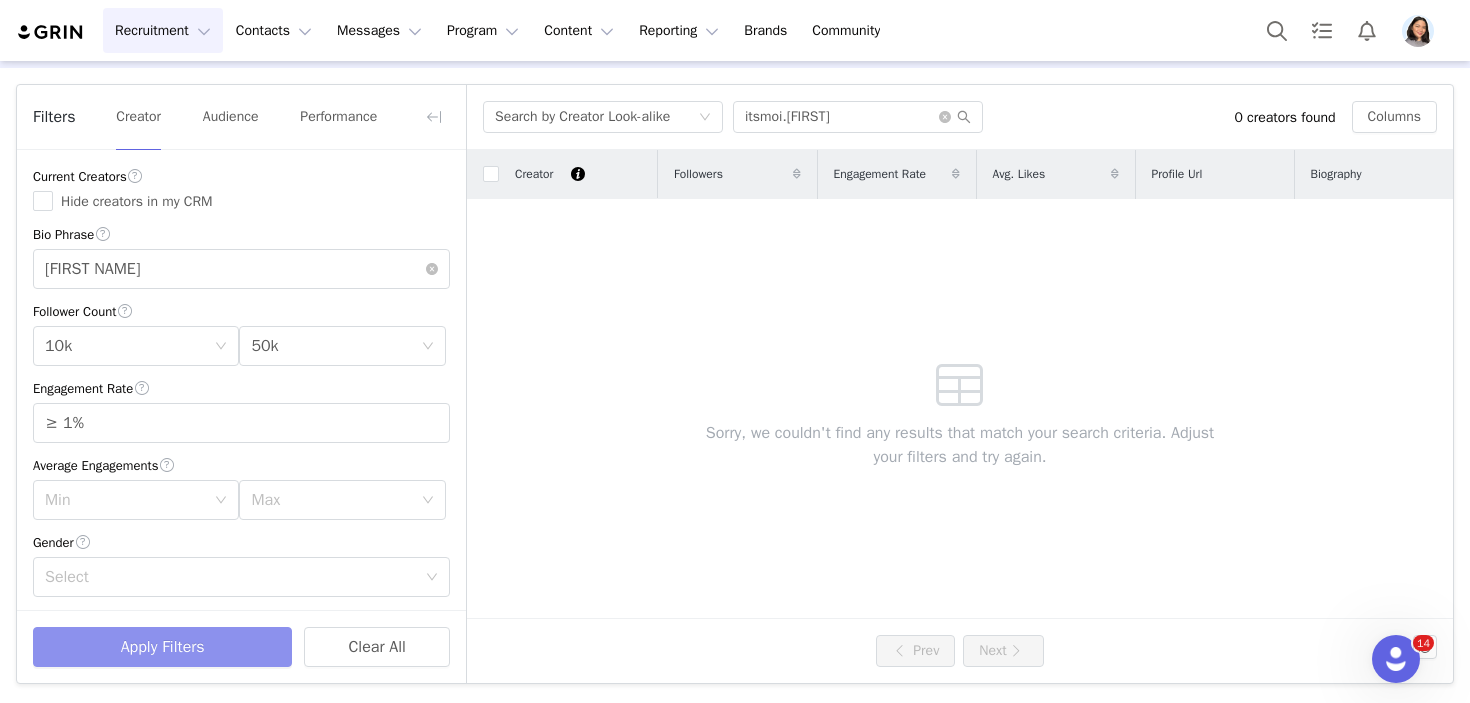 click on "Apply Filters" at bounding box center (162, 647) 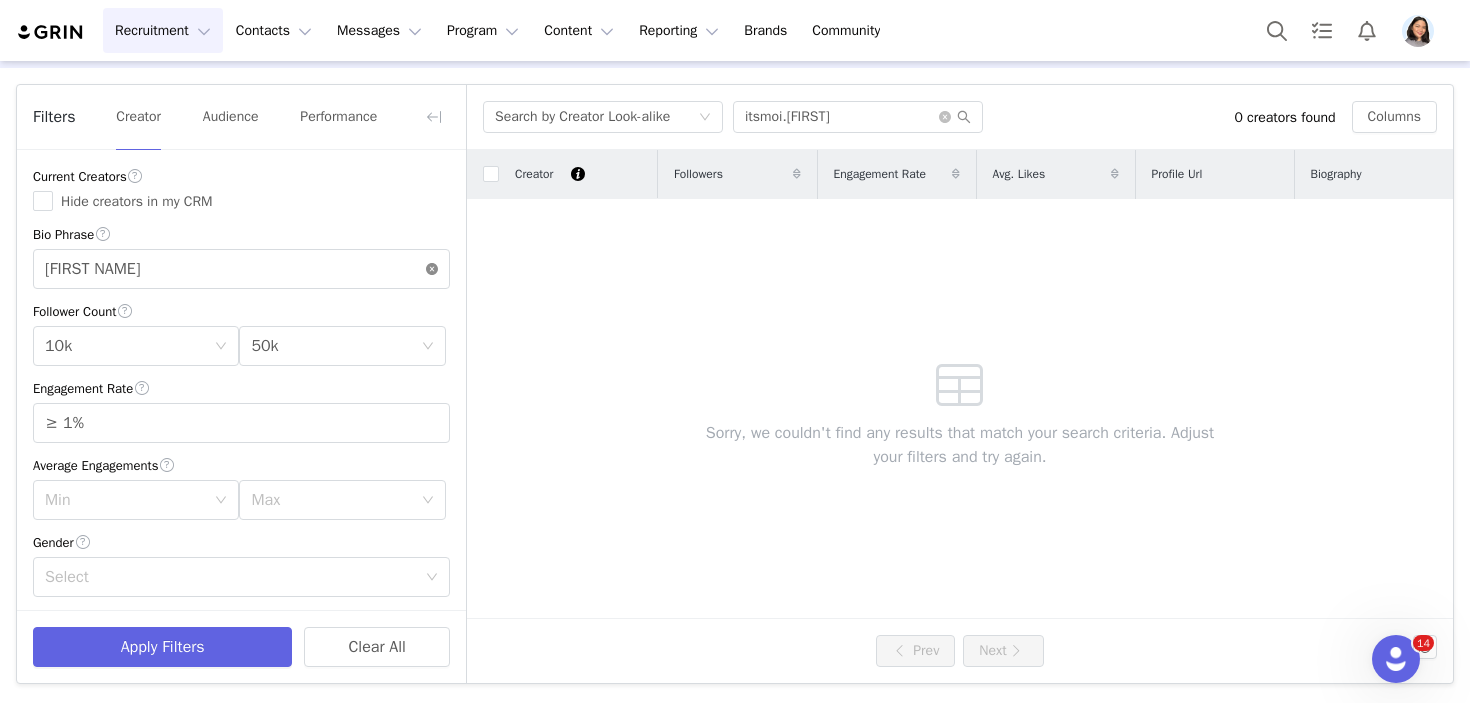 click 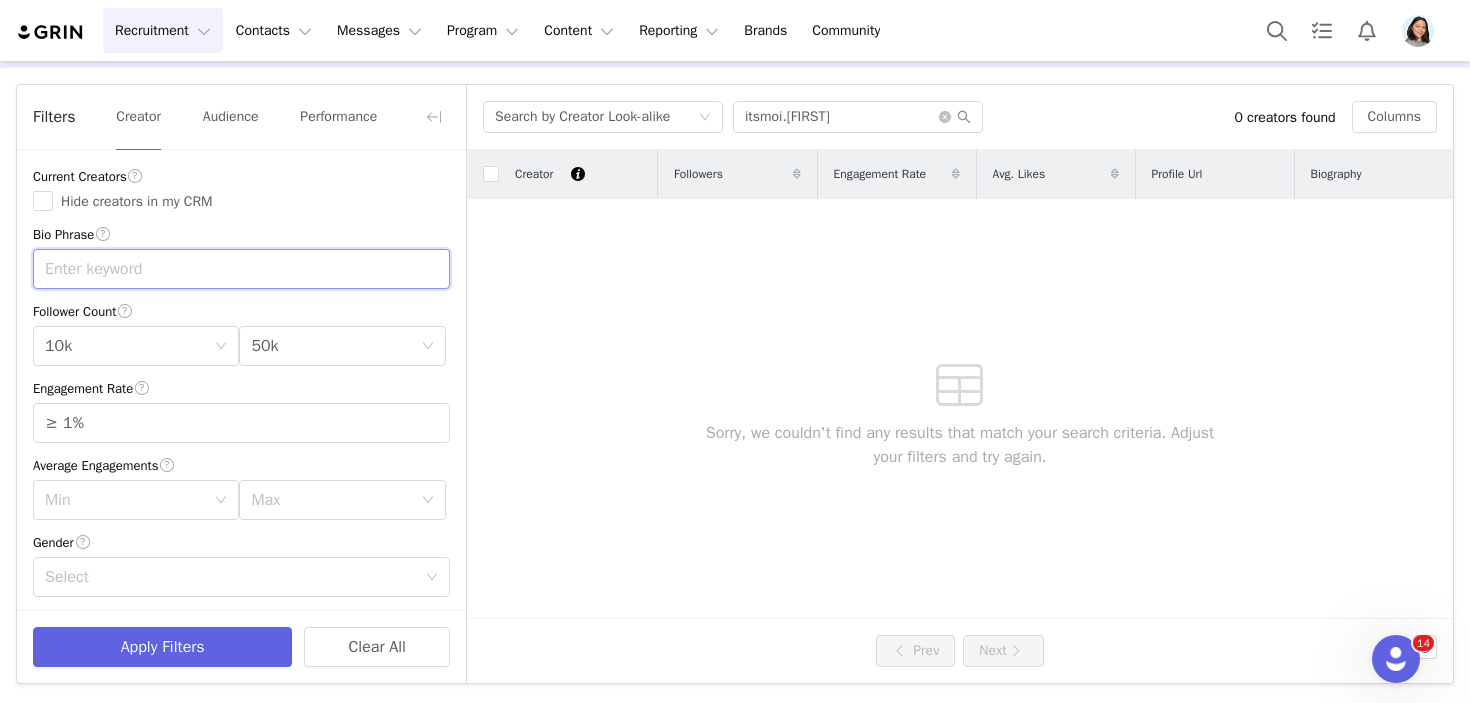 click at bounding box center (241, 269) 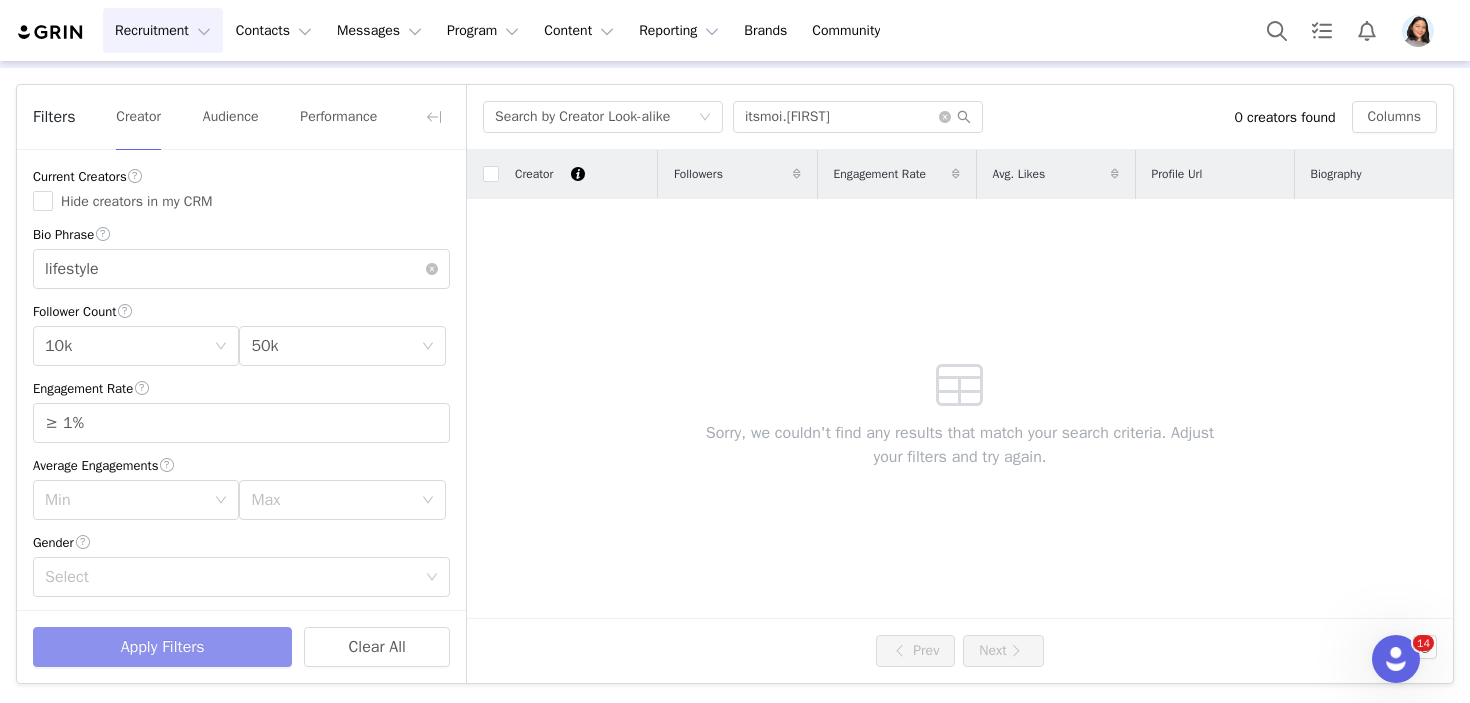 click on "Apply Filters" at bounding box center (162, 647) 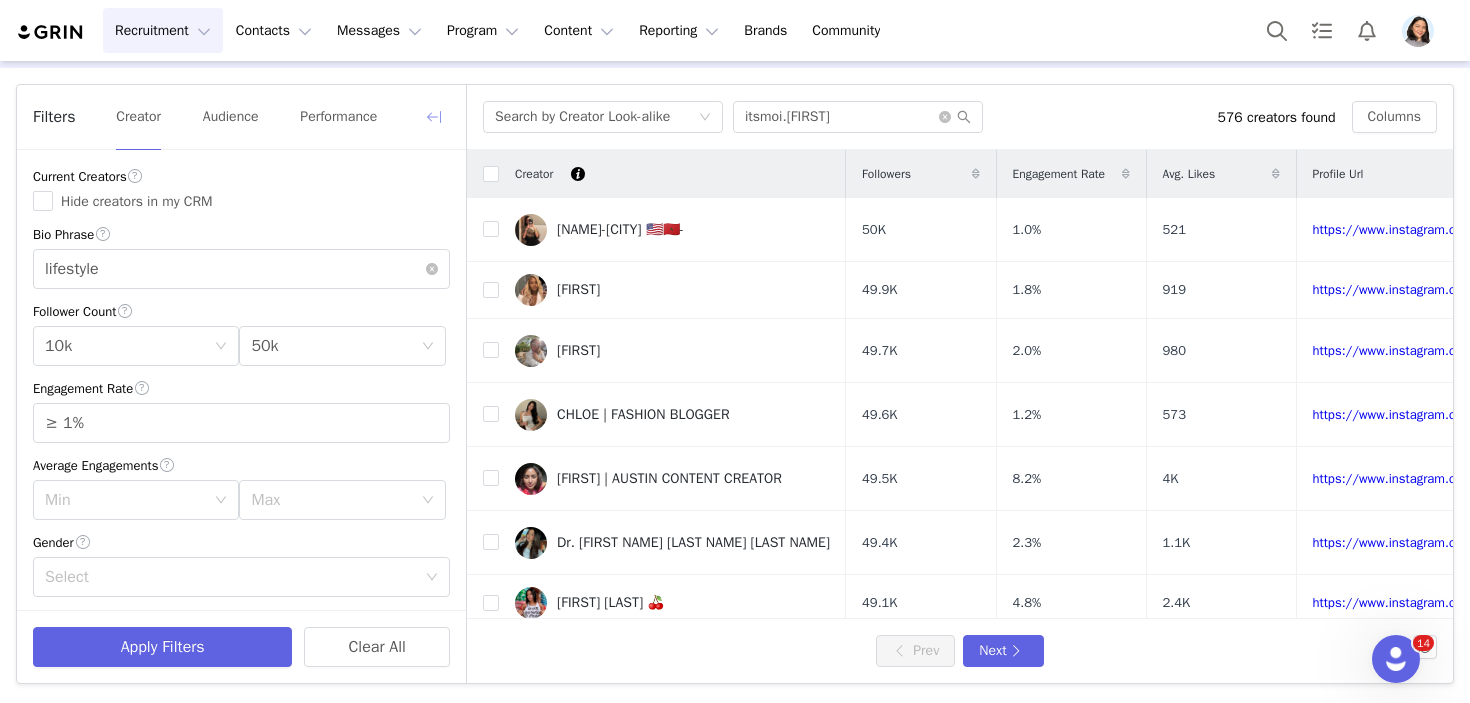 click at bounding box center (434, 117) 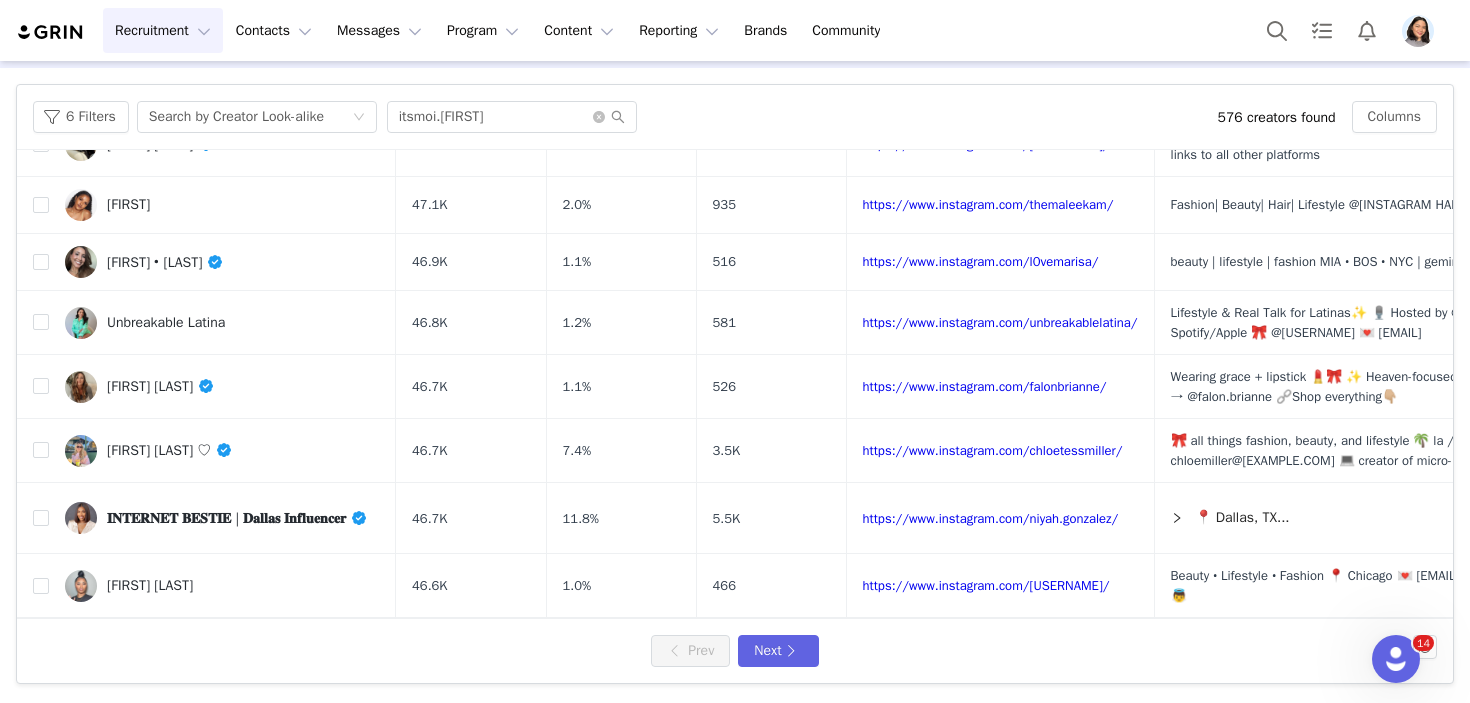 scroll, scrollTop: 853, scrollLeft: 0, axis: vertical 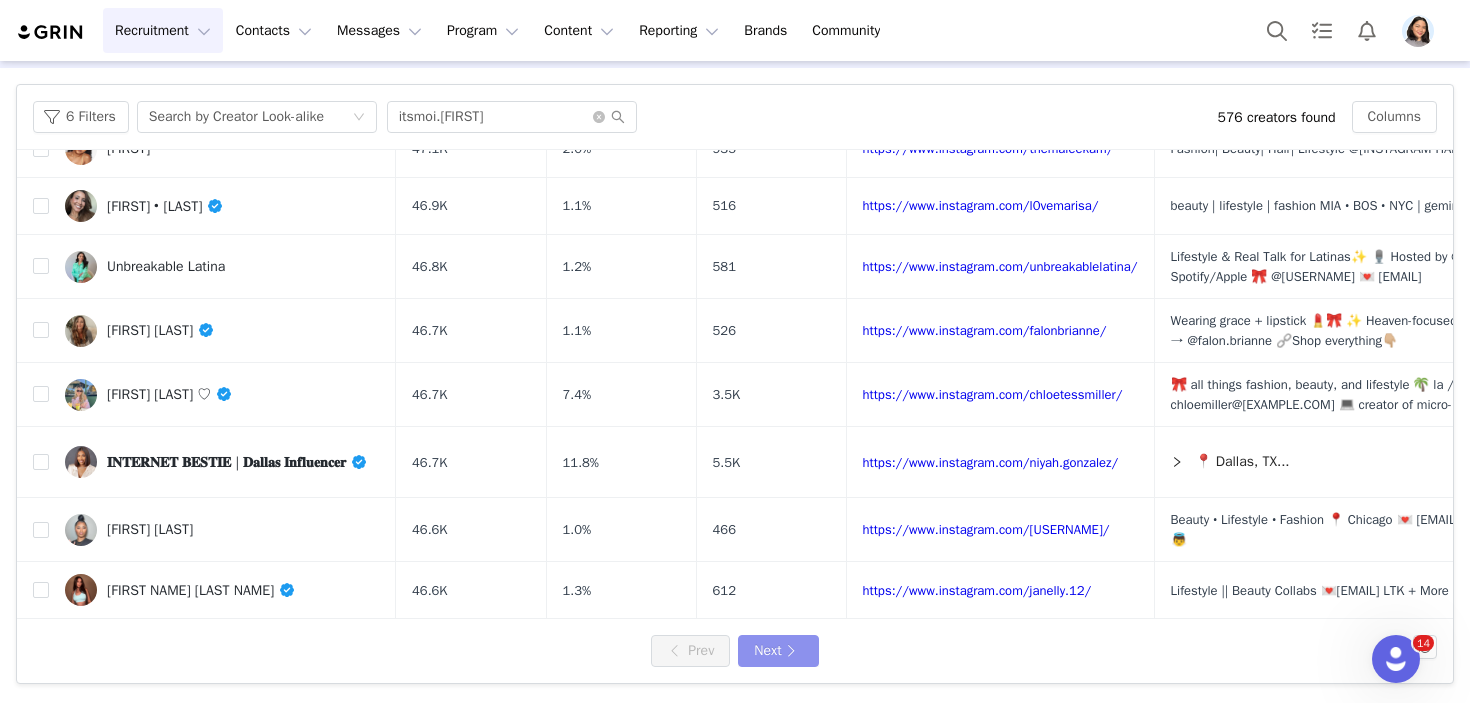 click on "Next" at bounding box center [778, 651] 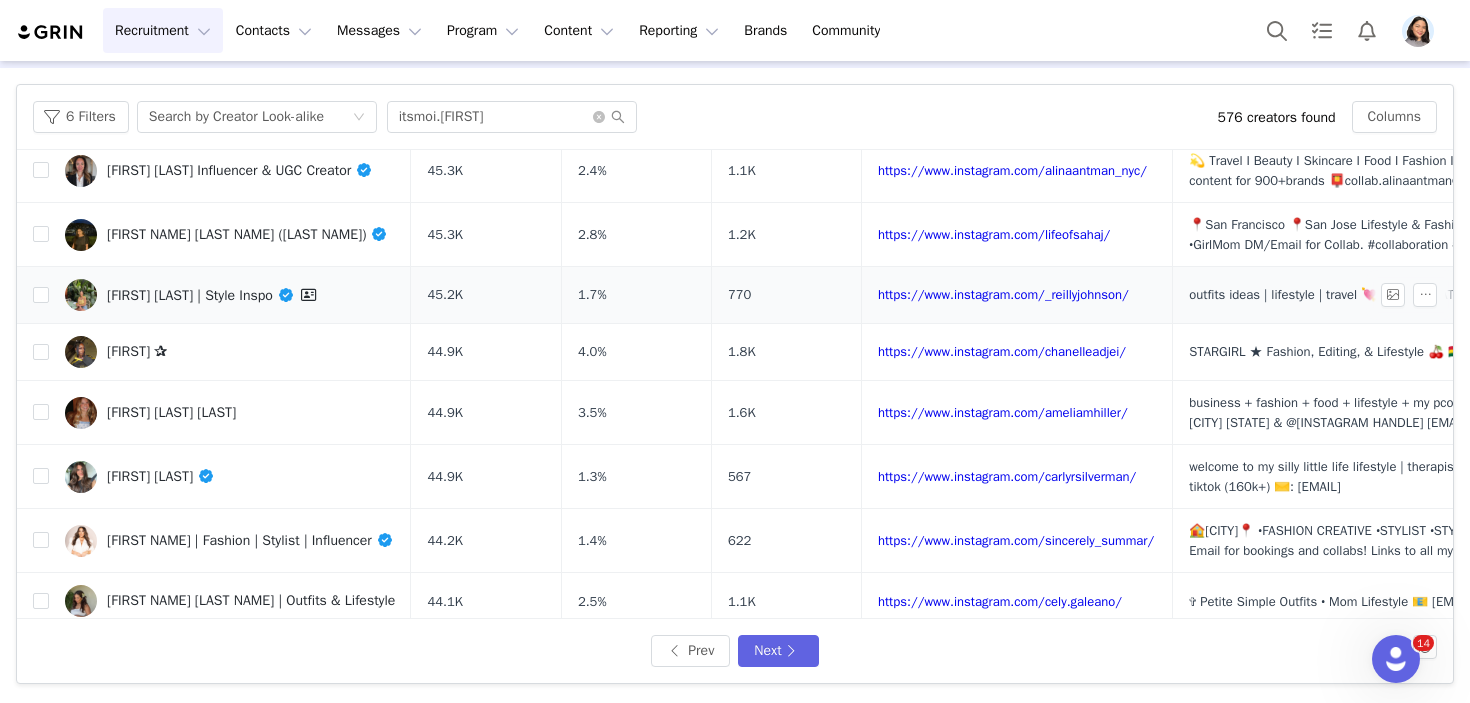 scroll, scrollTop: 643, scrollLeft: 0, axis: vertical 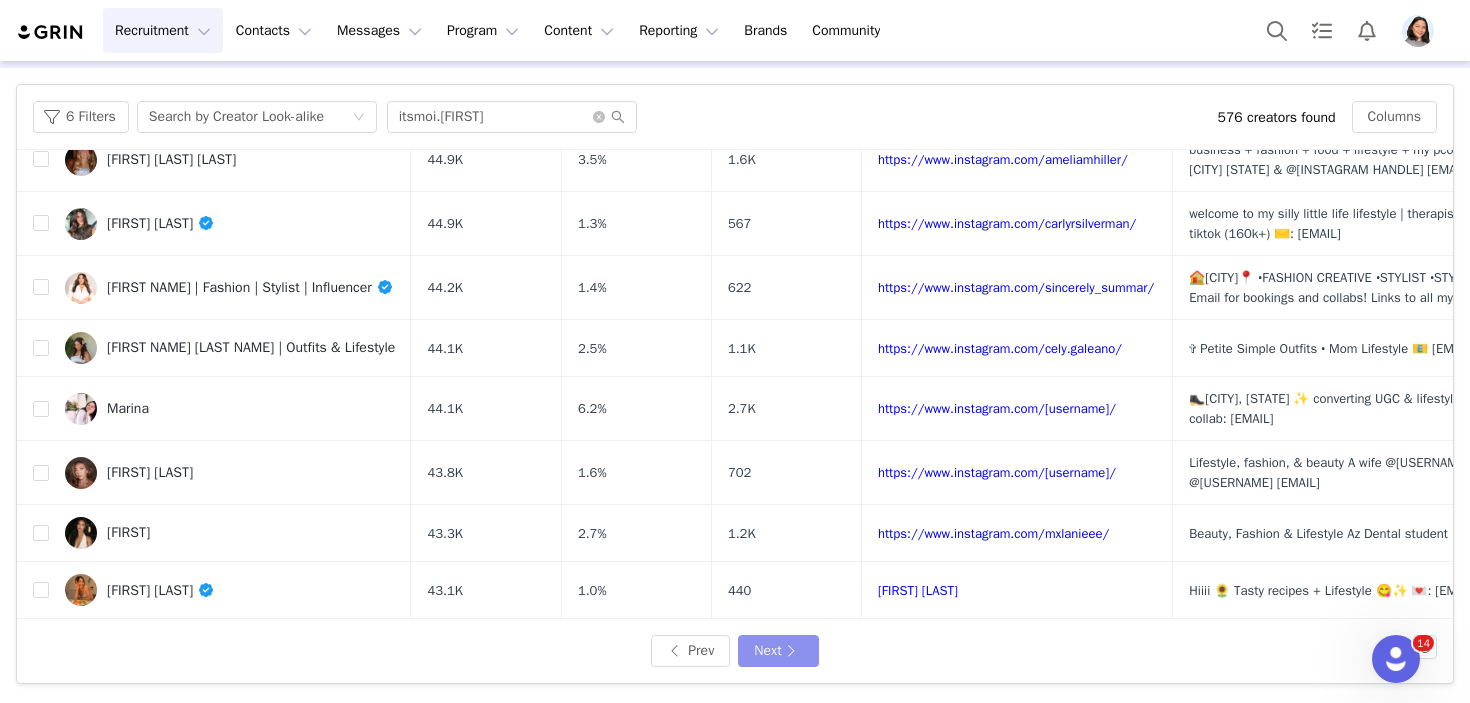 click on "Next" at bounding box center [778, 651] 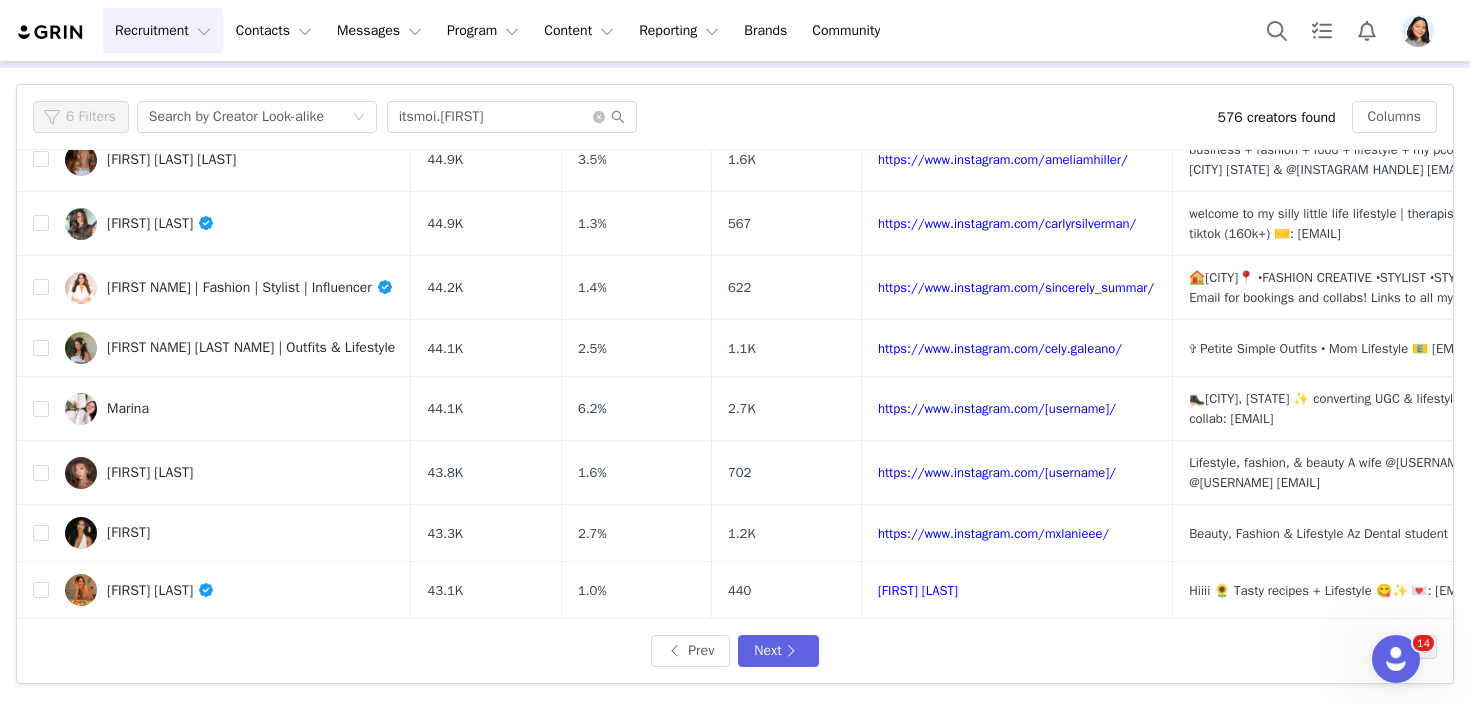 scroll, scrollTop: 0, scrollLeft: 0, axis: both 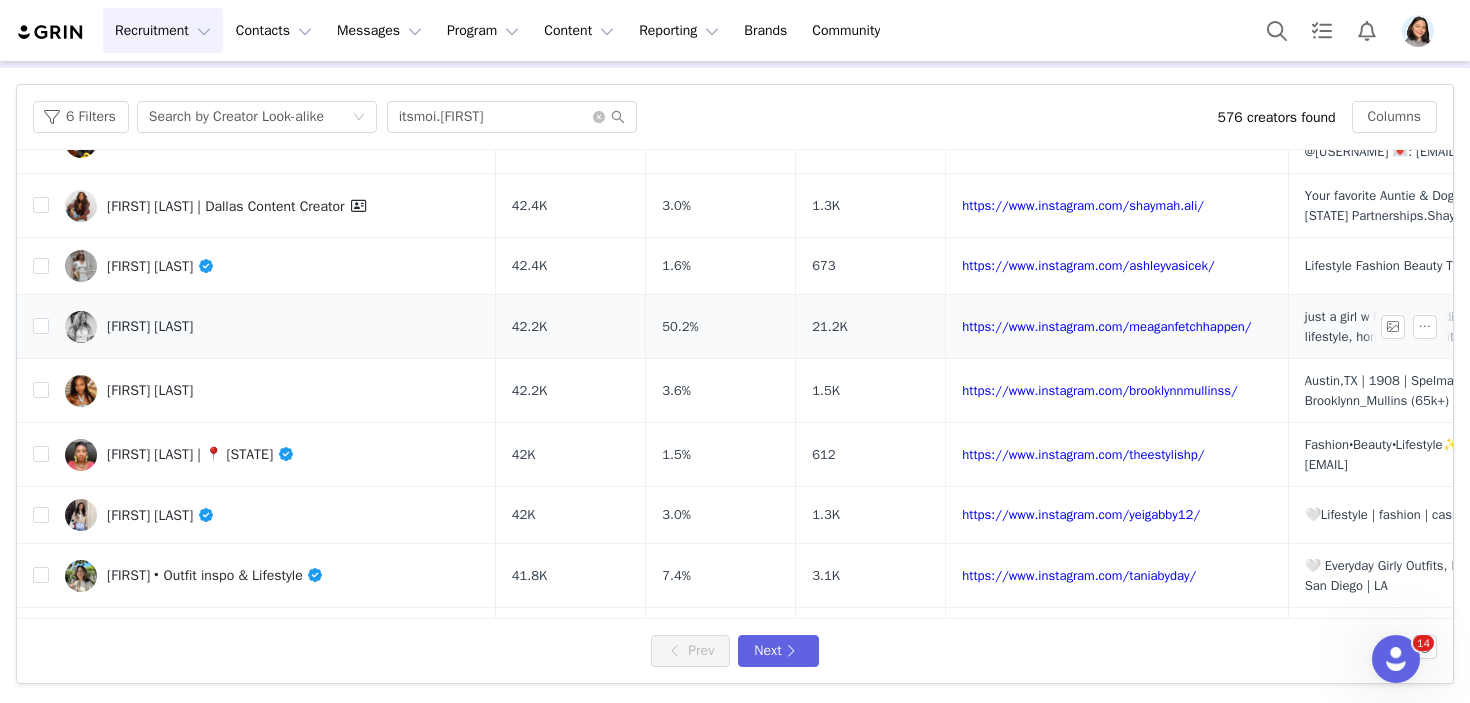 click on "[FIRST] [LAST]" at bounding box center (272, 327) 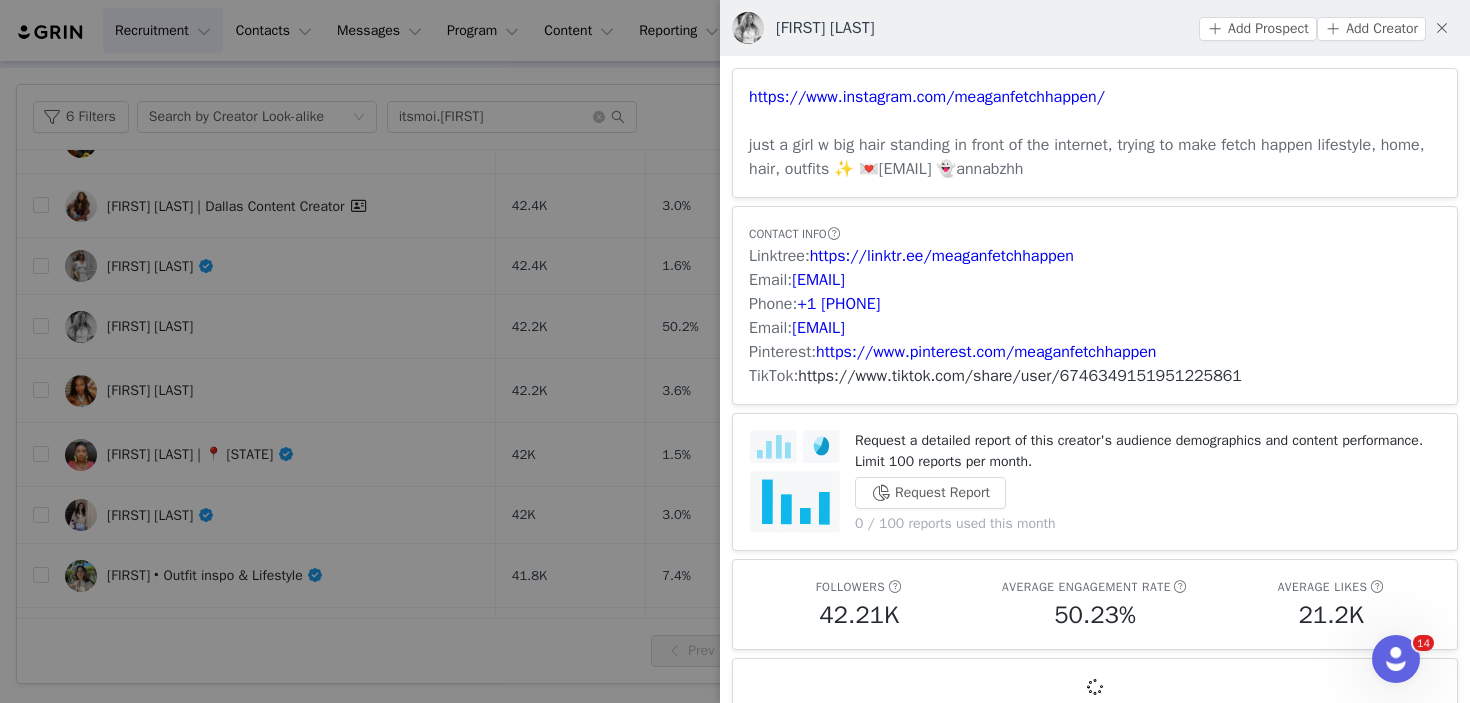 click on "https://www.tiktok.com/share/user/6746349151951225861" at bounding box center (1020, 376) 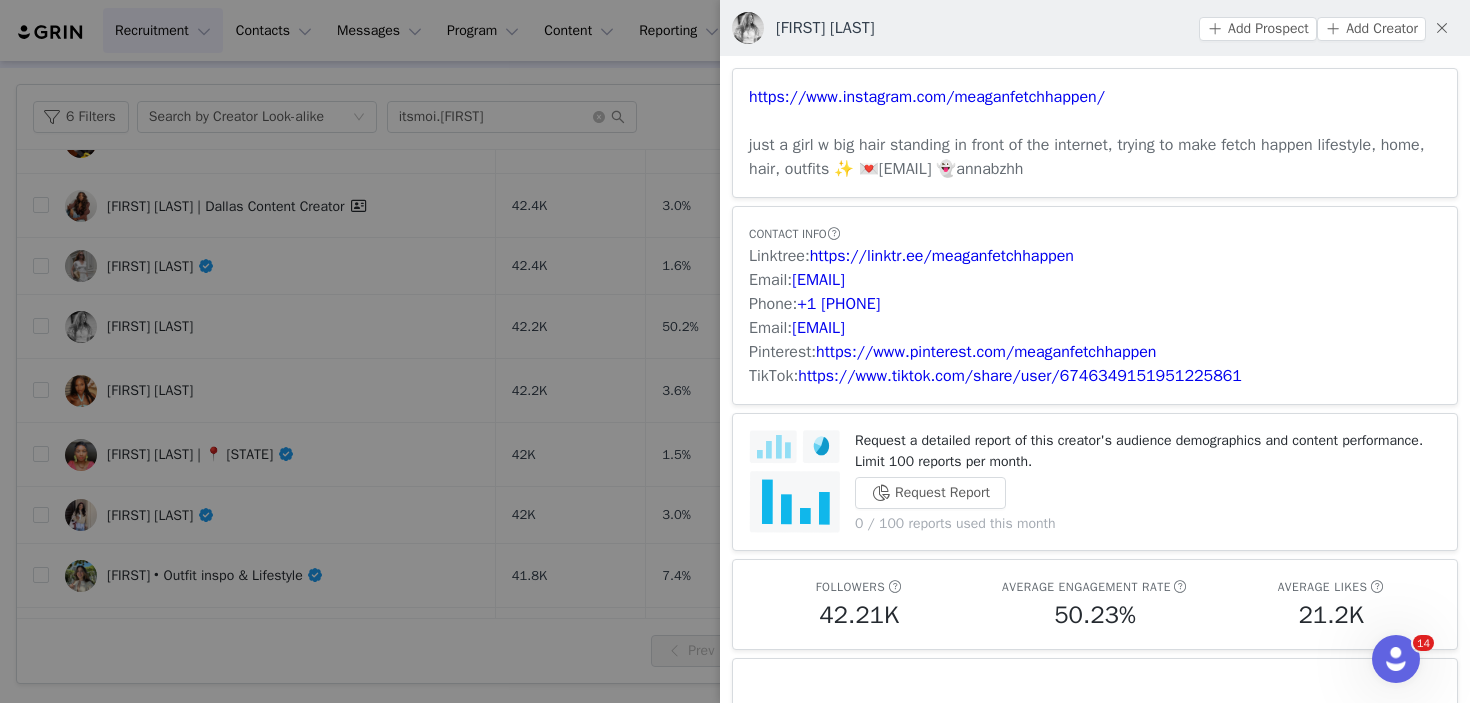 click at bounding box center (735, 351) 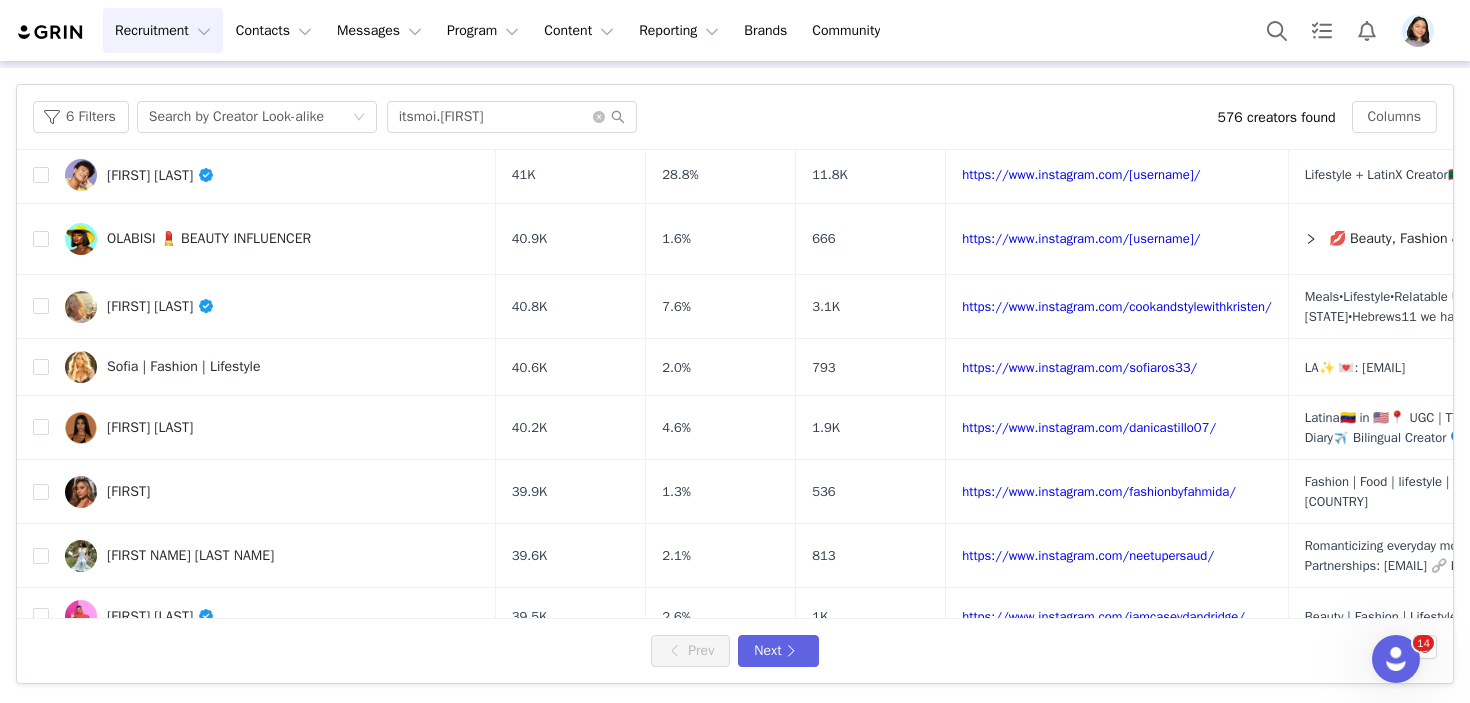 scroll, scrollTop: 839, scrollLeft: 0, axis: vertical 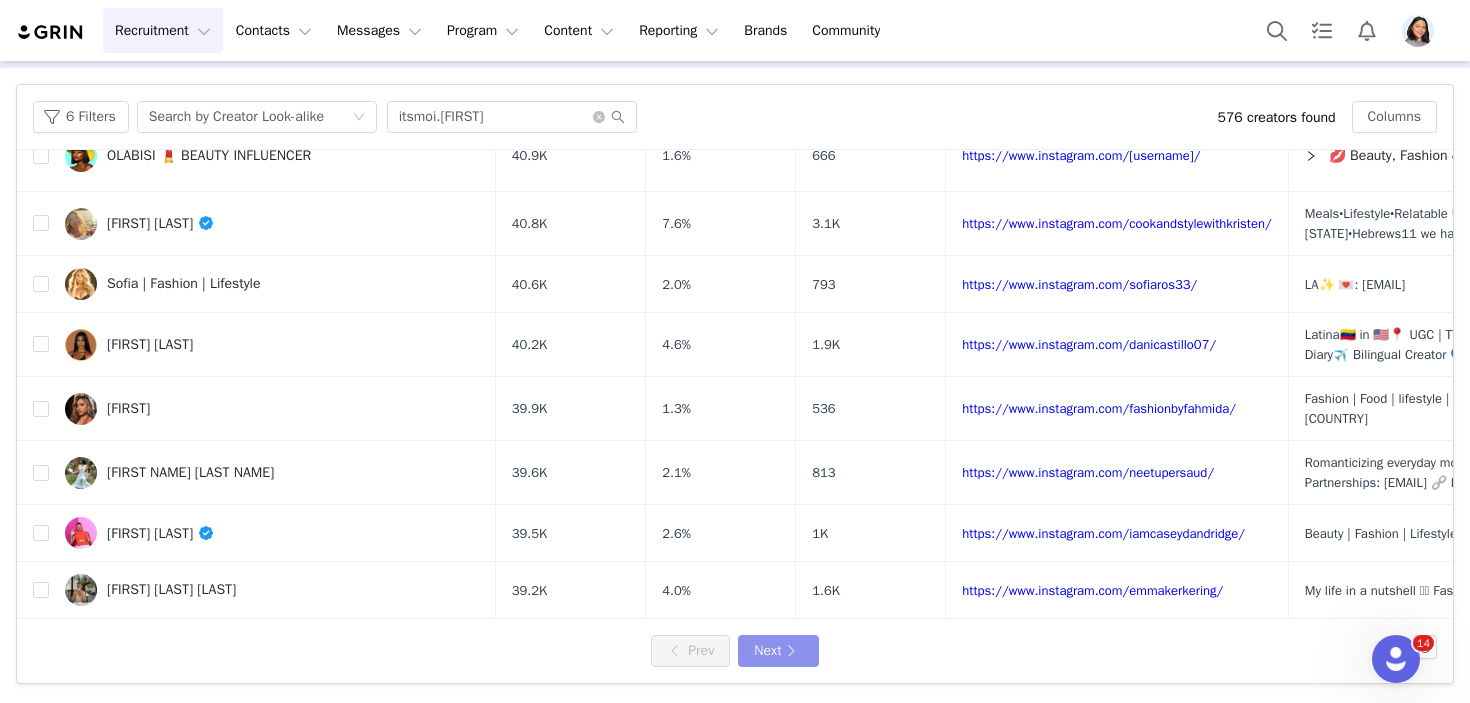 click on "Next" at bounding box center (778, 651) 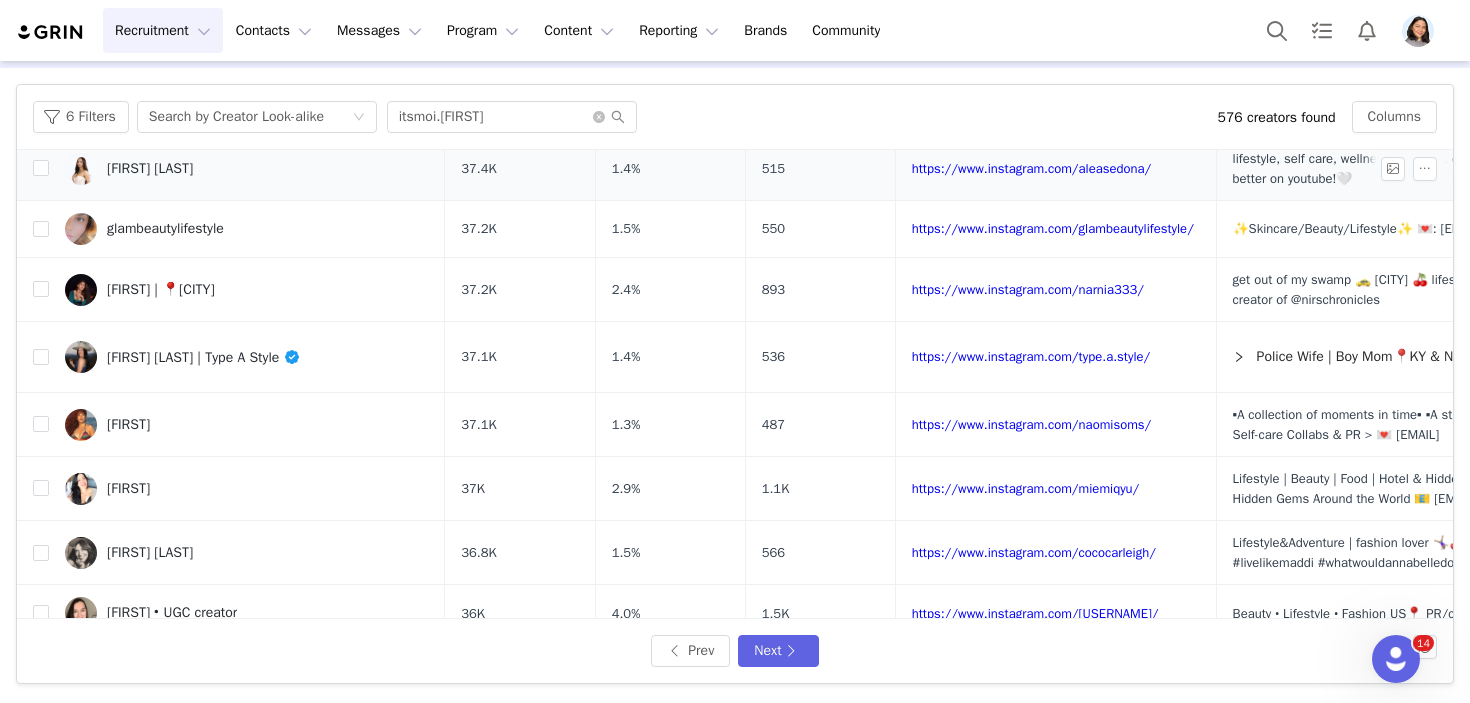 scroll, scrollTop: 860, scrollLeft: 0, axis: vertical 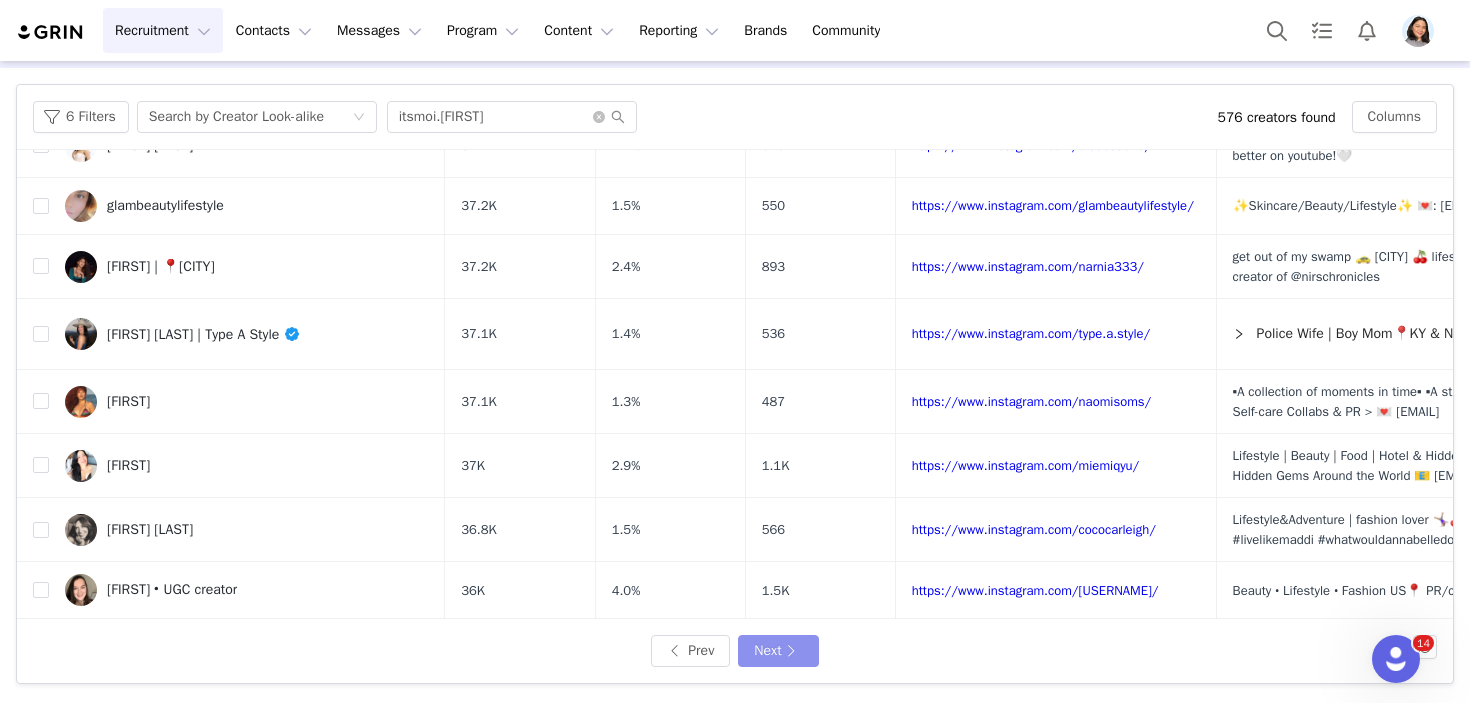 click on "Next" at bounding box center (778, 651) 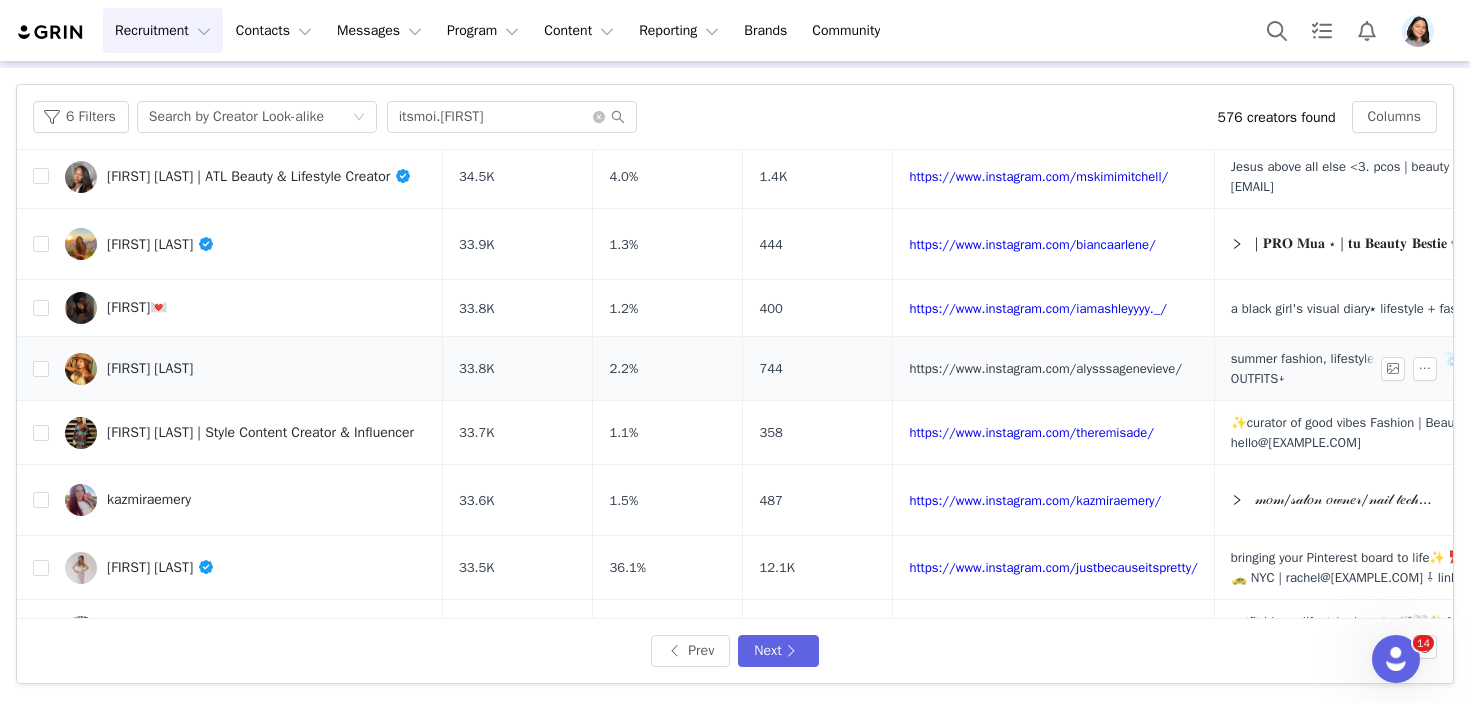 scroll, scrollTop: 874, scrollLeft: 0, axis: vertical 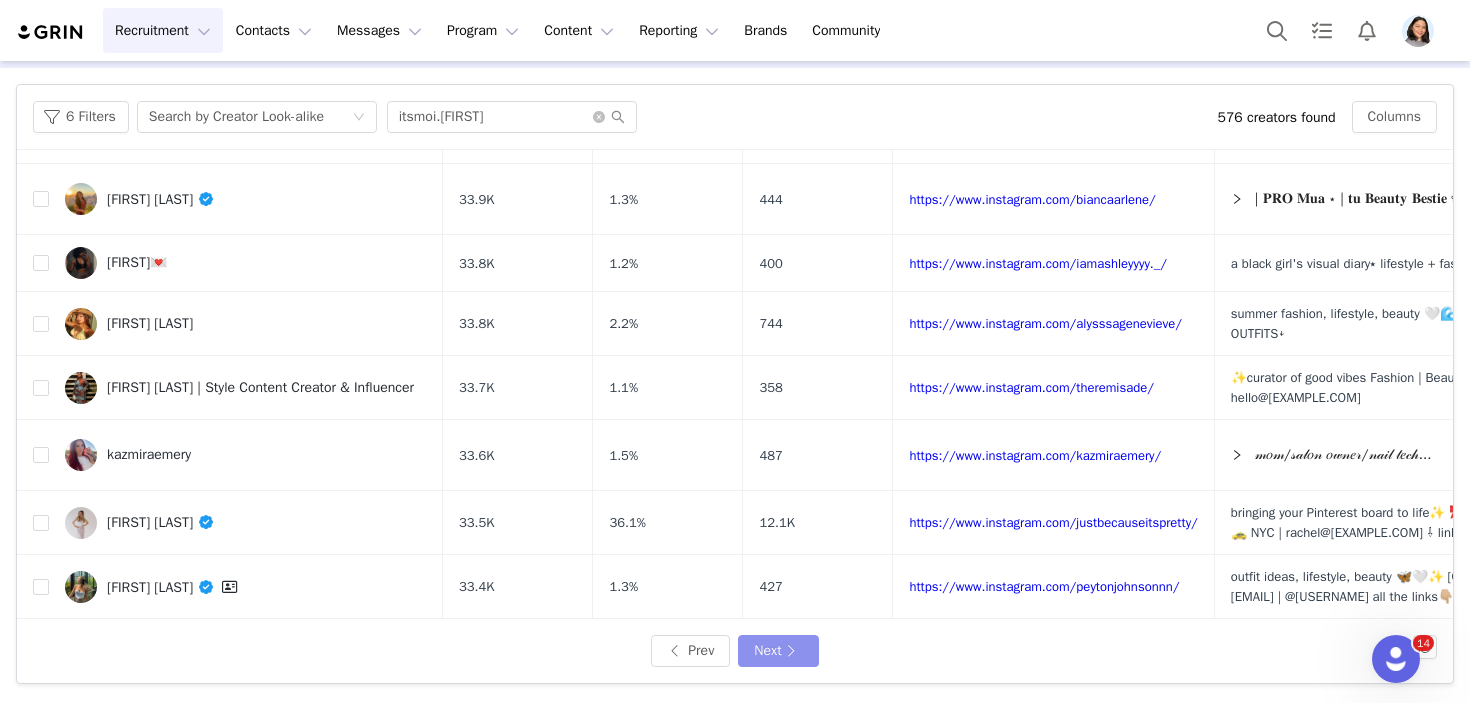 click on "Next" at bounding box center (778, 651) 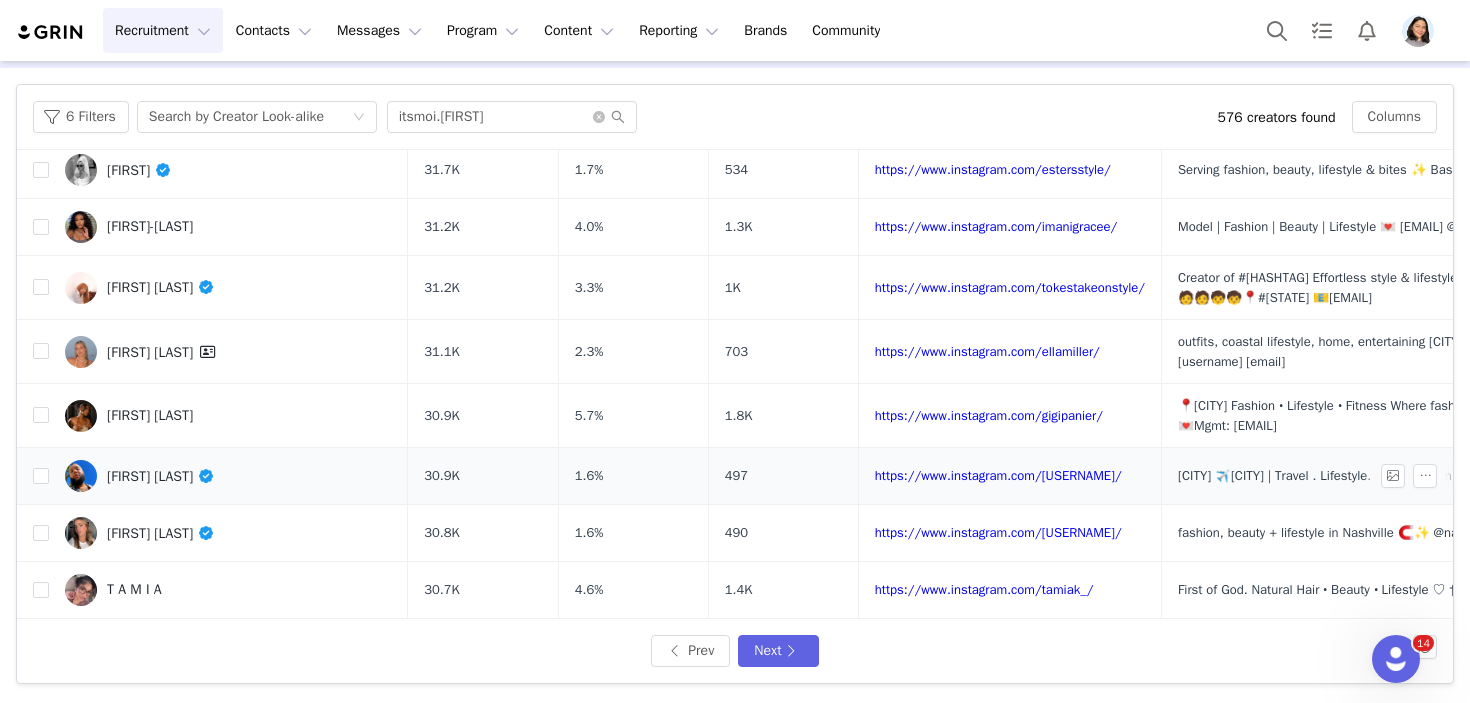 scroll, scrollTop: 846, scrollLeft: 0, axis: vertical 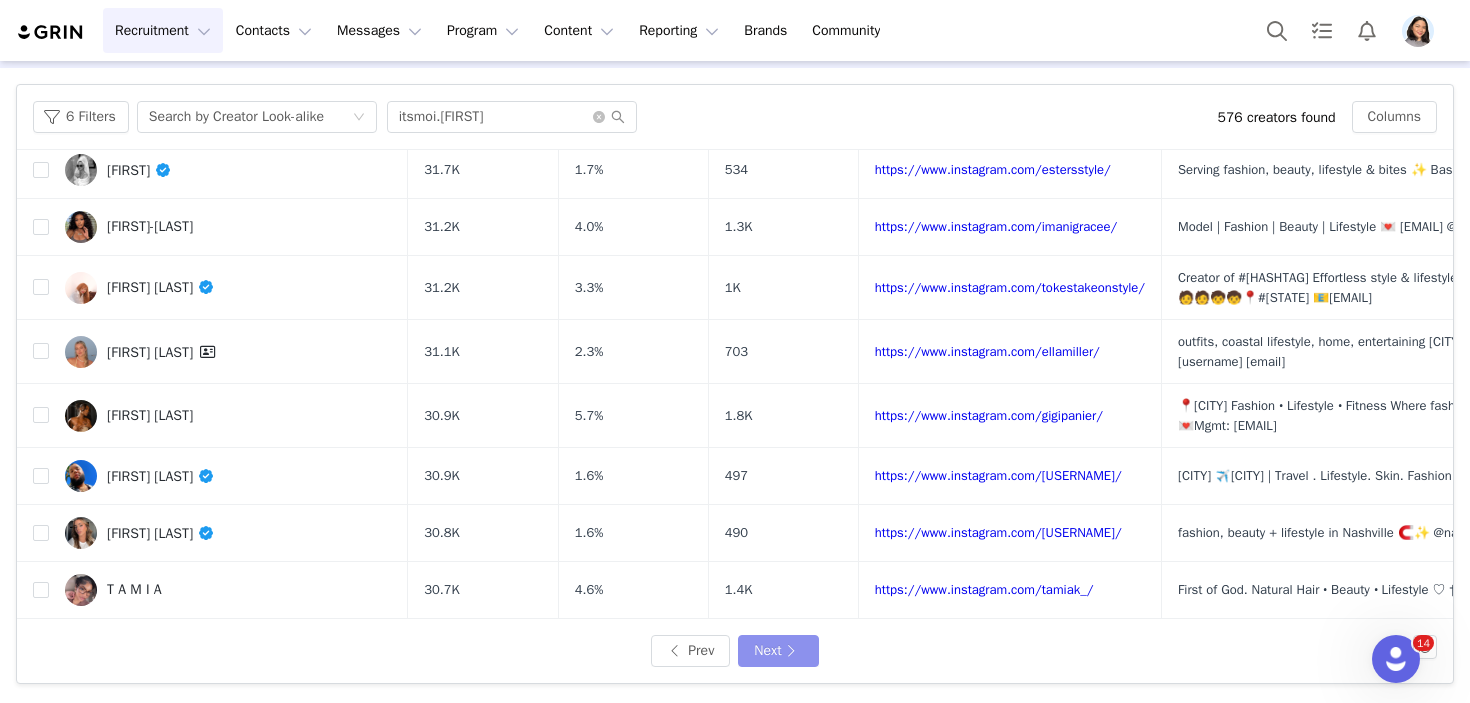 click on "Next" at bounding box center [778, 651] 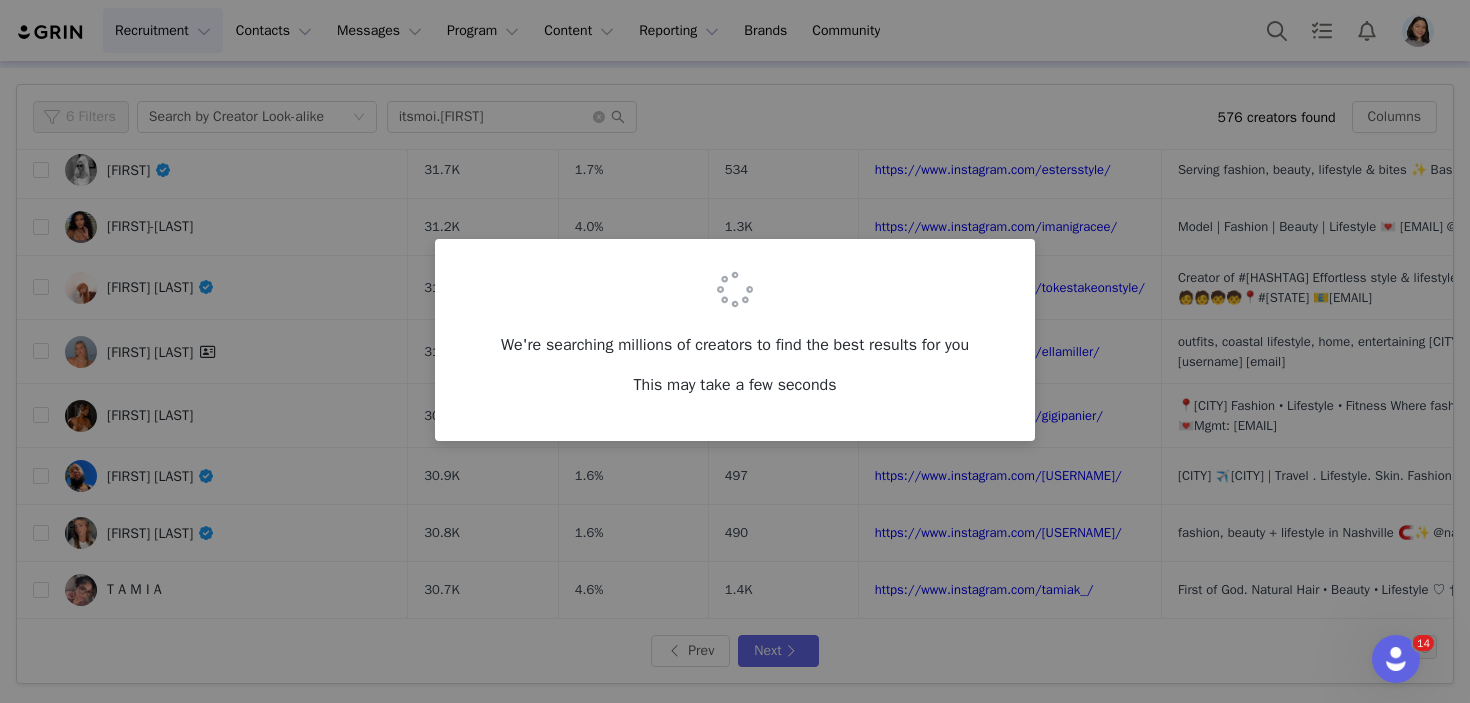 scroll, scrollTop: 0, scrollLeft: 0, axis: both 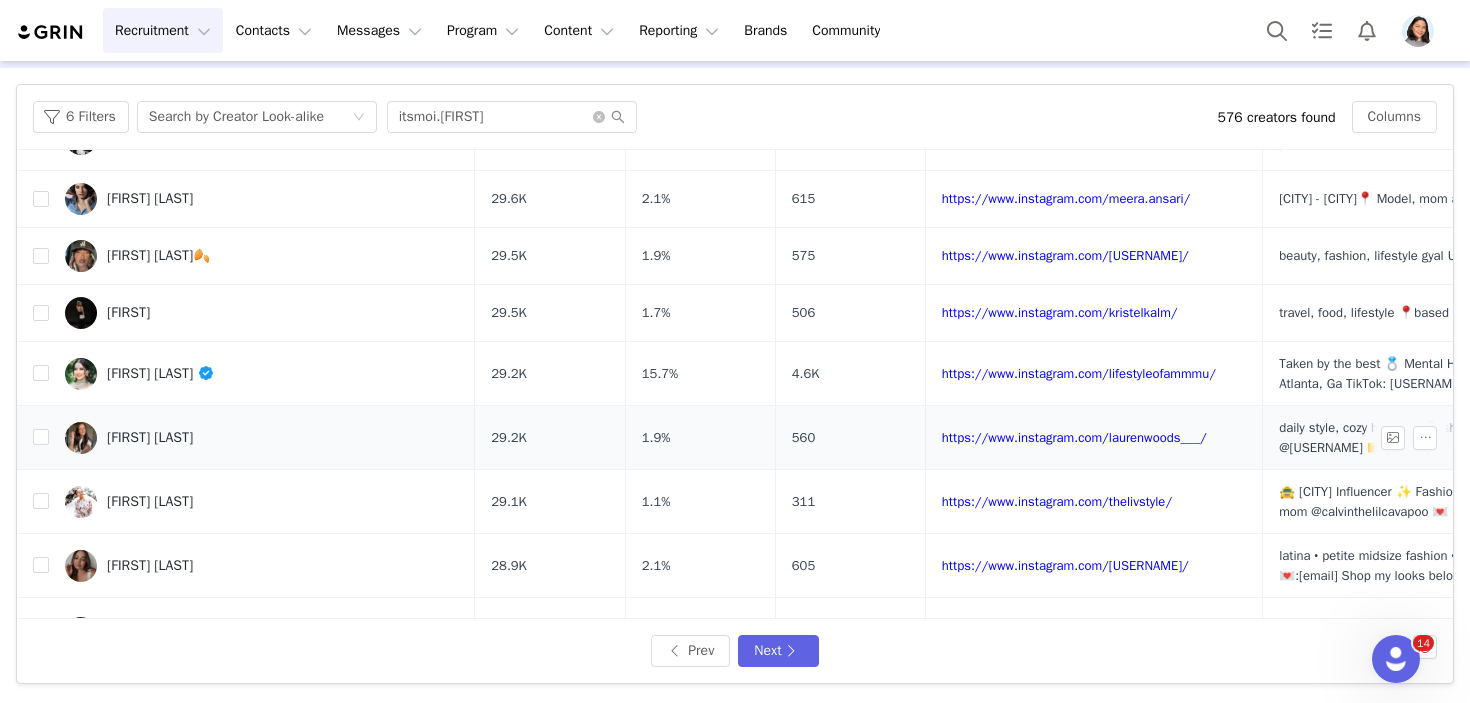 click on "[FIRST] [LAST]" at bounding box center (262, 438) 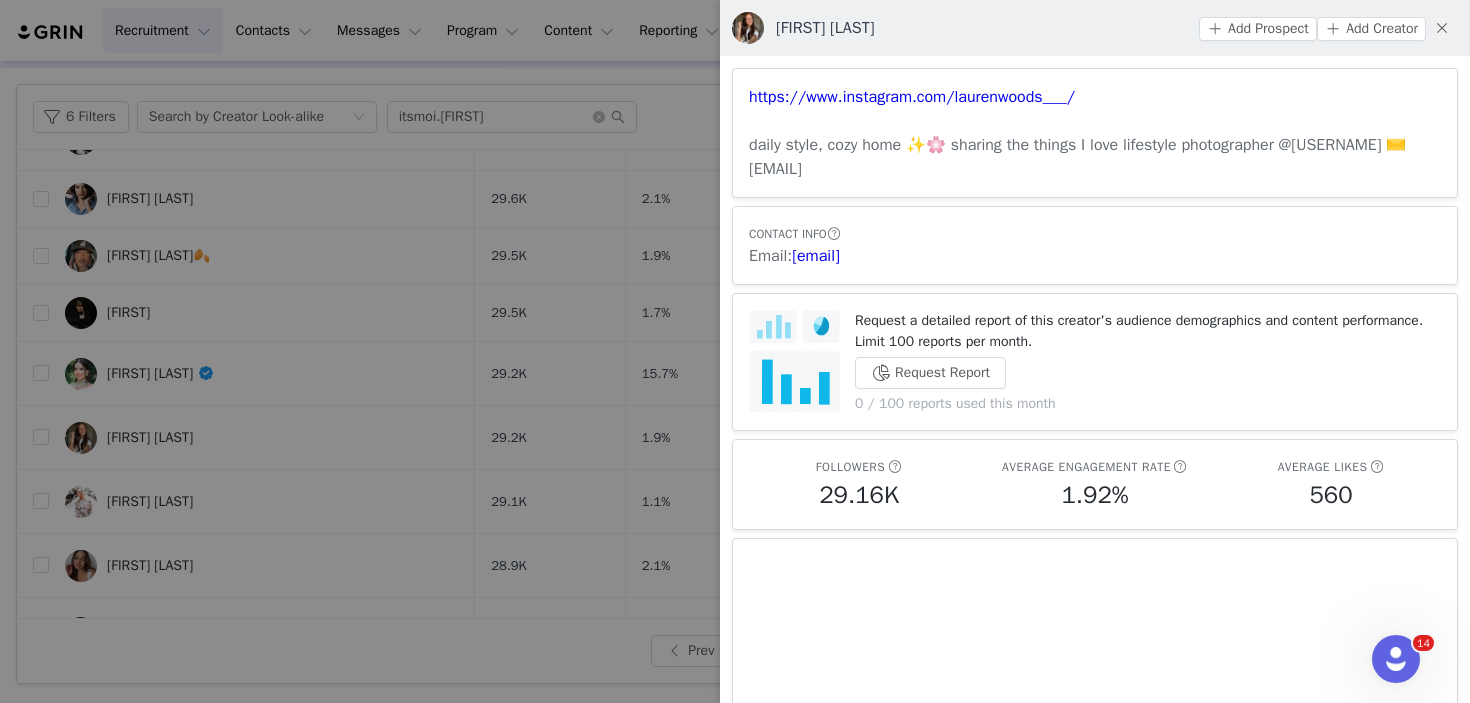 click at bounding box center (735, 351) 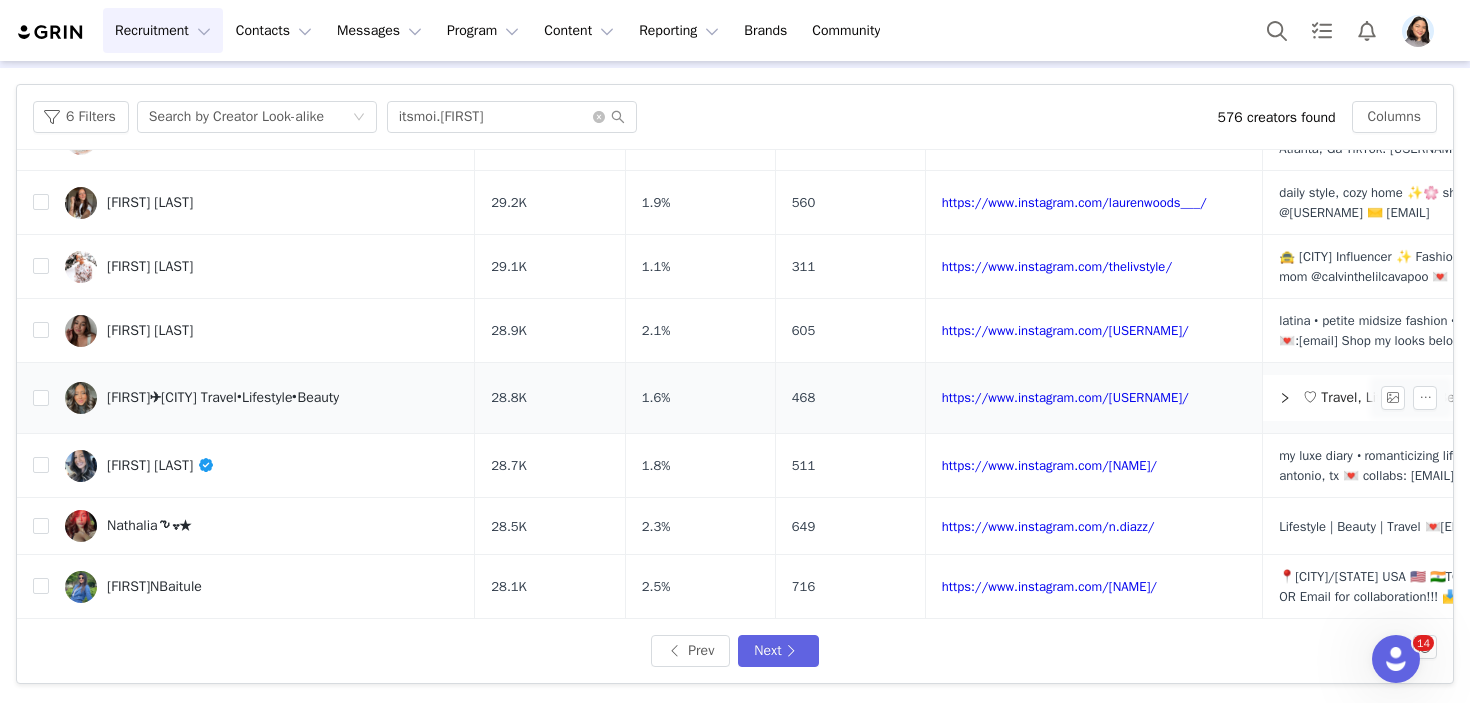 scroll, scrollTop: 853, scrollLeft: 0, axis: vertical 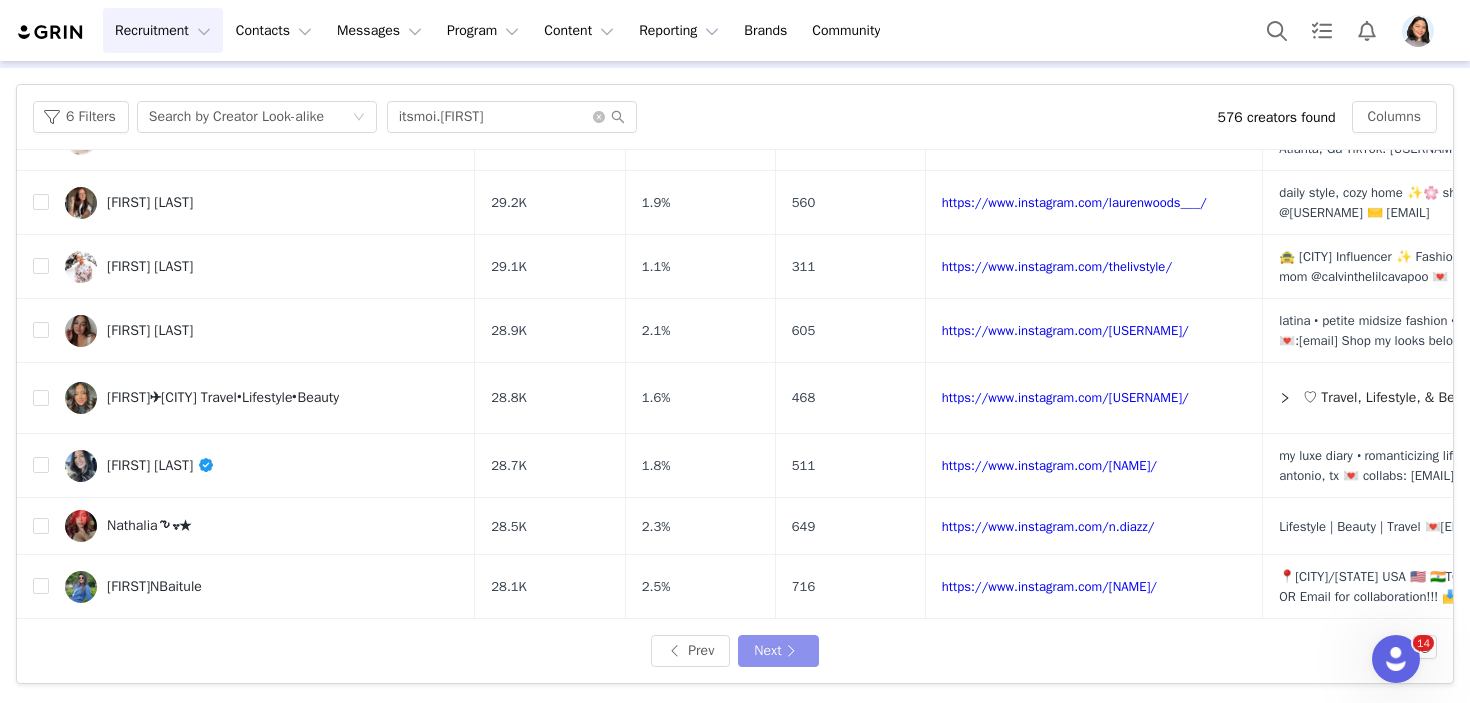 click on "Next" at bounding box center (778, 651) 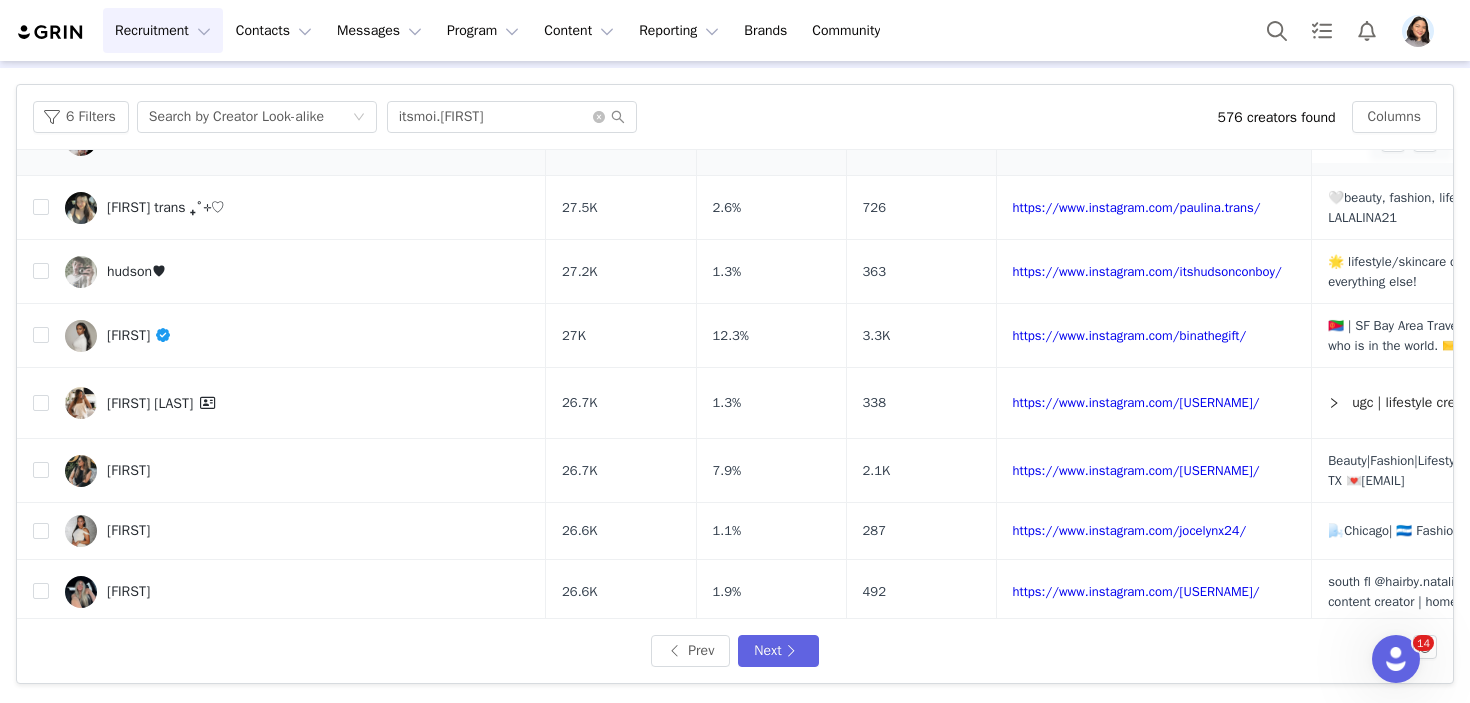 scroll, scrollTop: 381, scrollLeft: 0, axis: vertical 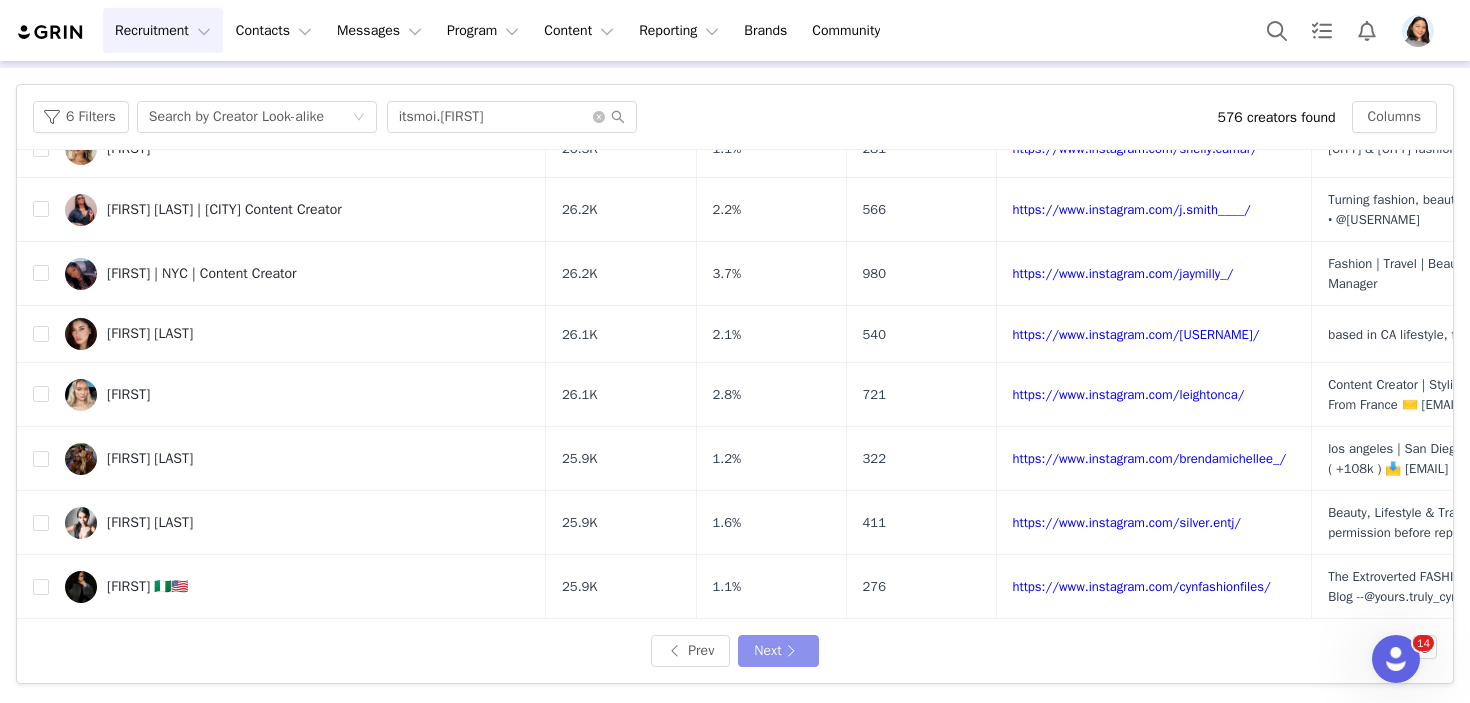 click on "Next" at bounding box center [778, 651] 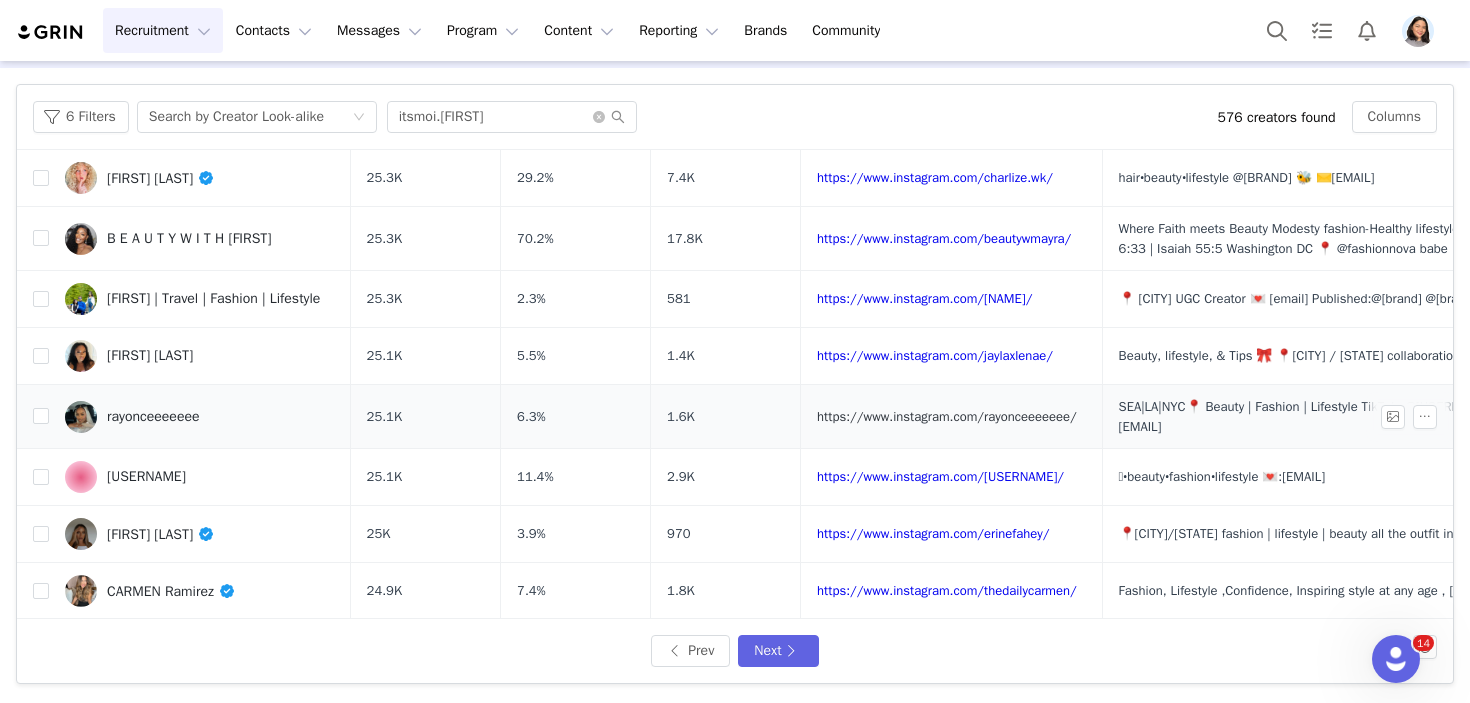 scroll, scrollTop: 832, scrollLeft: 0, axis: vertical 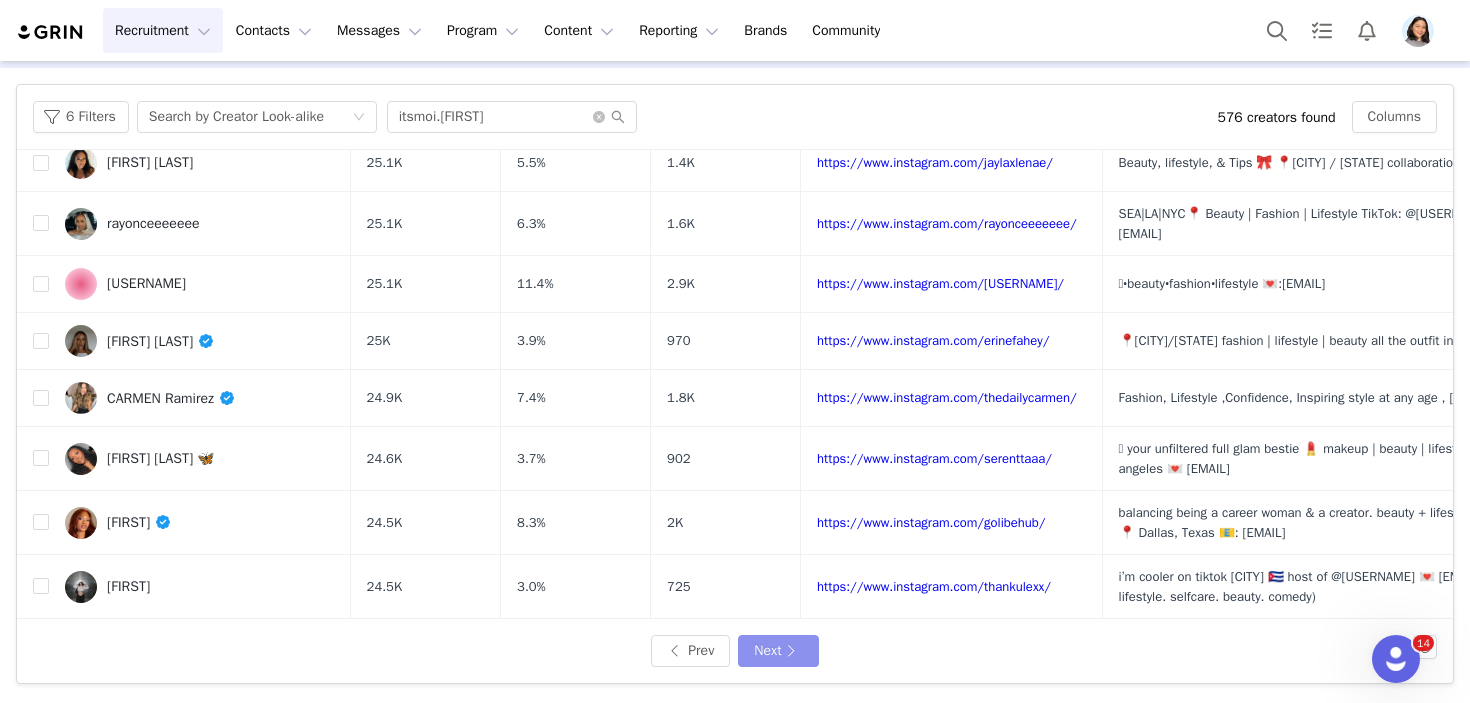 click on "Next" at bounding box center (778, 651) 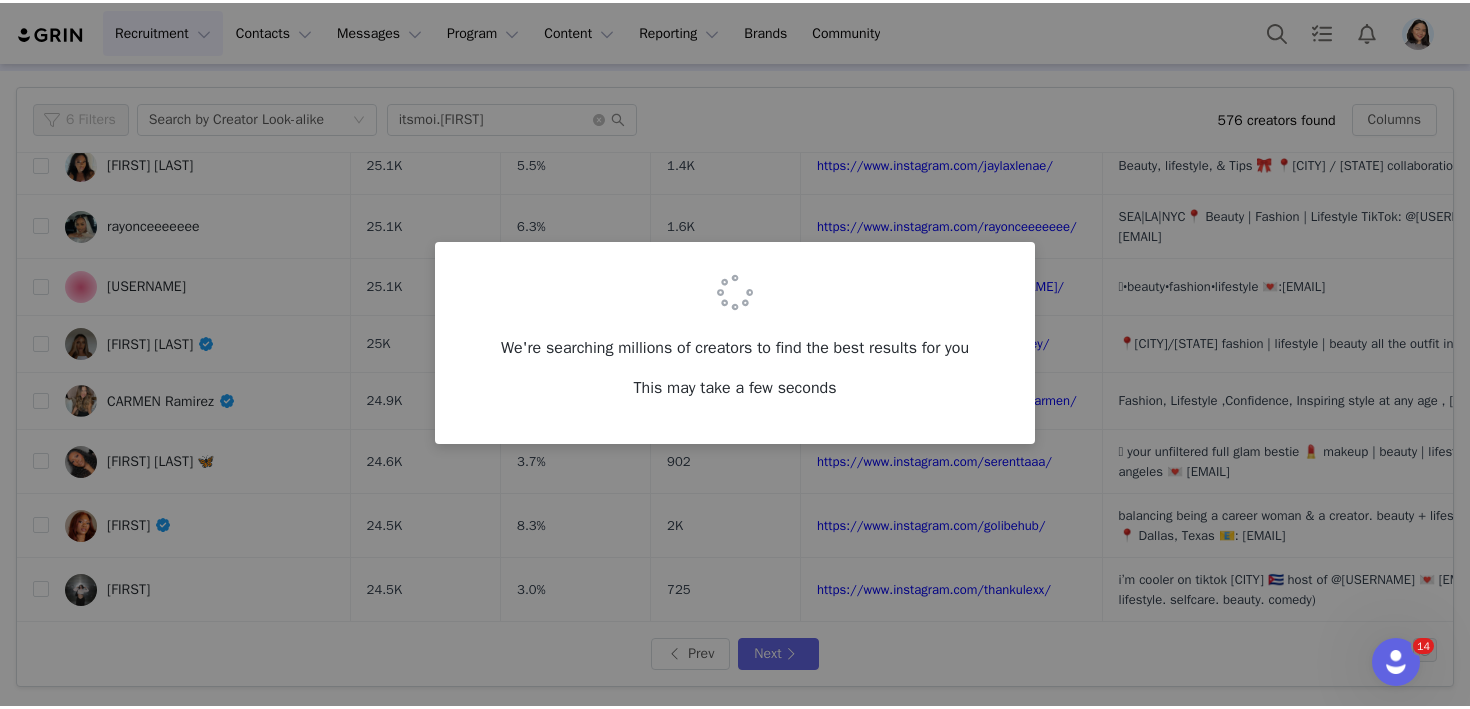 scroll, scrollTop: 0, scrollLeft: 0, axis: both 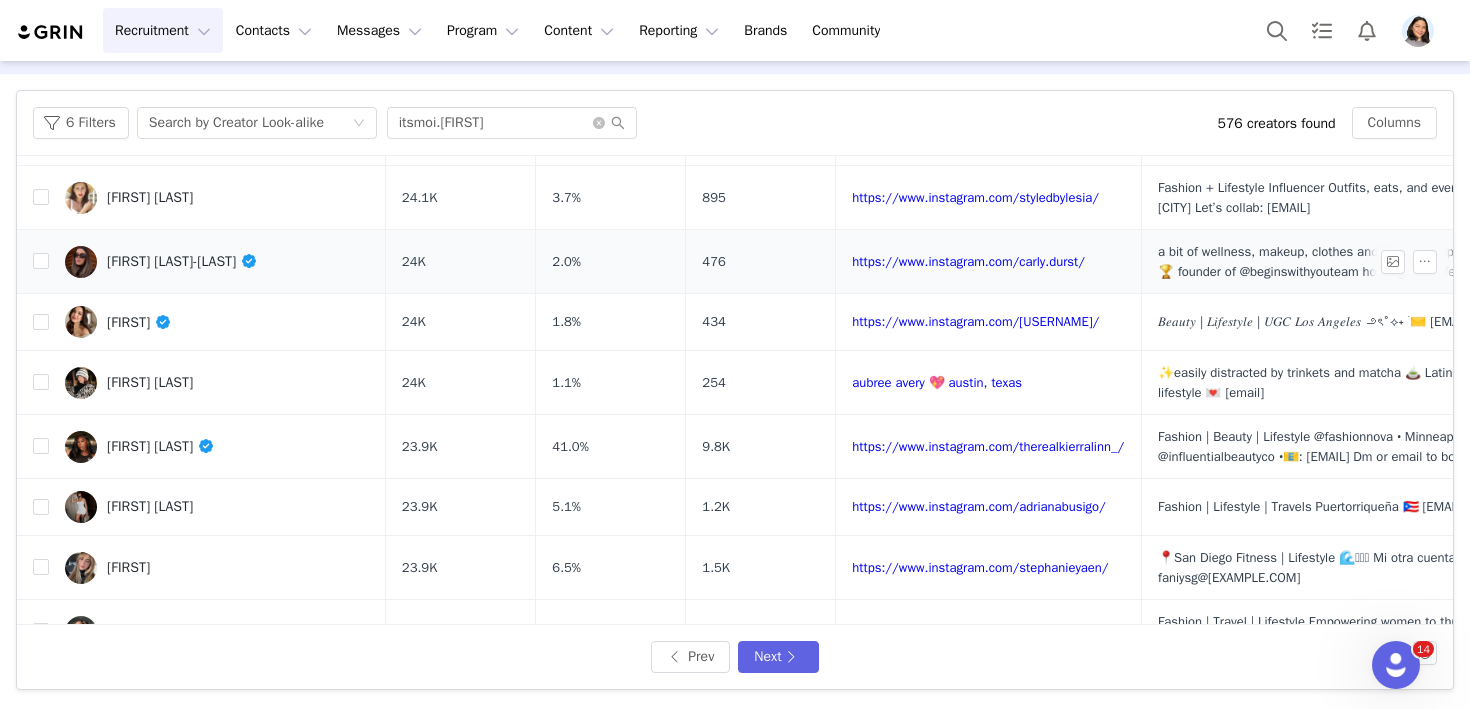 click on "[FIRST] [LAST]-[LAST]" at bounding box center [217, 262] 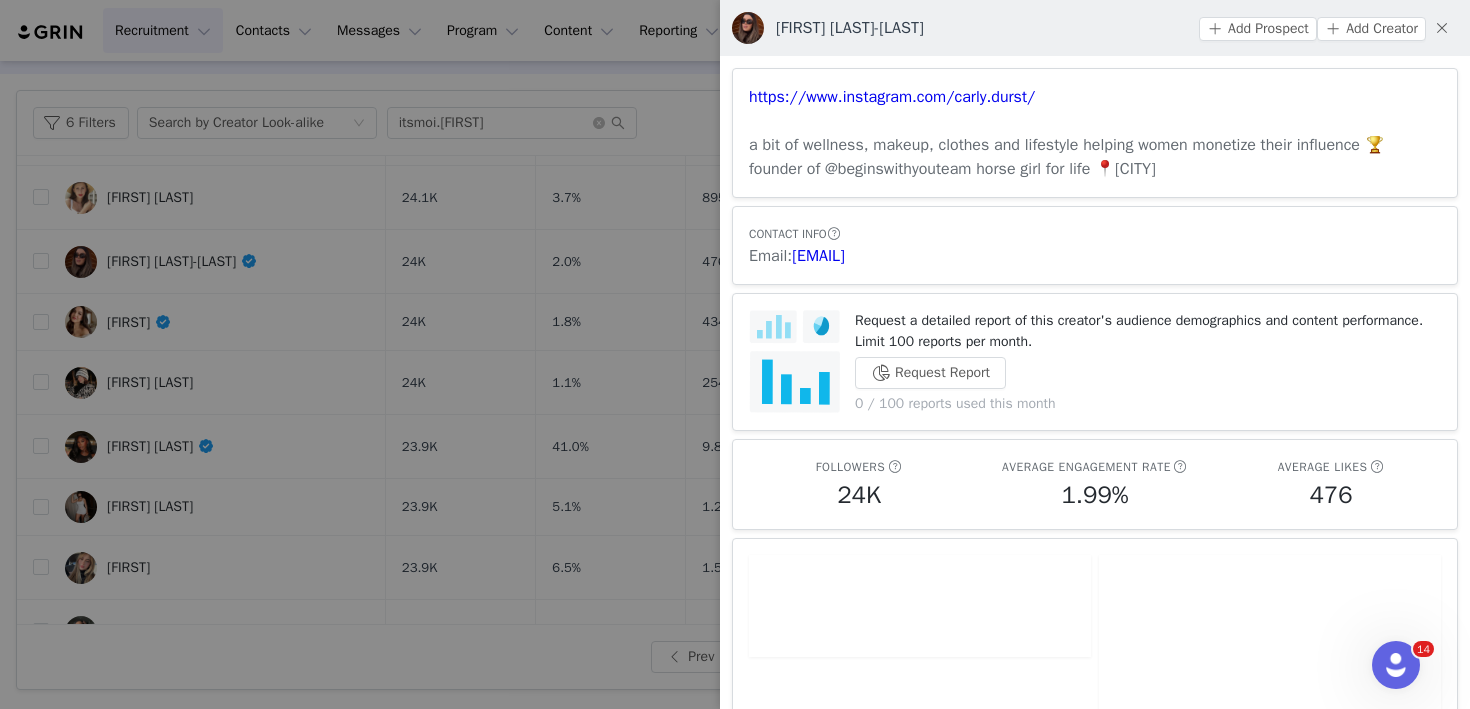 click at bounding box center [735, 354] 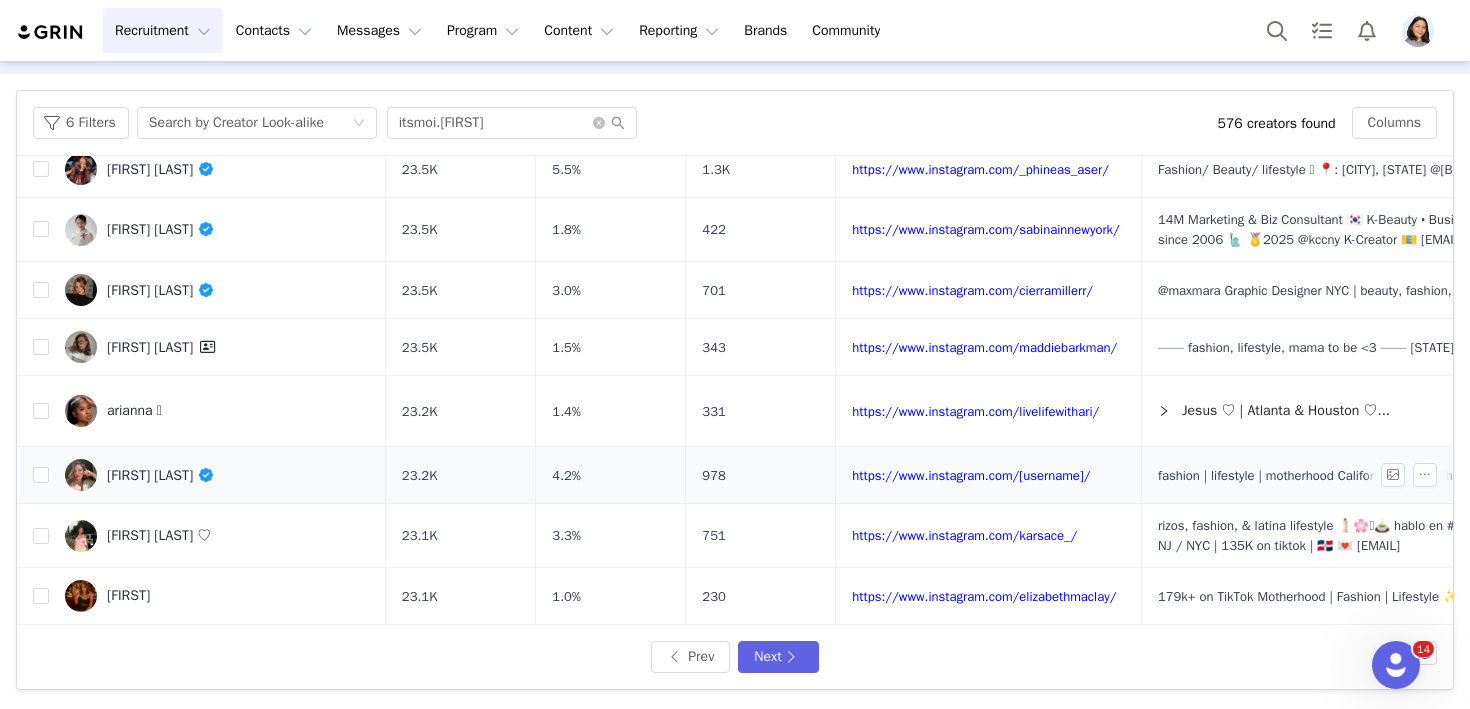 scroll, scrollTop: 839, scrollLeft: 0, axis: vertical 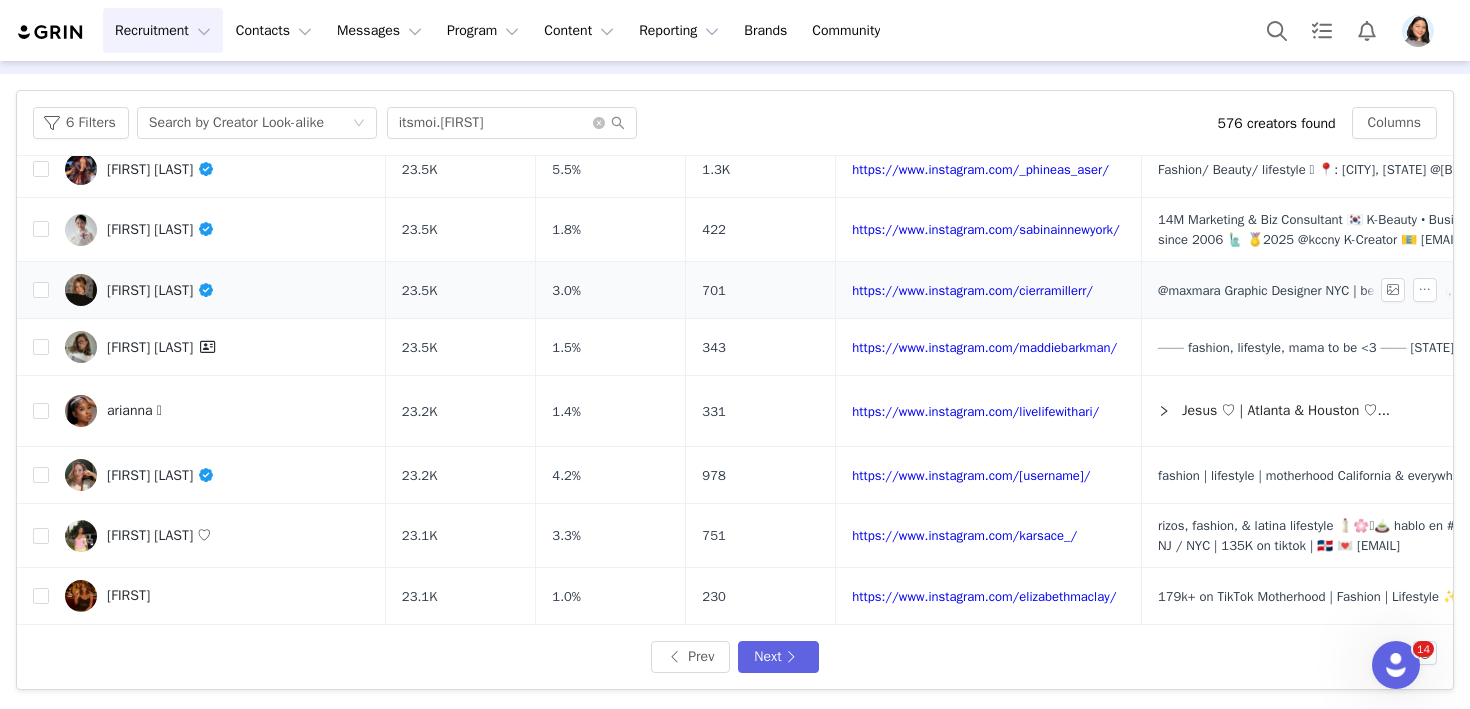click on "[FIRST] [LAST]" at bounding box center [217, 290] 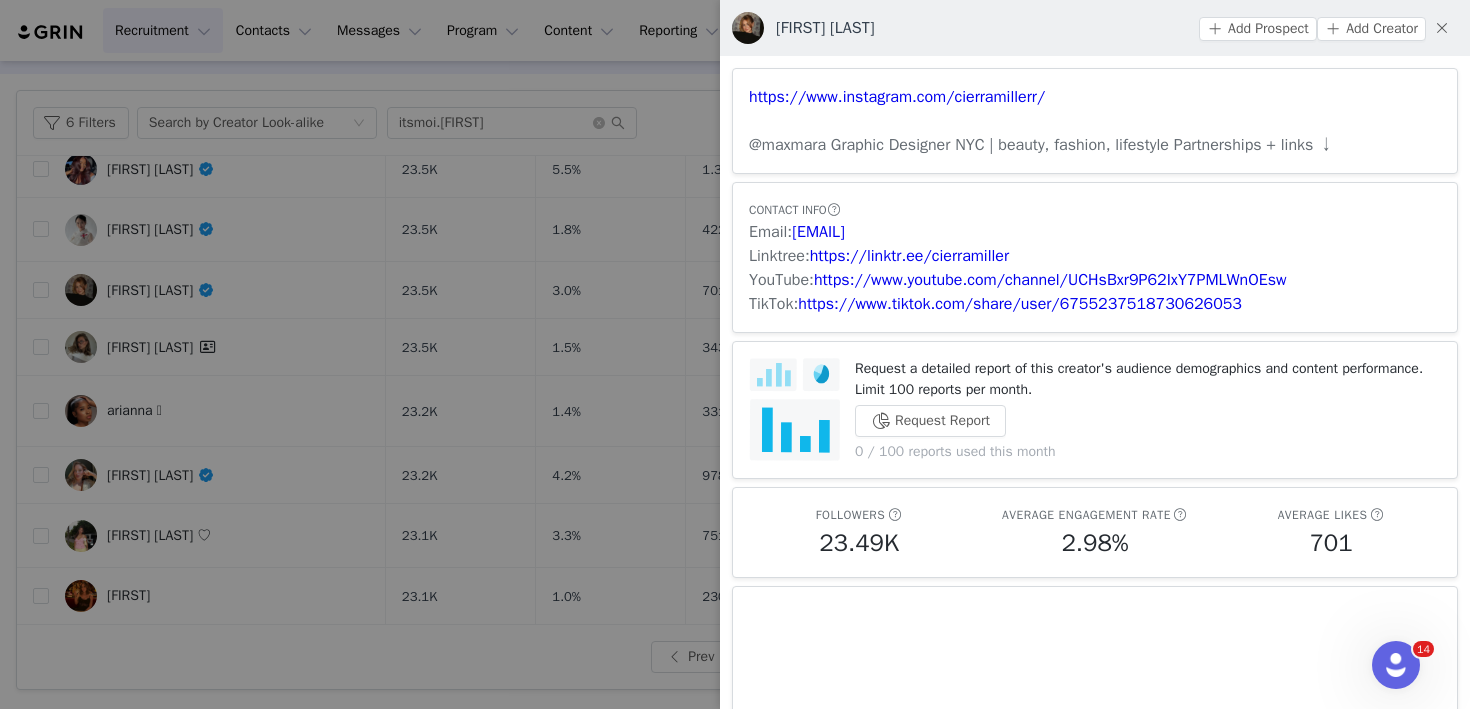 click at bounding box center (735, 354) 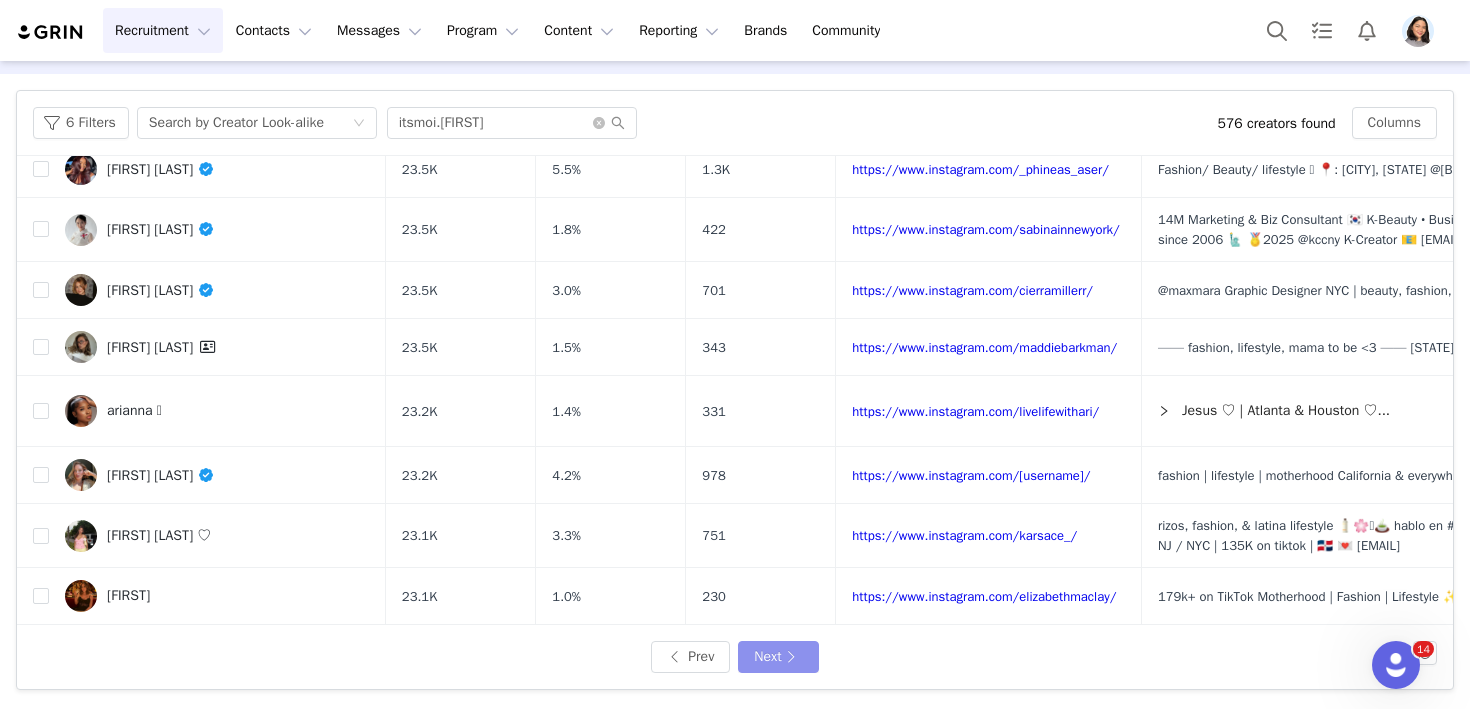 click on "Next" at bounding box center (778, 657) 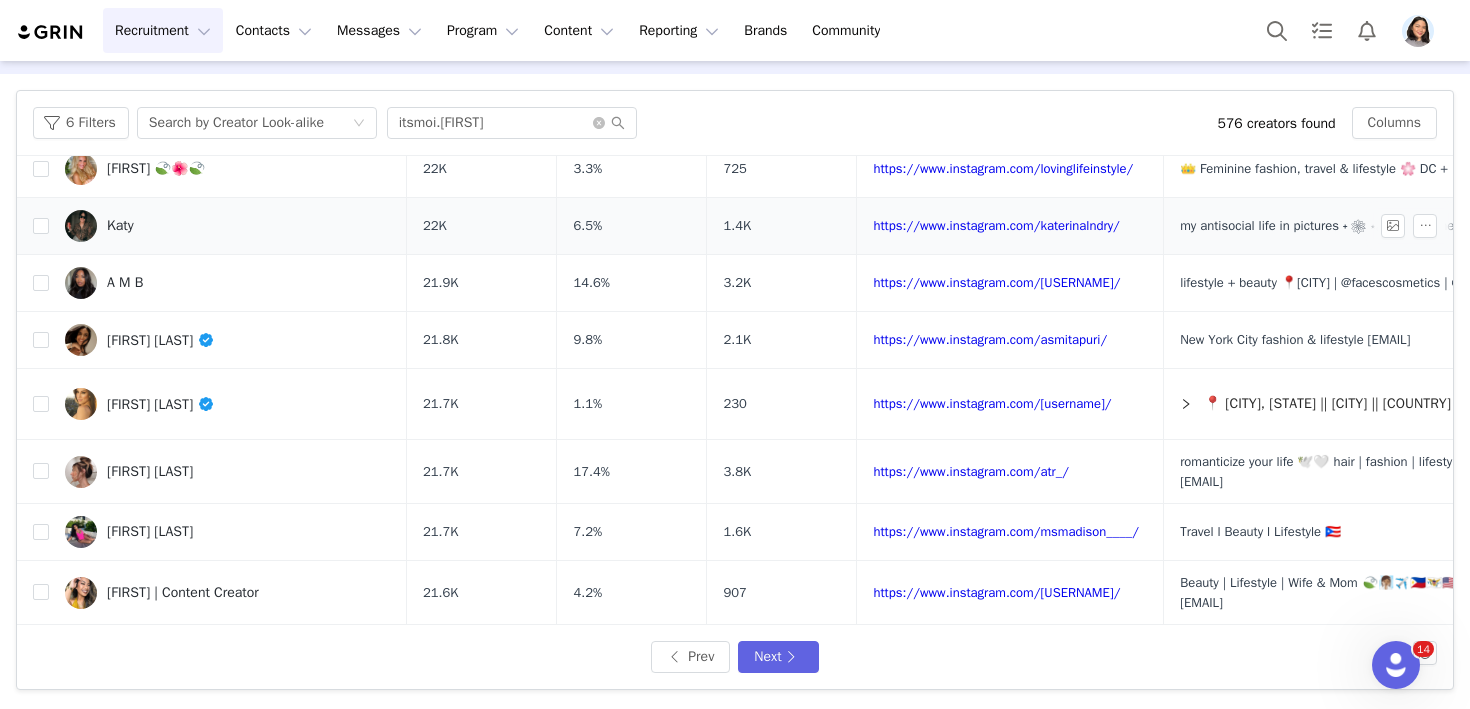 scroll, scrollTop: 867, scrollLeft: 0, axis: vertical 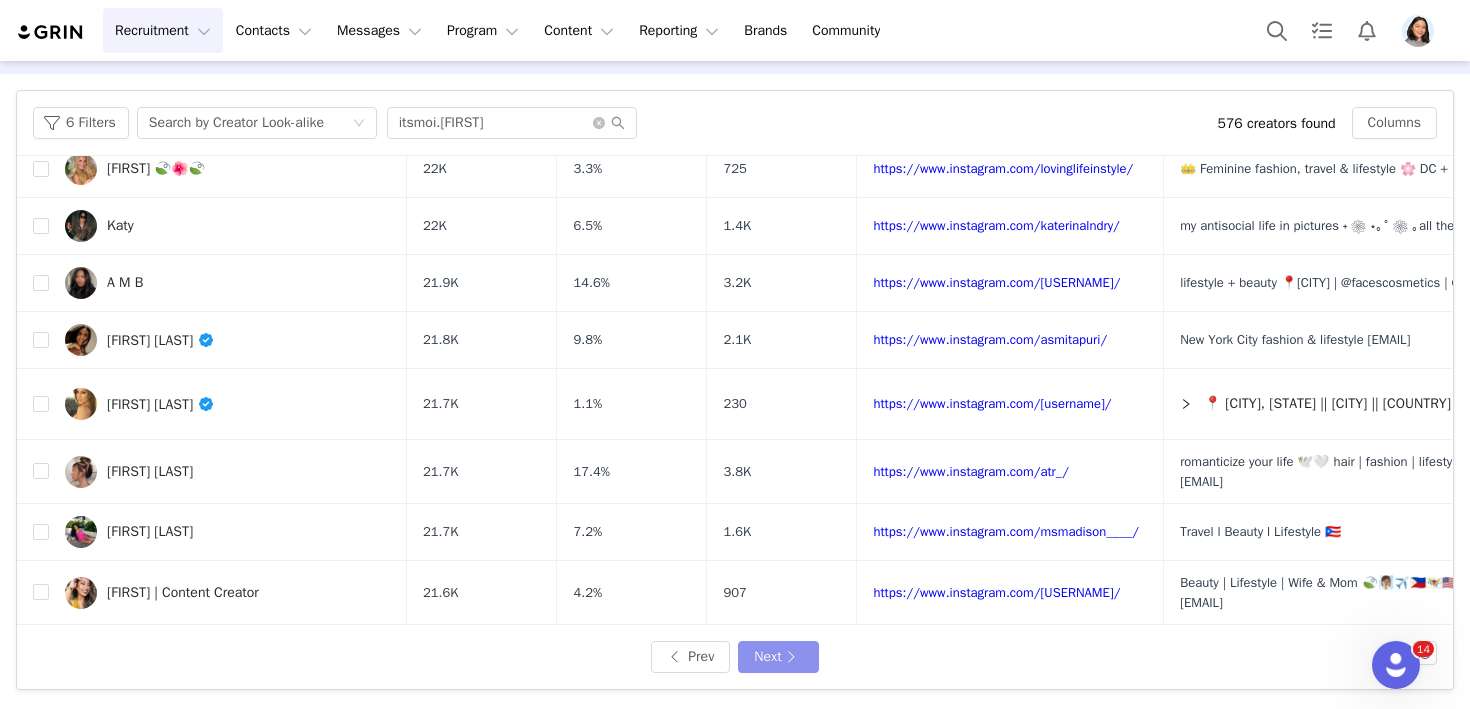 click on "Next" at bounding box center [778, 657] 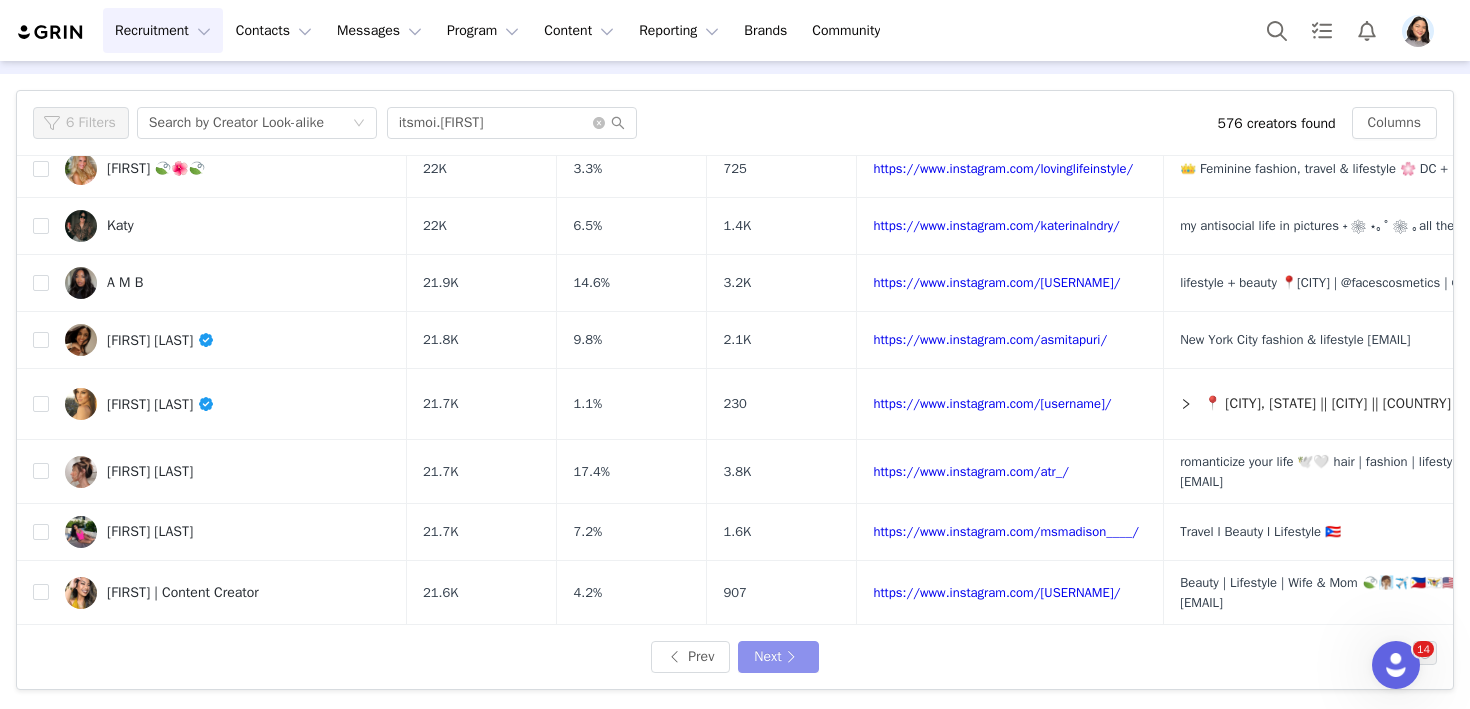 scroll, scrollTop: 0, scrollLeft: 0, axis: both 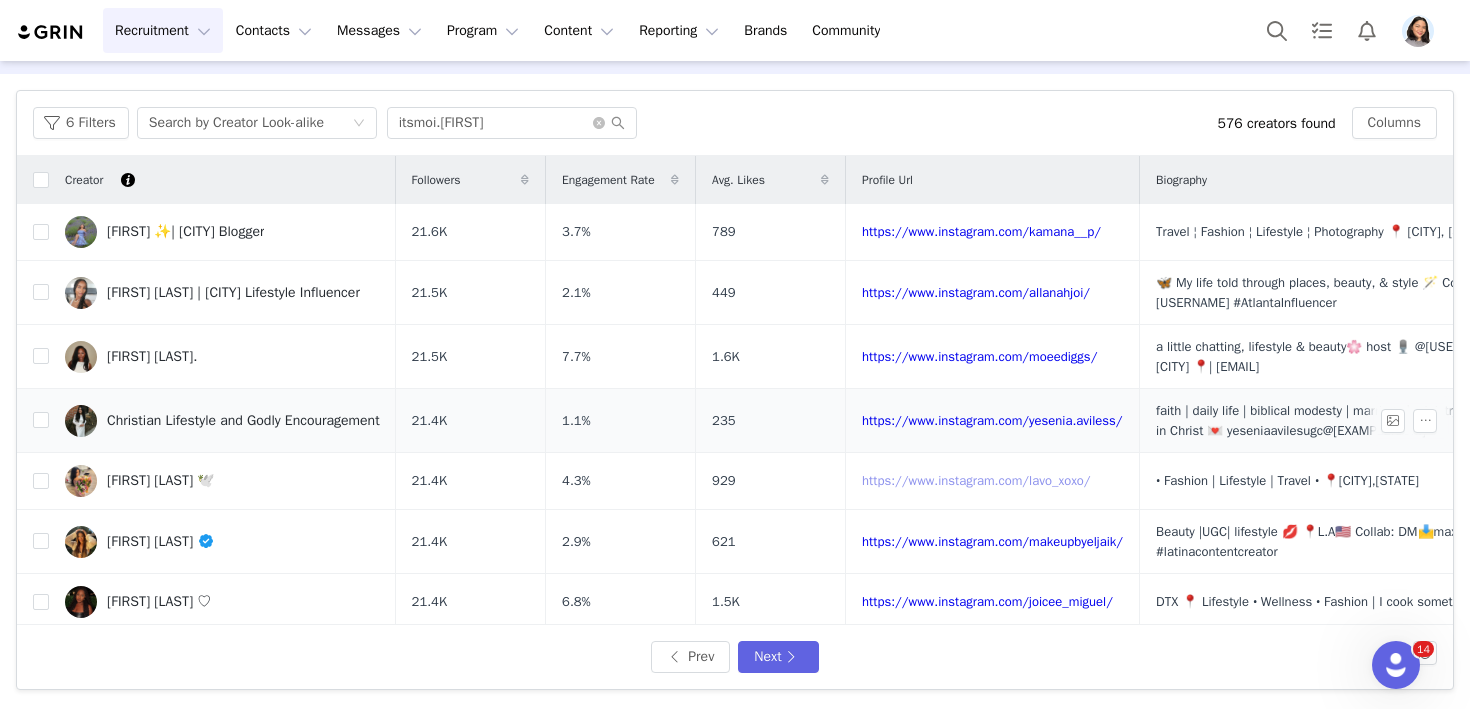drag, startPoint x: 993, startPoint y: 486, endPoint x: 1003, endPoint y: 453, distance: 34.48188 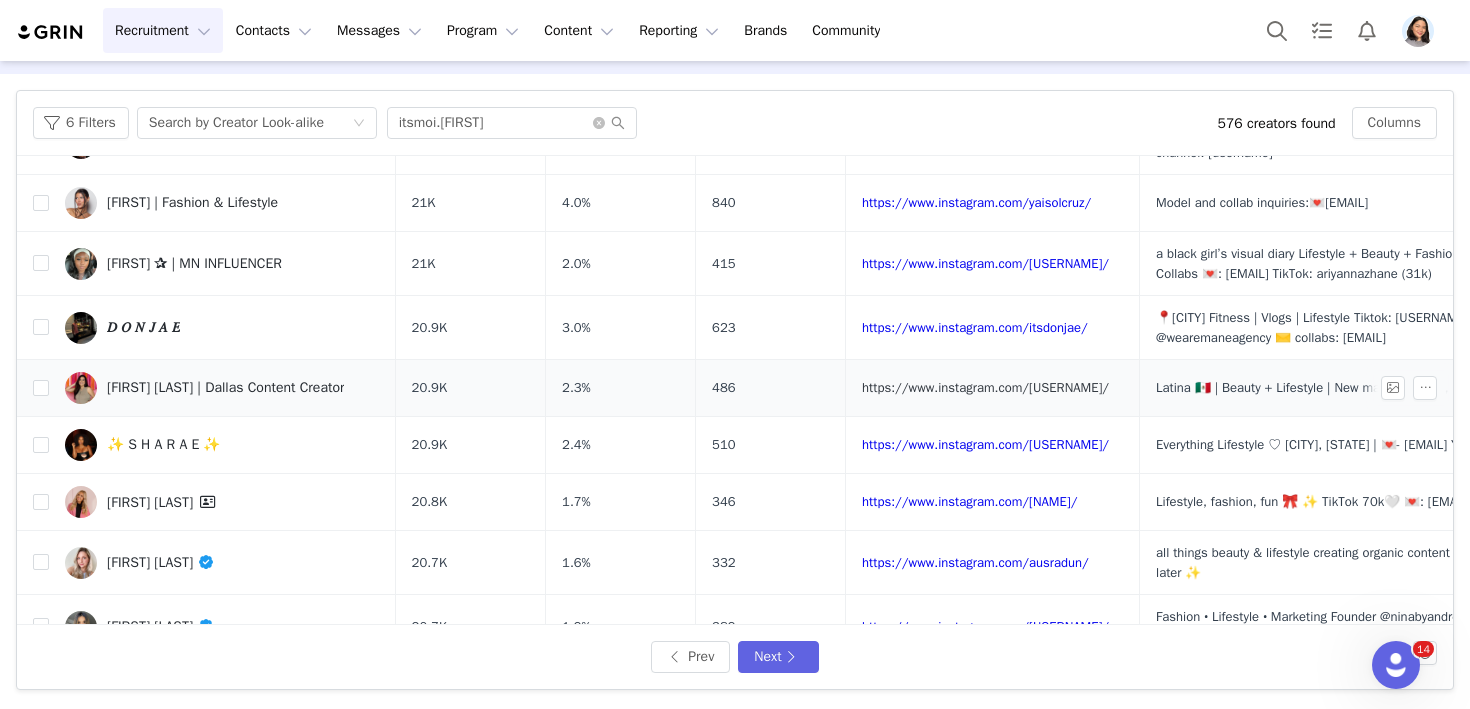 scroll, scrollTop: 825, scrollLeft: 0, axis: vertical 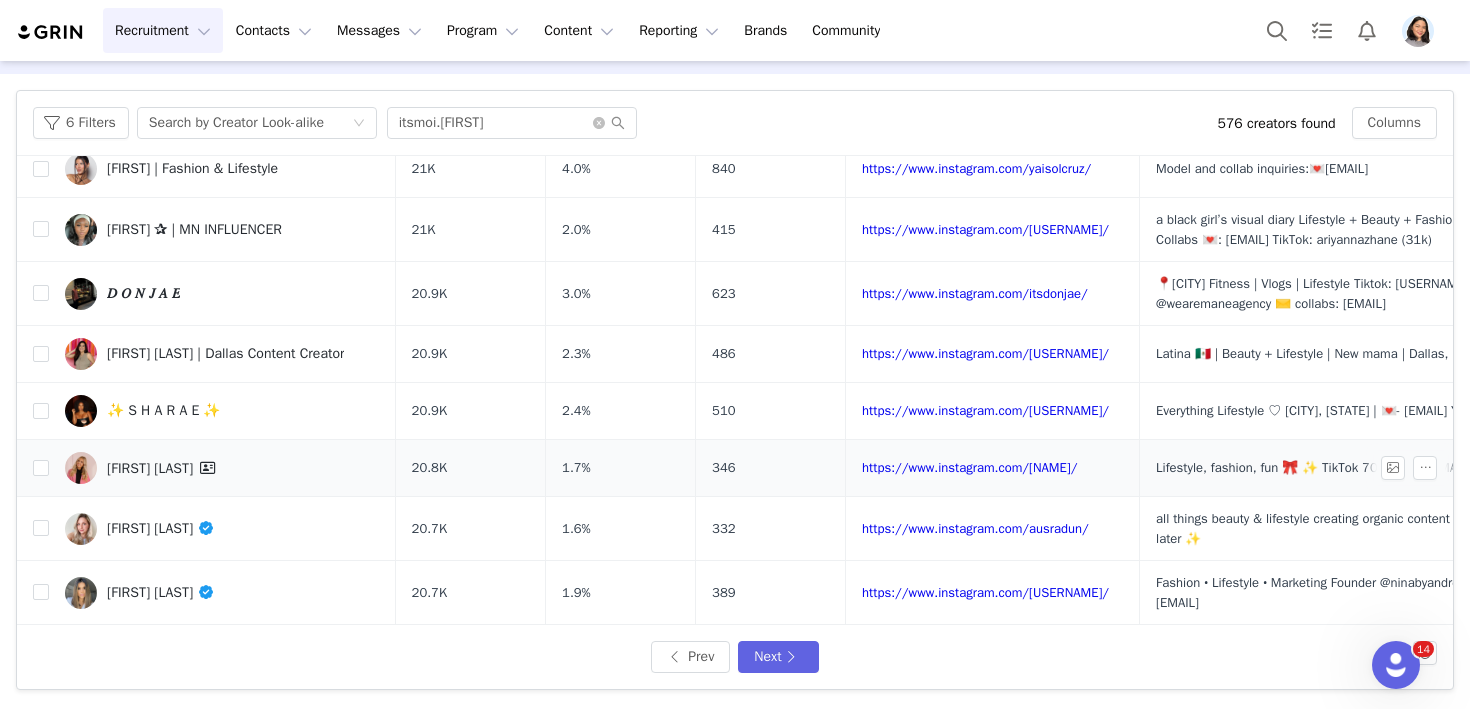 click on "[FIRST] [LAST]" at bounding box center (222, 468) 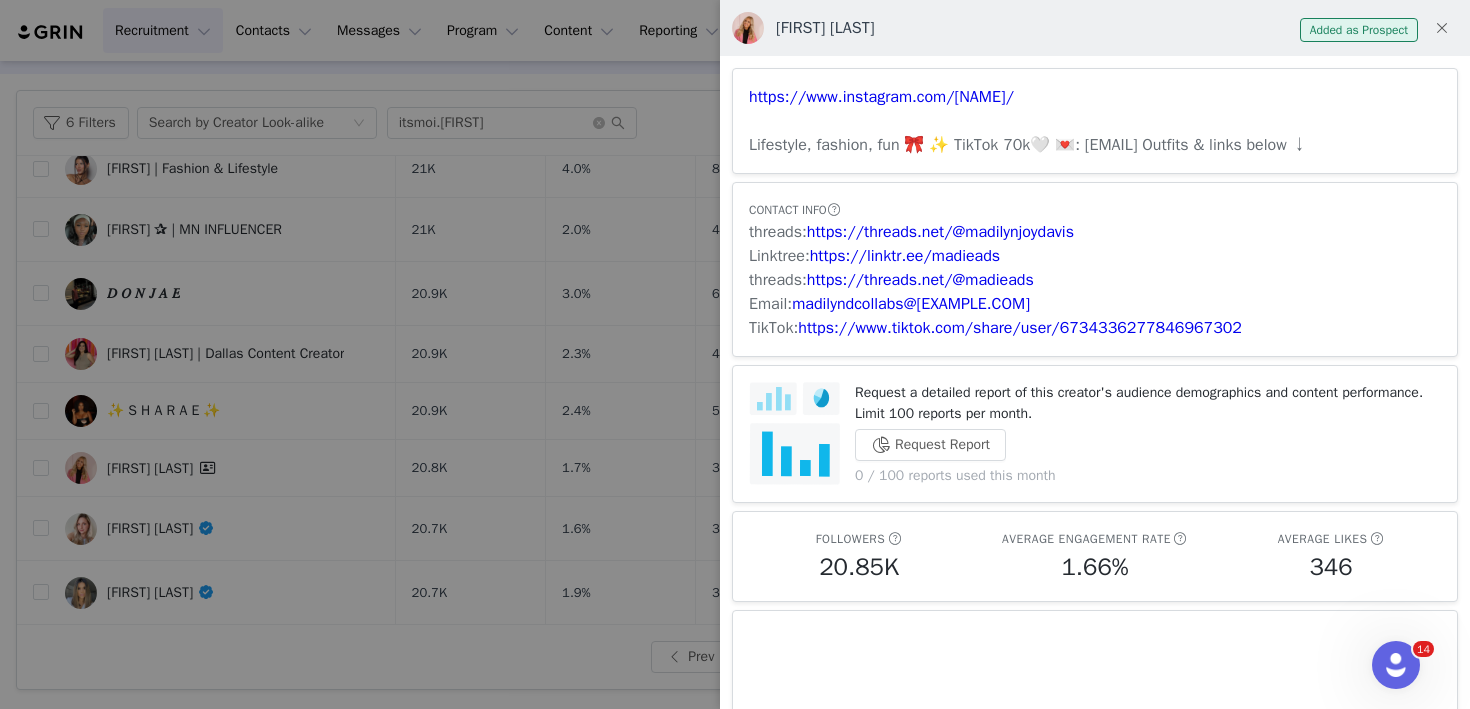 click at bounding box center [735, 354] 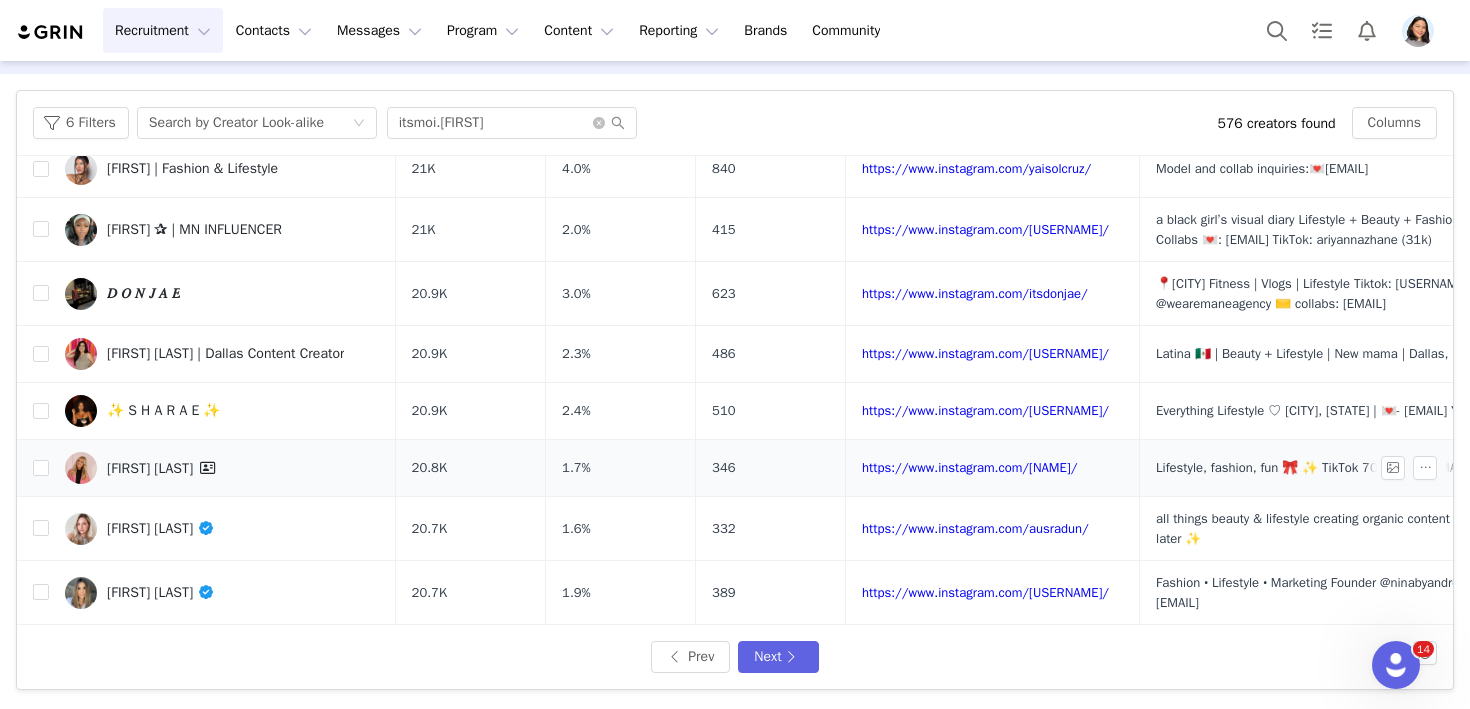 scroll, scrollTop: 860, scrollLeft: 0, axis: vertical 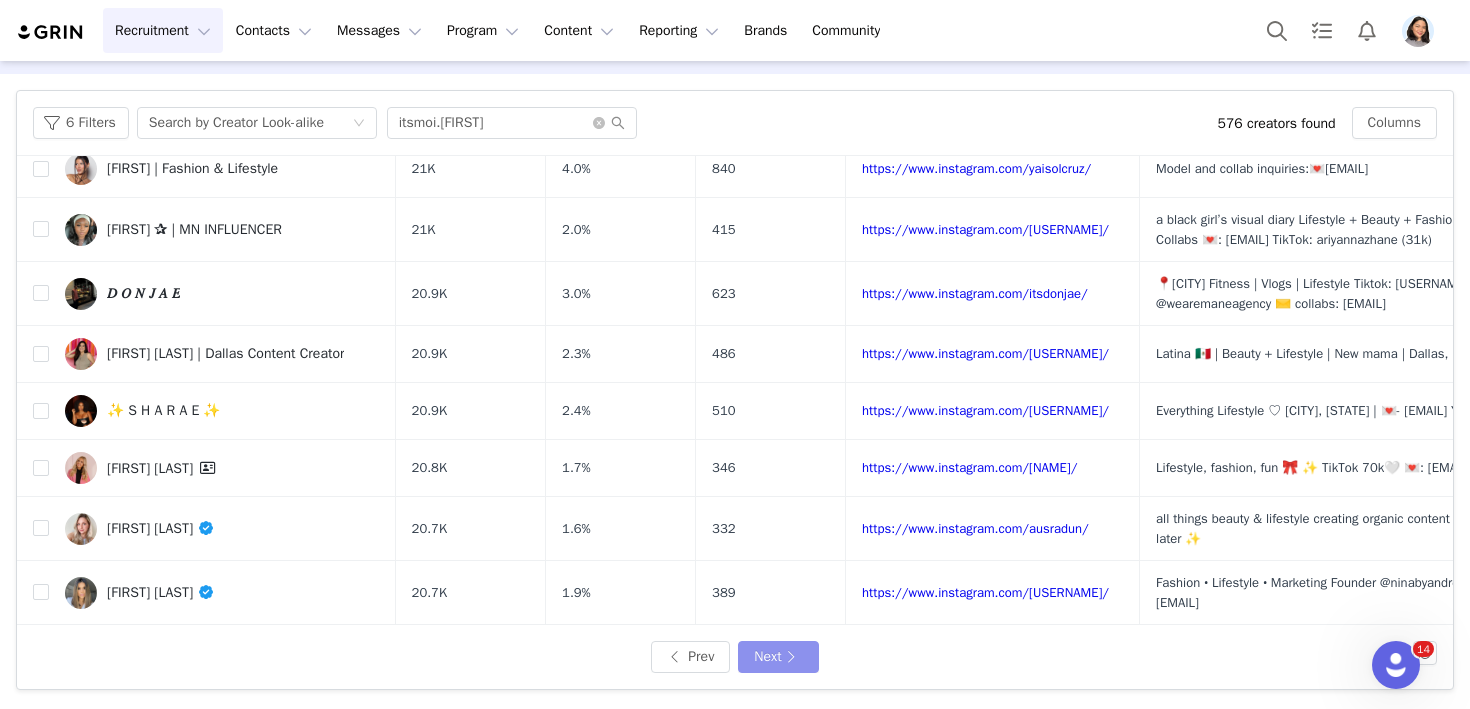 click on "Next" at bounding box center (778, 657) 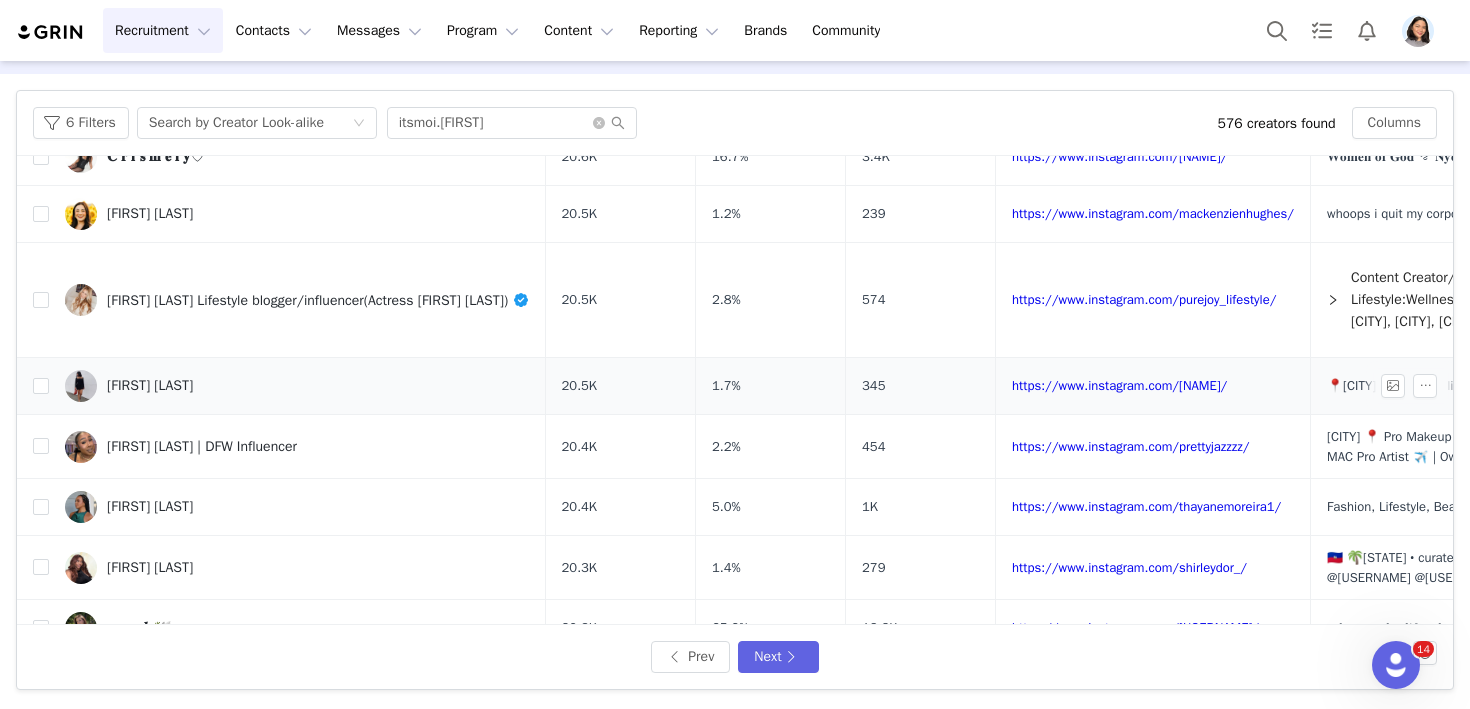 scroll, scrollTop: 173, scrollLeft: 0, axis: vertical 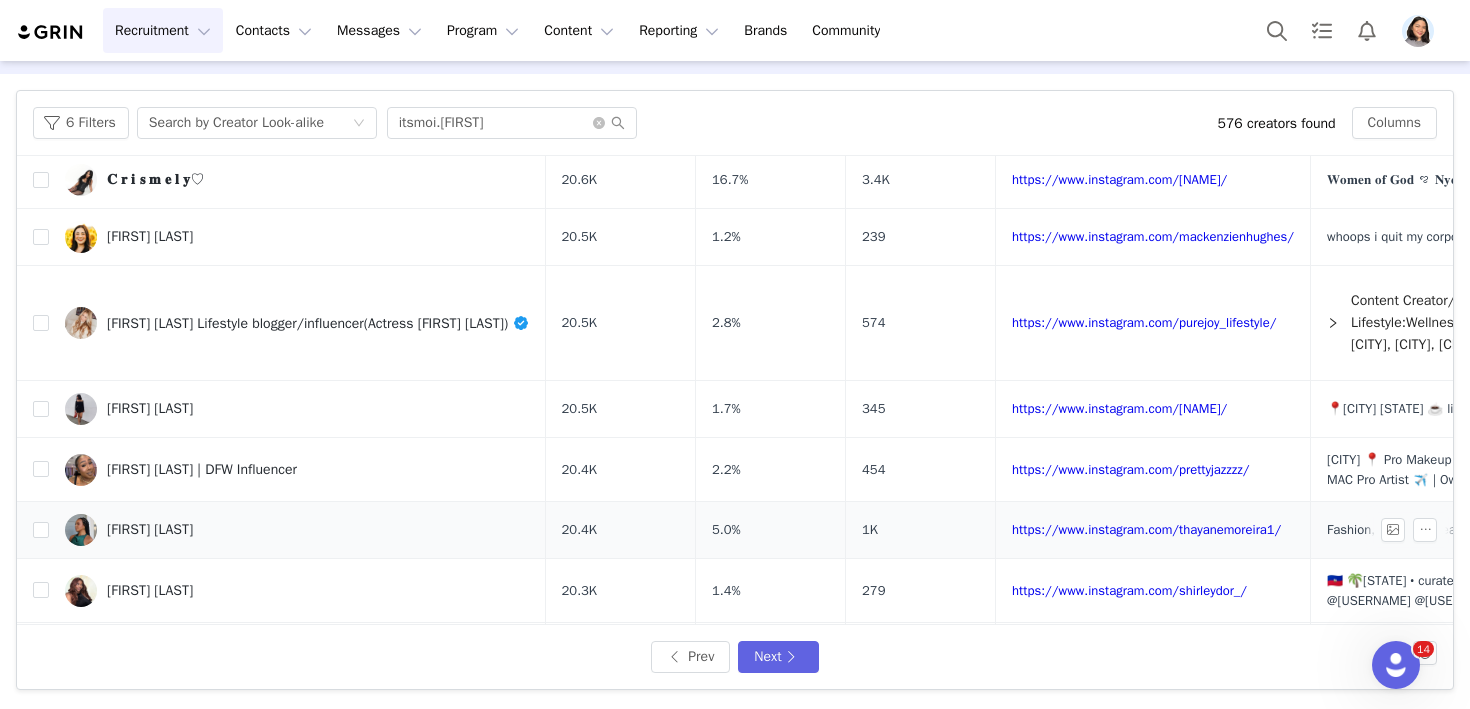 click on "[FIRST] [LAST]" at bounding box center (297, 530) 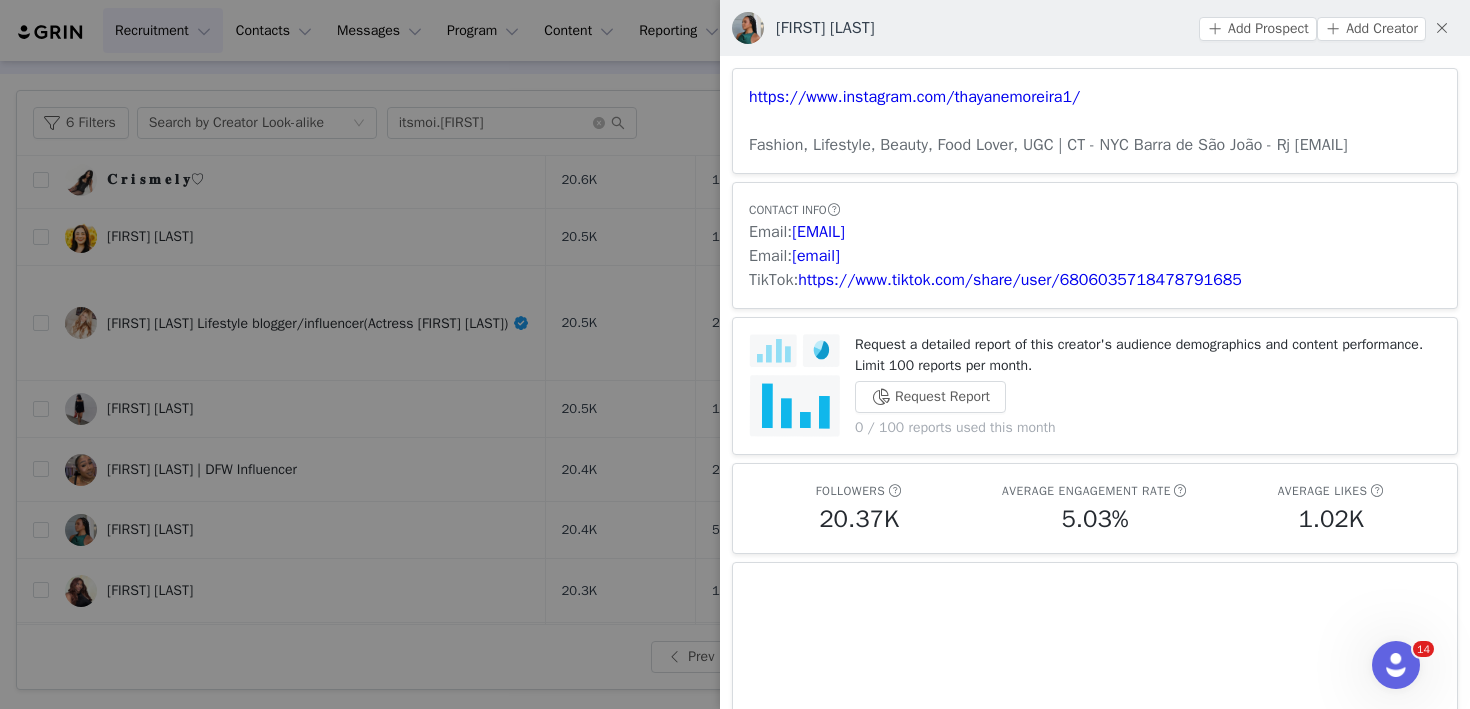 click at bounding box center (735, 354) 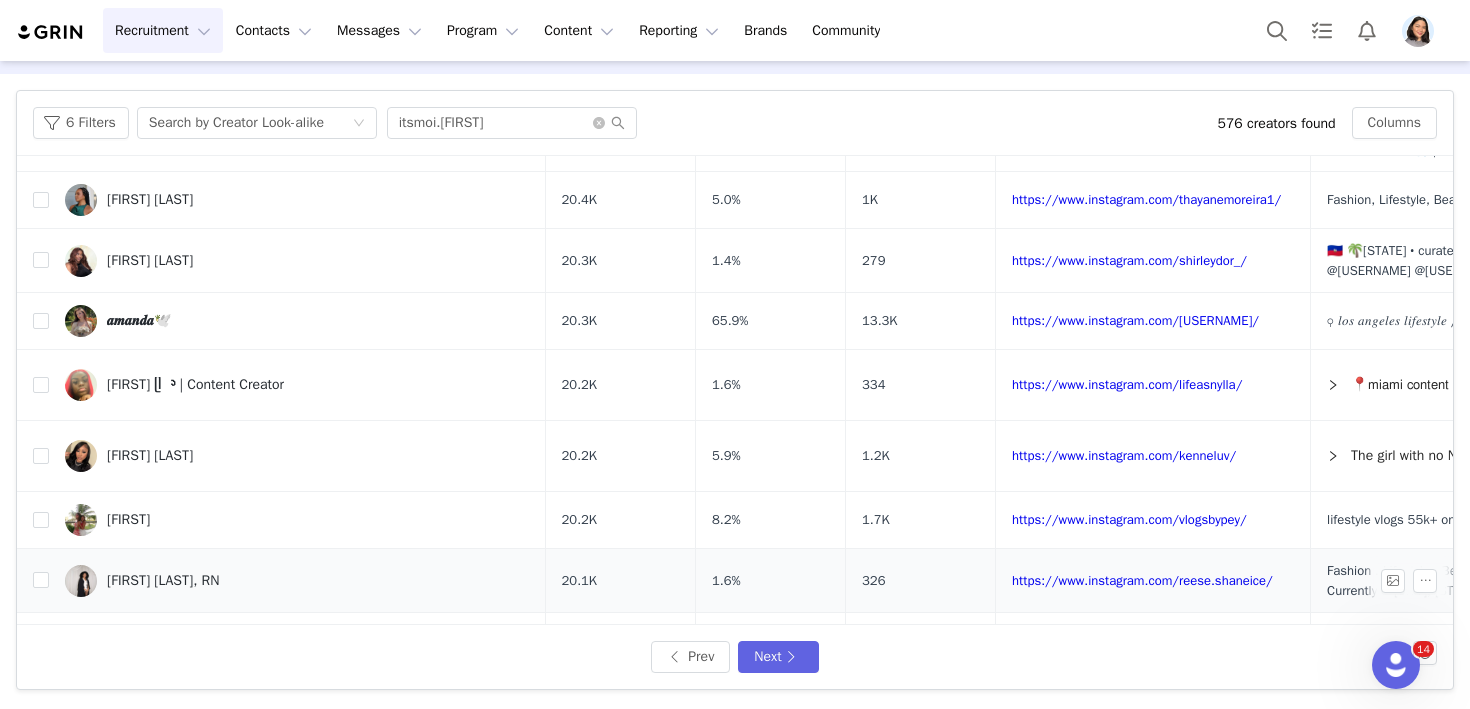 scroll, scrollTop: 519, scrollLeft: 0, axis: vertical 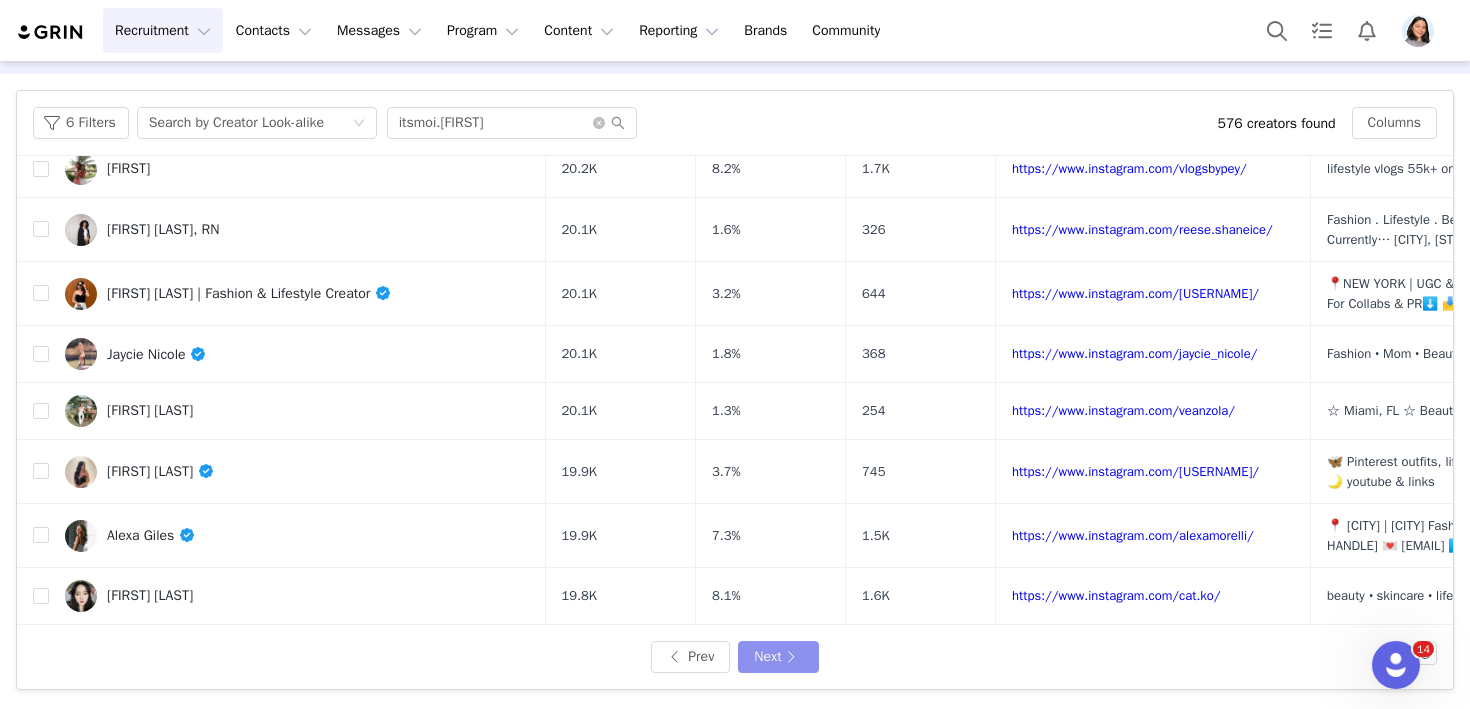 click on "Next" at bounding box center [778, 657] 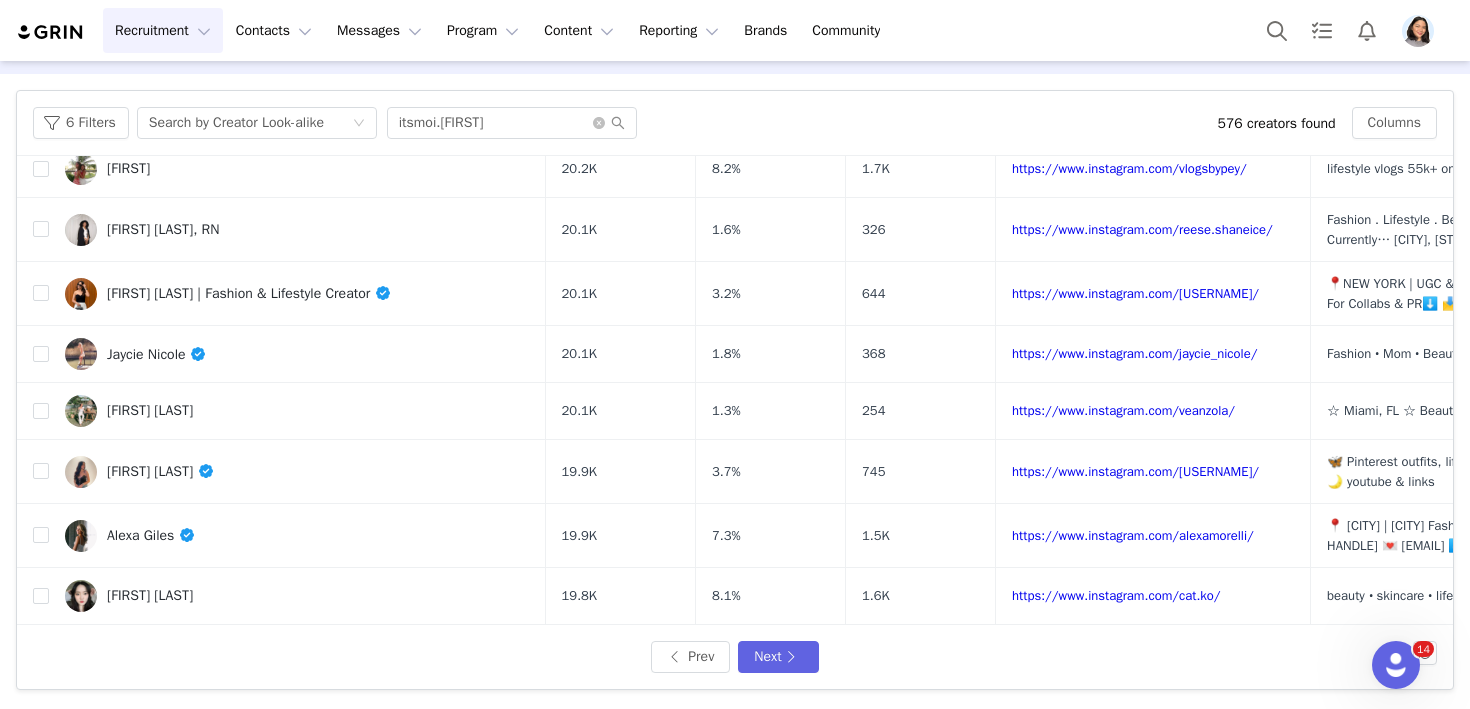 scroll, scrollTop: 0, scrollLeft: 0, axis: both 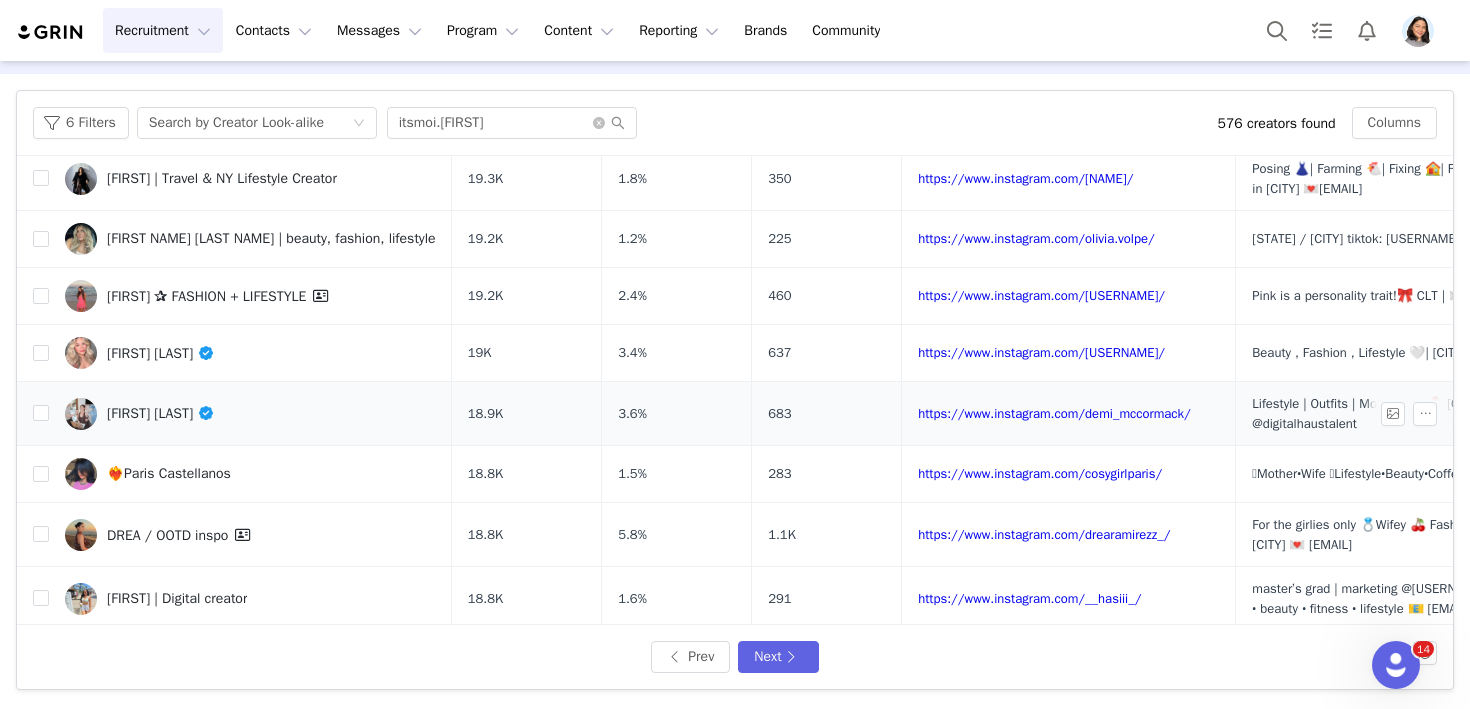 click on "[FIRST] [LAST]" at bounding box center (250, 414) 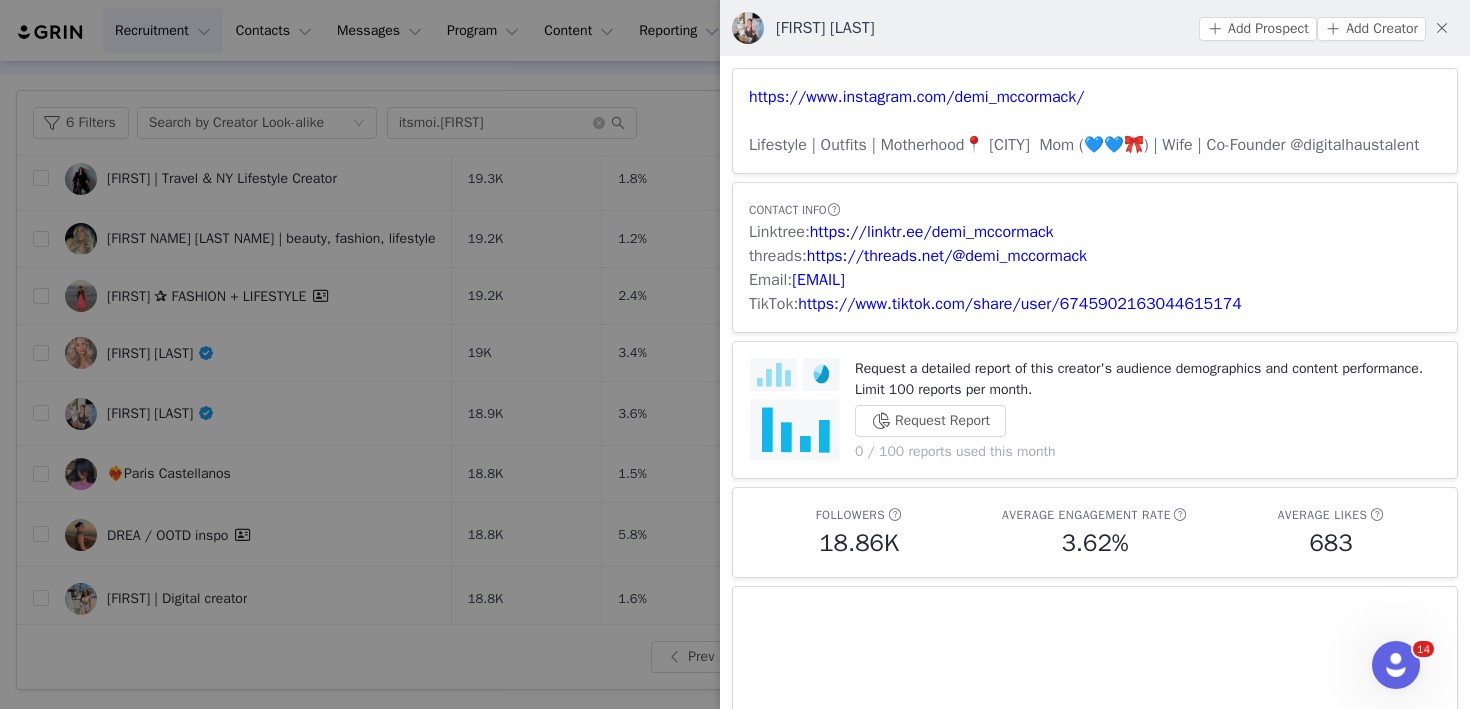 click at bounding box center [735, 354] 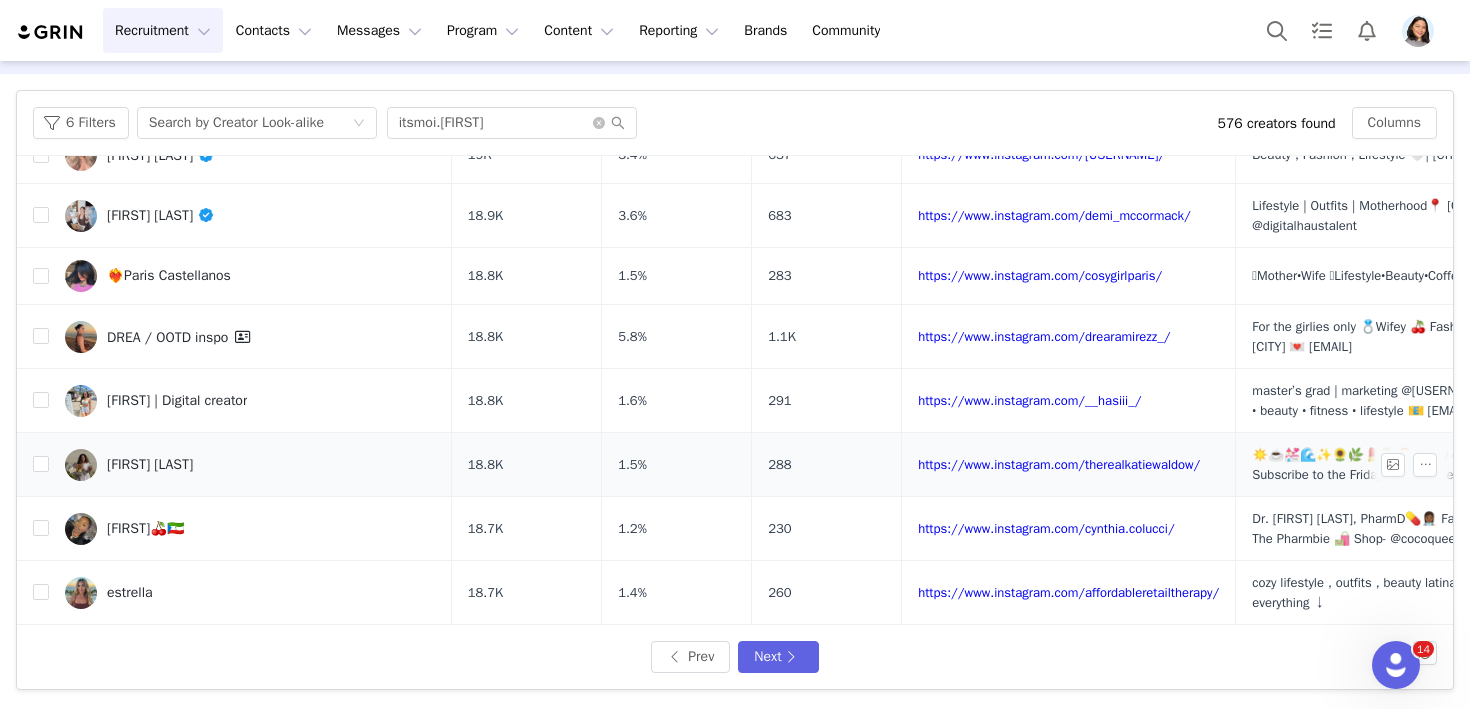 scroll, scrollTop: 832, scrollLeft: 0, axis: vertical 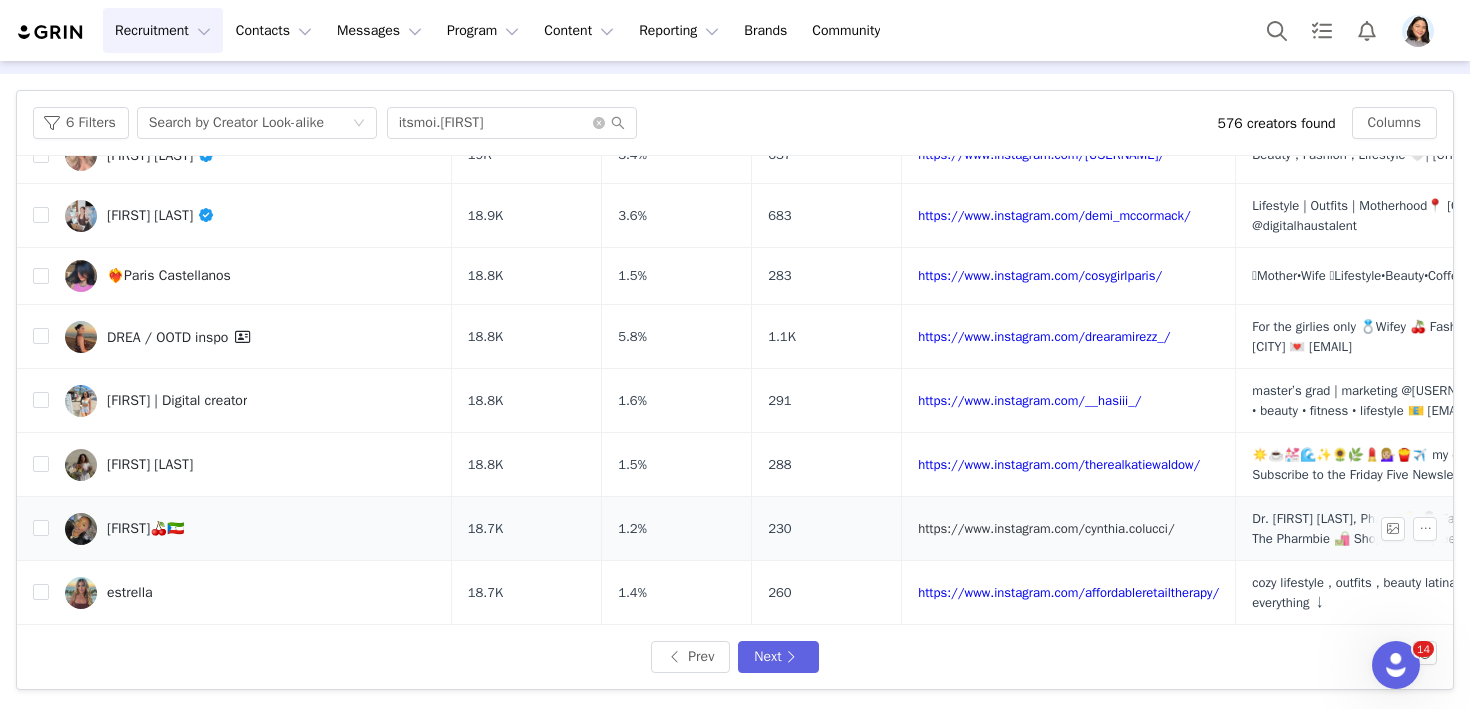 drag, startPoint x: 935, startPoint y: 512, endPoint x: 1058, endPoint y: 352, distance: 201.81427 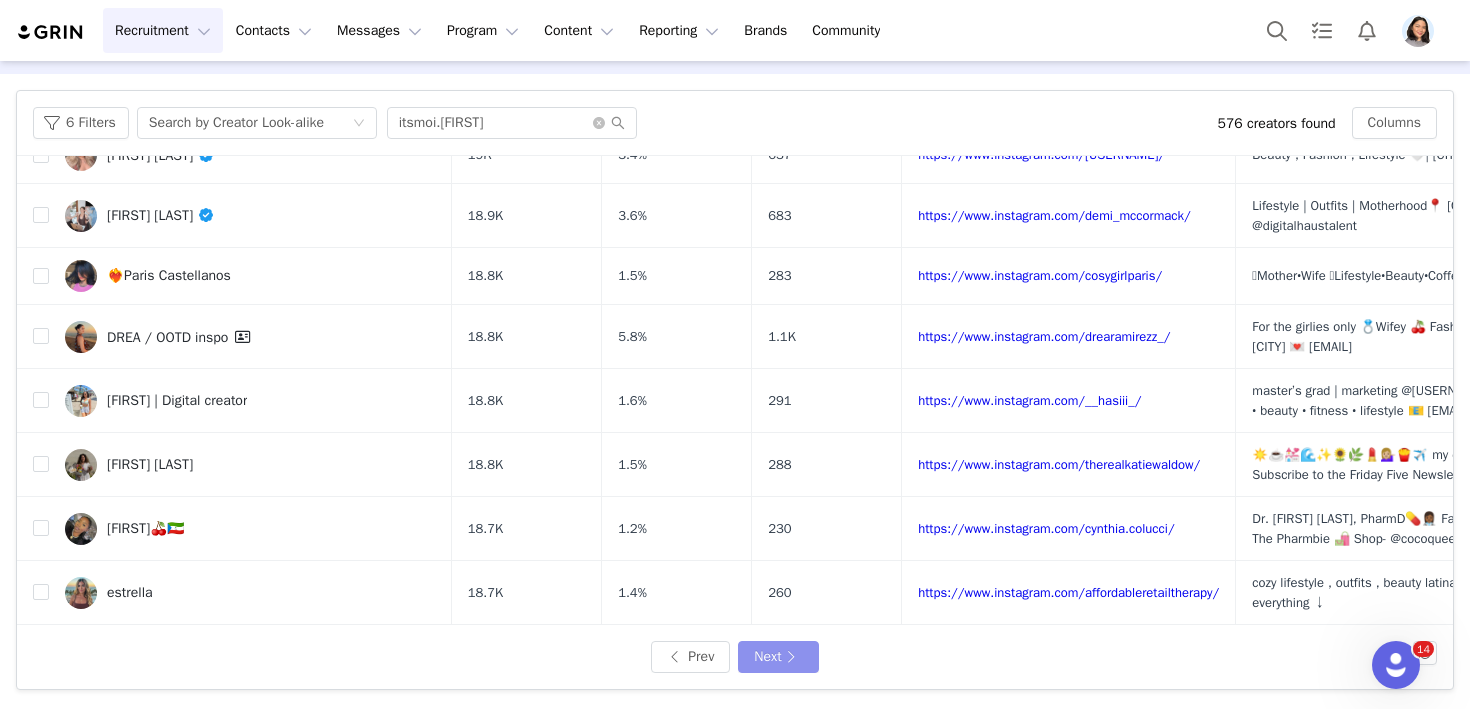 click on "Next" at bounding box center [778, 657] 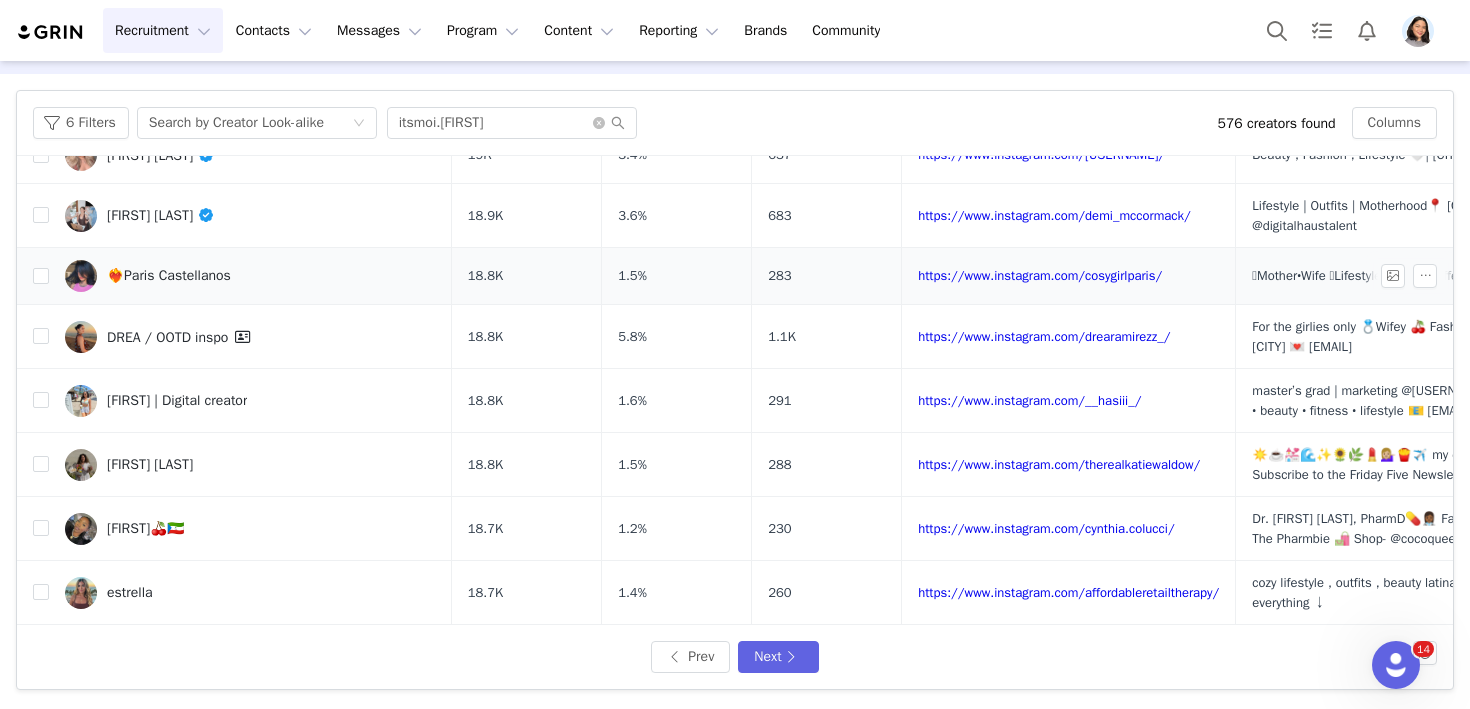 scroll, scrollTop: 0, scrollLeft: 0, axis: both 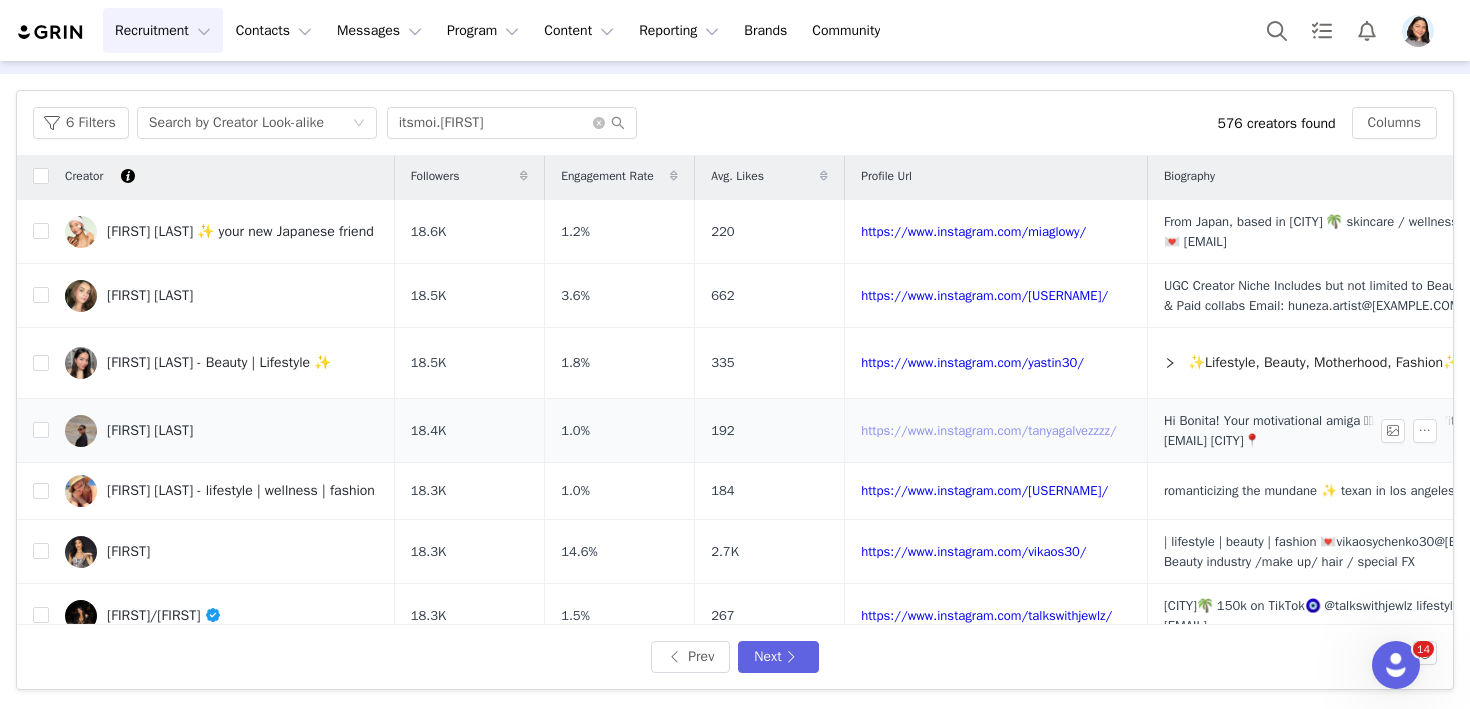 drag, startPoint x: 952, startPoint y: 430, endPoint x: 984, endPoint y: 399, distance: 44.553337 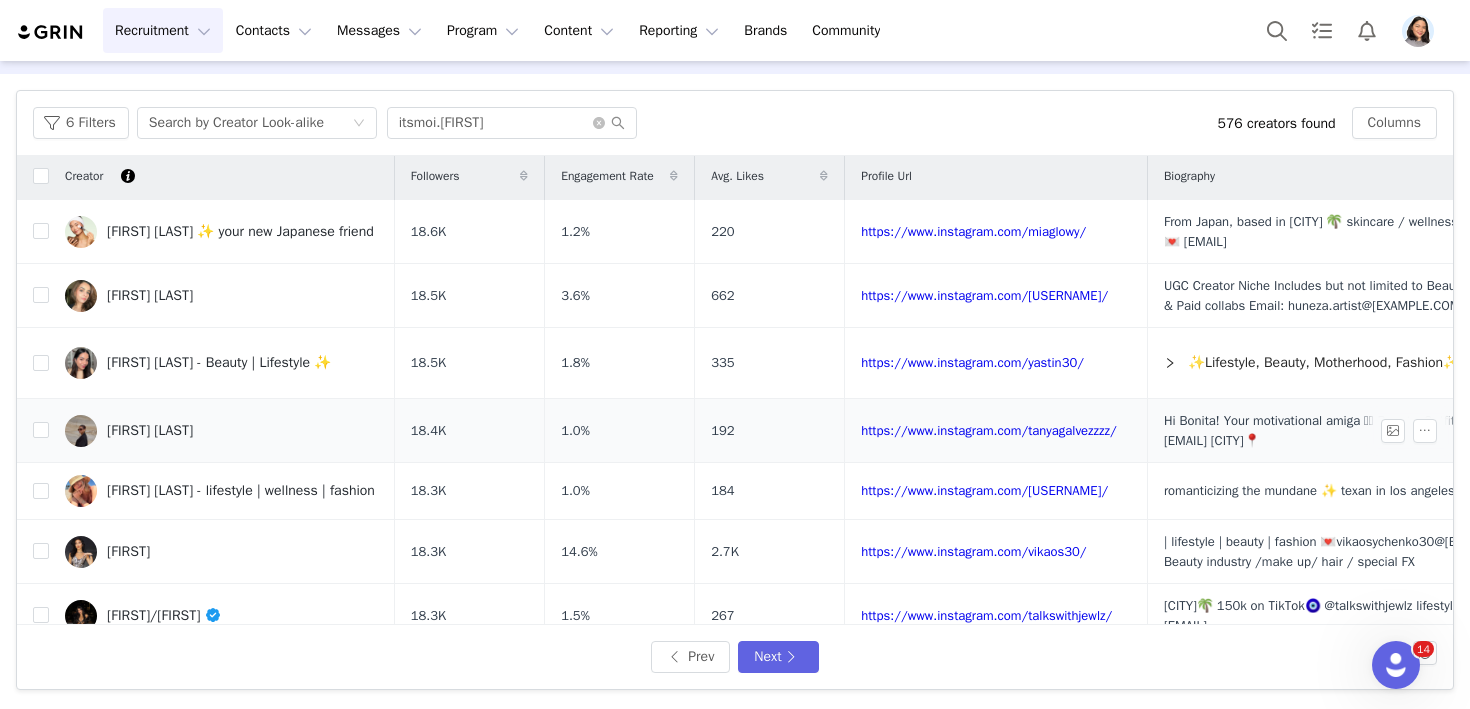click on "[FIRST] [LAST]" at bounding box center (222, 431) 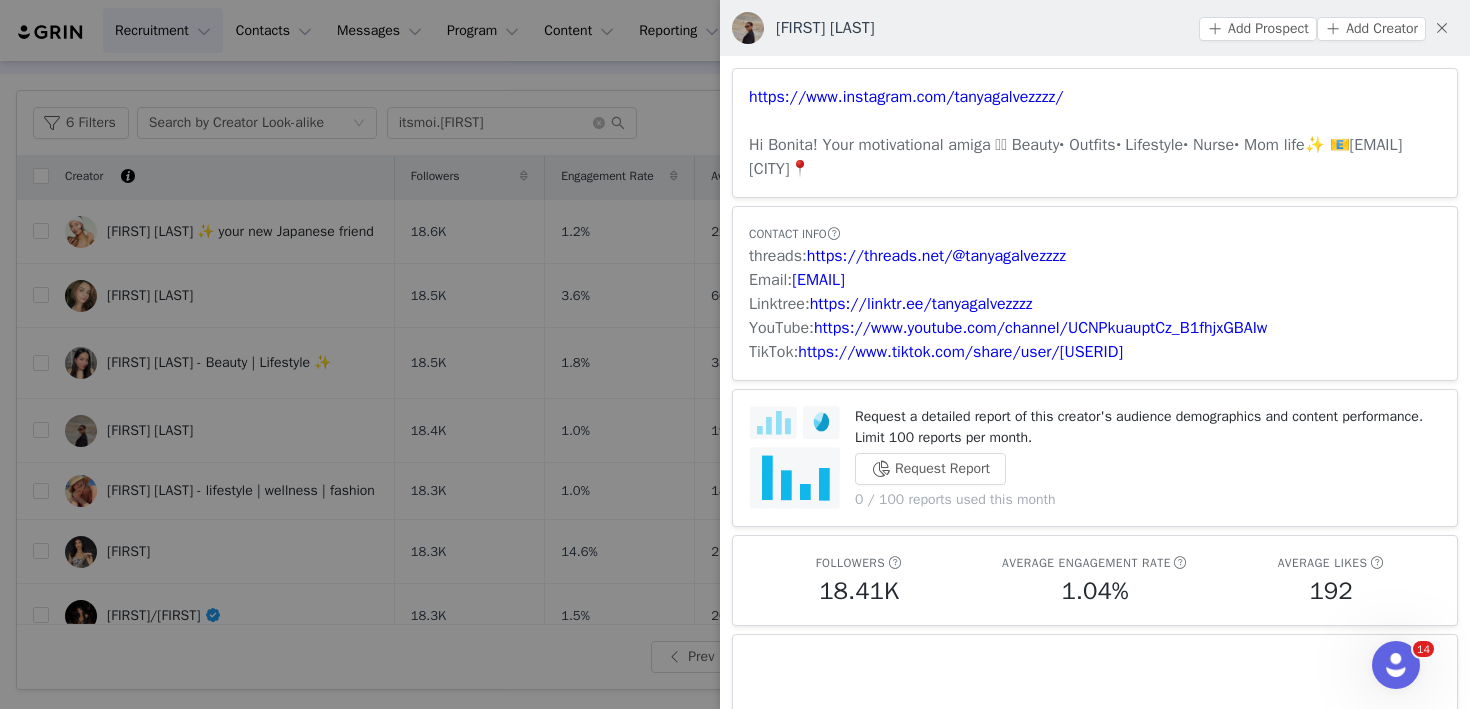 click on "TikTok:  https://www.tiktok.com/share/user/6933008244261438470" at bounding box center [1095, 352] 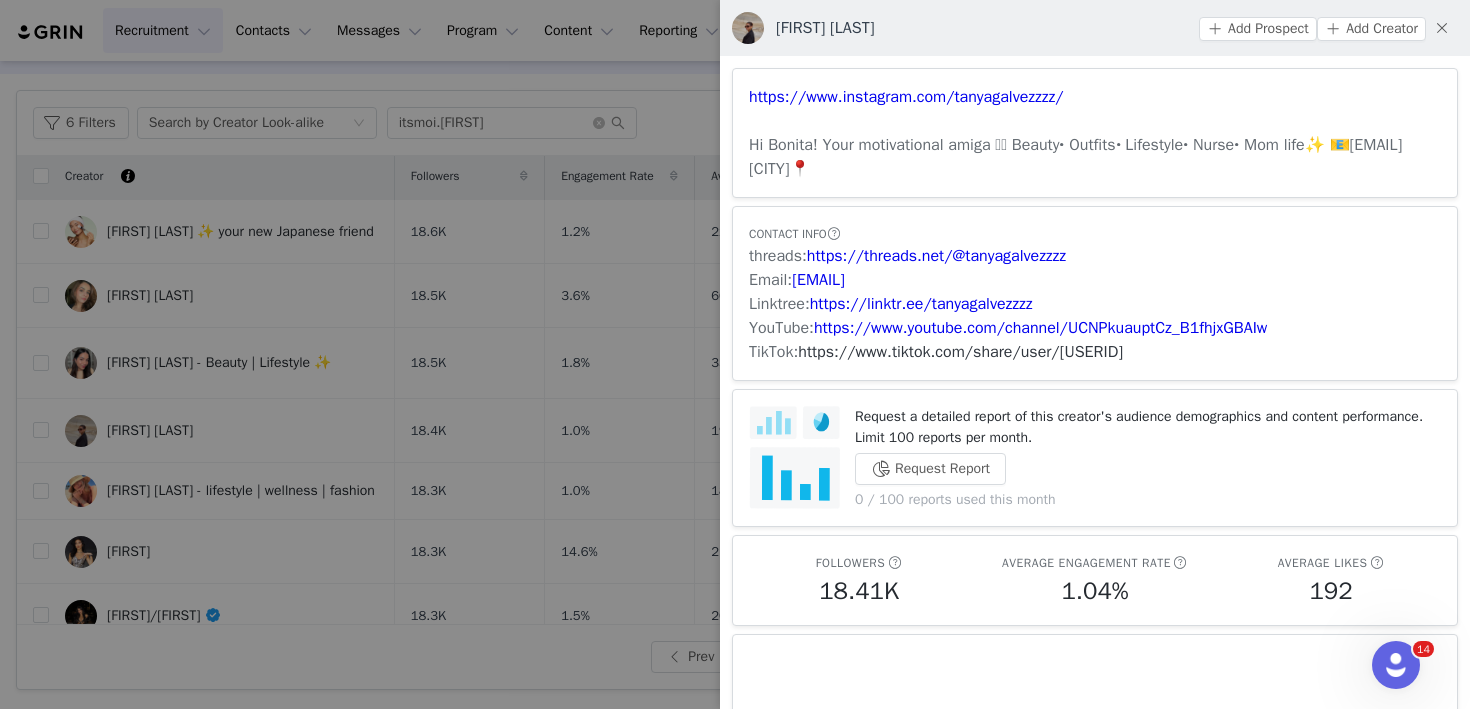click on "https://www.tiktok.com/share/user/[USERID]" at bounding box center (960, 352) 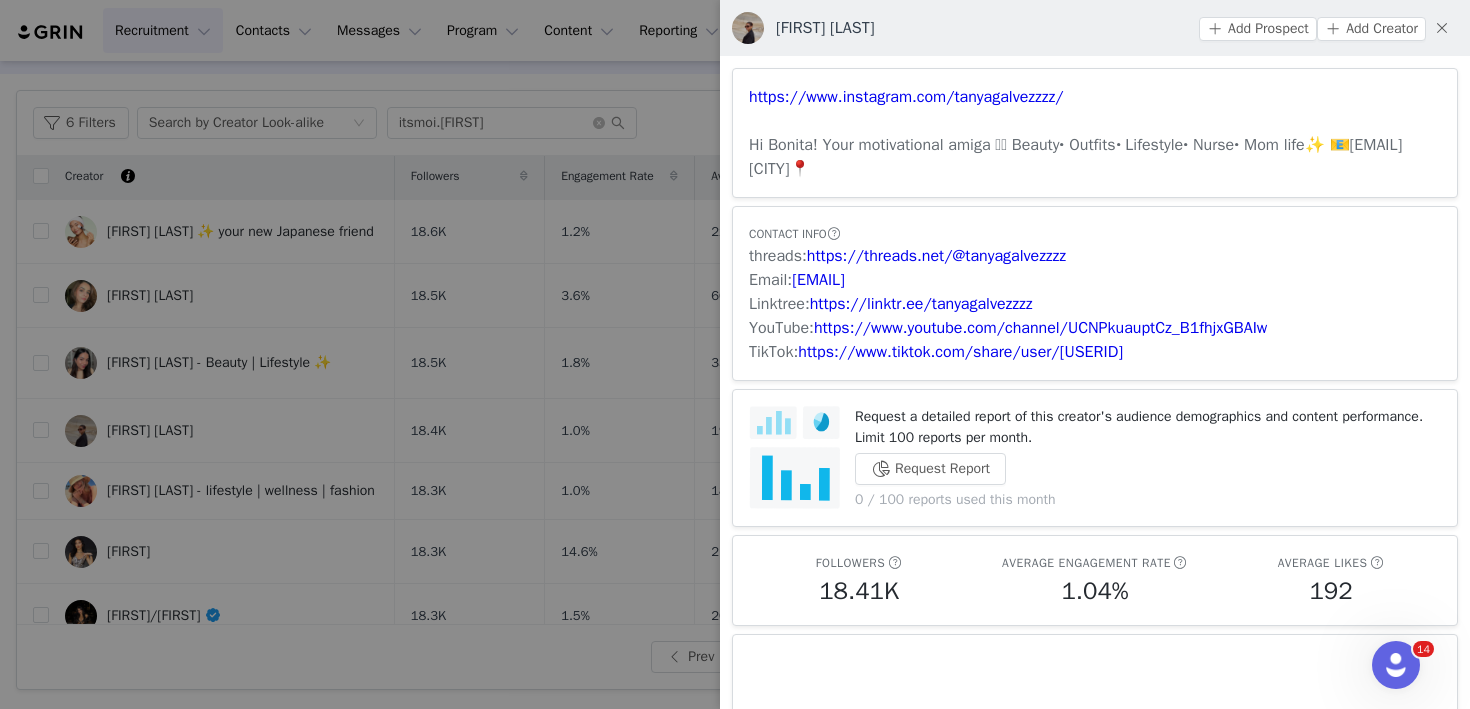 click at bounding box center (735, 354) 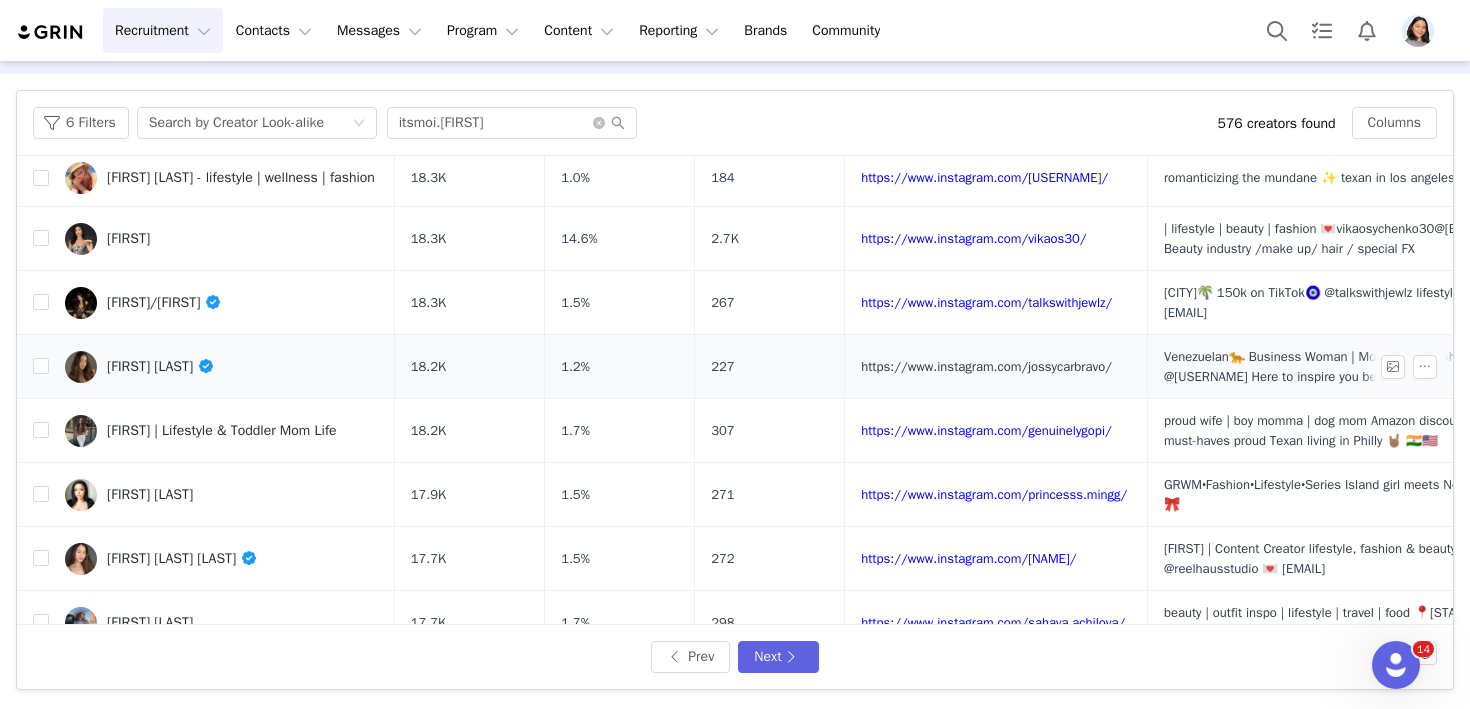 scroll, scrollTop: 318, scrollLeft: 0, axis: vertical 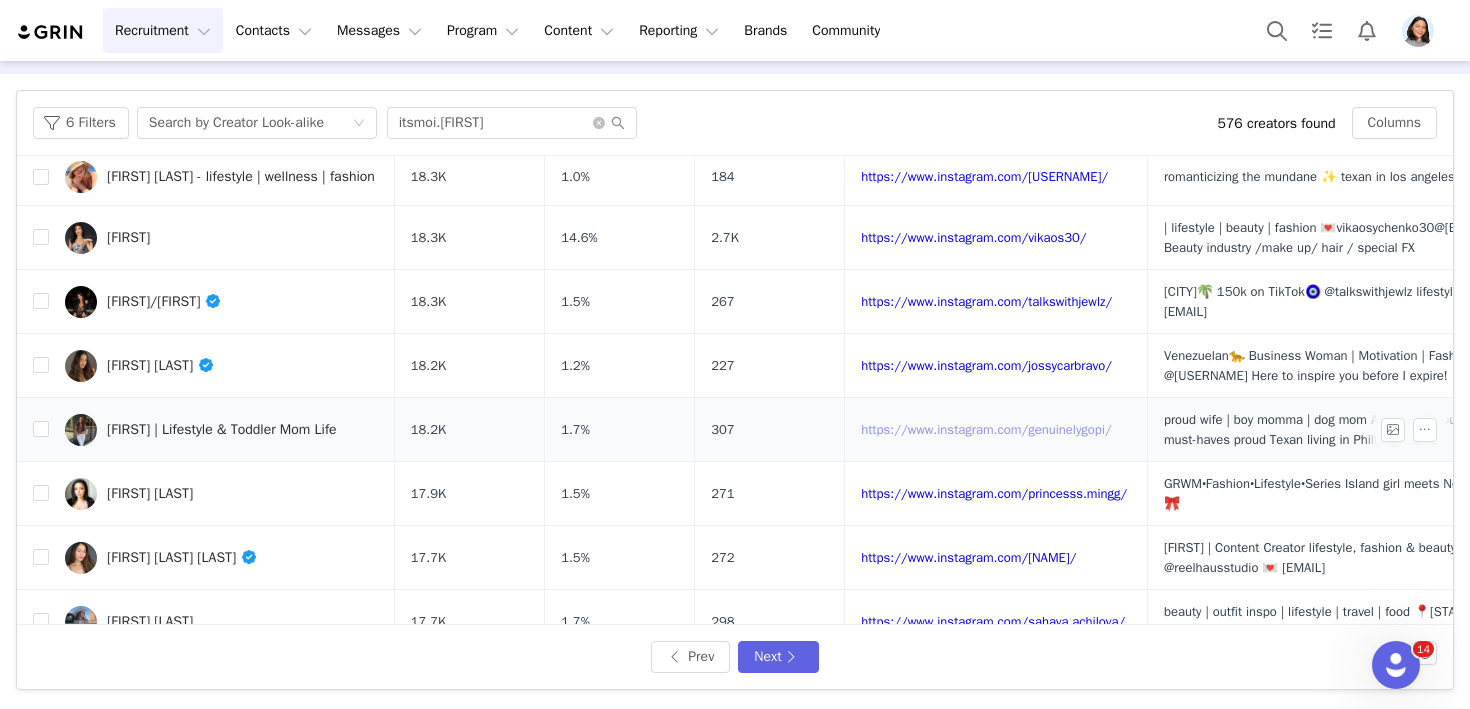 drag, startPoint x: 978, startPoint y: 433, endPoint x: 974, endPoint y: 465, distance: 32.24903 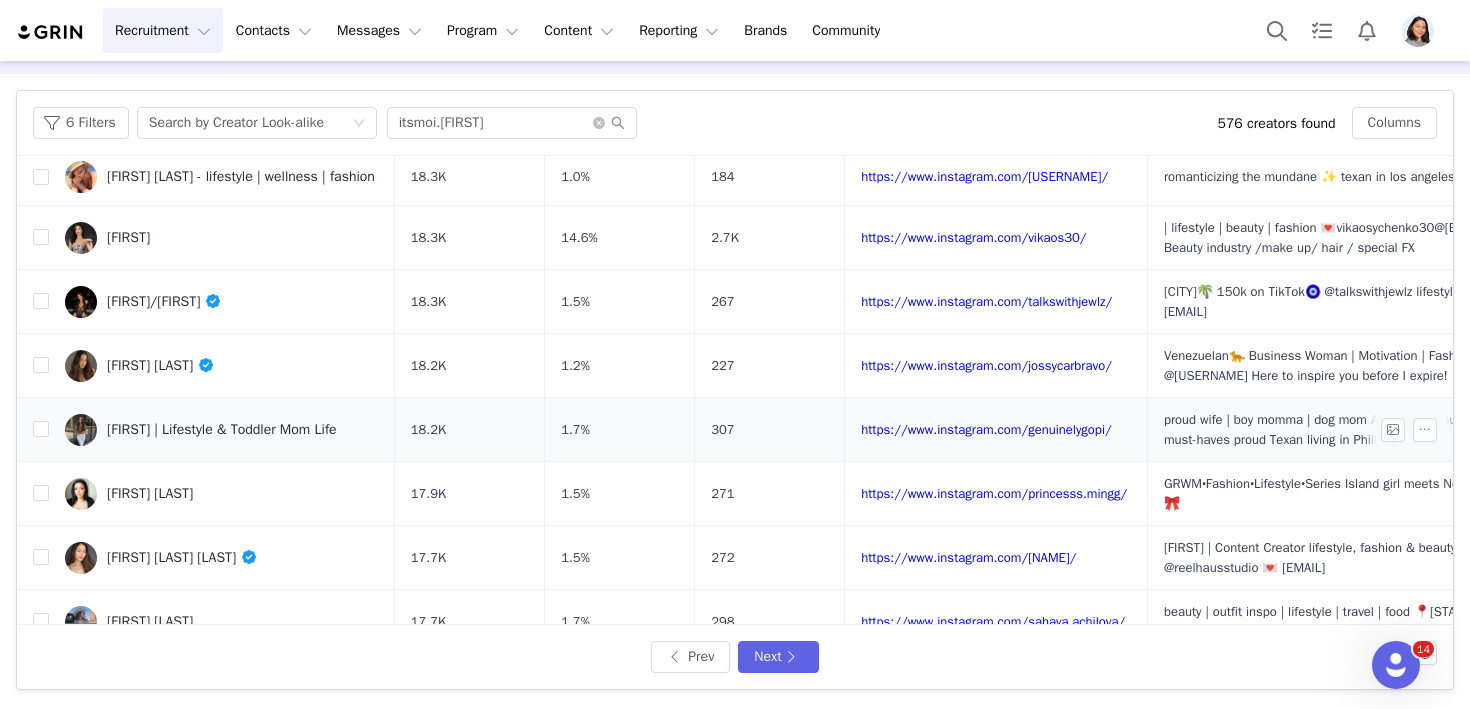 click on "[FIRST] | Lifestyle & Toddler Mom Life" at bounding box center (222, 430) 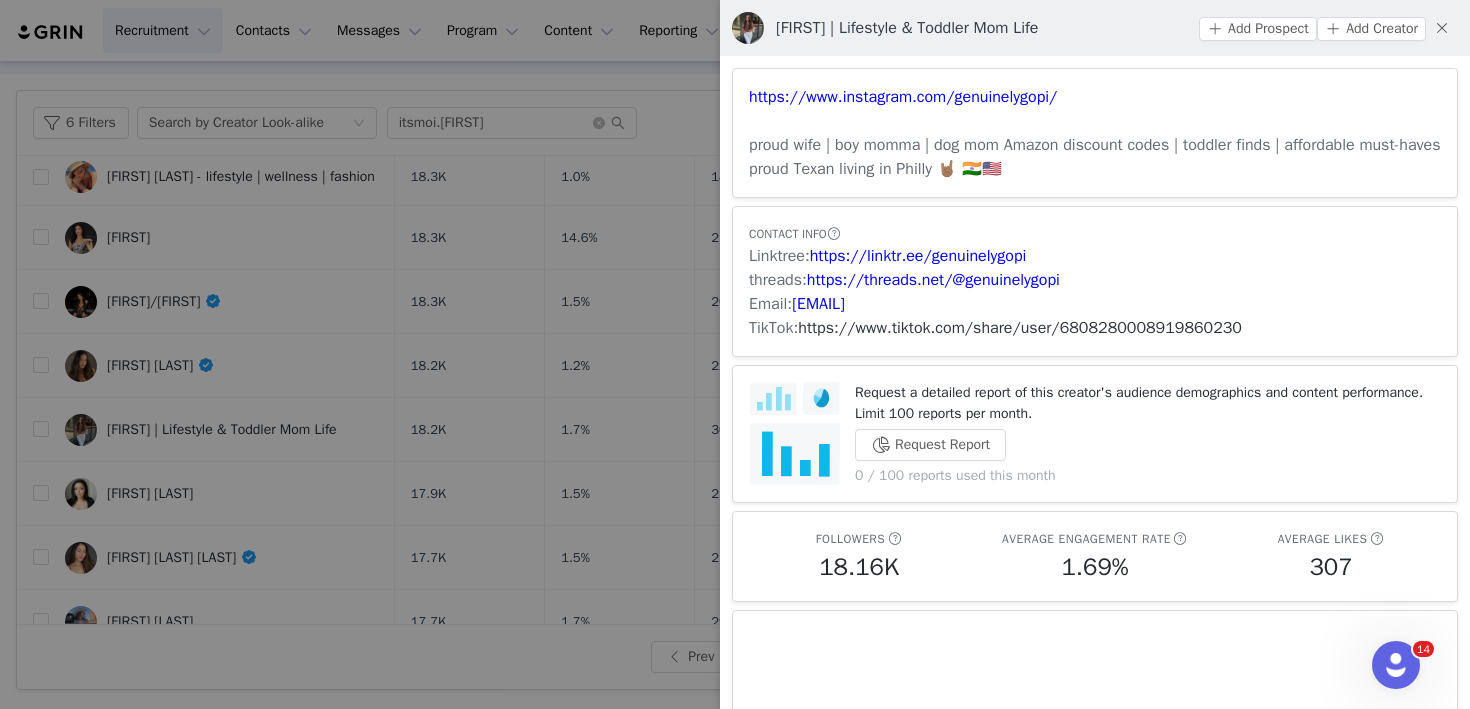 click on "https://www.tiktok.com/share/user/6808280008919860230" at bounding box center (1020, 328) 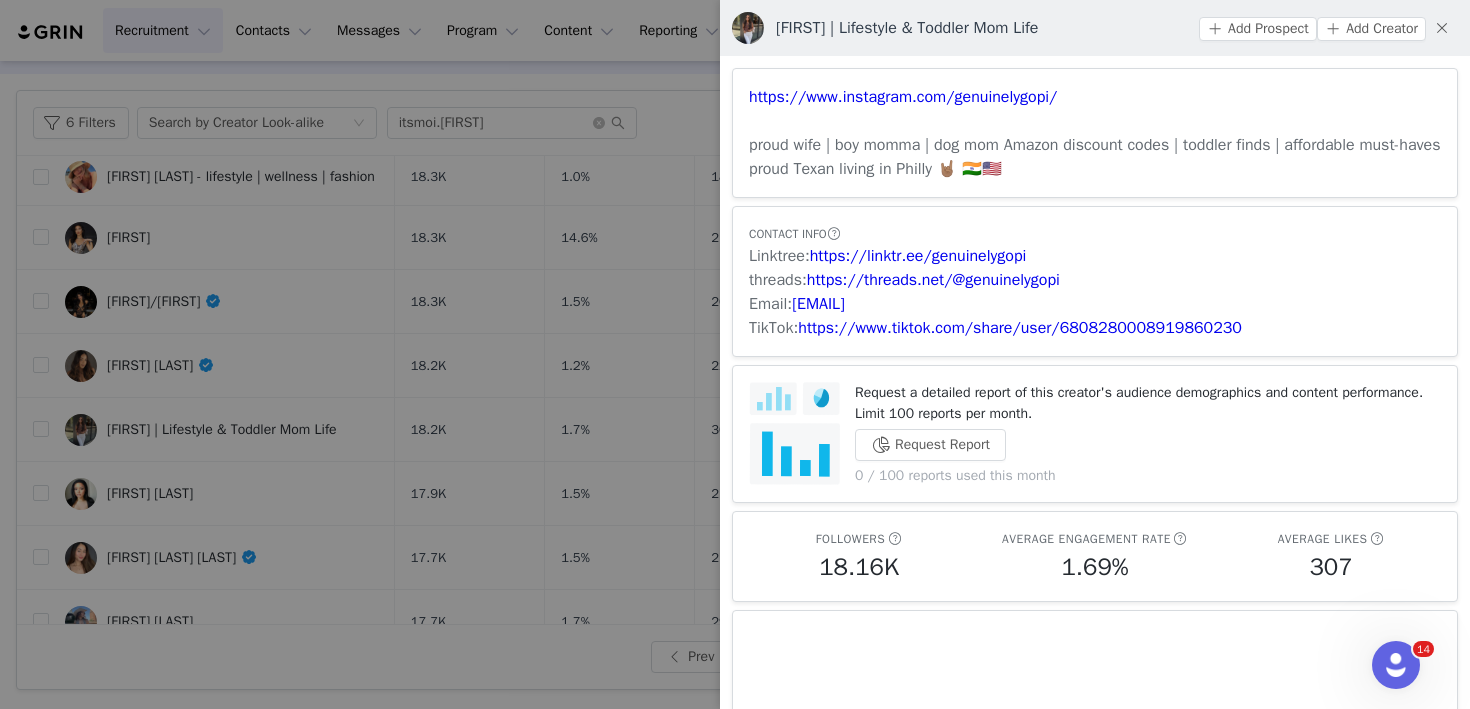 click at bounding box center [735, 354] 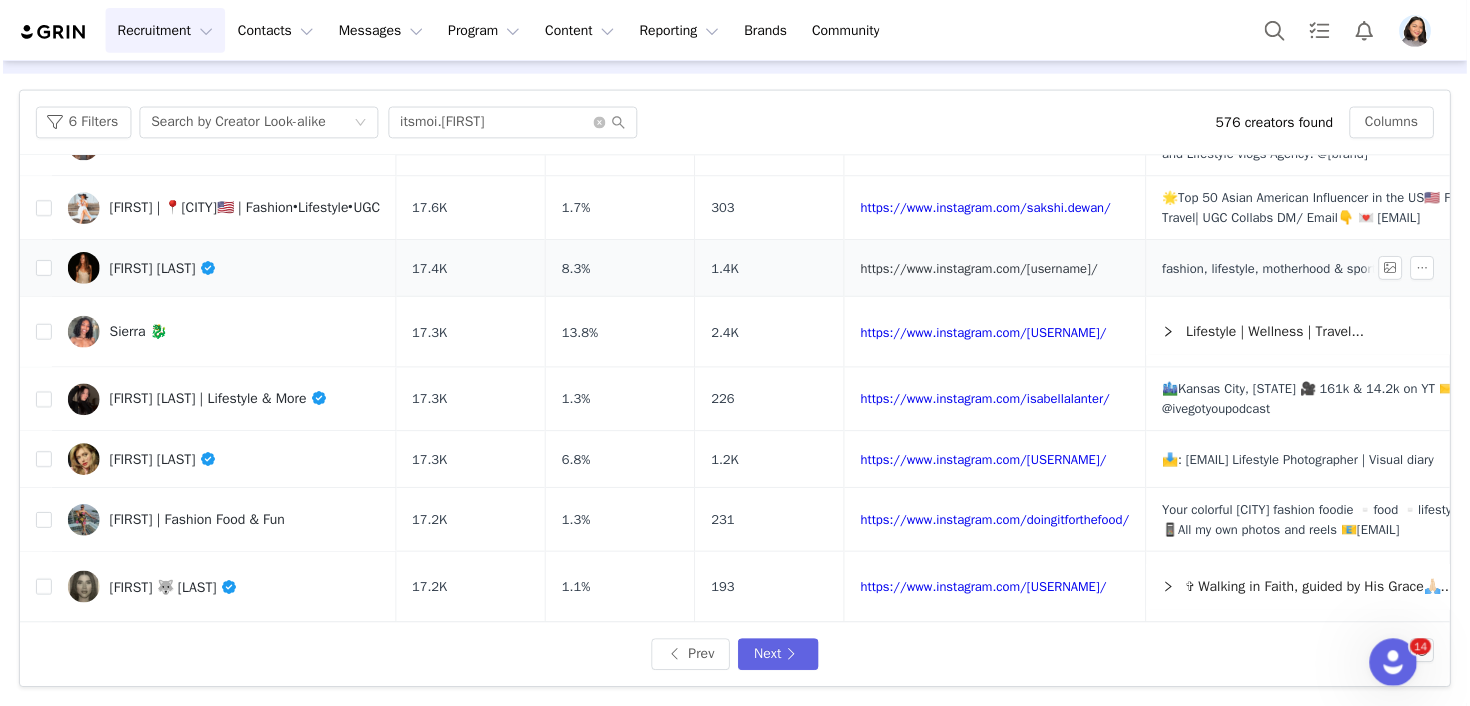 scroll, scrollTop: 845, scrollLeft: 0, axis: vertical 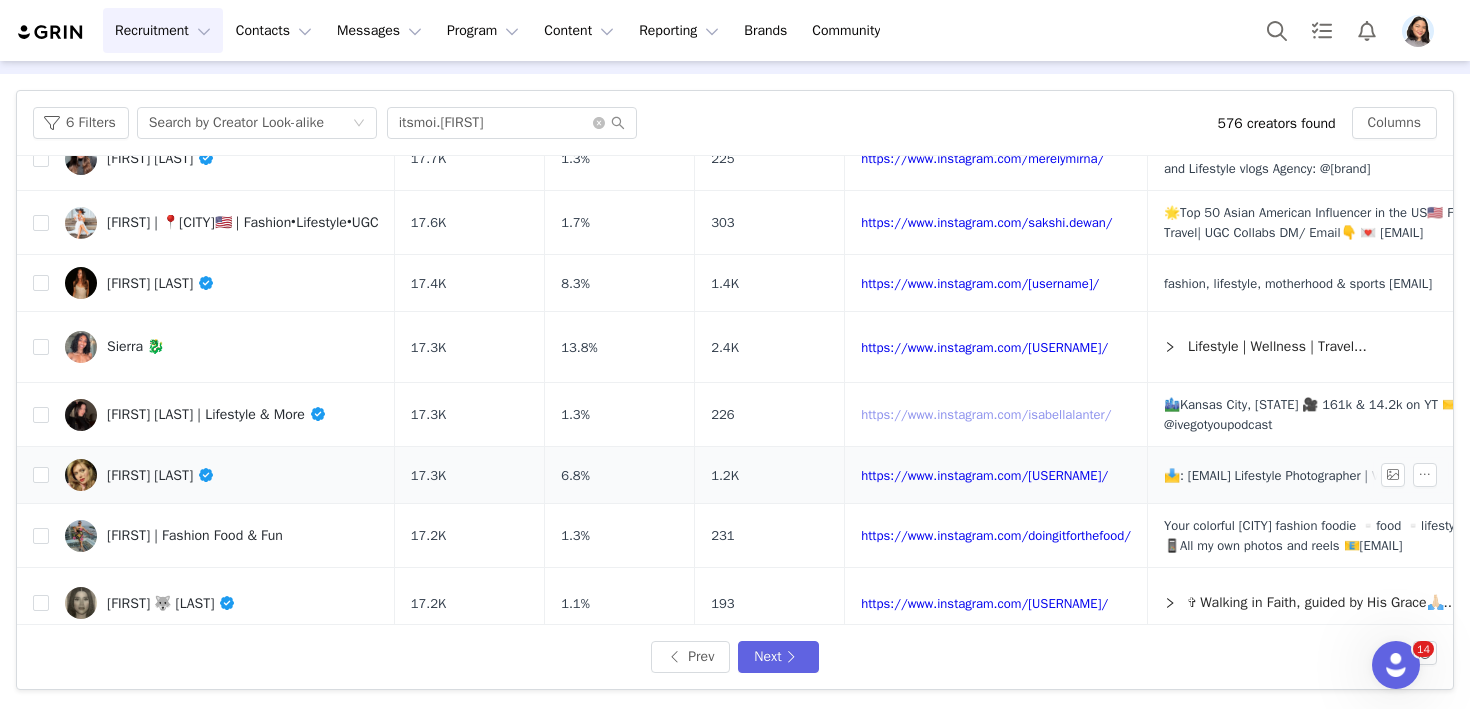 drag, startPoint x: 974, startPoint y: 422, endPoint x: 972, endPoint y: 461, distance: 39.051247 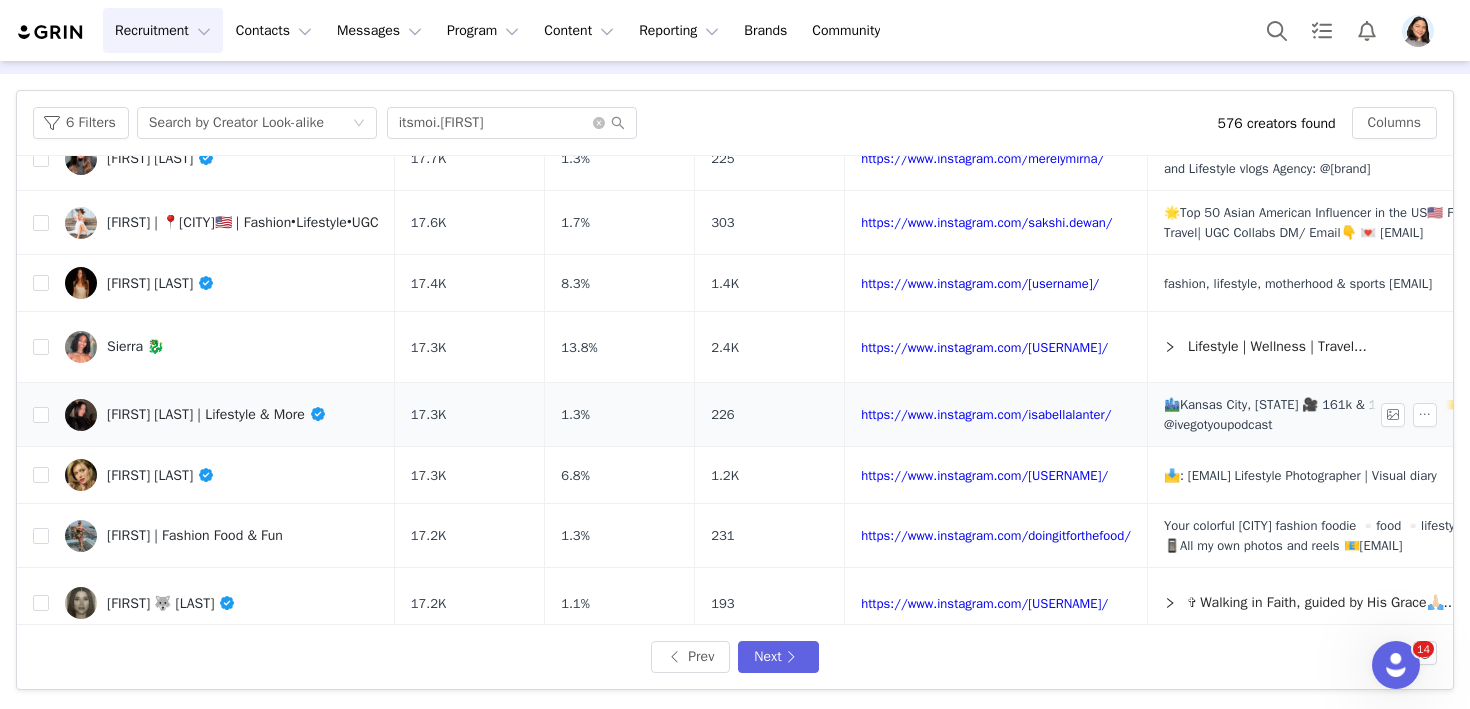 click on "[FIRST] [LAST] | Lifestyle & More" at bounding box center [222, 415] 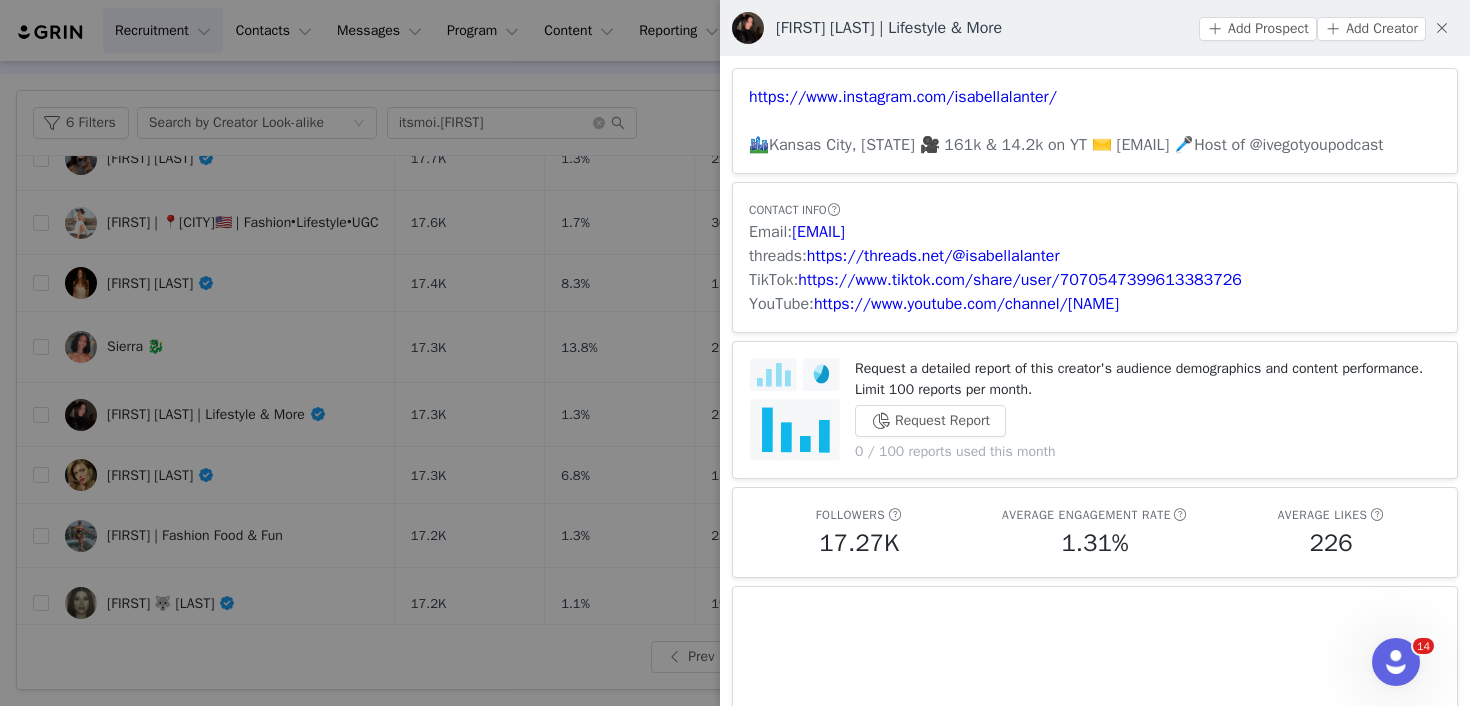 click at bounding box center (735, 353) 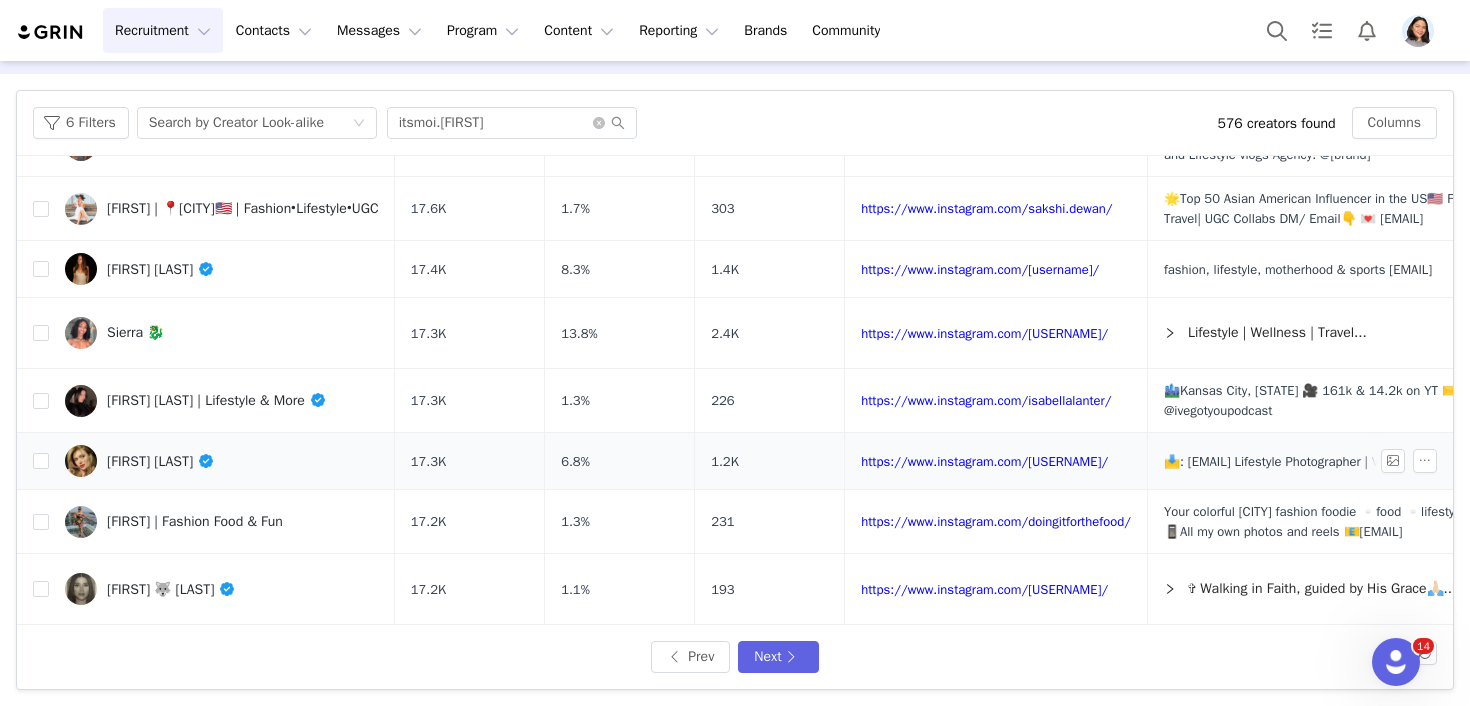 scroll, scrollTop: 881, scrollLeft: 0, axis: vertical 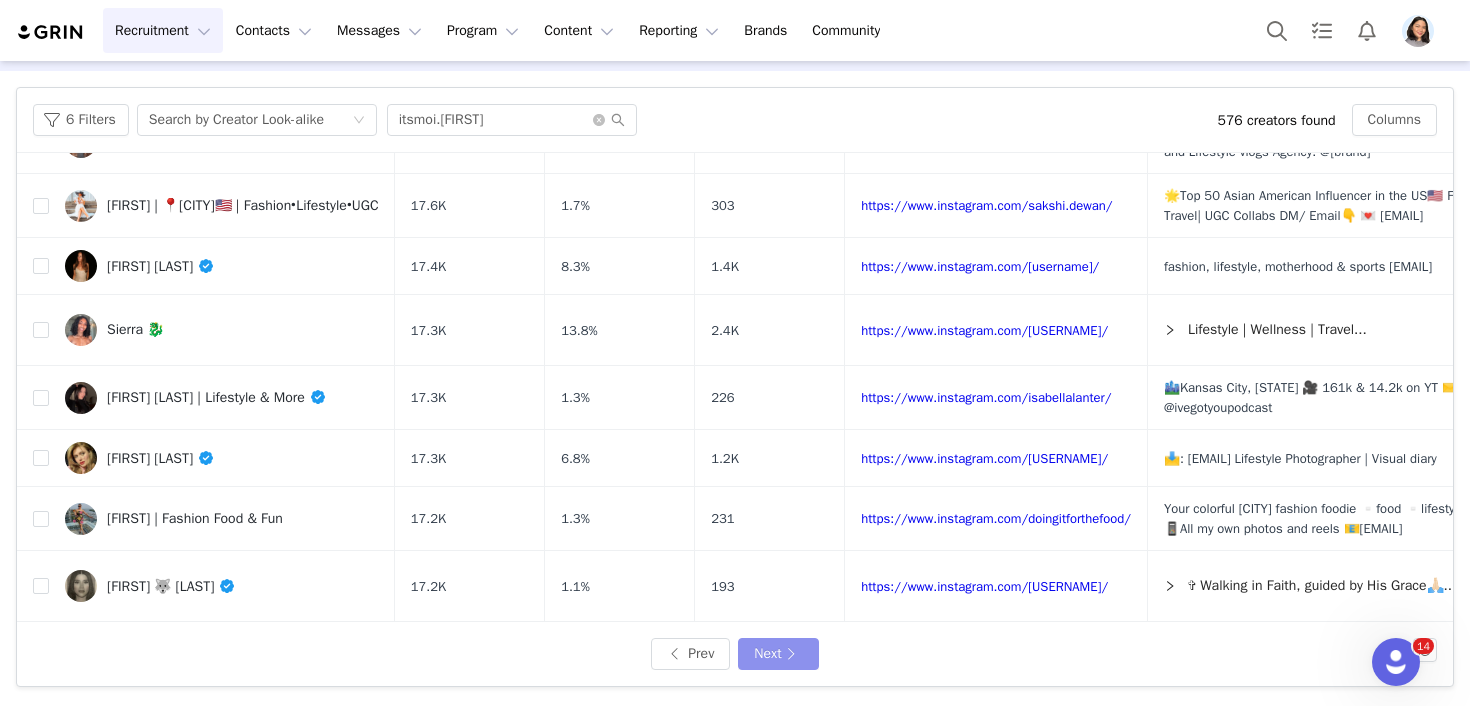 click on "Next" at bounding box center [778, 654] 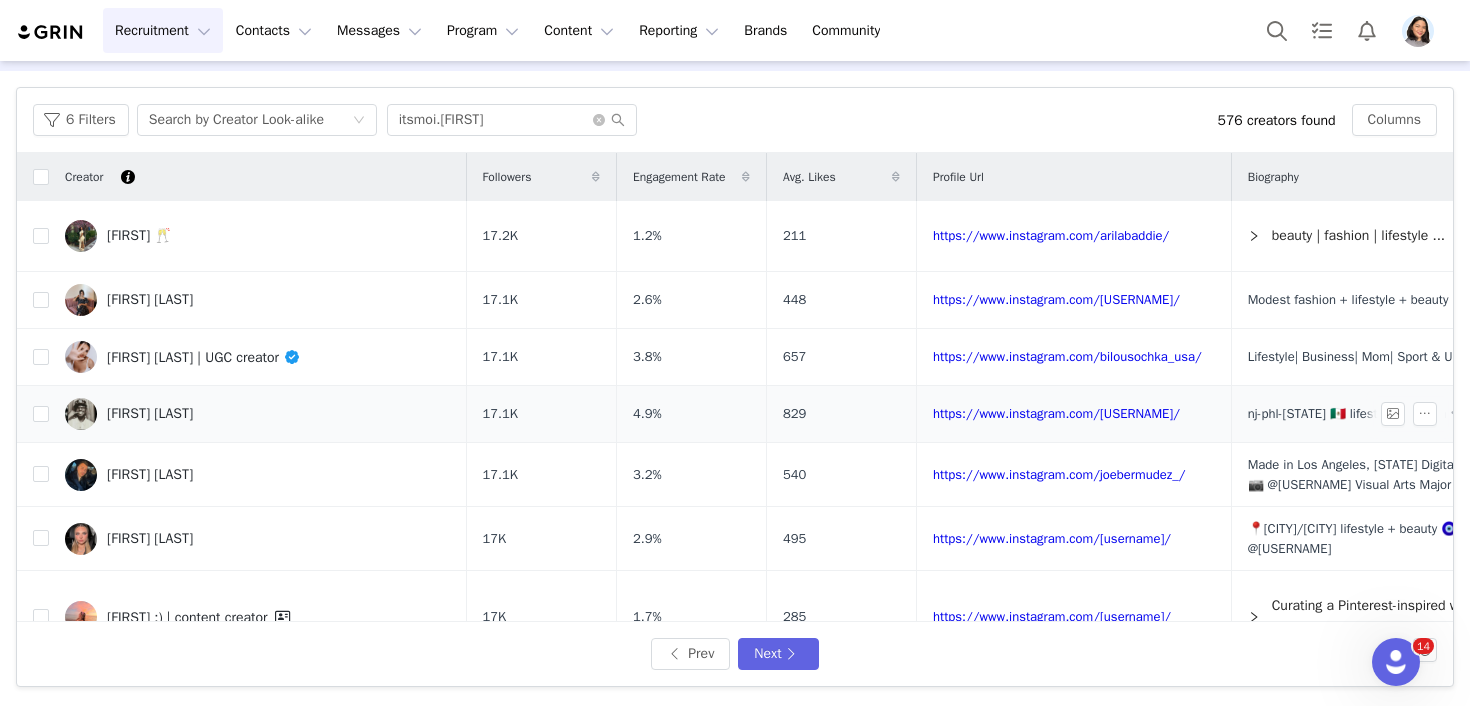scroll, scrollTop: 208, scrollLeft: 0, axis: vertical 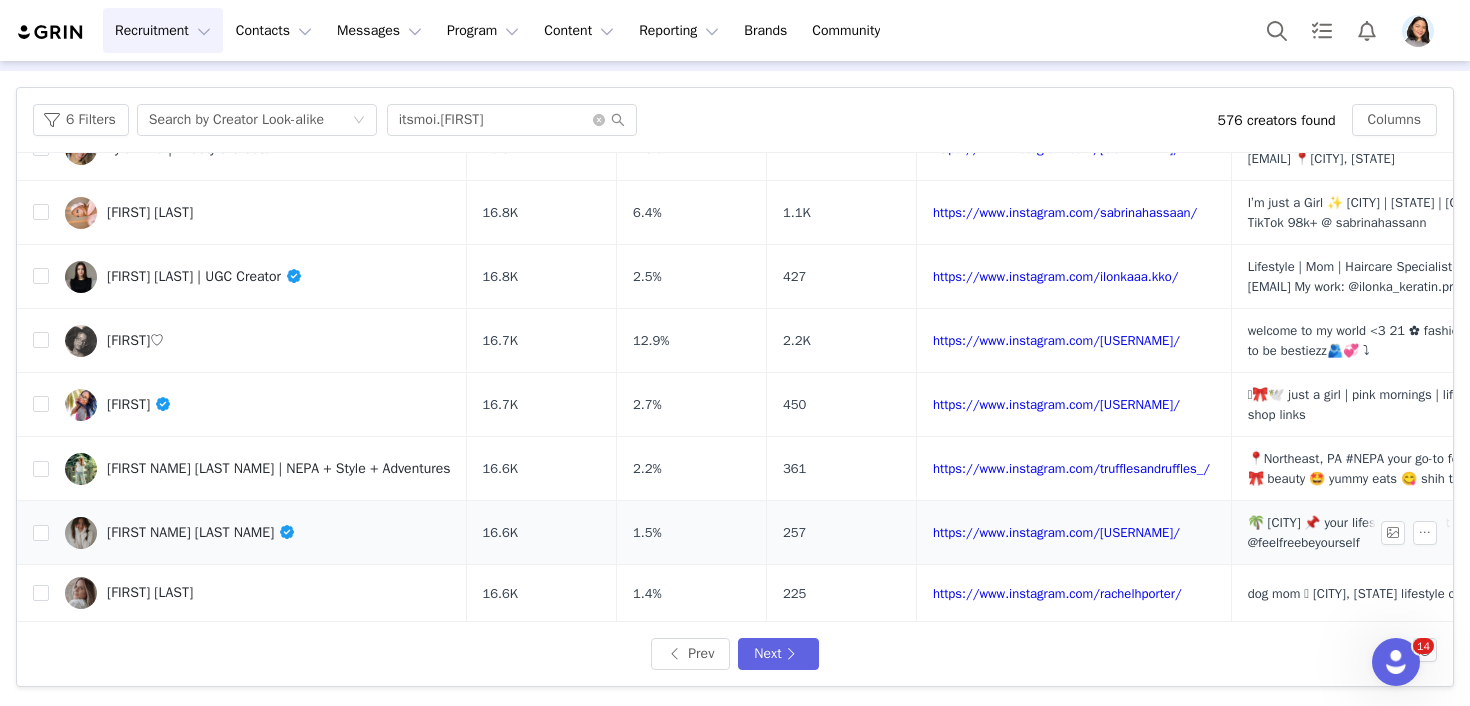click on "[FIRST NAME] [LAST NAME]" at bounding box center [258, 533] 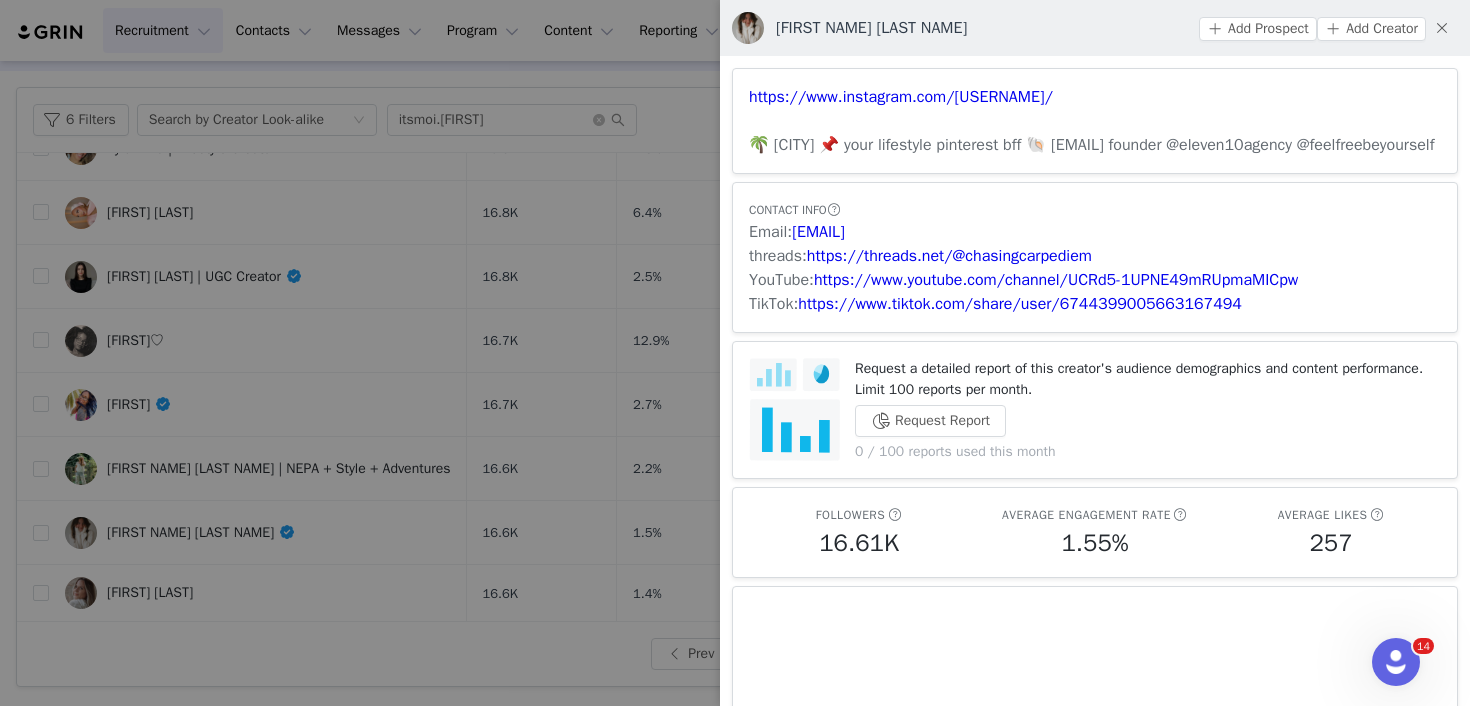 click at bounding box center [735, 353] 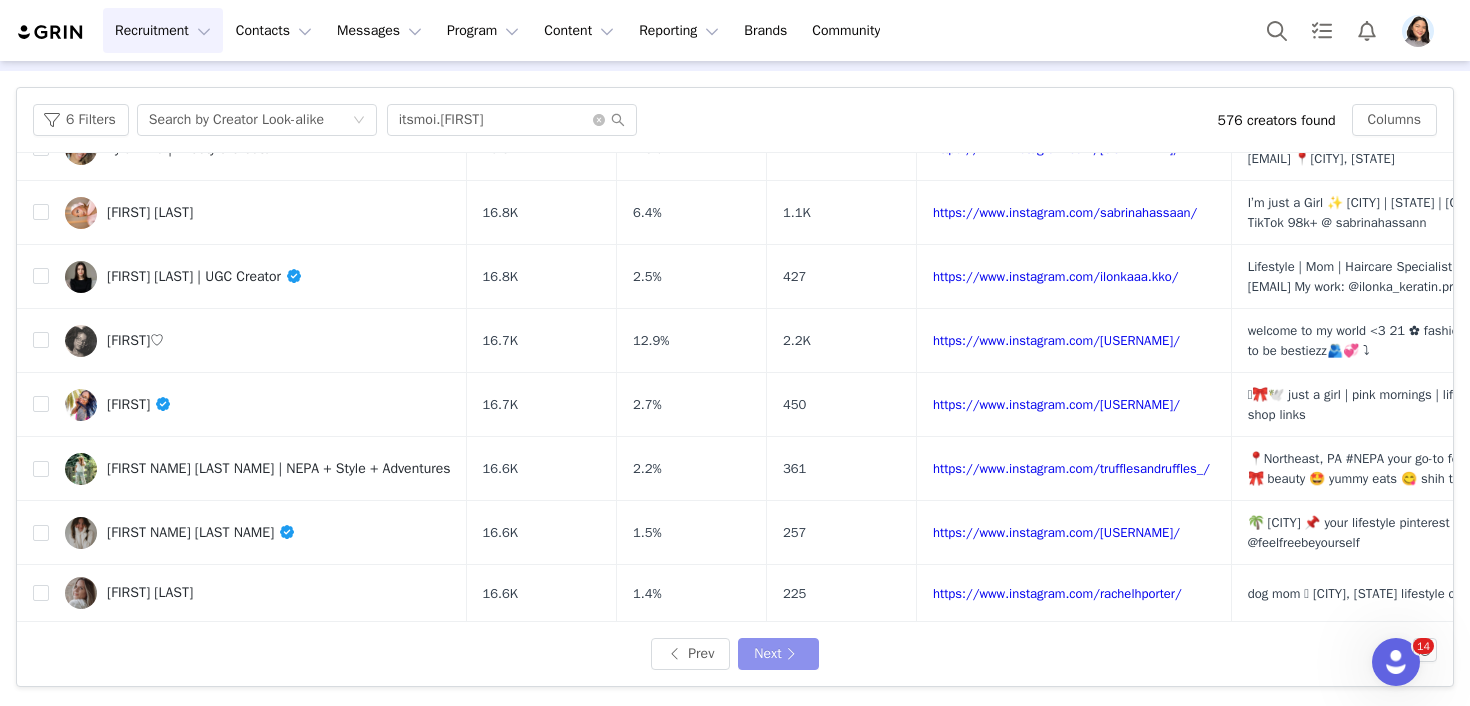 click on "Next" at bounding box center (778, 654) 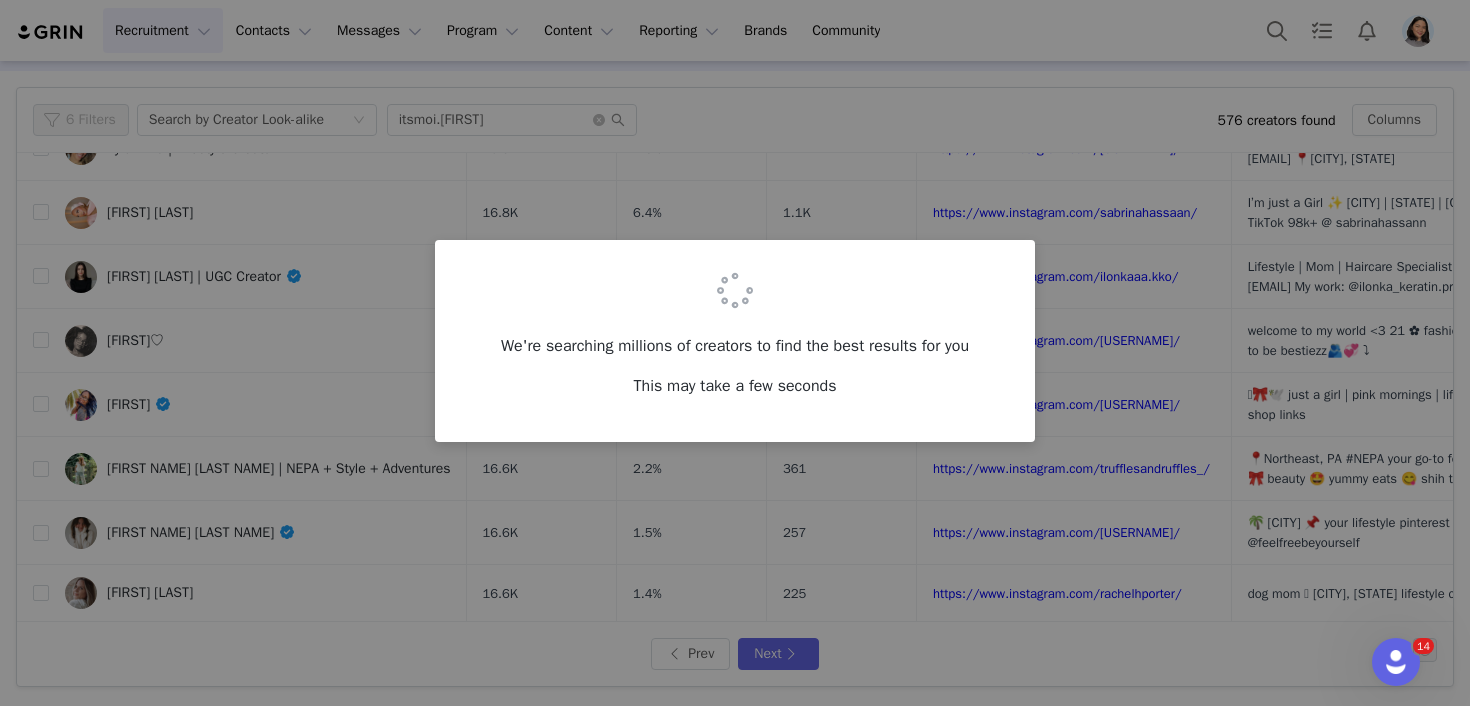 scroll, scrollTop: 0, scrollLeft: 0, axis: both 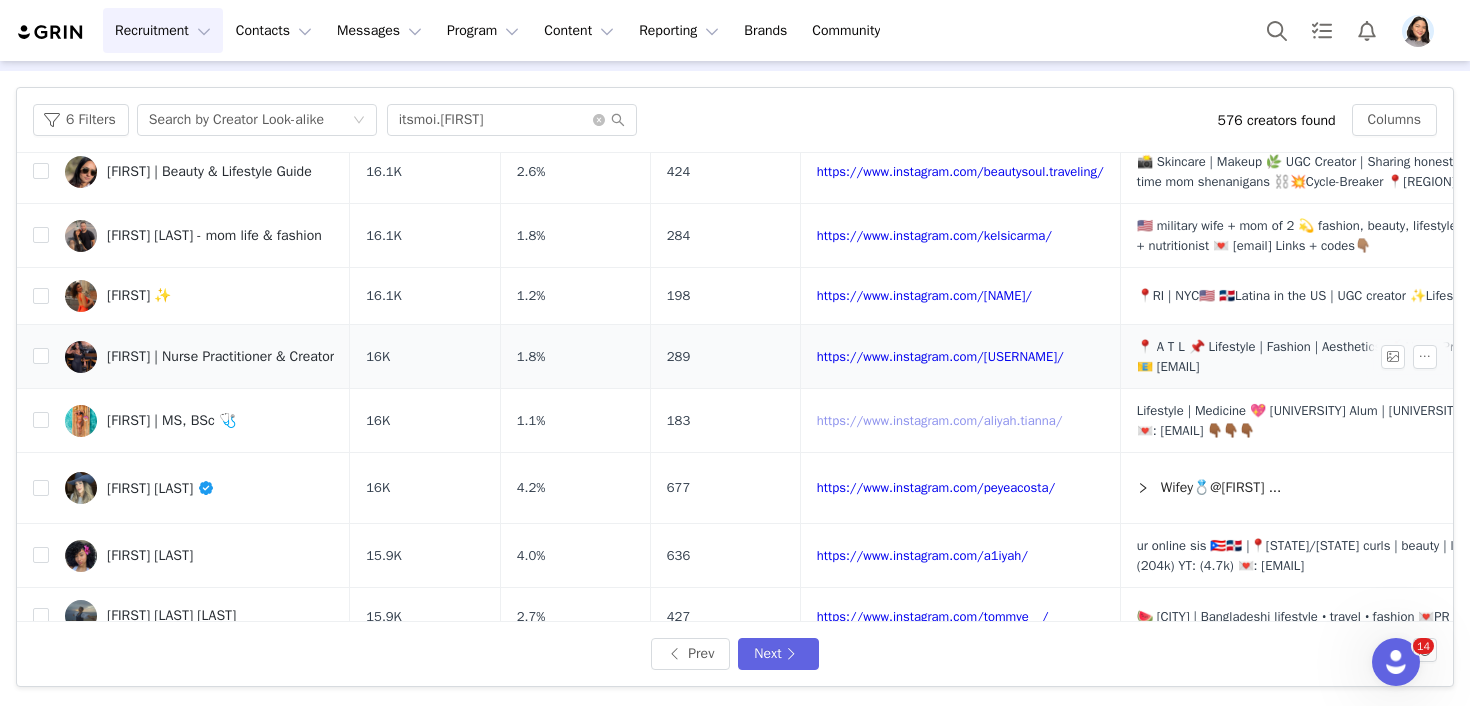 drag, startPoint x: 1010, startPoint y: 437, endPoint x: 1030, endPoint y: 366, distance: 73.76314 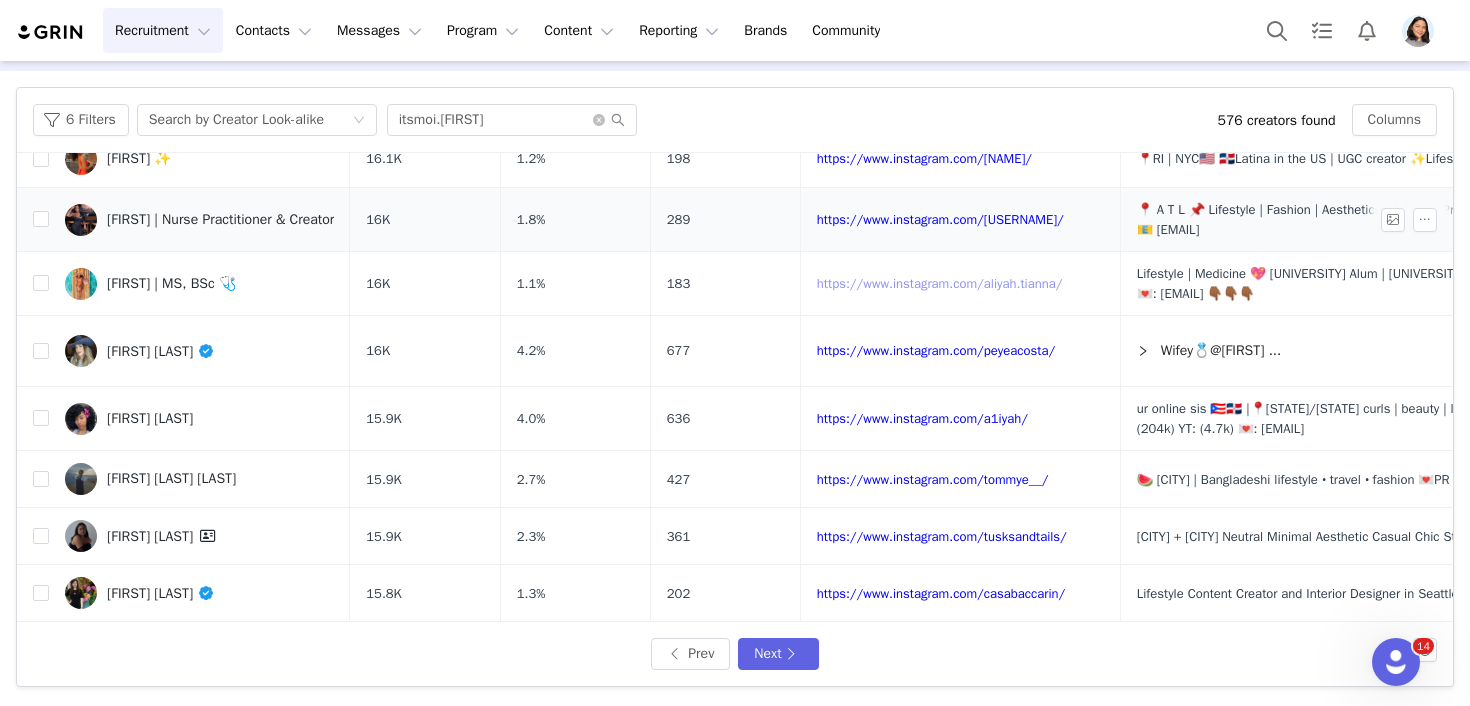 scroll, scrollTop: 860, scrollLeft: 0, axis: vertical 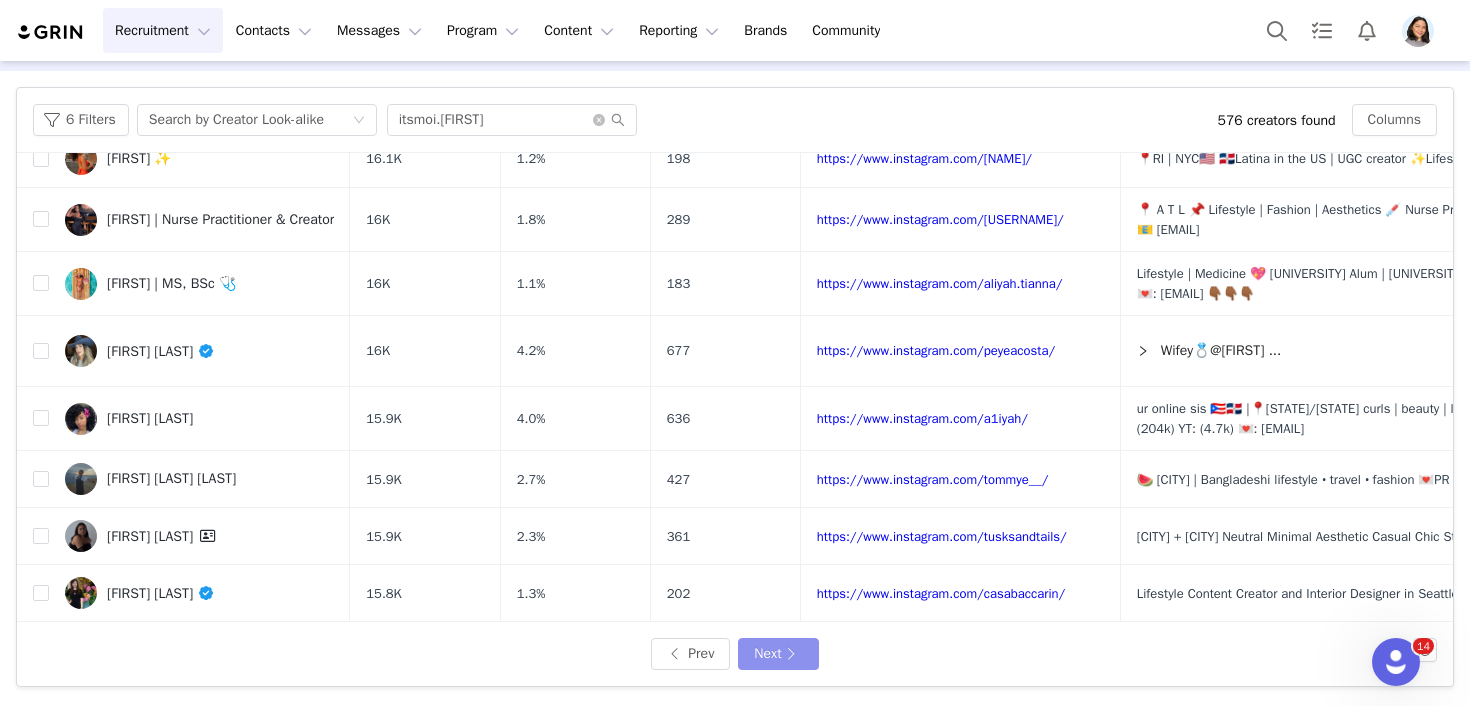 click on "Next" at bounding box center (778, 654) 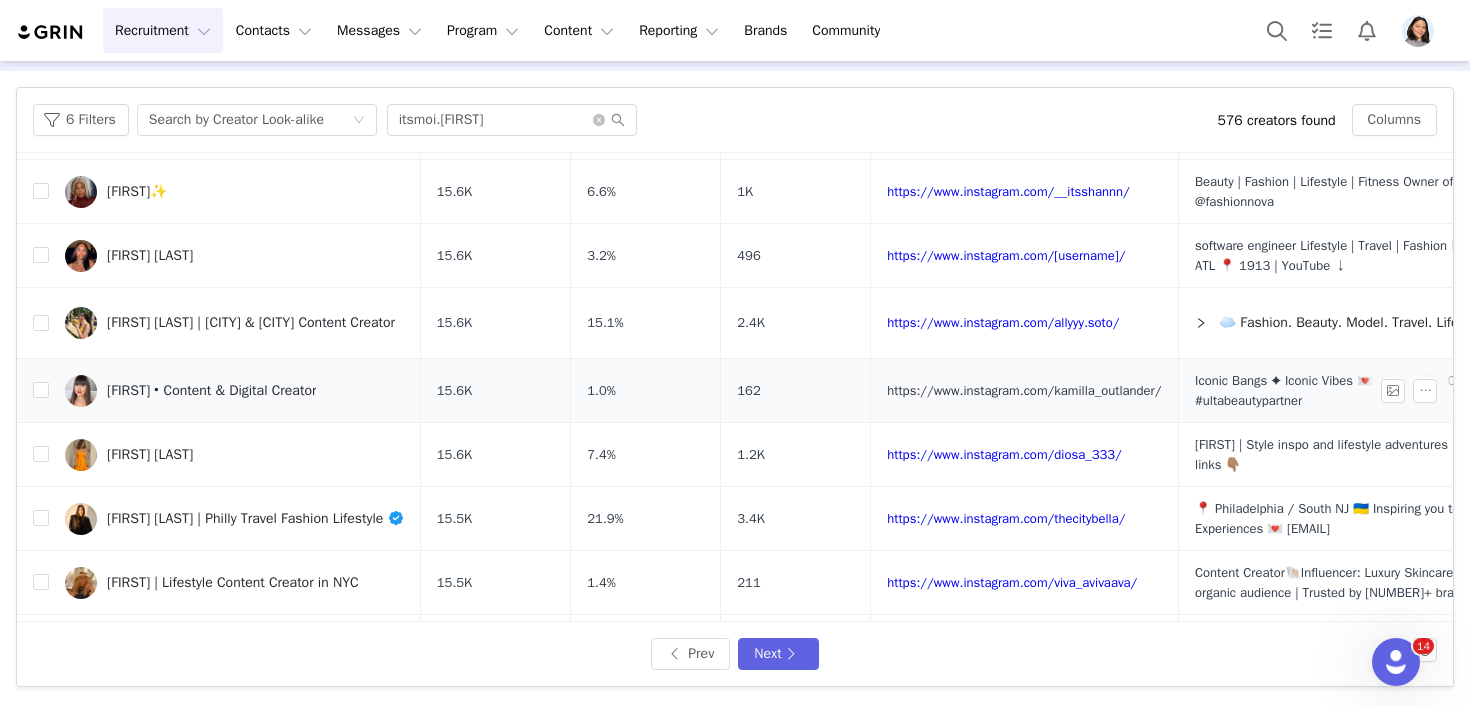 scroll, scrollTop: 174, scrollLeft: 0, axis: vertical 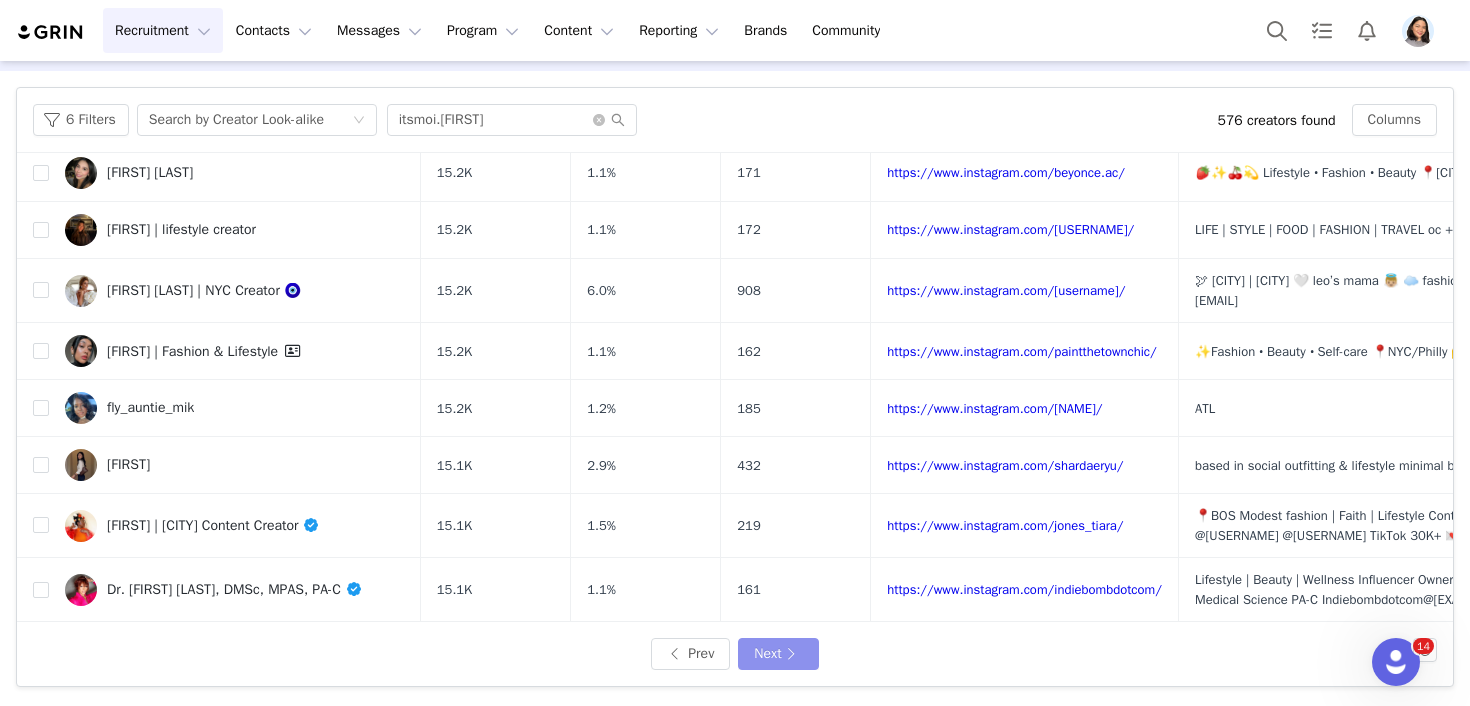 click on "Next" at bounding box center (778, 654) 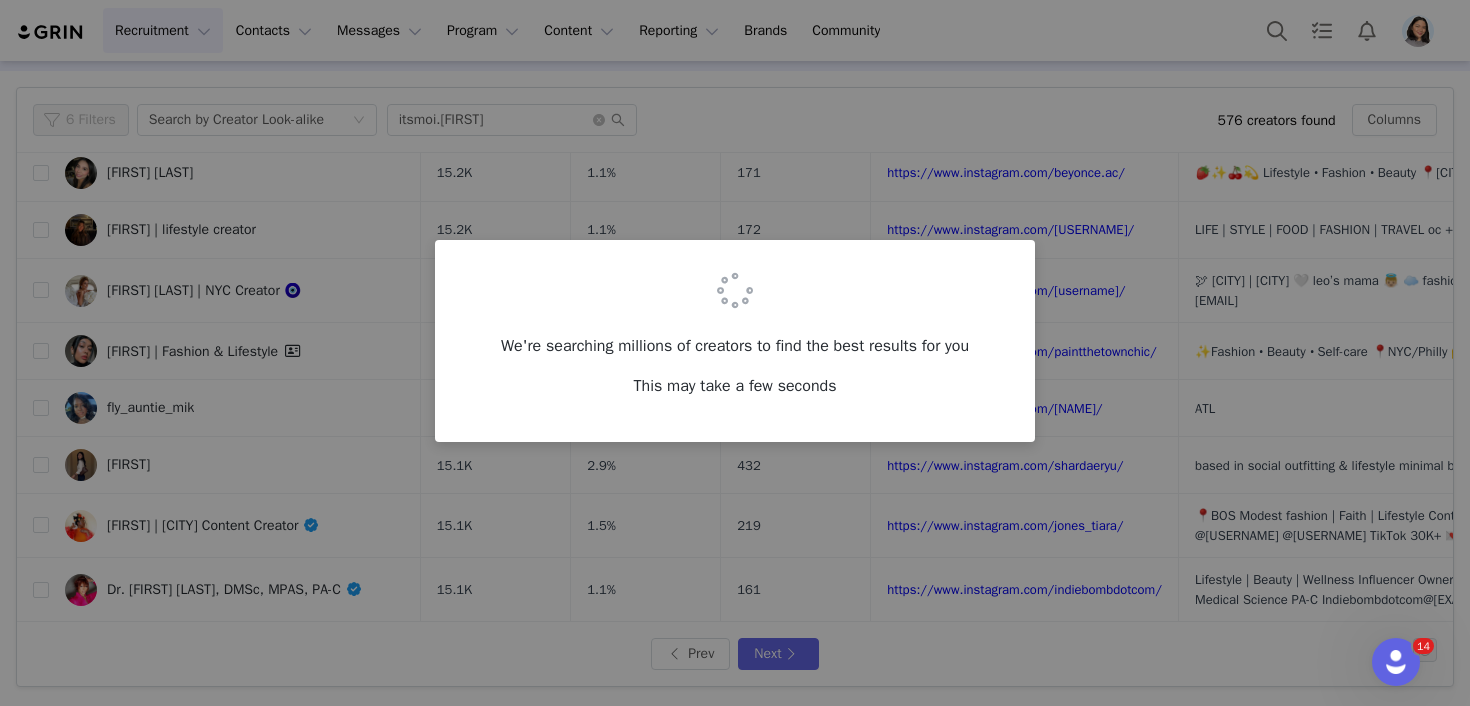 scroll, scrollTop: 0, scrollLeft: 0, axis: both 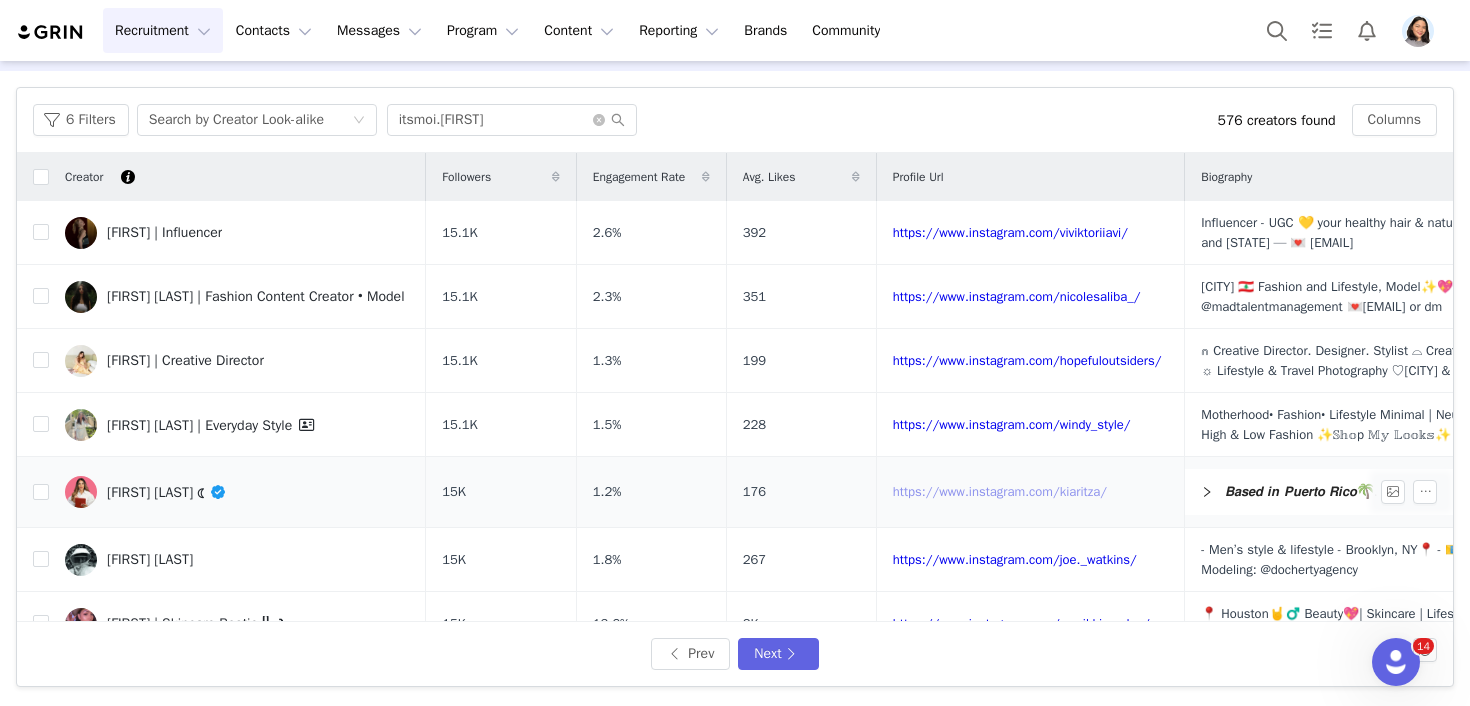 drag, startPoint x: 967, startPoint y: 493, endPoint x: 966, endPoint y: 503, distance: 10.049875 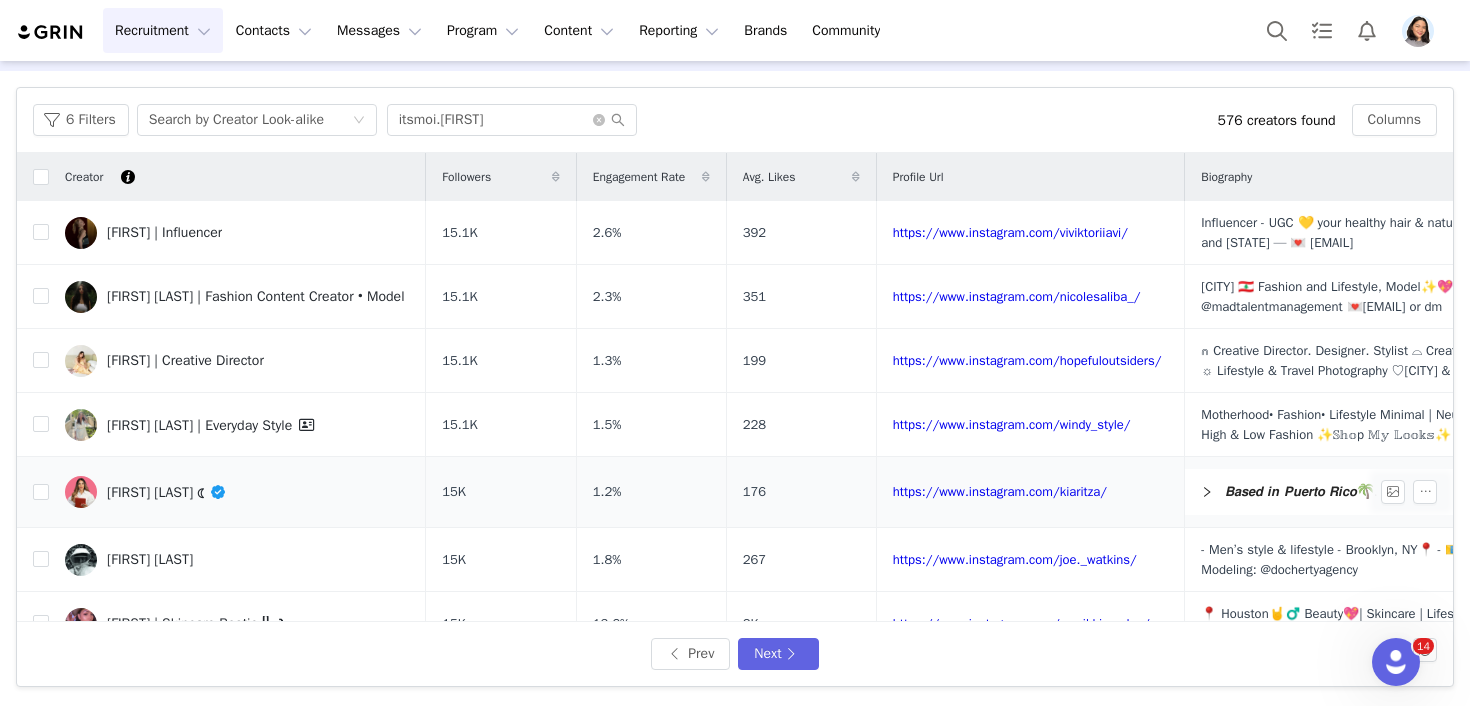 click on "[FIRST] [LAST] ☾" at bounding box center (237, 492) 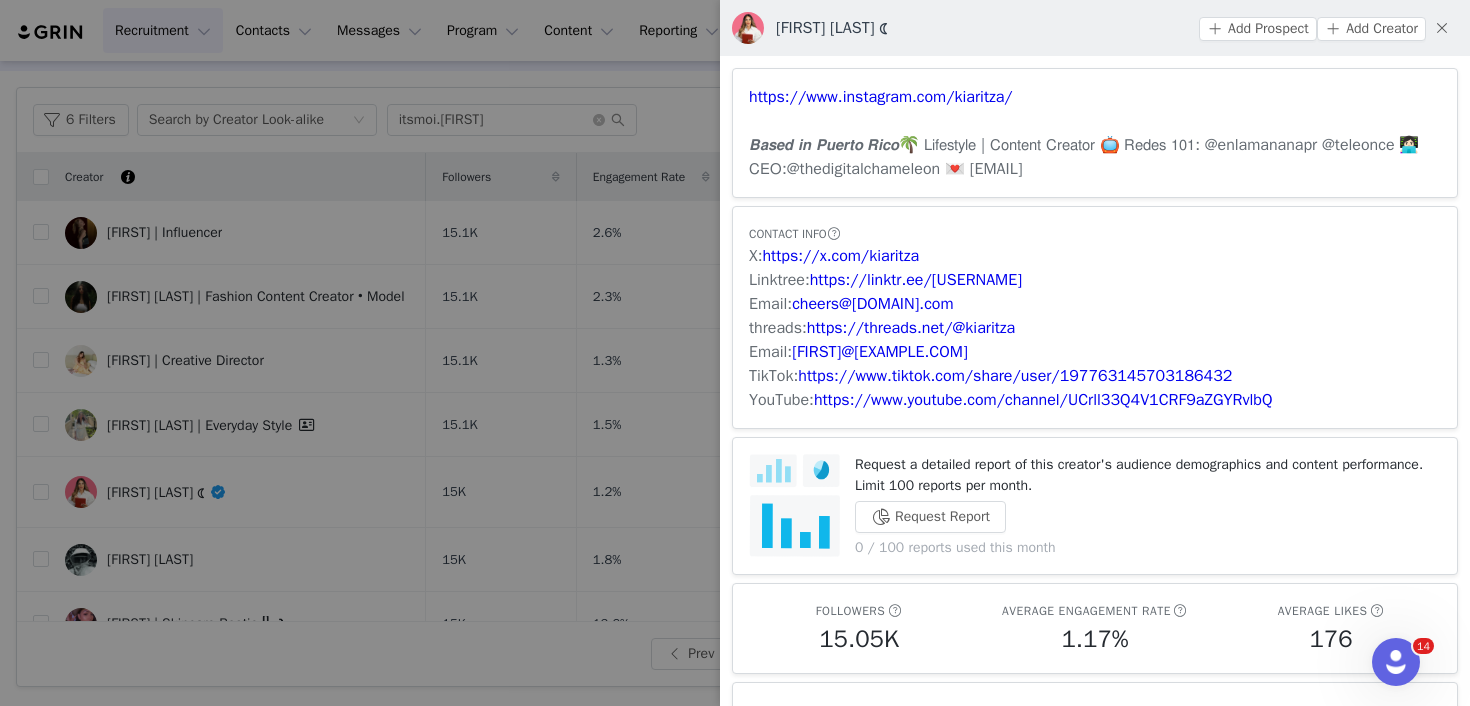 click at bounding box center [735, 353] 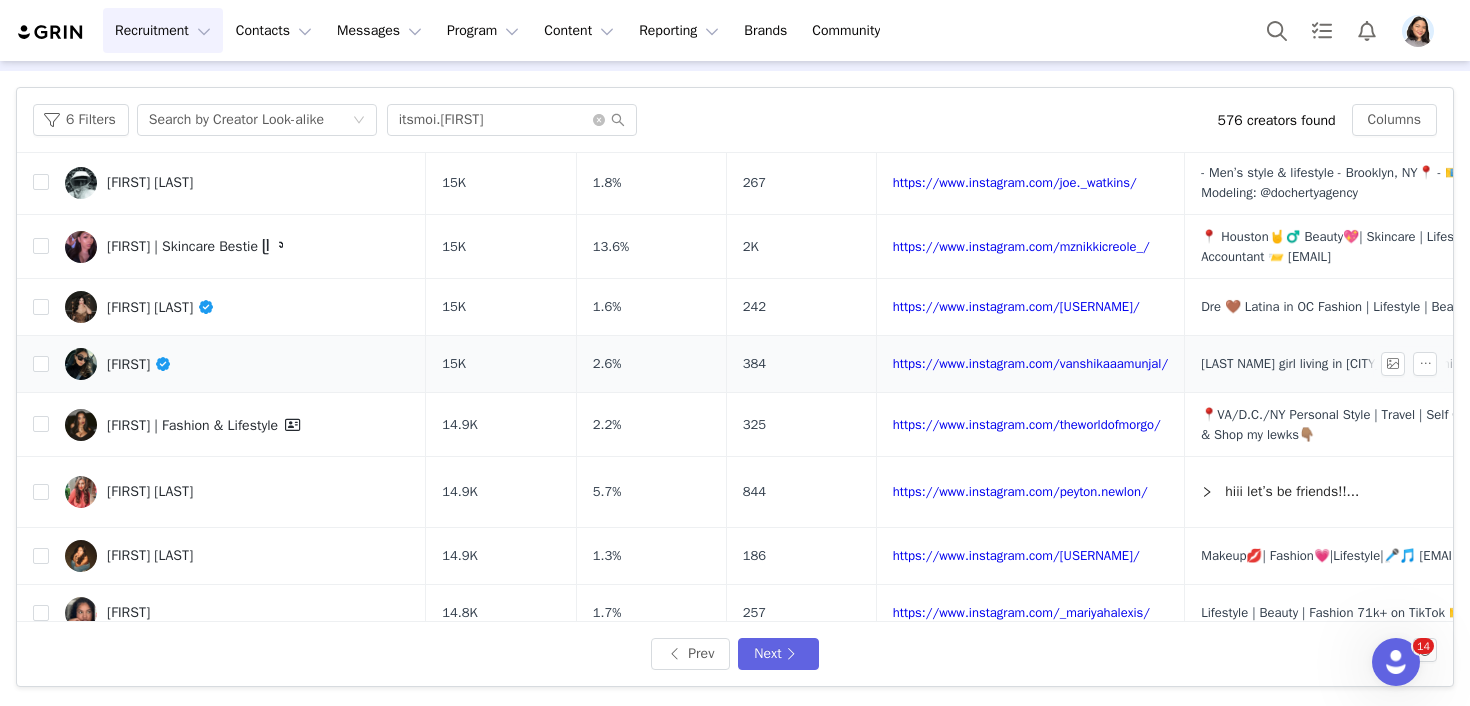scroll, scrollTop: 379, scrollLeft: 0, axis: vertical 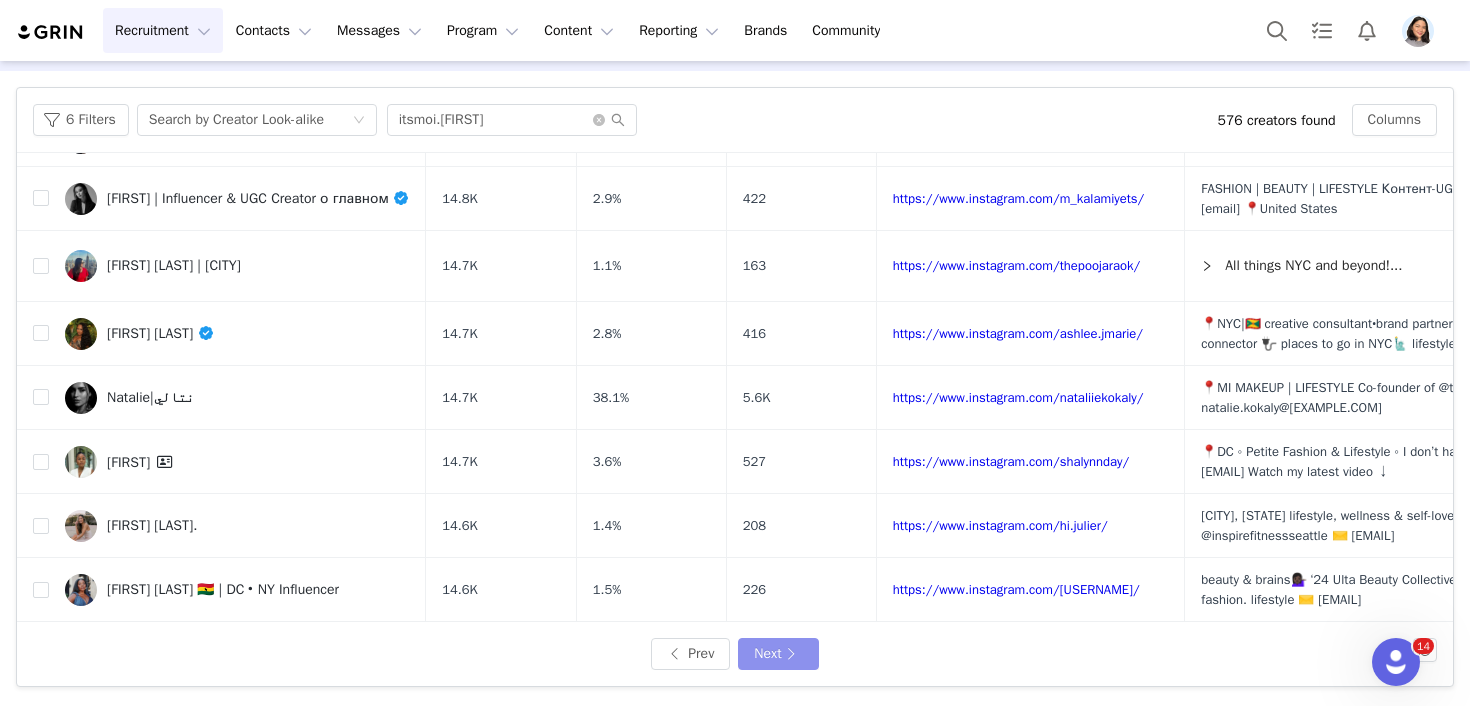 click on "Next" at bounding box center [778, 654] 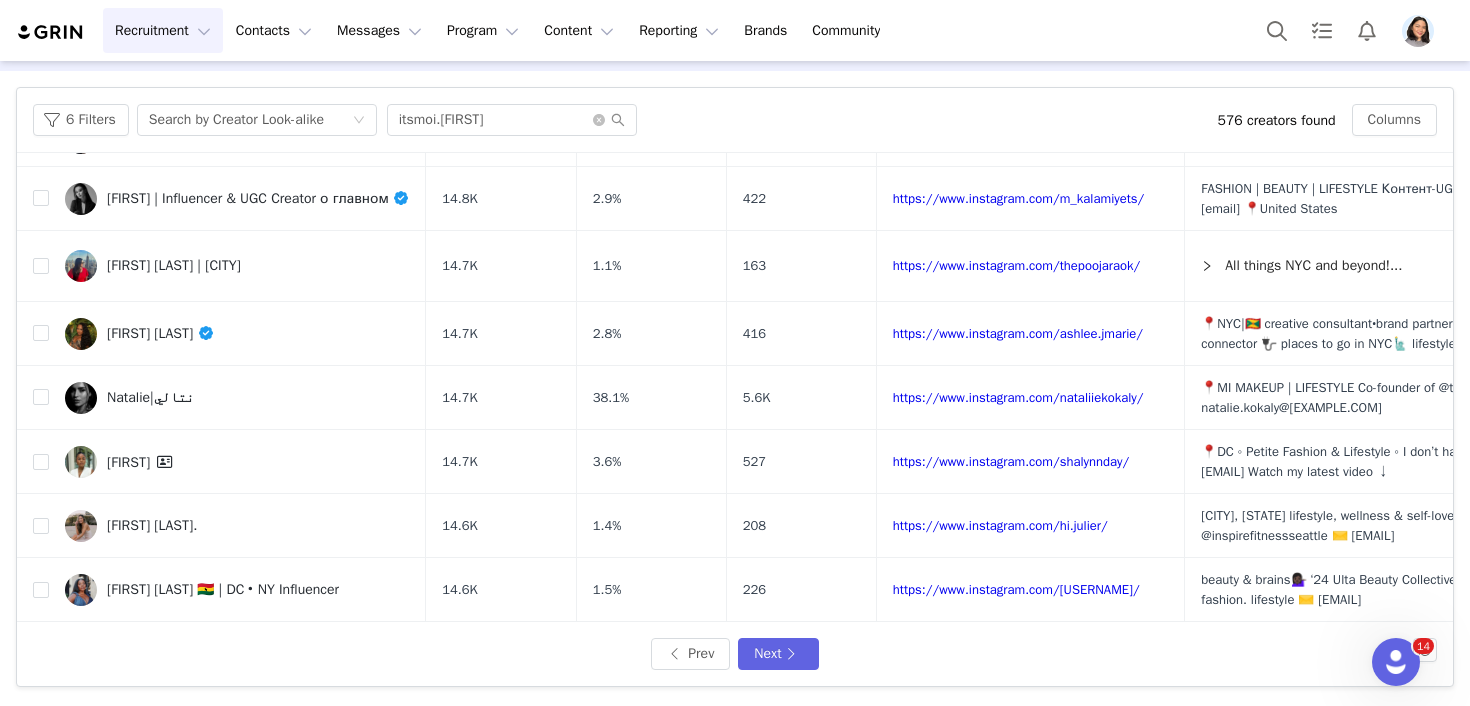 scroll, scrollTop: 0, scrollLeft: 0, axis: both 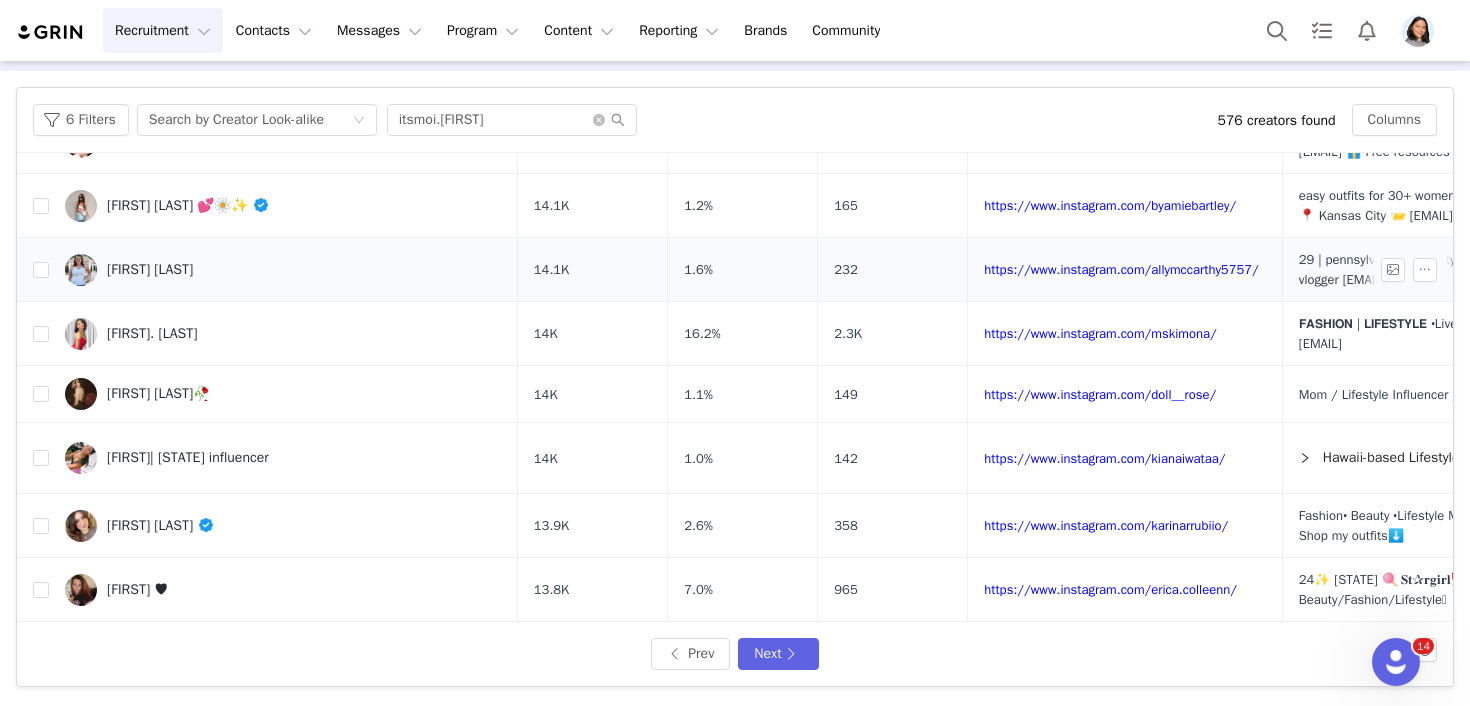 click on "[FIRST] [LAST]" at bounding box center [283, 270] 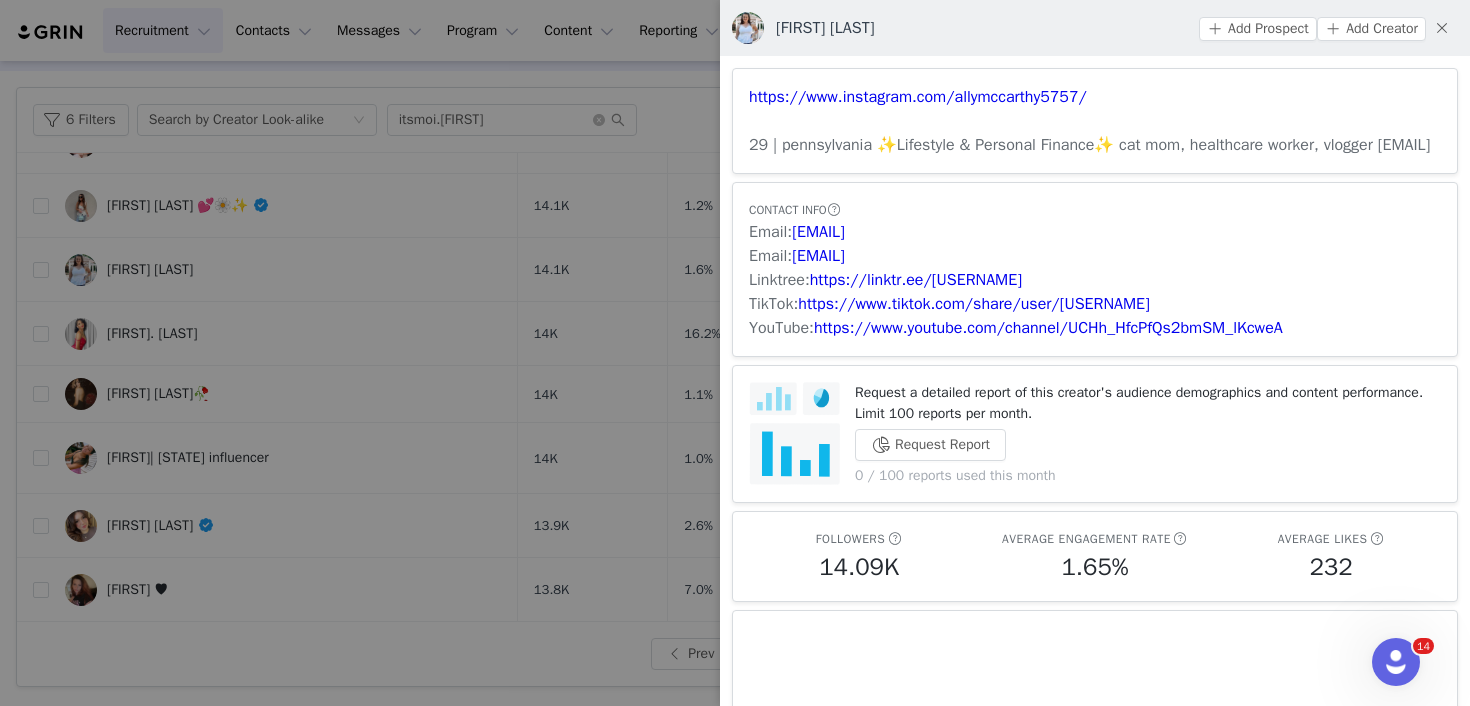 click at bounding box center [735, 353] 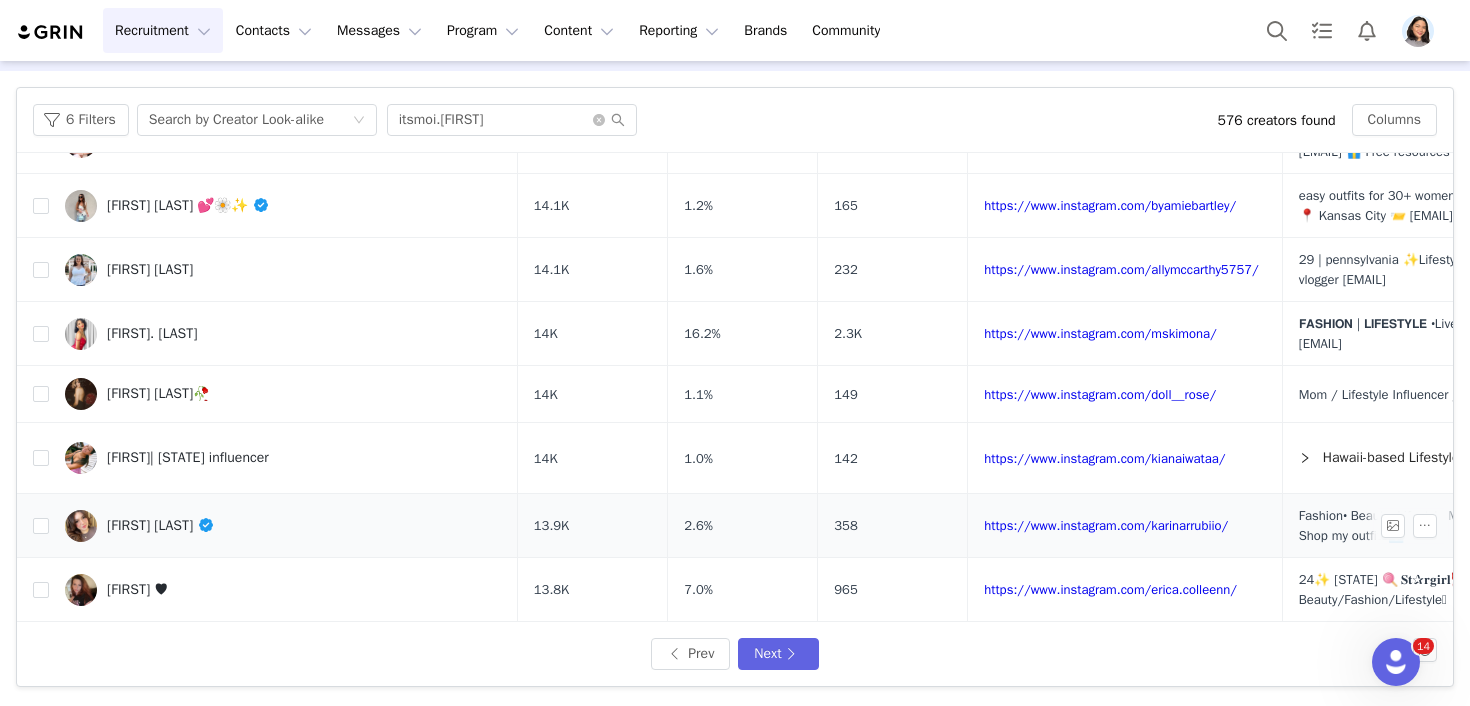 scroll, scrollTop: 867, scrollLeft: 0, axis: vertical 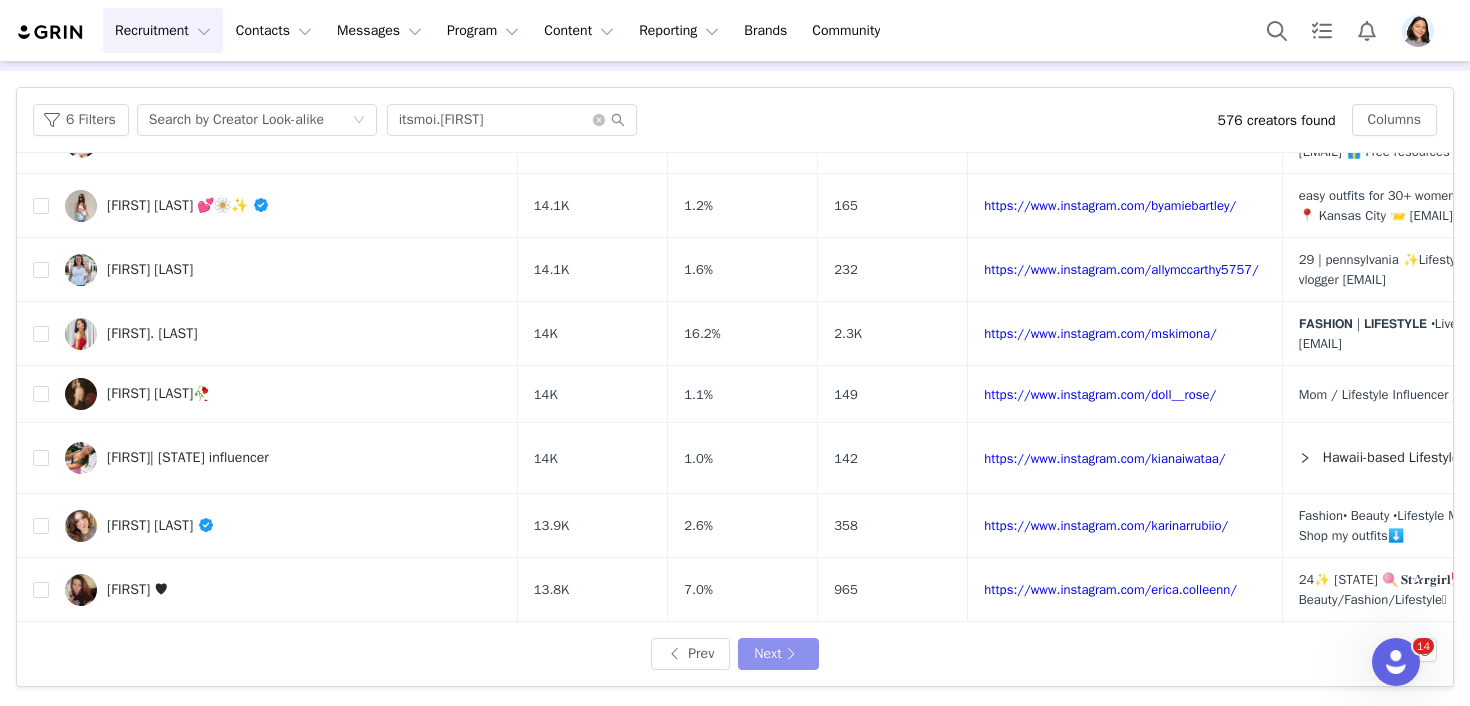 click on "Next" at bounding box center (778, 654) 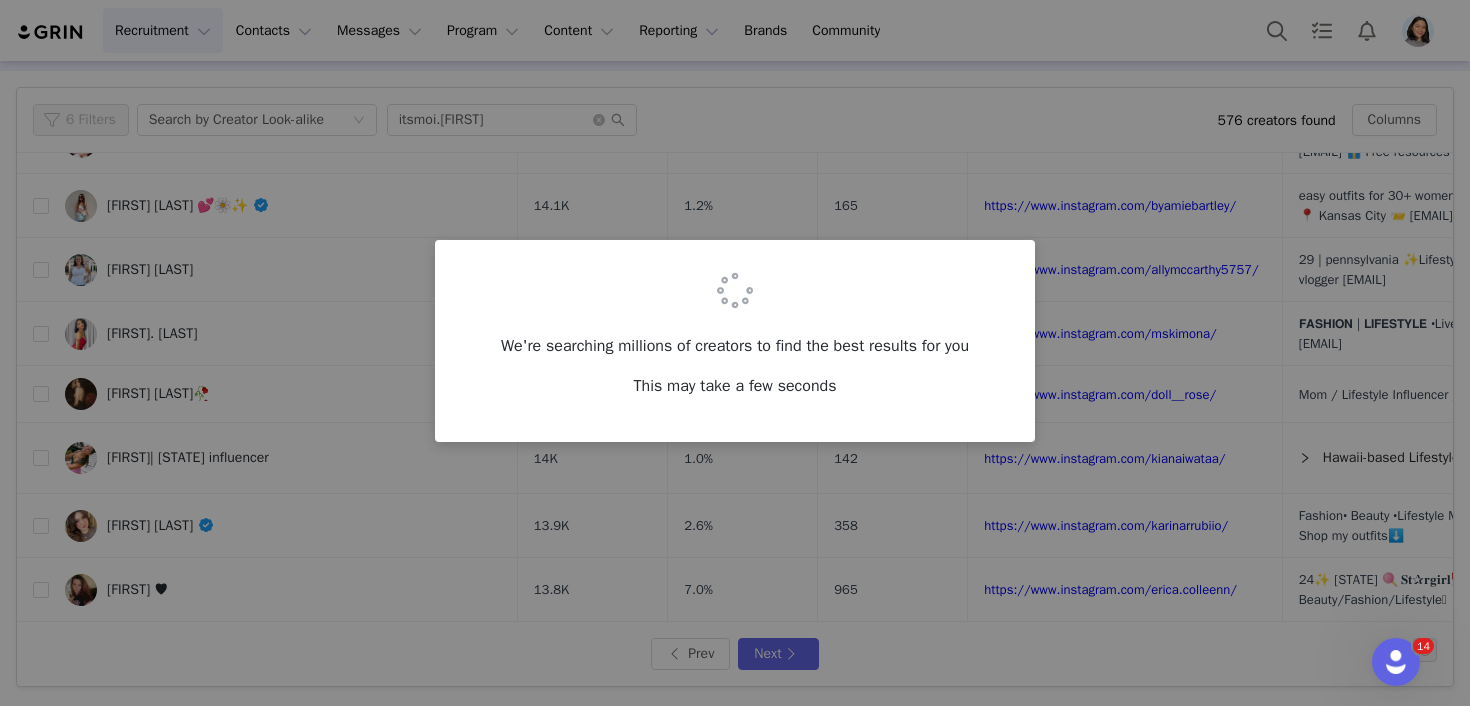 scroll, scrollTop: 0, scrollLeft: 0, axis: both 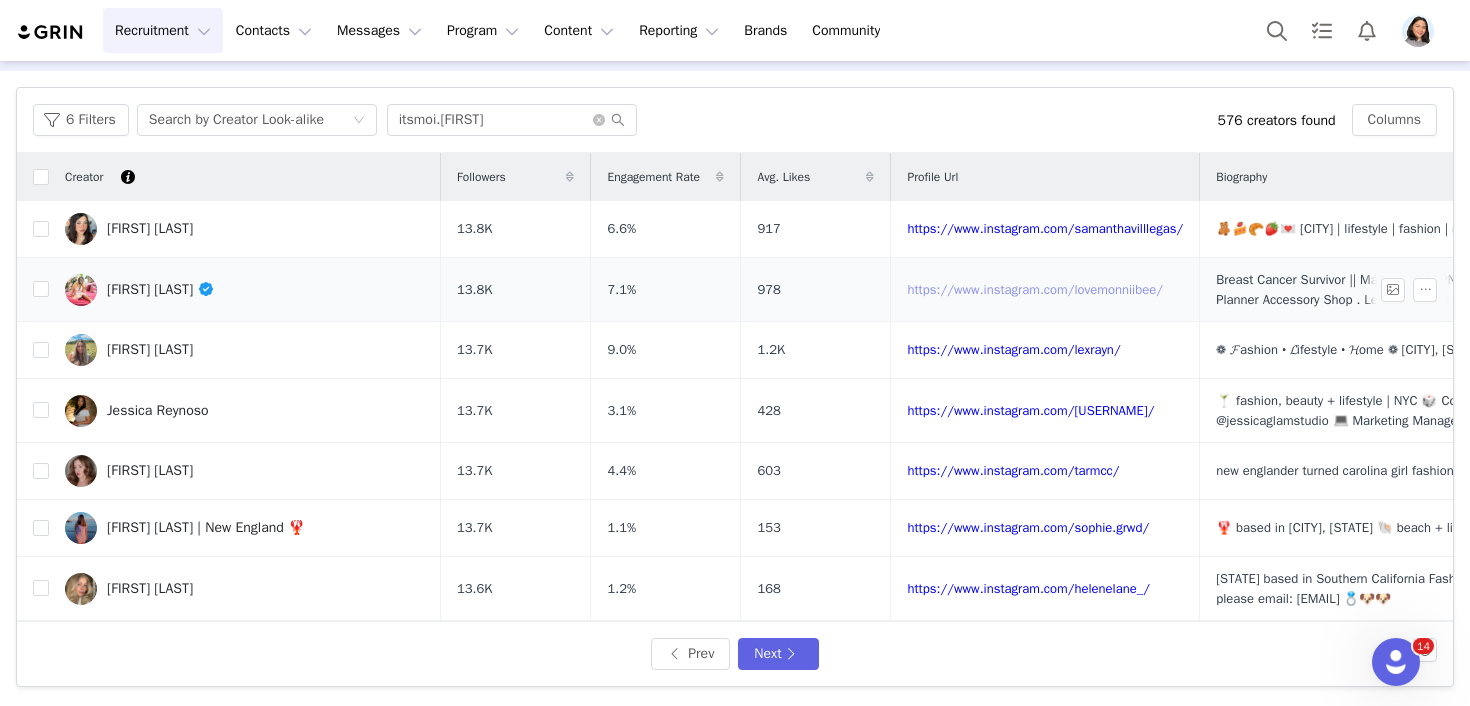 drag, startPoint x: 1083, startPoint y: 298, endPoint x: 1077, endPoint y: 318, distance: 20.880613 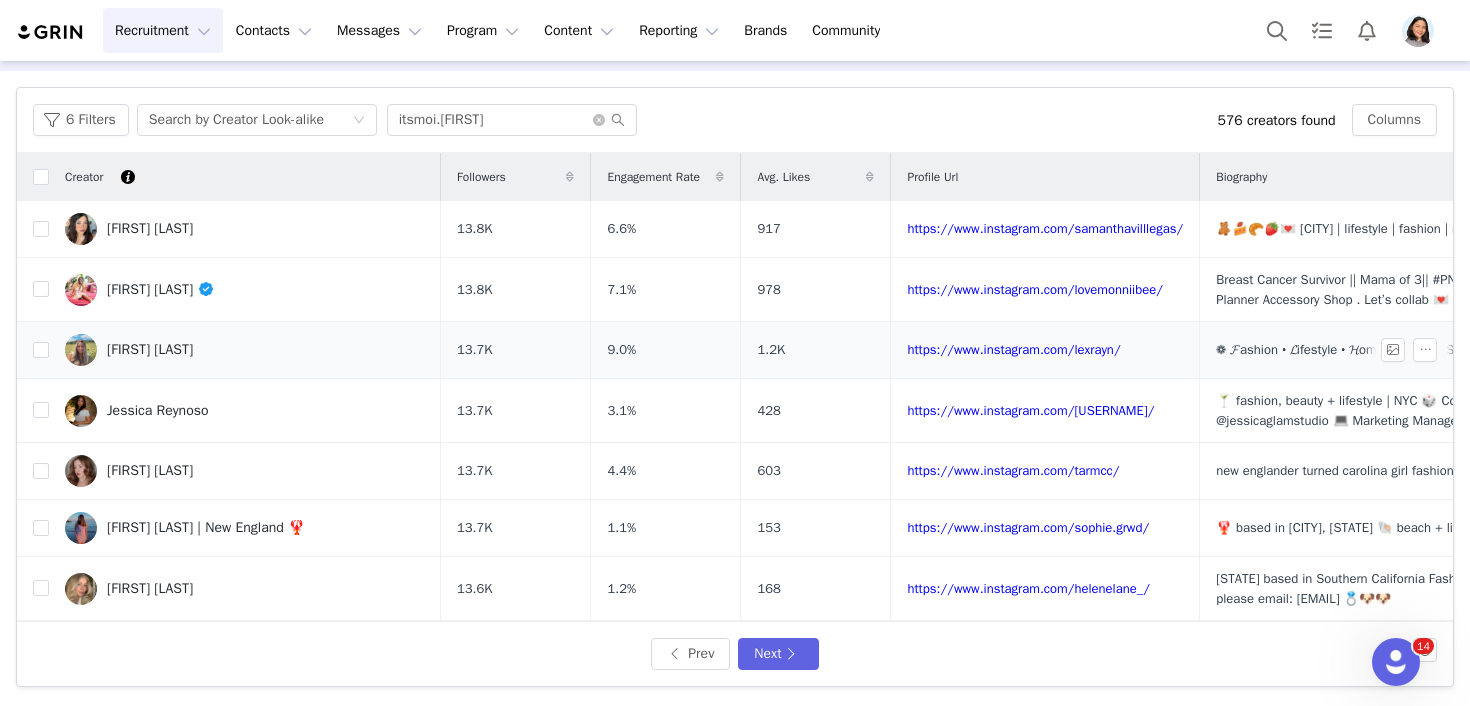 click on "[FIRST] [LAST]" at bounding box center (245, 350) 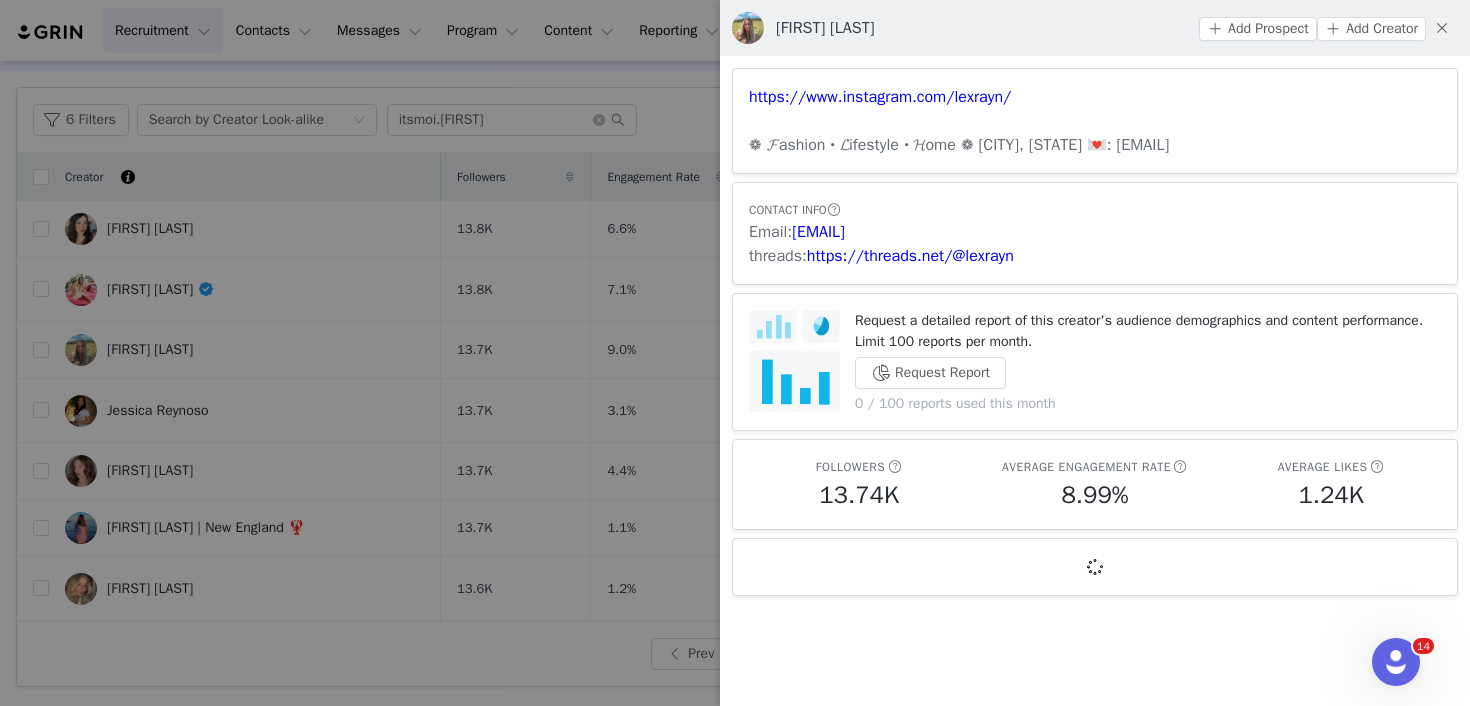 click at bounding box center [735, 353] 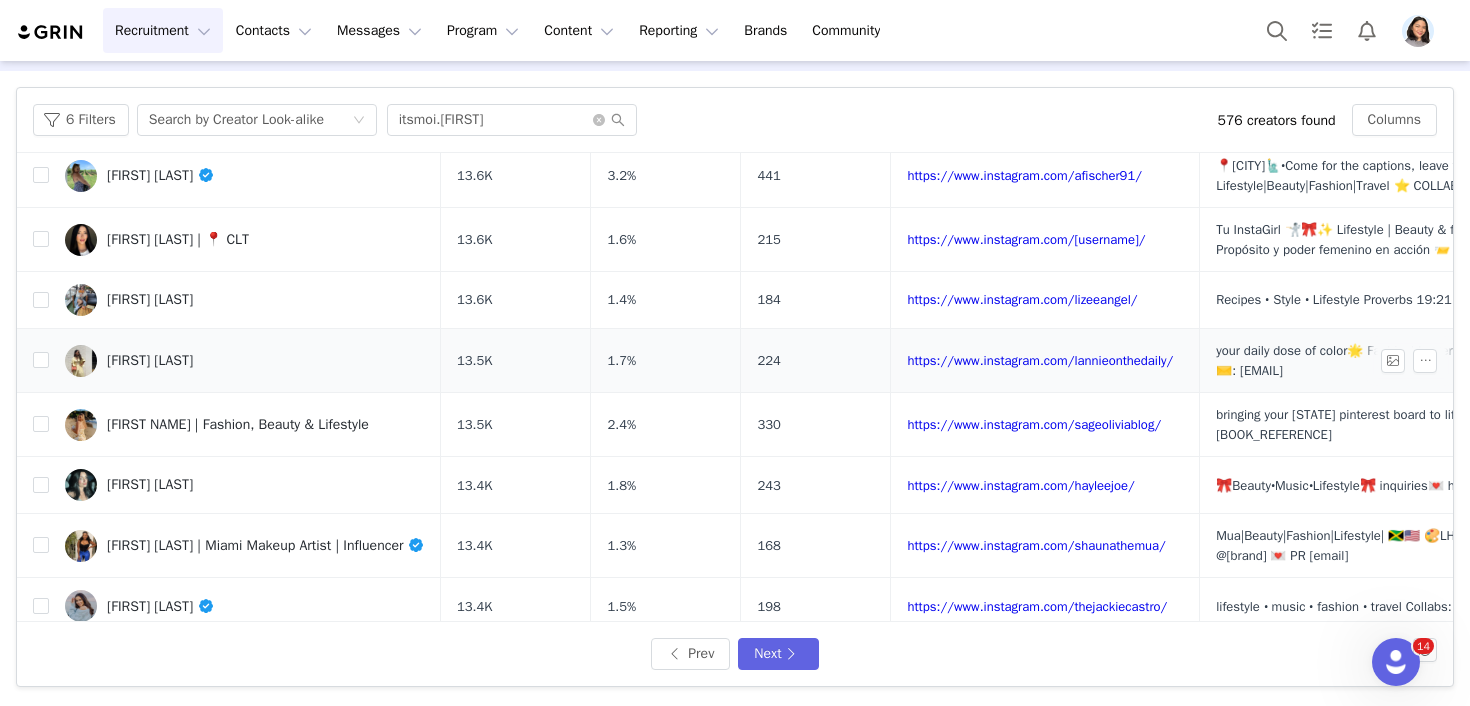 scroll, scrollTop: 673, scrollLeft: 0, axis: vertical 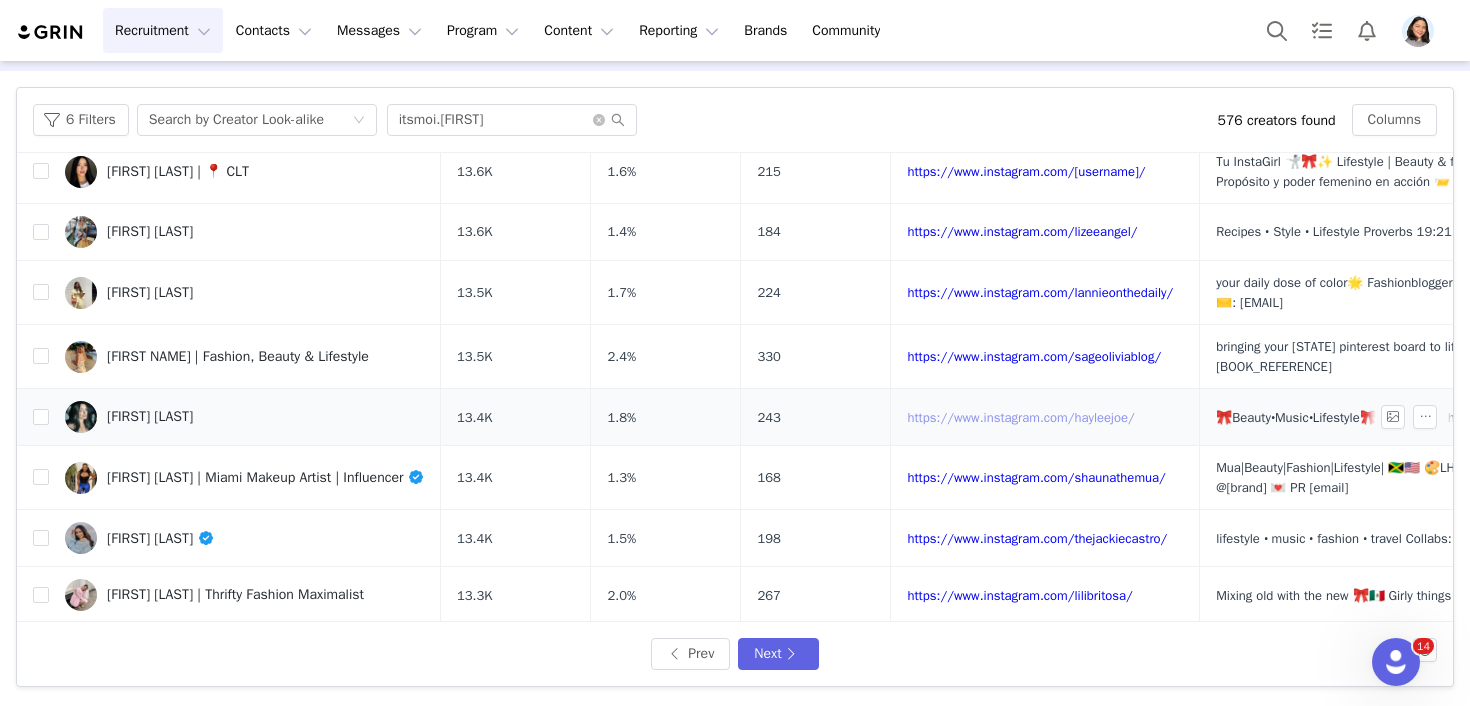 drag, startPoint x: 1030, startPoint y: 459, endPoint x: 1035, endPoint y: 491, distance: 32.38827 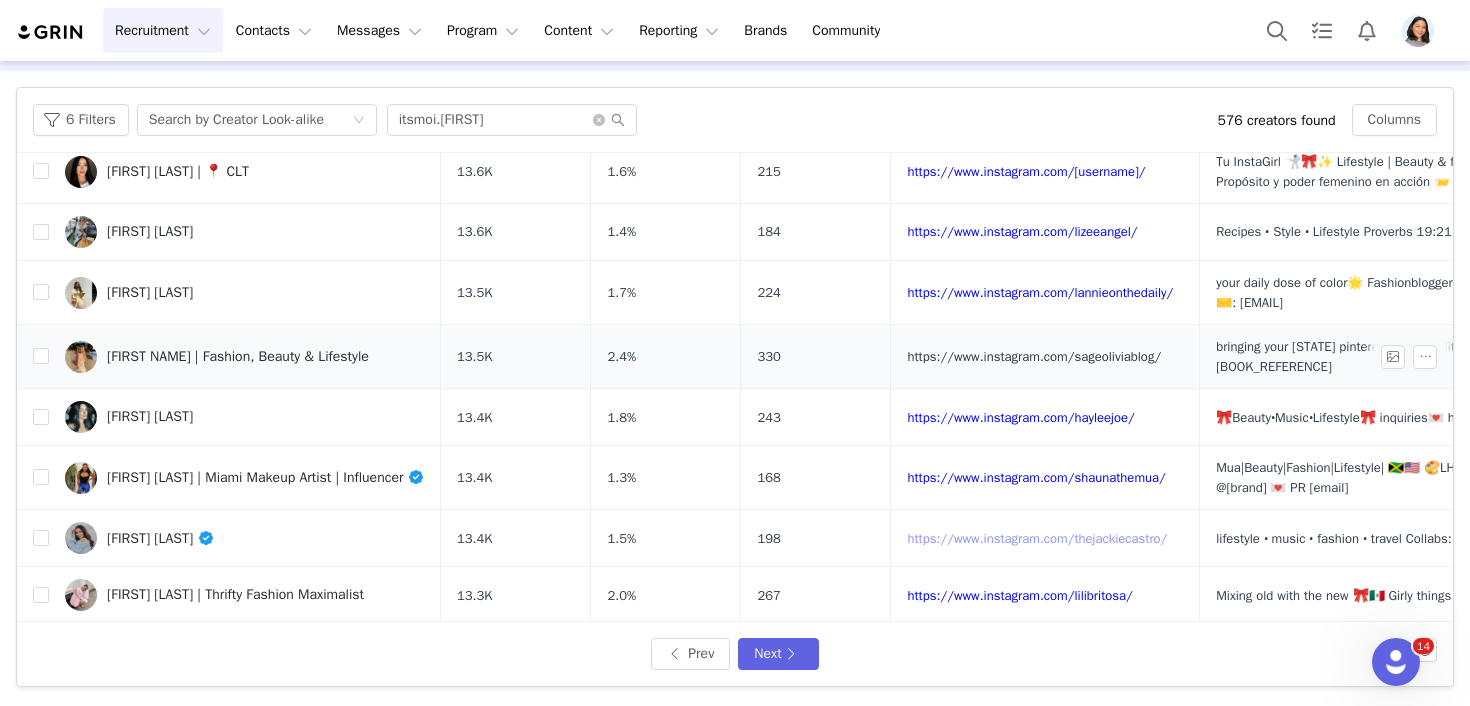 scroll, scrollTop: 873, scrollLeft: 0, axis: vertical 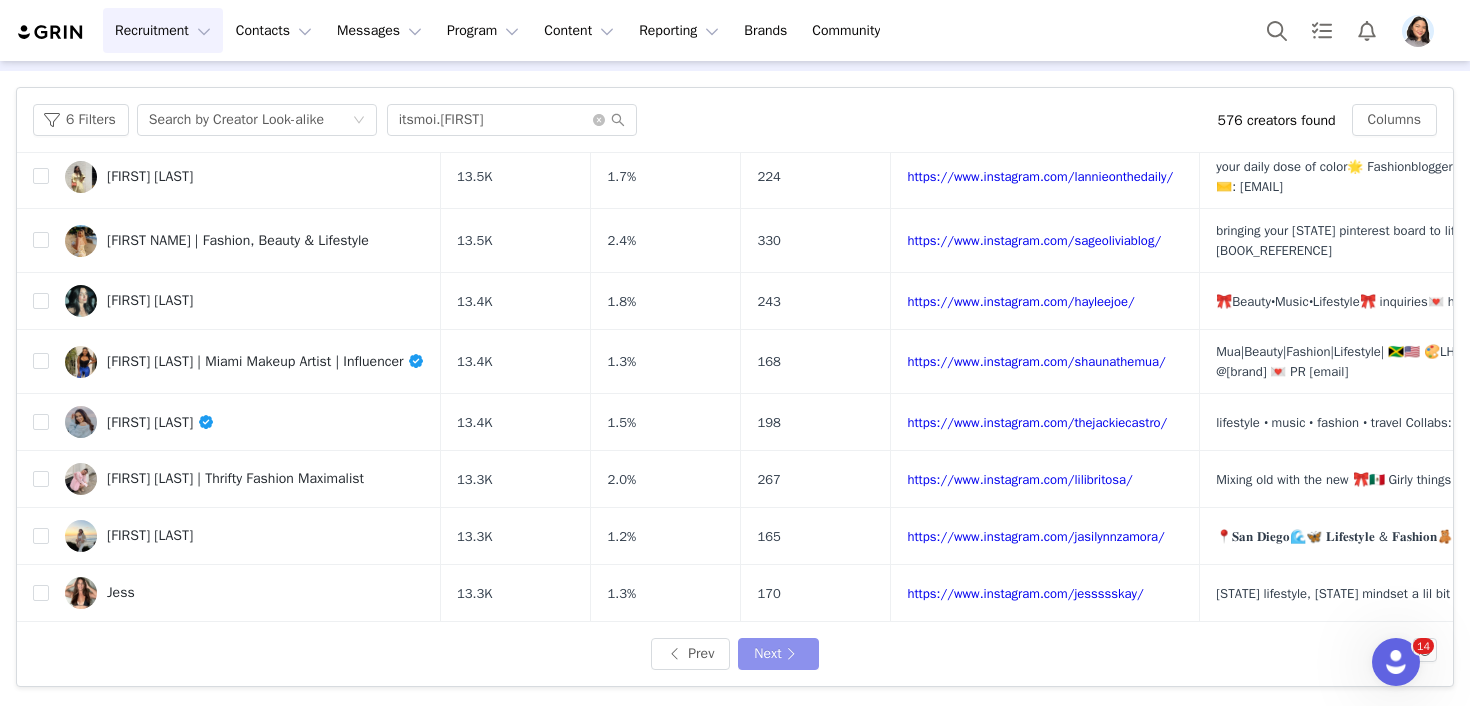 click on "Next" at bounding box center (778, 654) 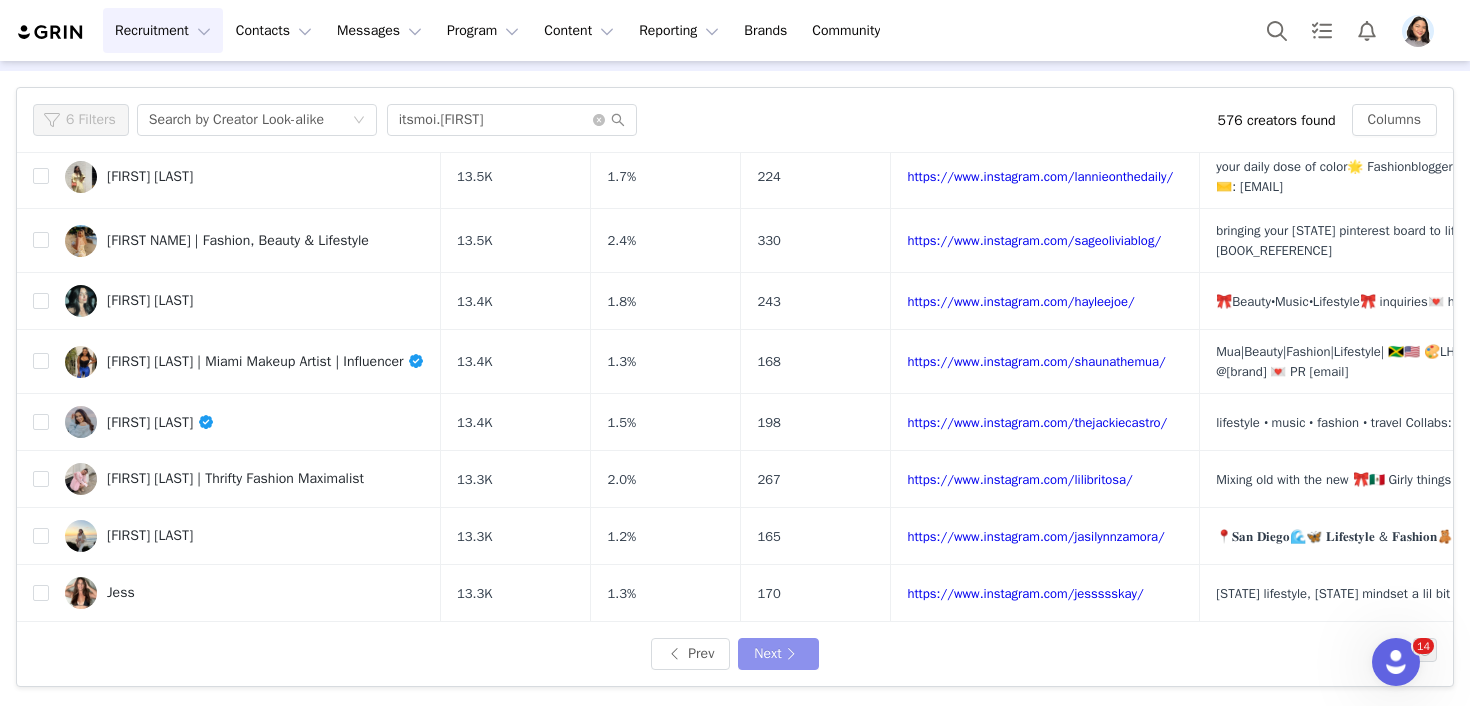scroll, scrollTop: 0, scrollLeft: 0, axis: both 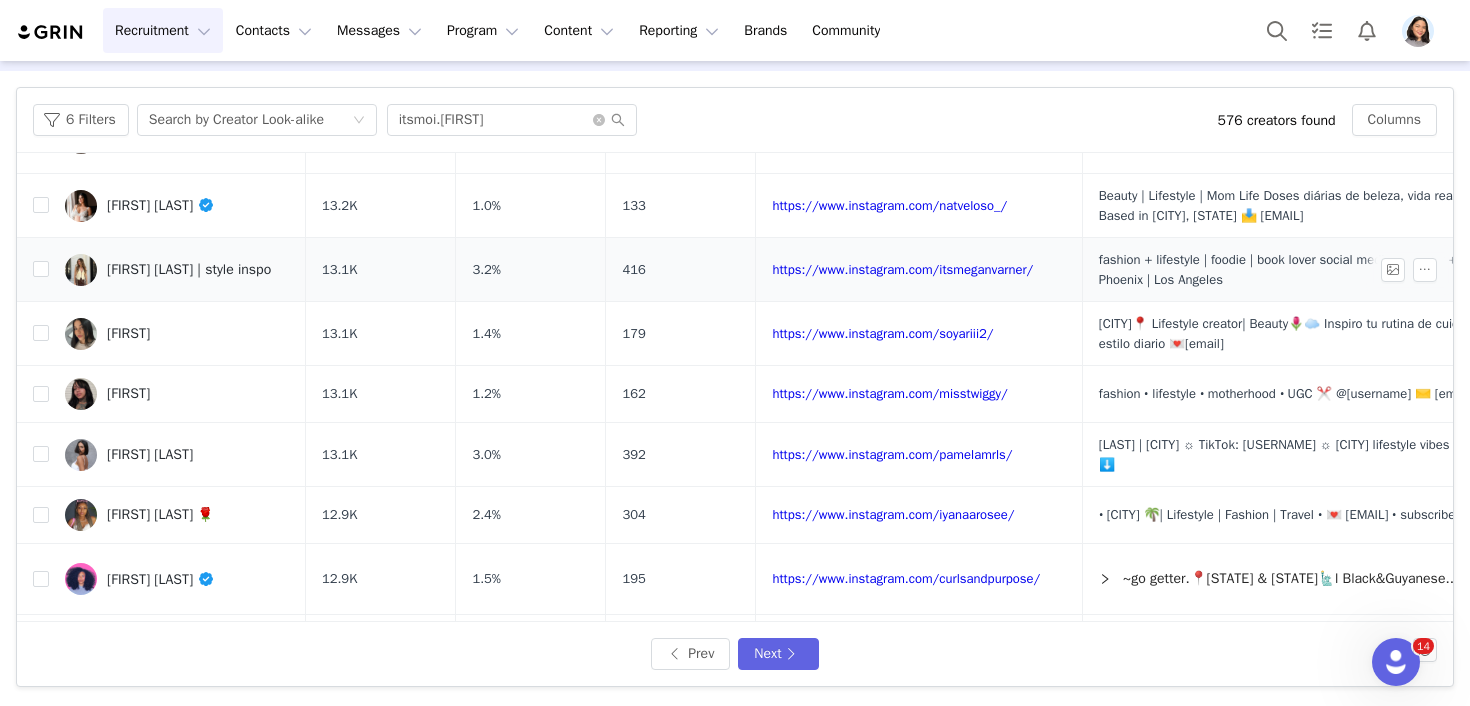 click on "[FIRST] [LAST] | style inspo" at bounding box center [177, 270] 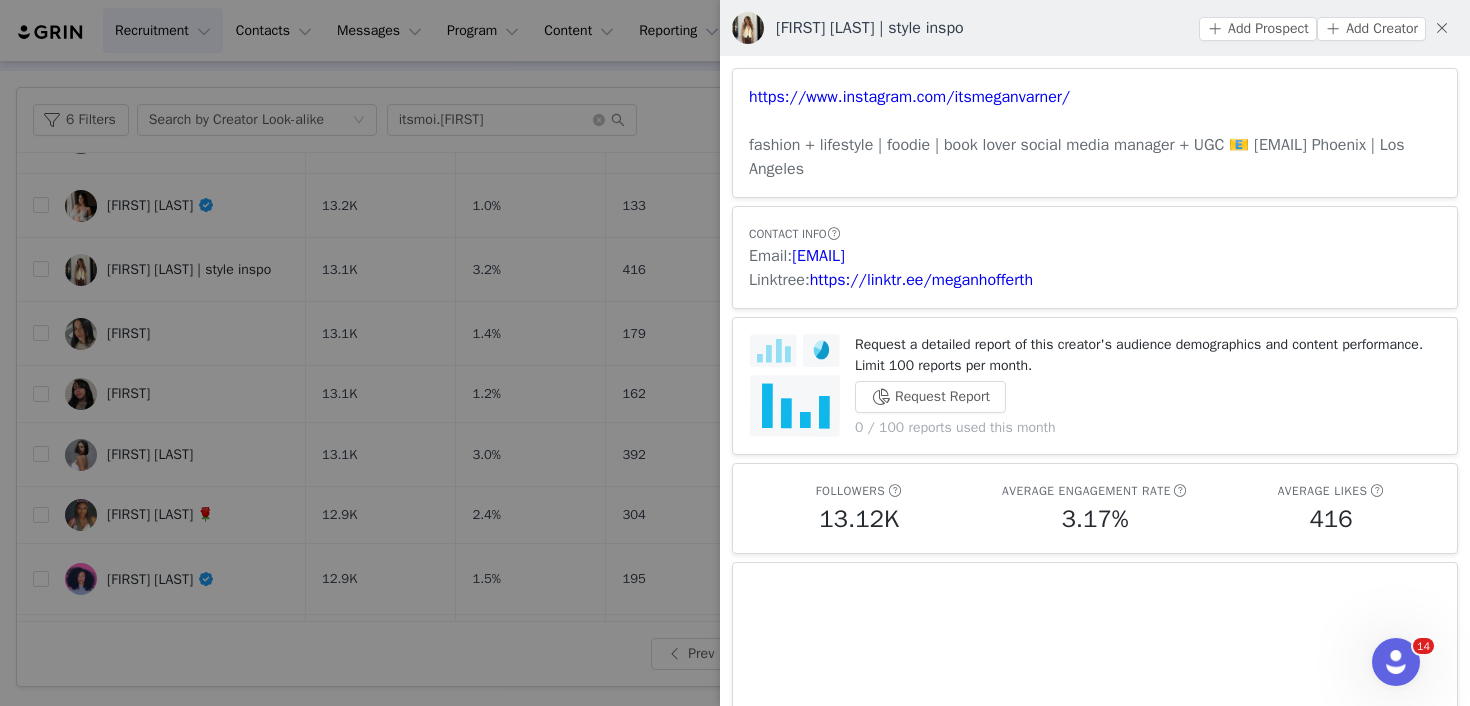 click at bounding box center (735, 353) 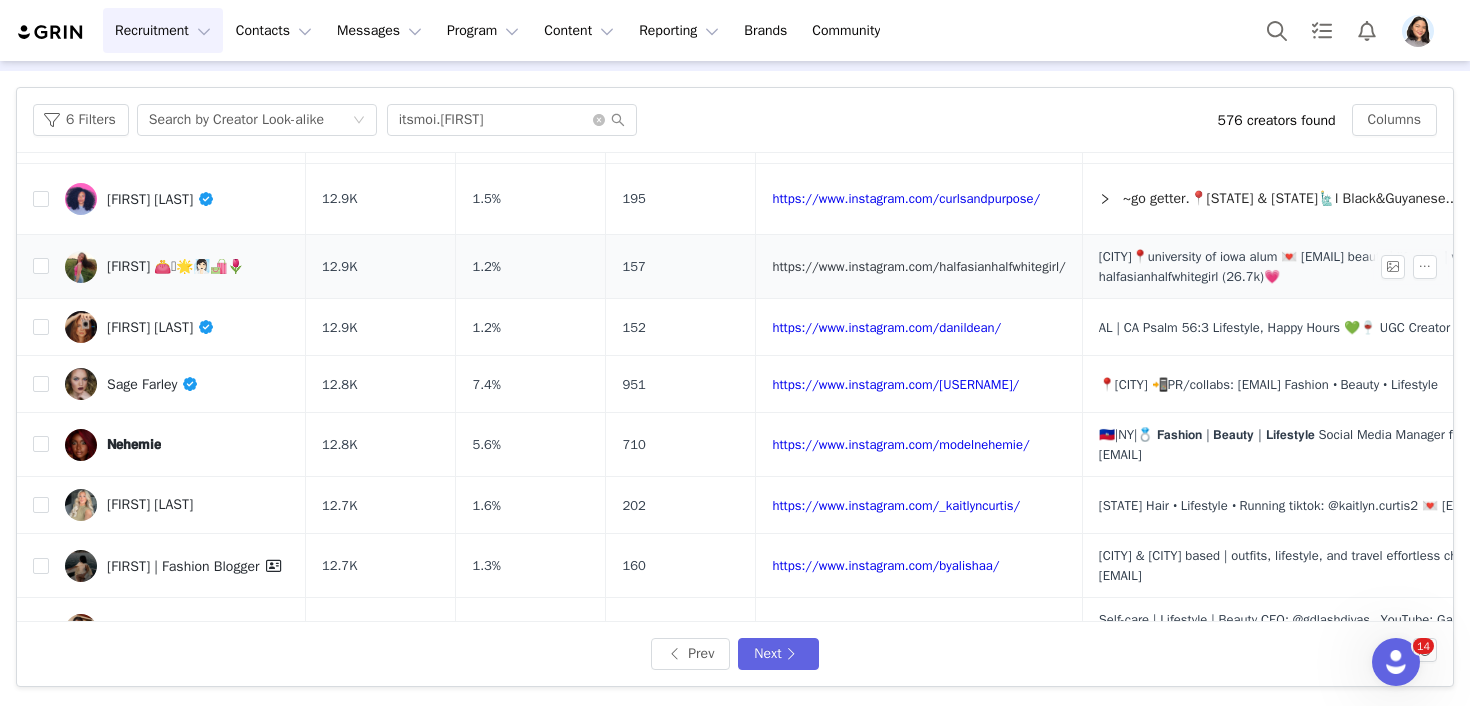 scroll, scrollTop: 881, scrollLeft: 0, axis: vertical 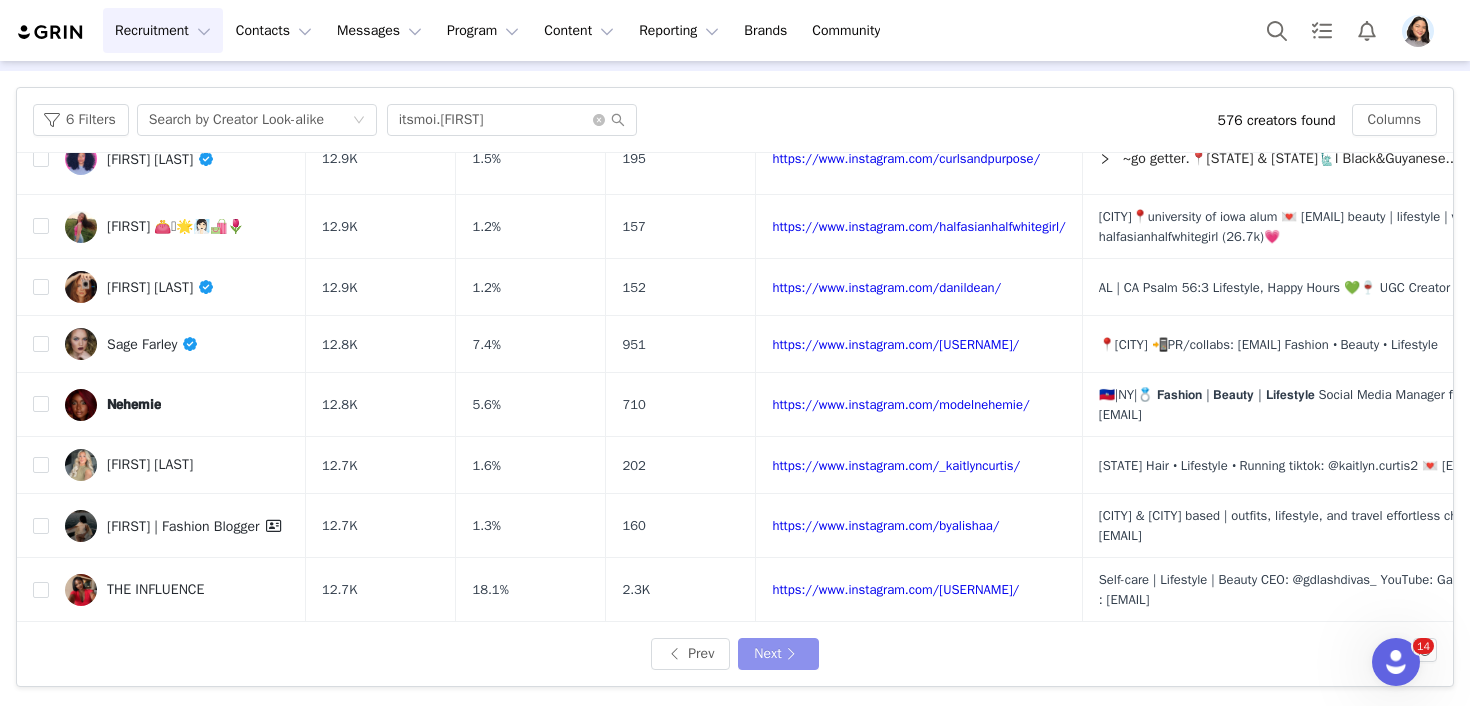 click on "Next" at bounding box center [778, 654] 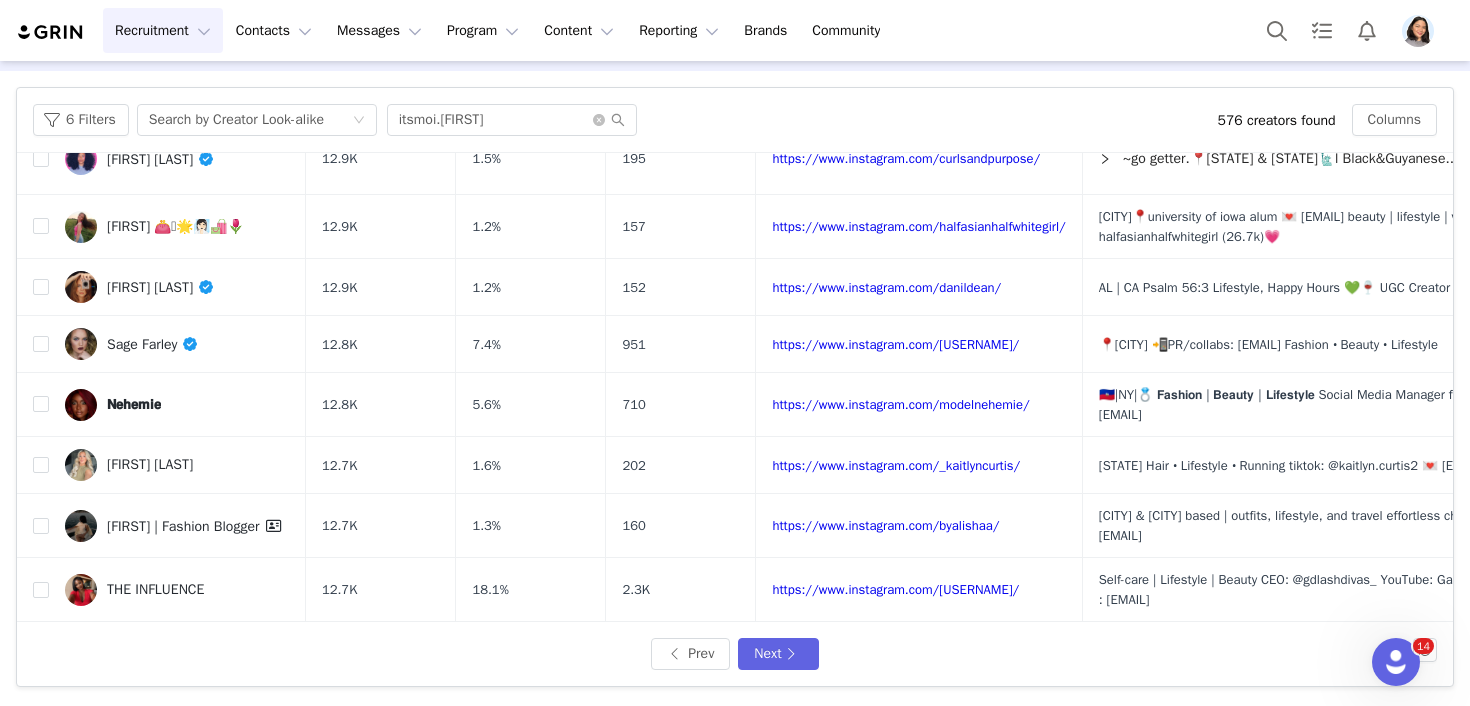scroll, scrollTop: 0, scrollLeft: 0, axis: both 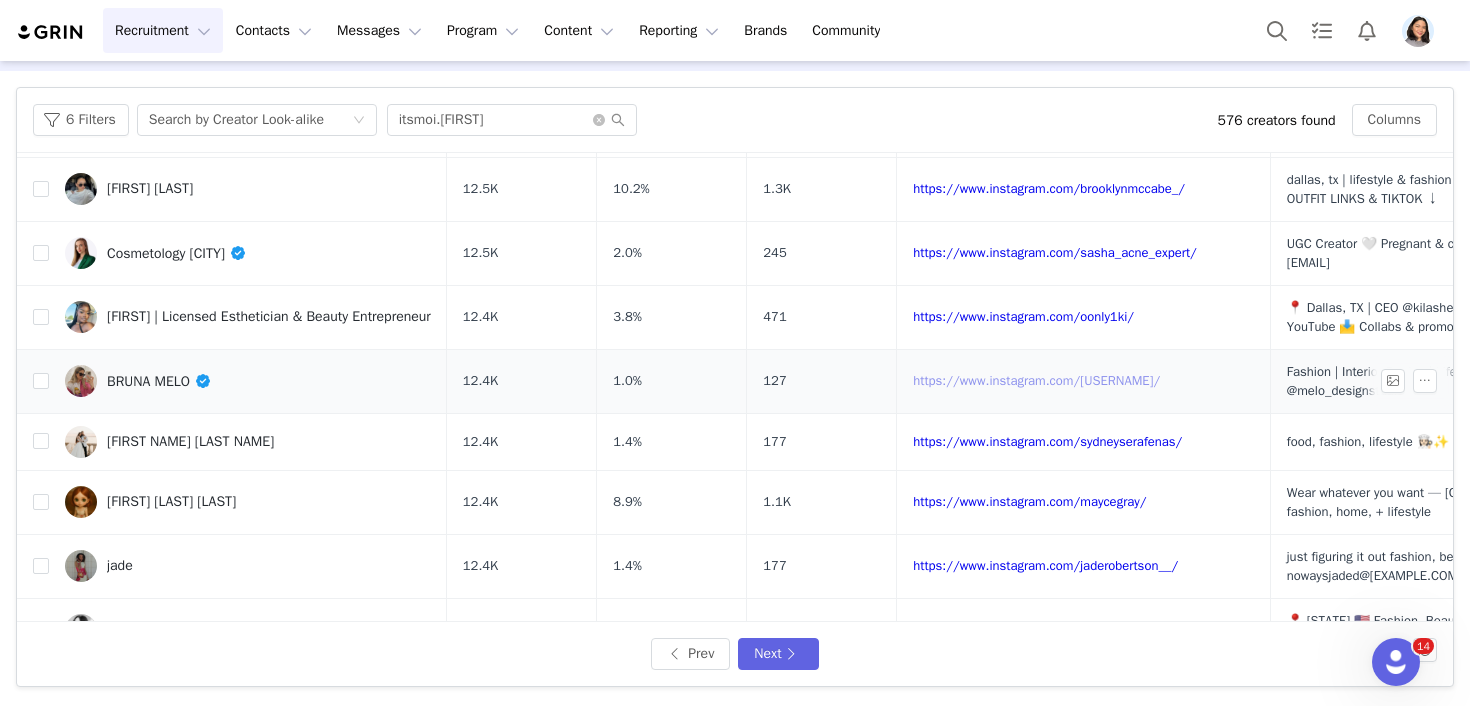 drag, startPoint x: 1025, startPoint y: 384, endPoint x: 1025, endPoint y: 415, distance: 31 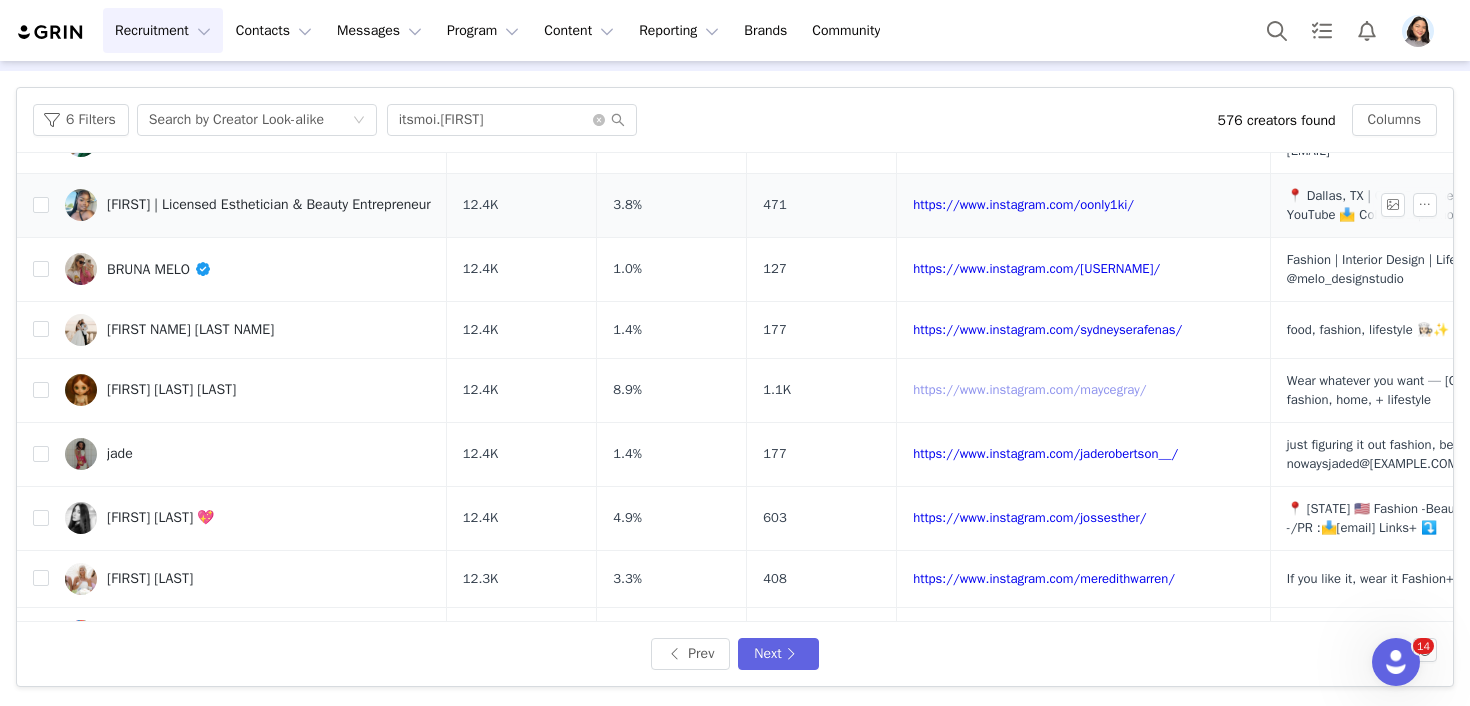 scroll, scrollTop: 754, scrollLeft: 0, axis: vertical 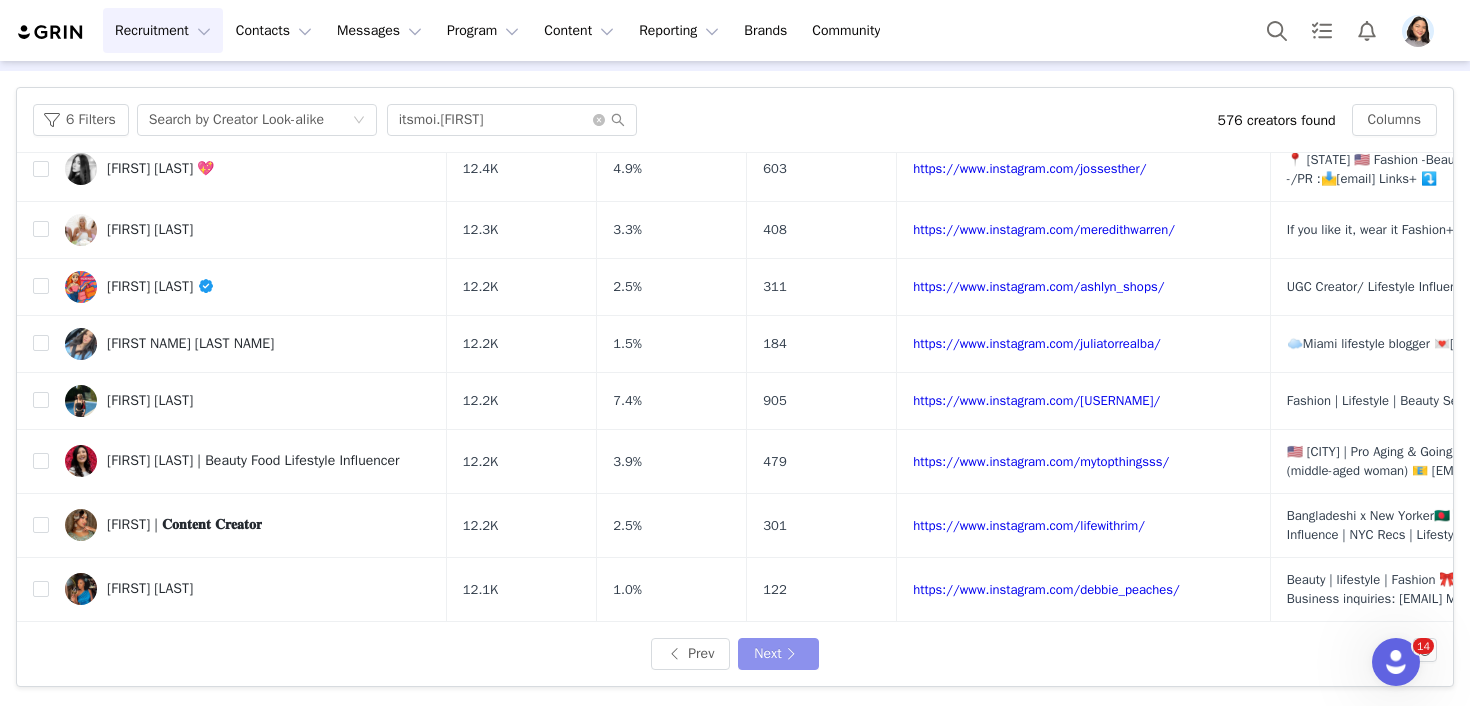 click on "Next" at bounding box center [778, 654] 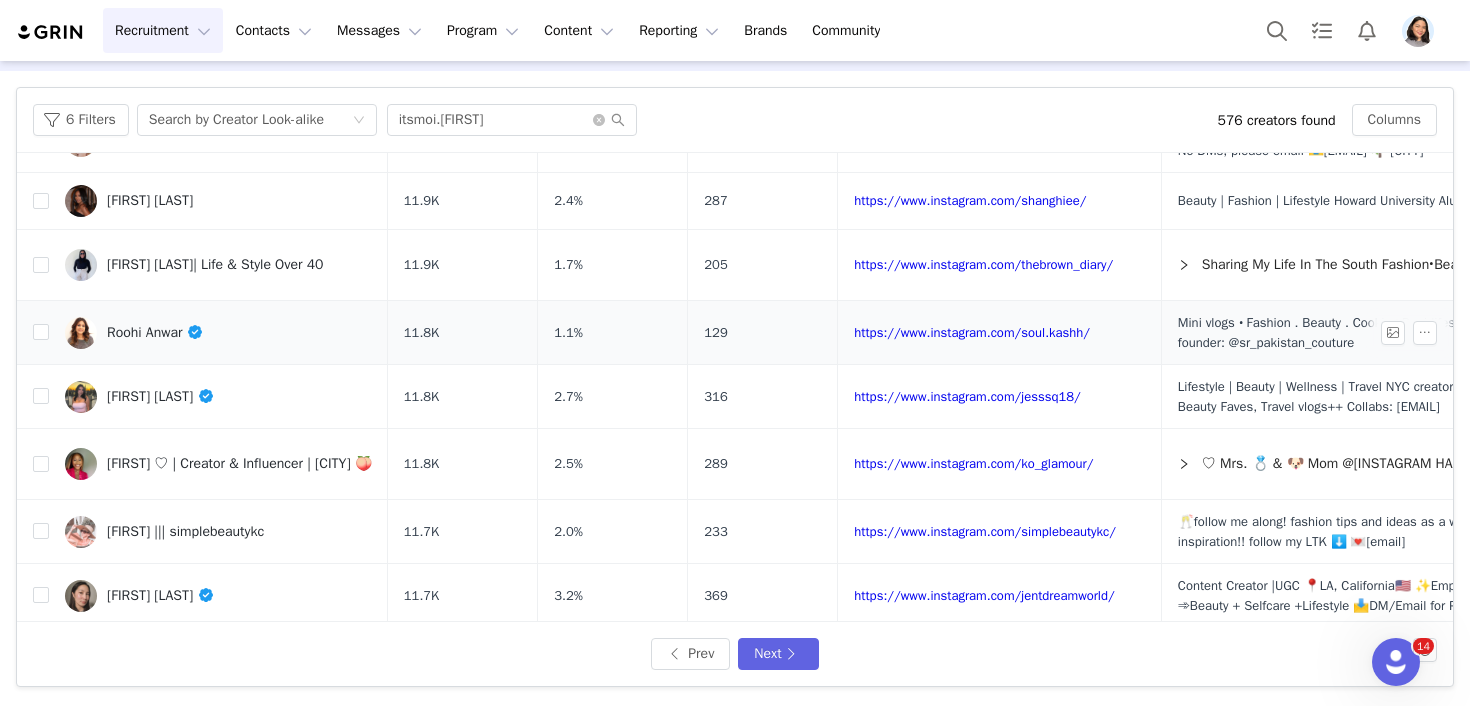 scroll, scrollTop: 494, scrollLeft: 0, axis: vertical 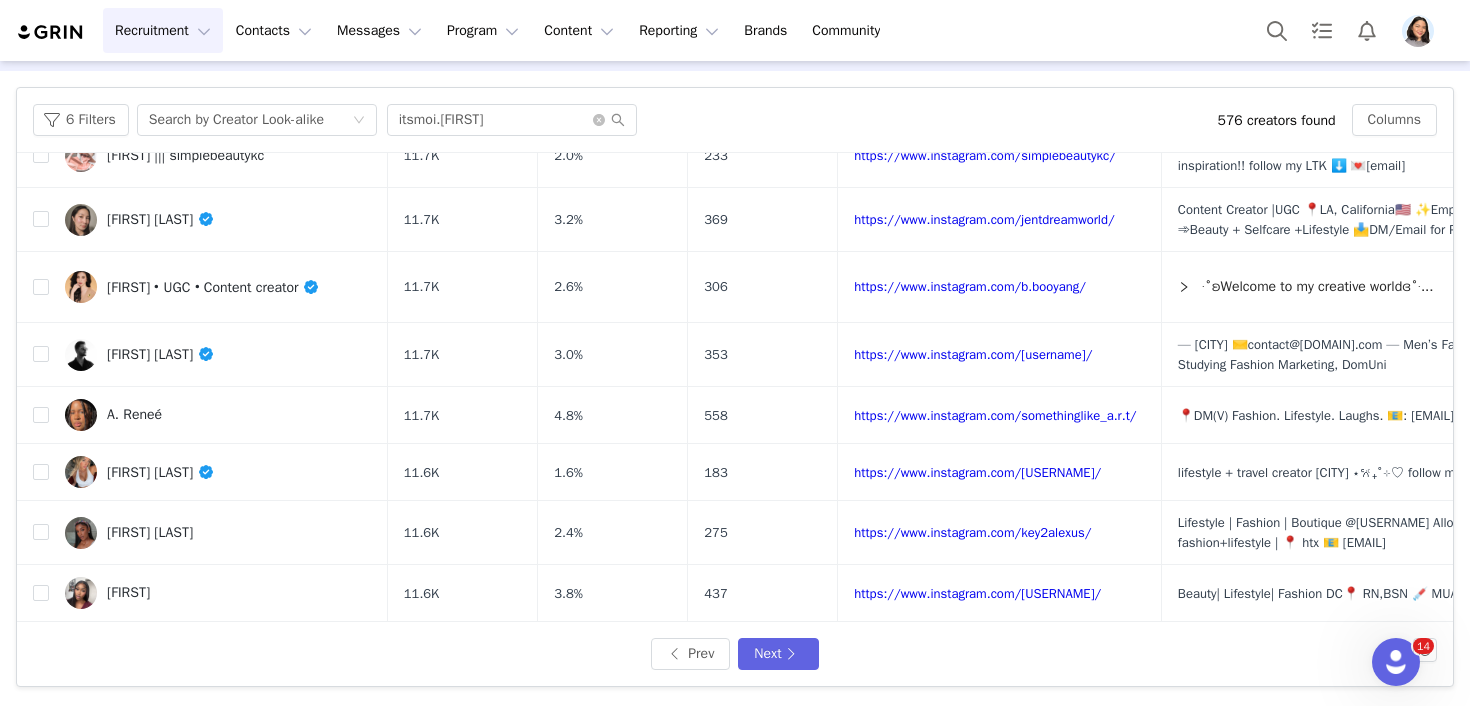 click on "Prev Next" at bounding box center (735, 654) 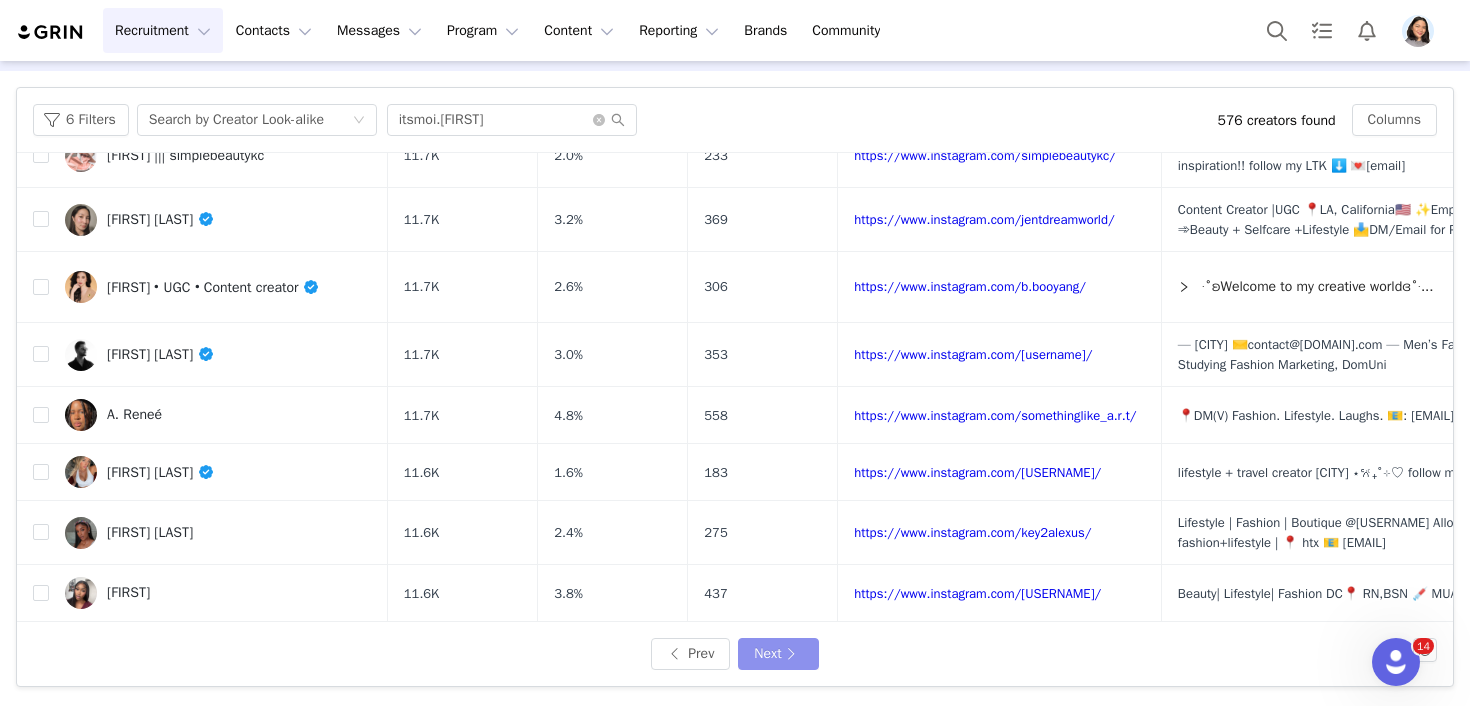 click on "Next" at bounding box center [778, 654] 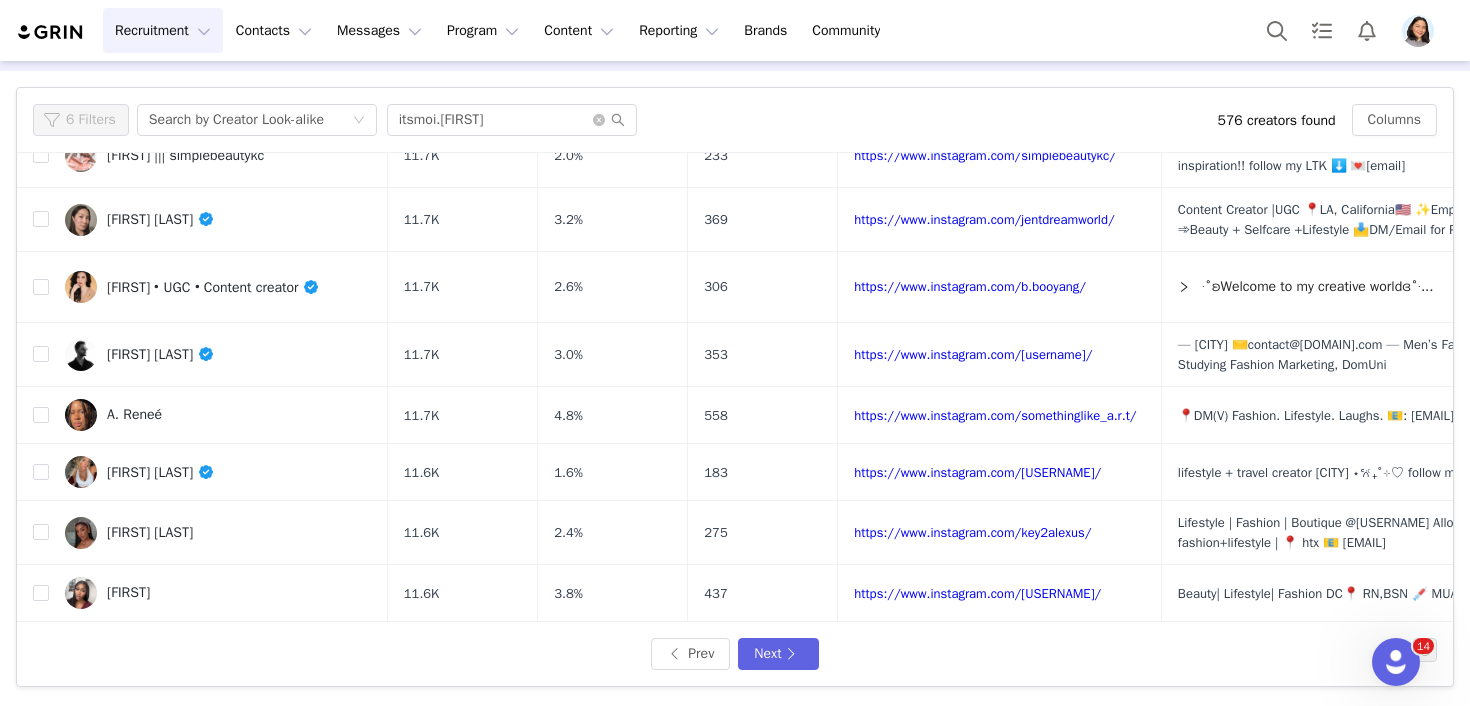 scroll, scrollTop: 0, scrollLeft: 0, axis: both 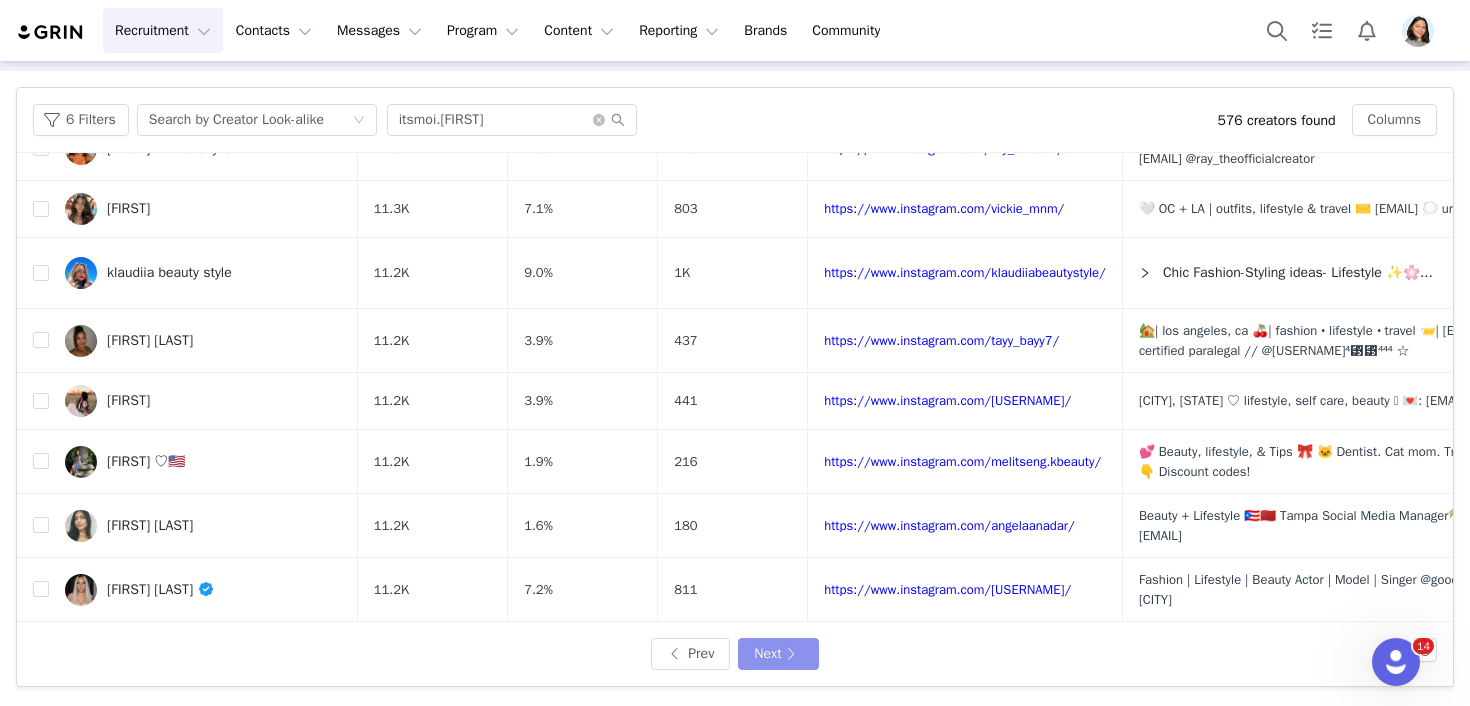 click on "Next" at bounding box center (778, 654) 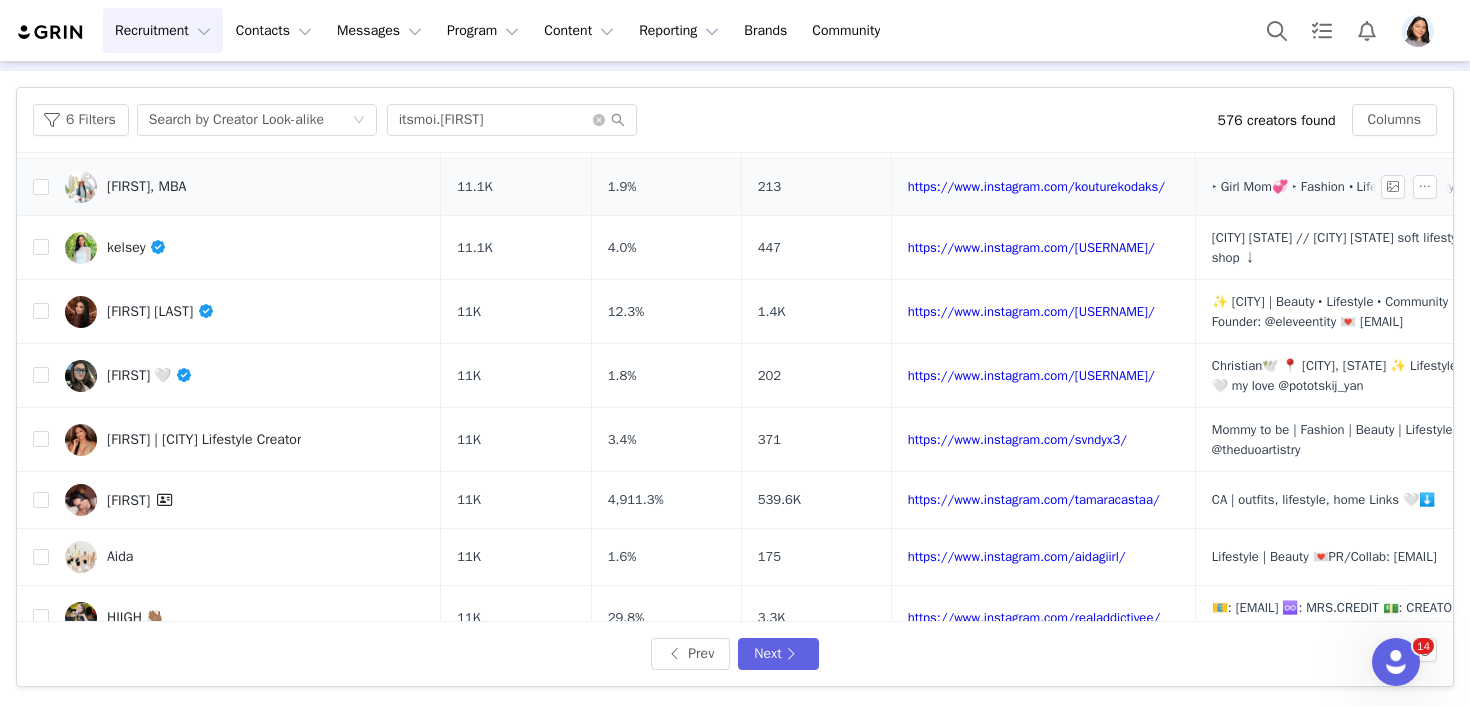 scroll, scrollTop: 339, scrollLeft: 0, axis: vertical 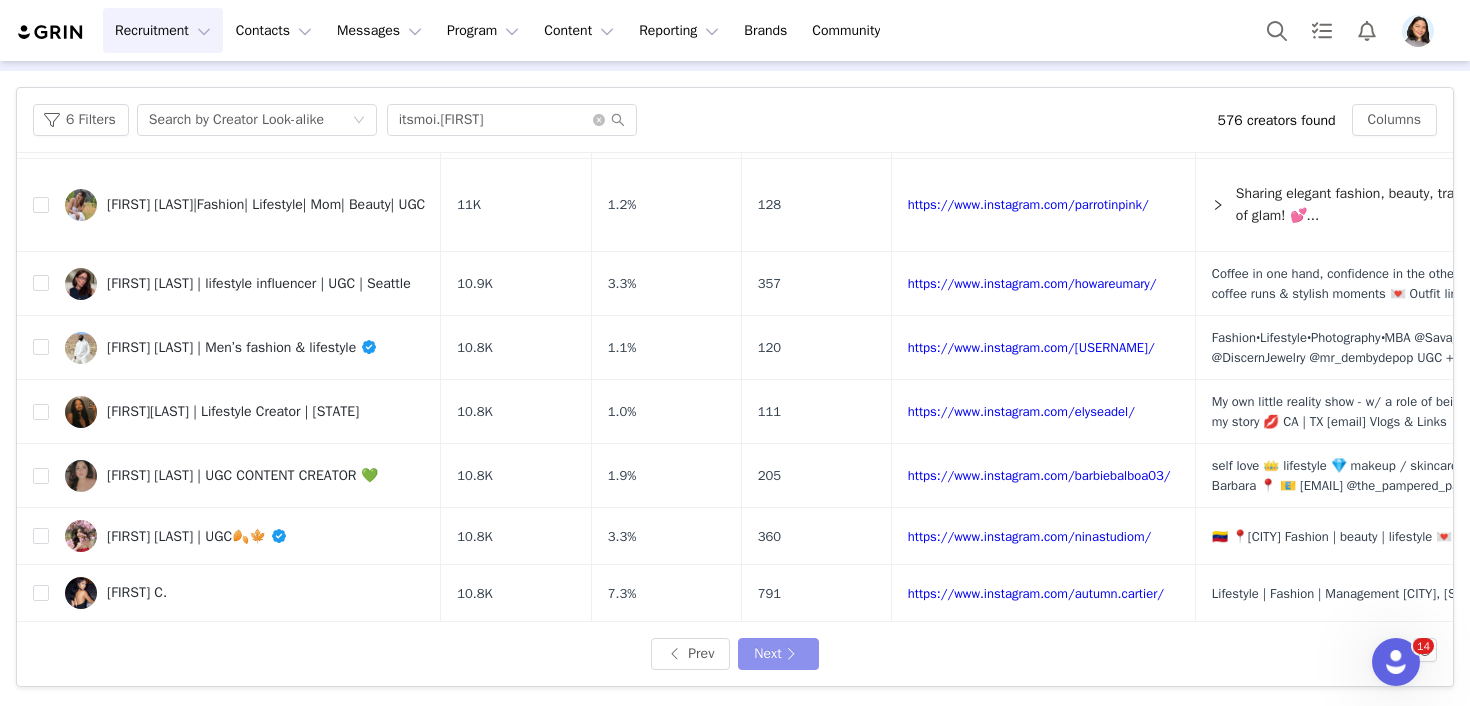 click on "Next" at bounding box center [778, 654] 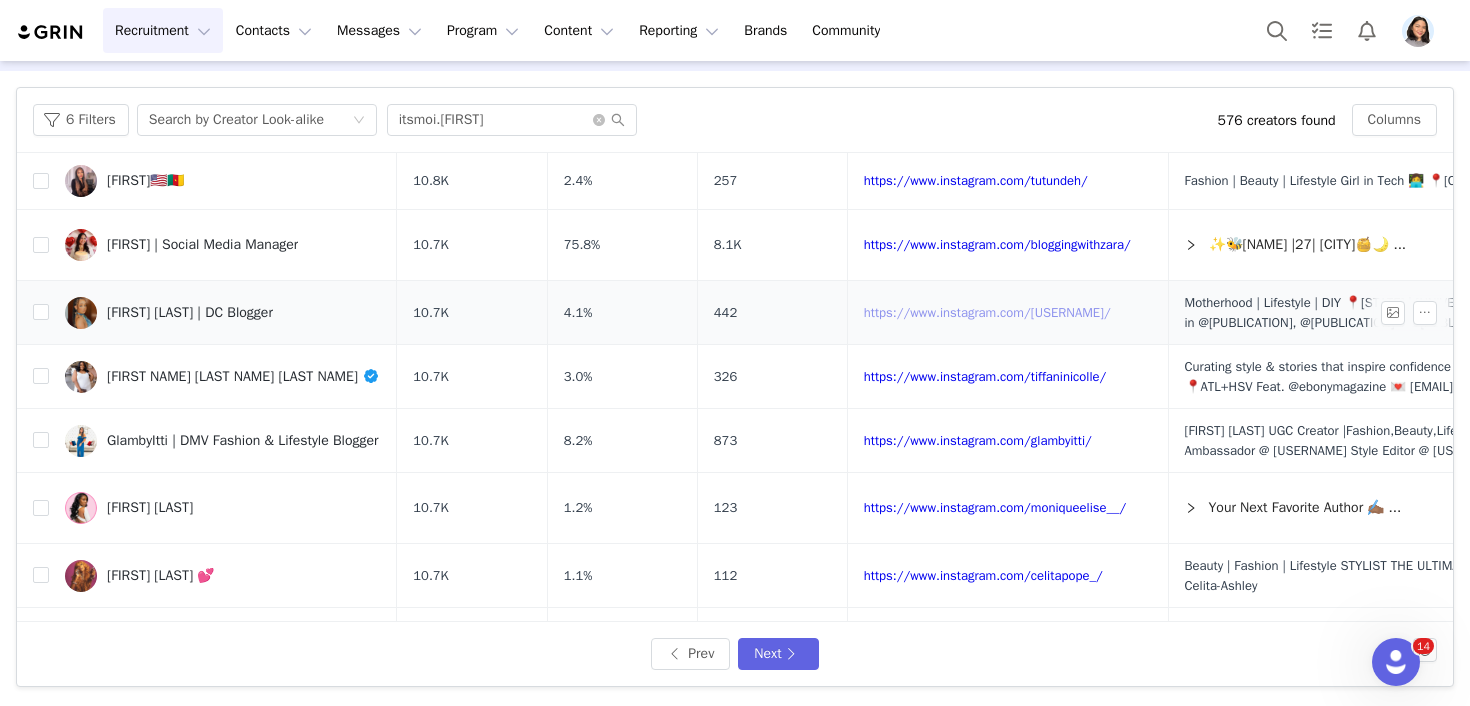 scroll, scrollTop: 248, scrollLeft: 0, axis: vertical 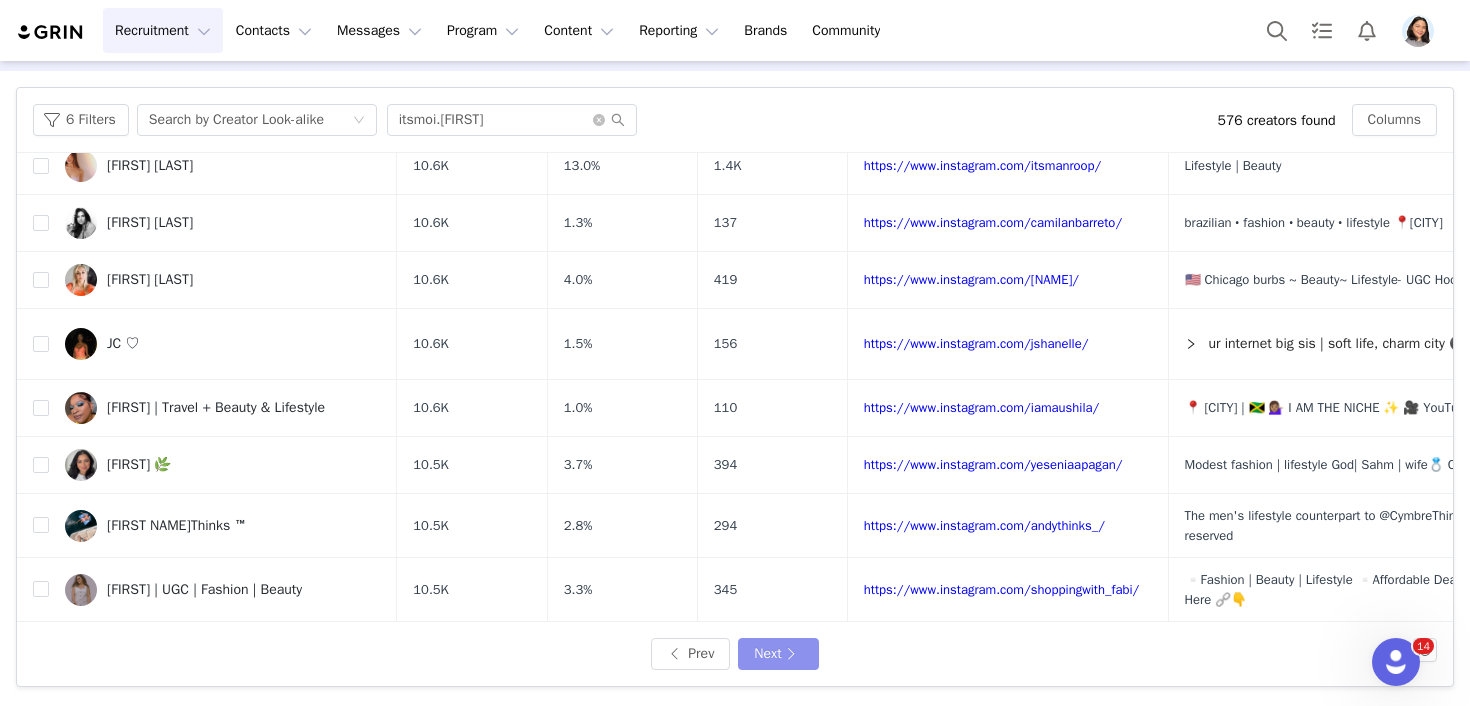 click on "Next" at bounding box center (778, 654) 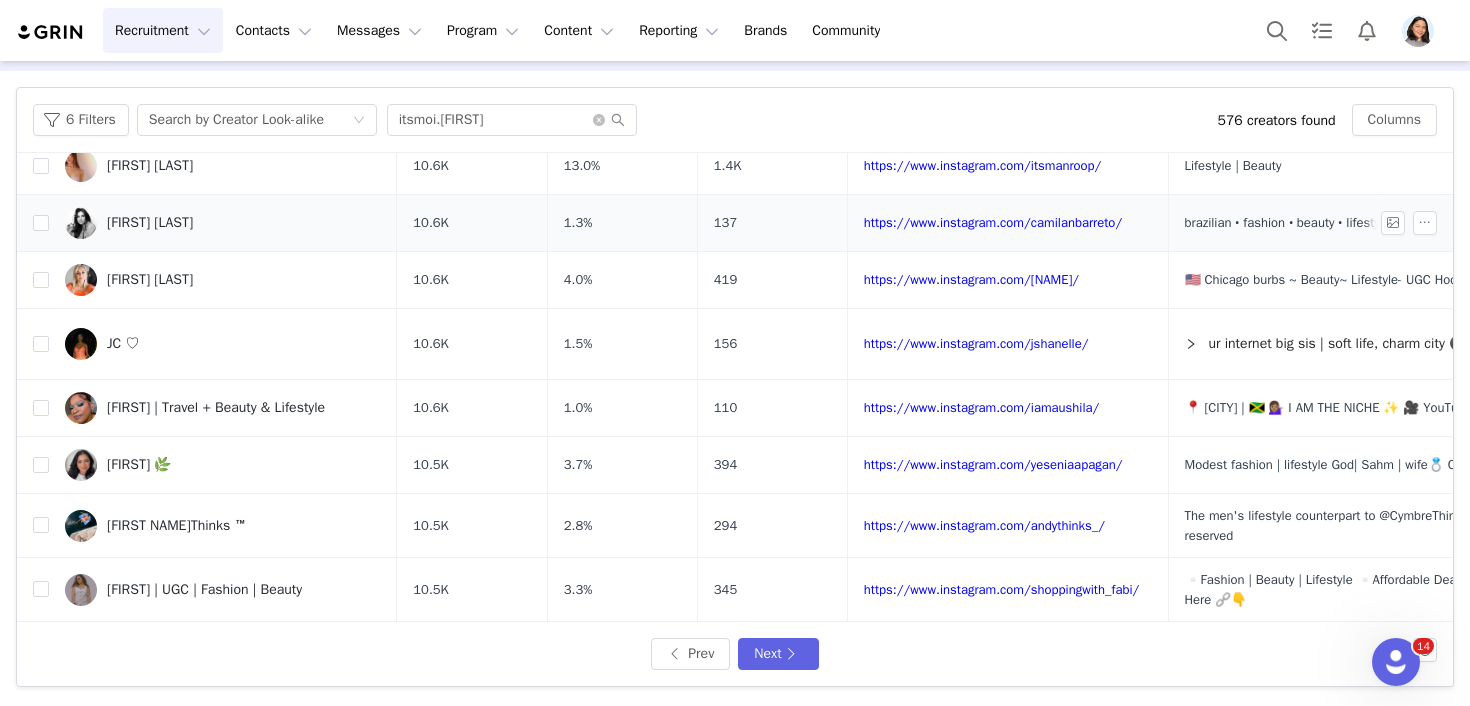 scroll, scrollTop: 0, scrollLeft: 0, axis: both 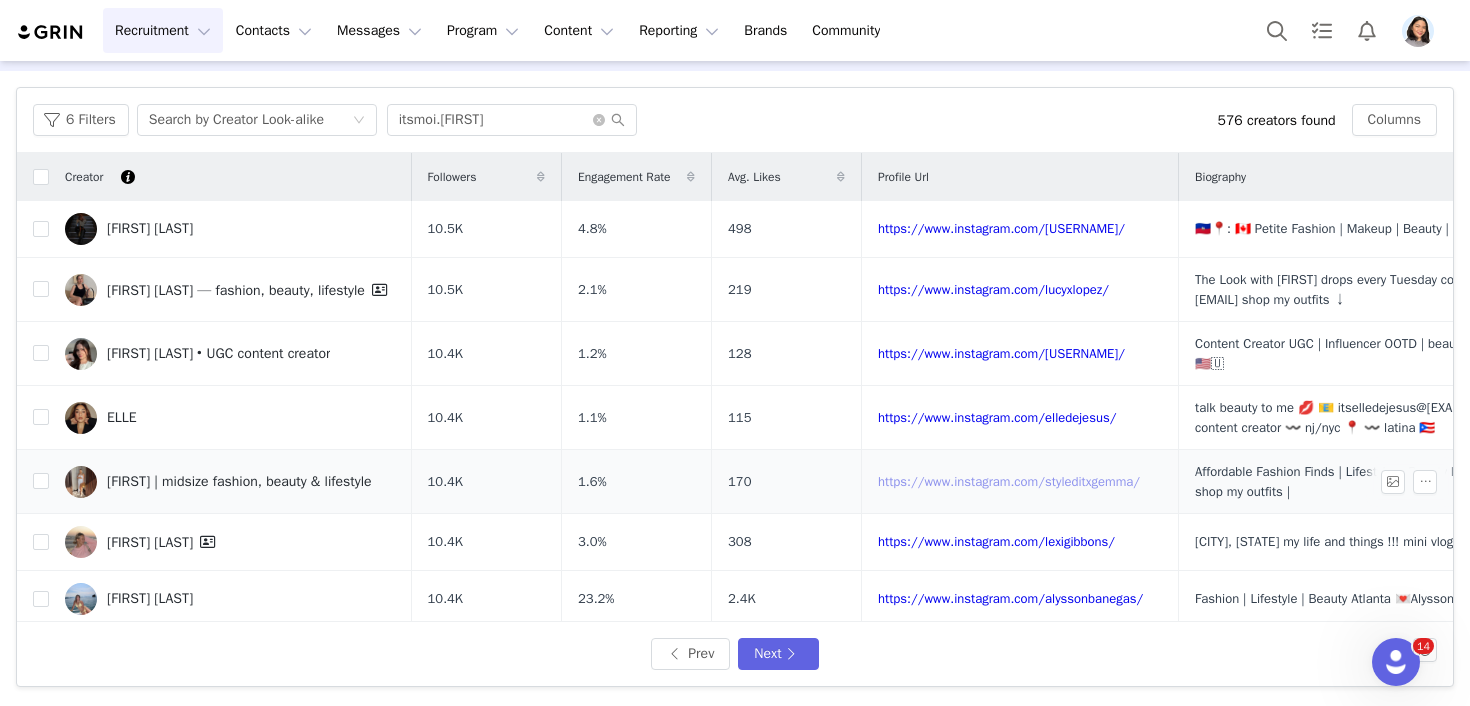 drag, startPoint x: 997, startPoint y: 481, endPoint x: 1000, endPoint y: 494, distance: 13.341664 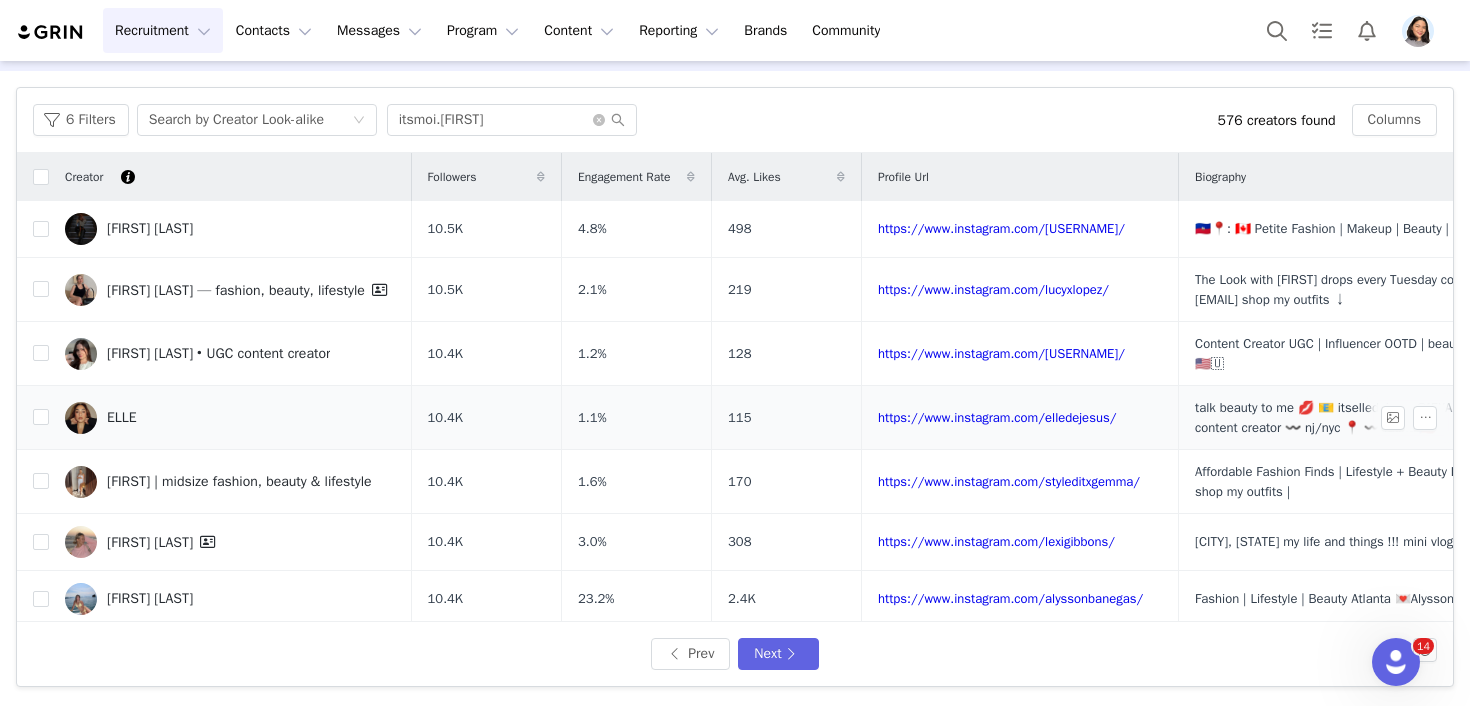 click on "ELLE" at bounding box center (230, 418) 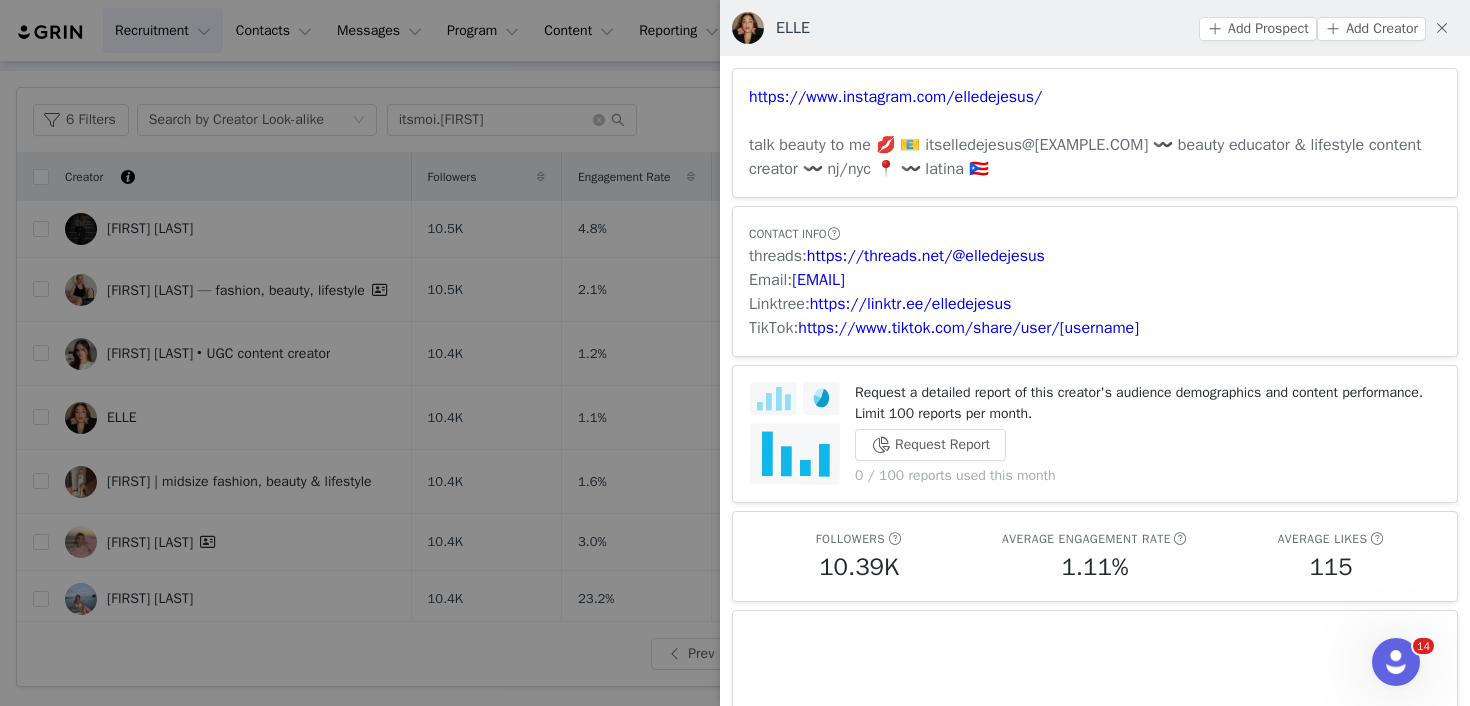 click at bounding box center [735, 353] 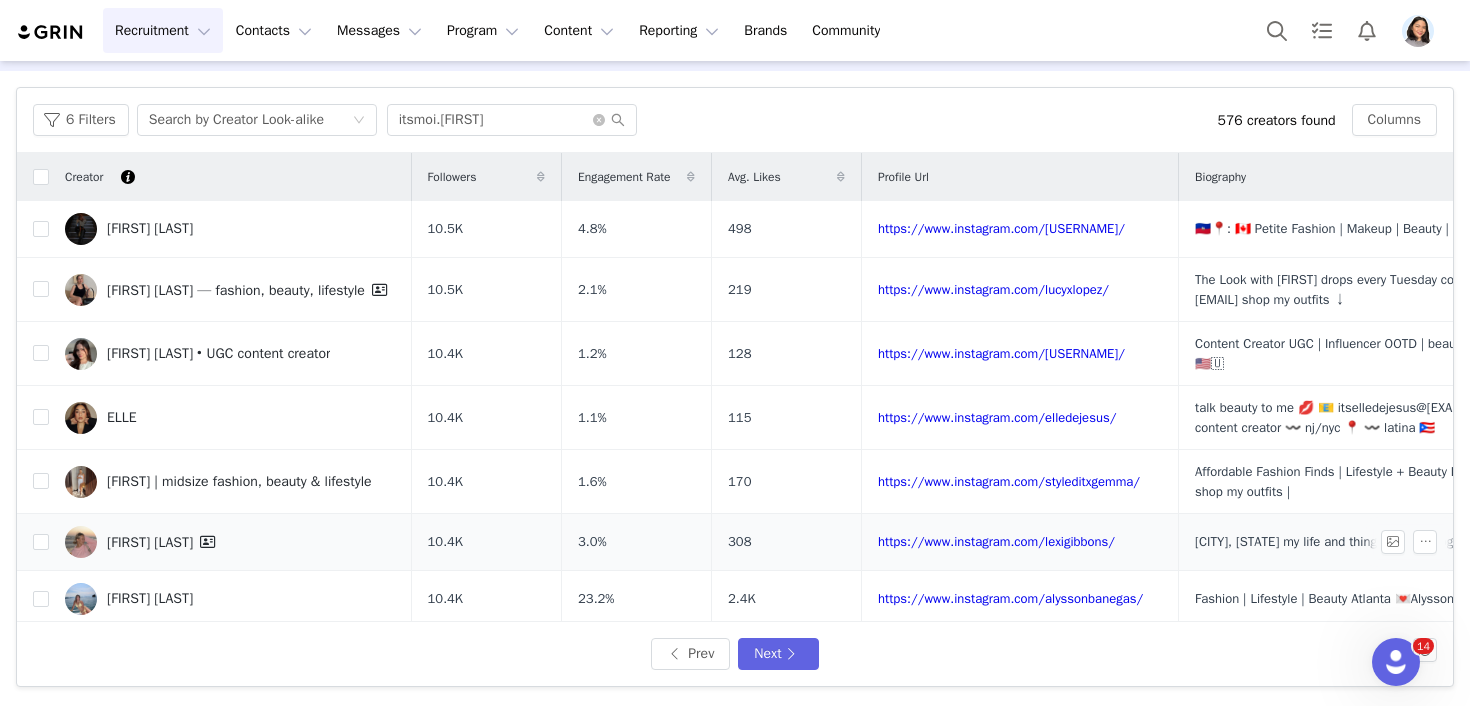 click on "[FIRST] [LAST]" at bounding box center [230, 542] 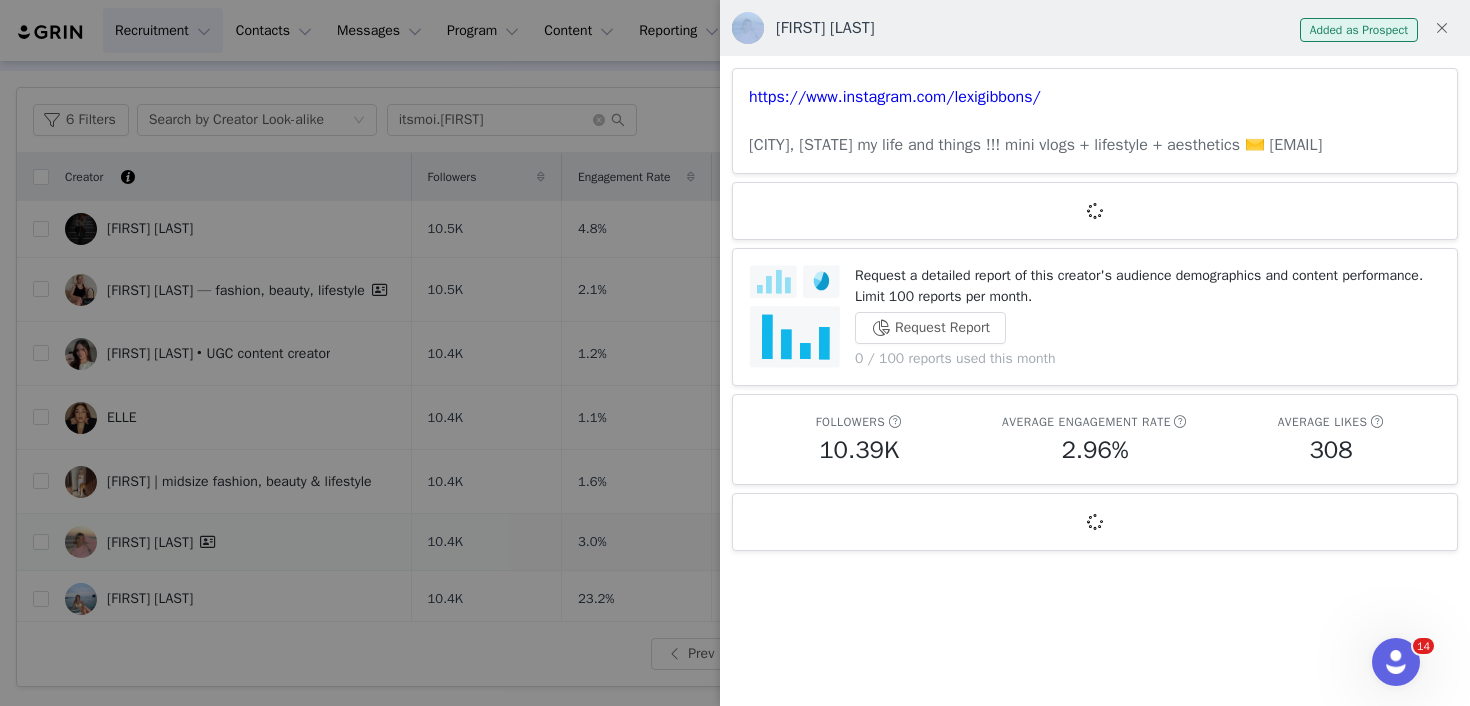 click at bounding box center [735, 353] 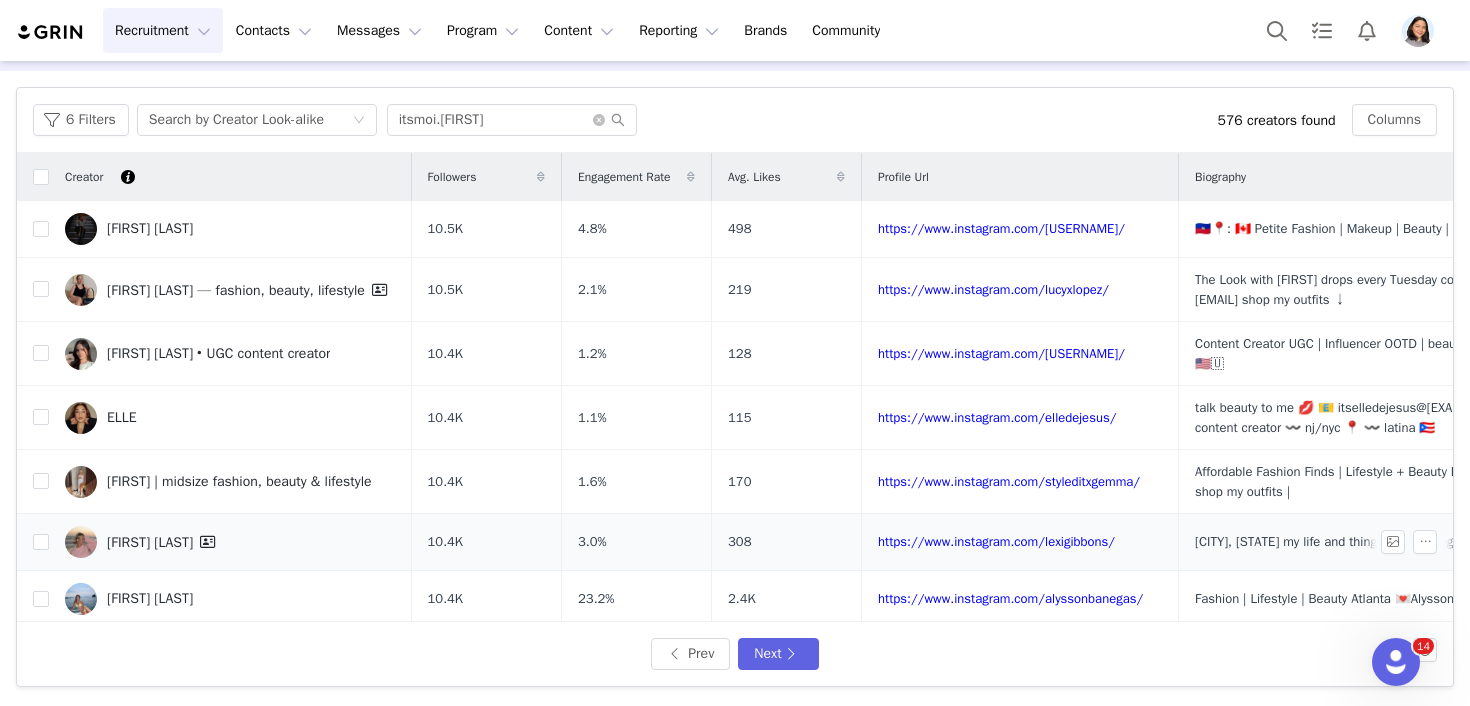 click on "[FIRST] [LAST]" at bounding box center (230, 542) 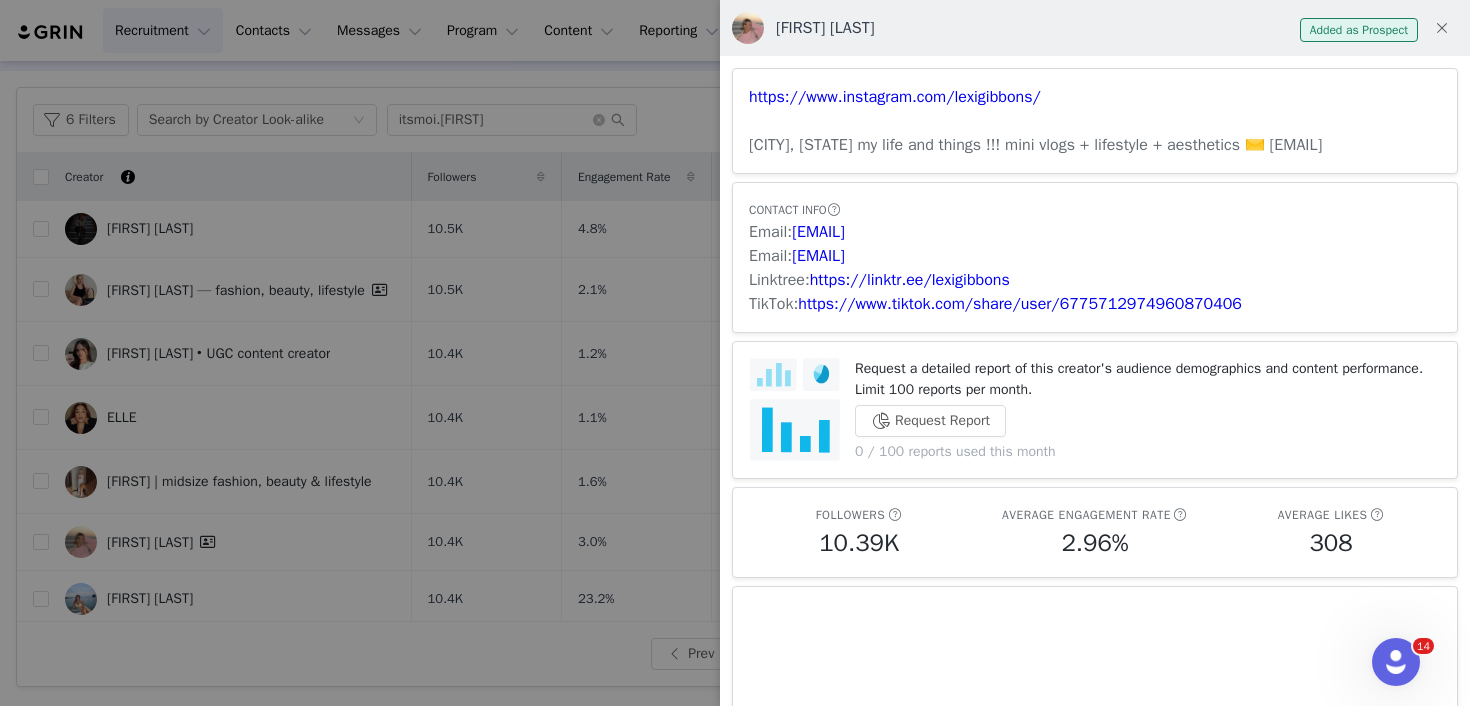 click at bounding box center (735, 353) 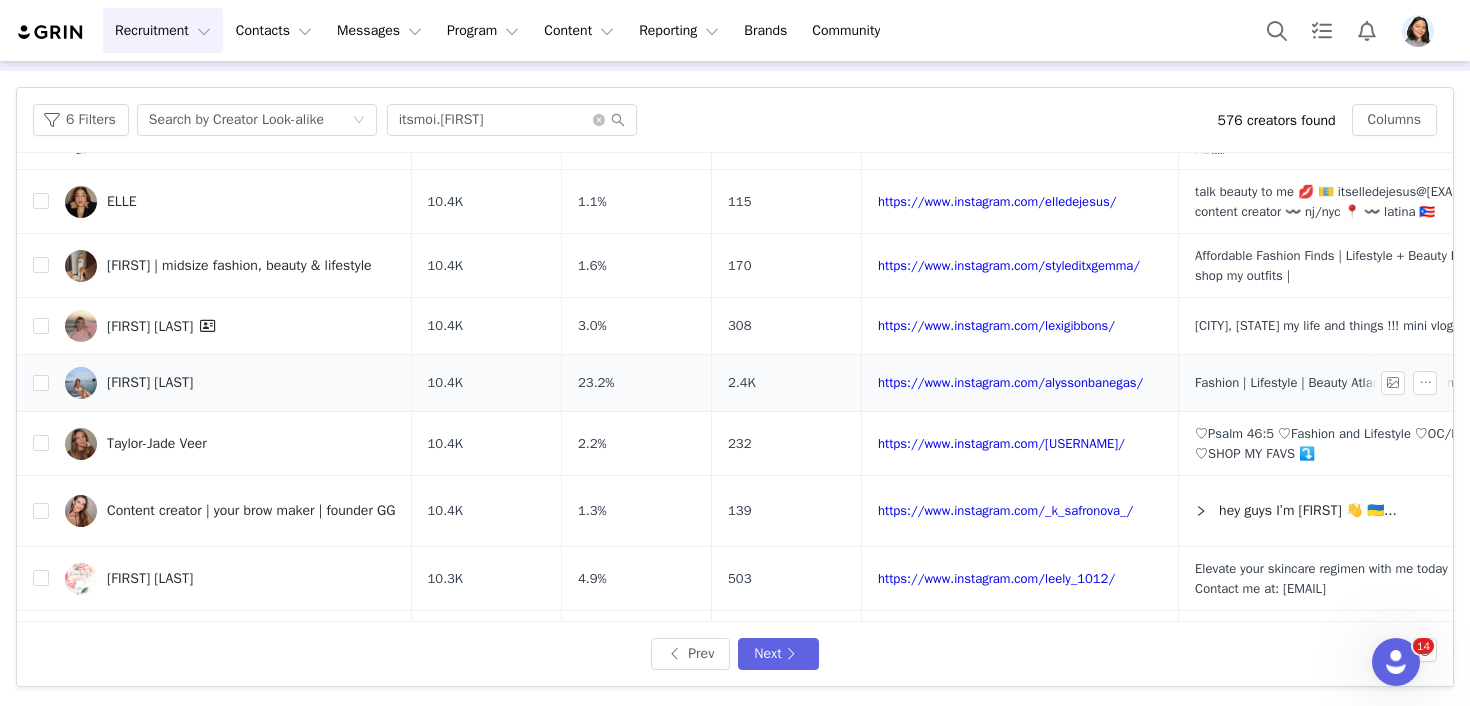 scroll, scrollTop: 319, scrollLeft: 0, axis: vertical 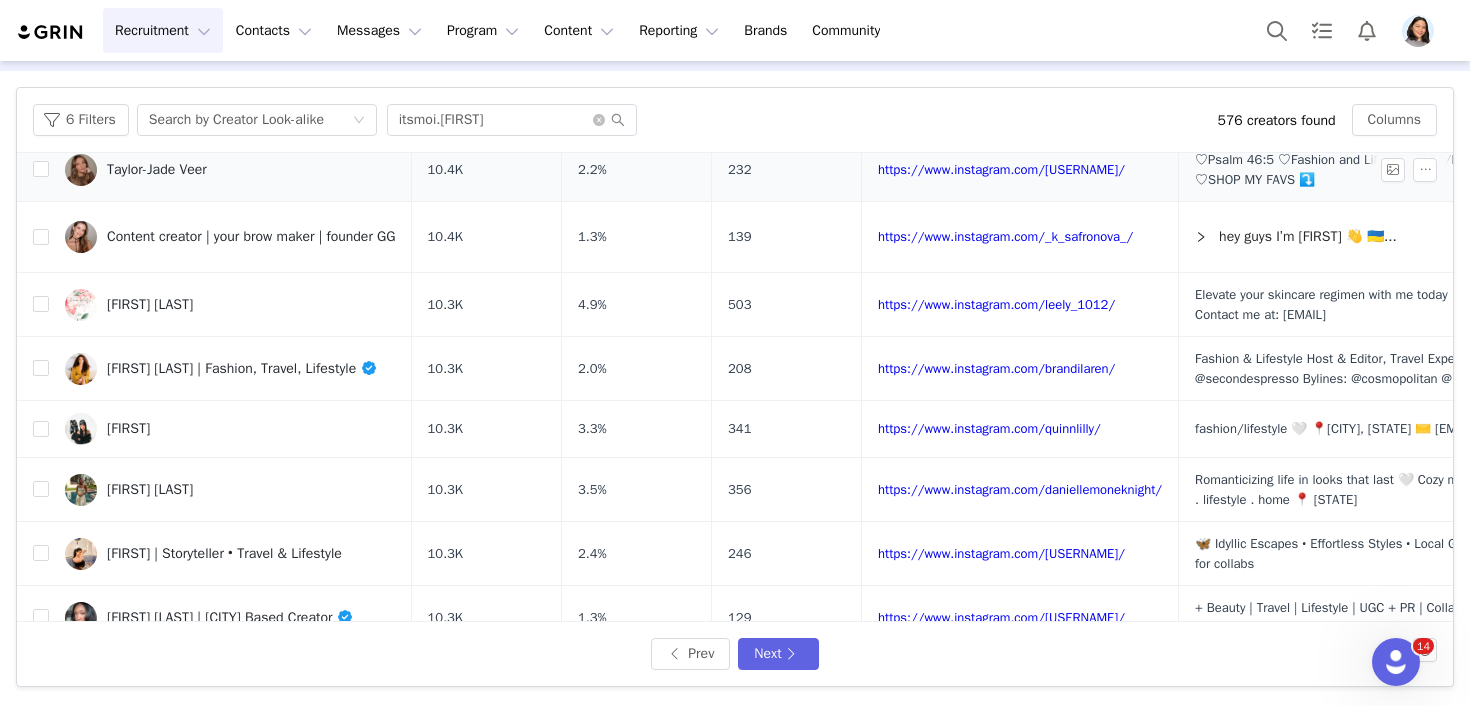 click on "Taylor-Jade Veer" at bounding box center (230, 170) 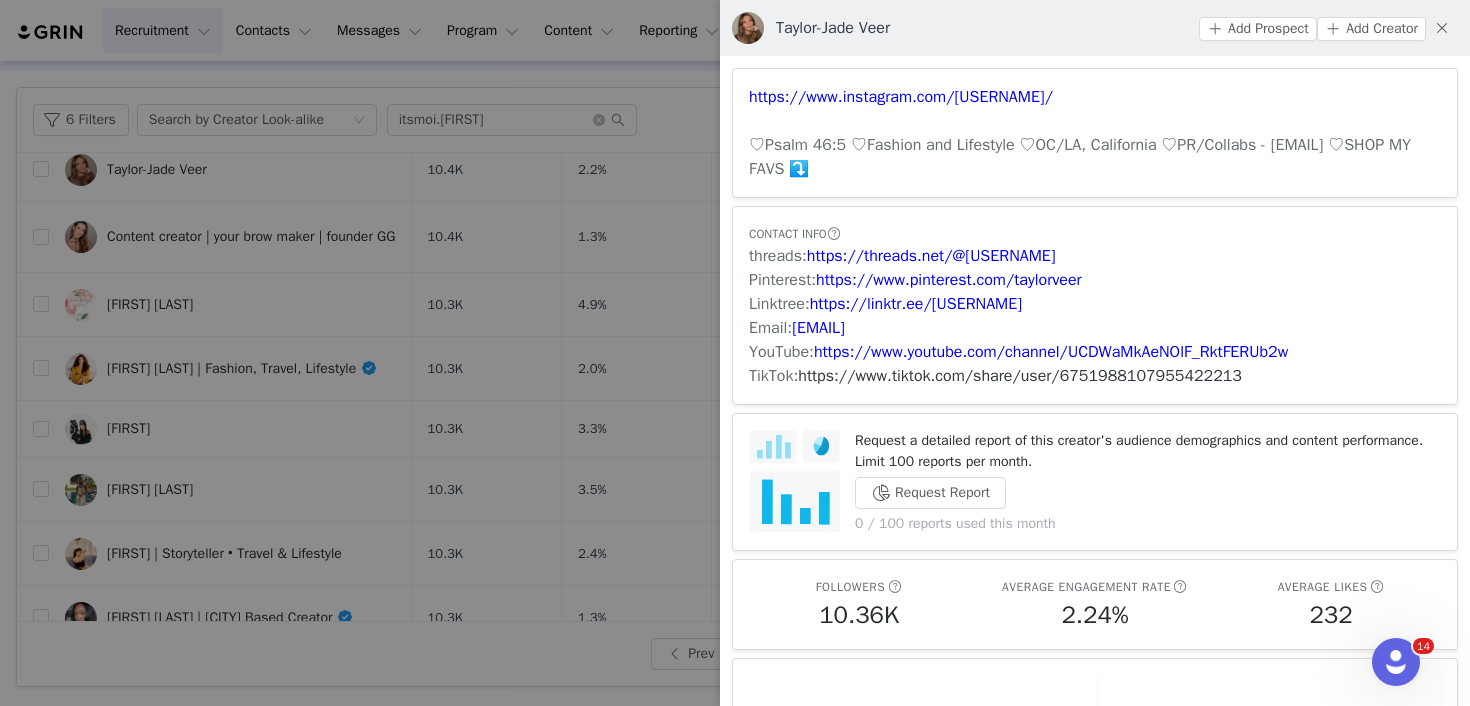 click on "https://www.tiktok.com/share/user/6751988107955422213" at bounding box center [1020, 376] 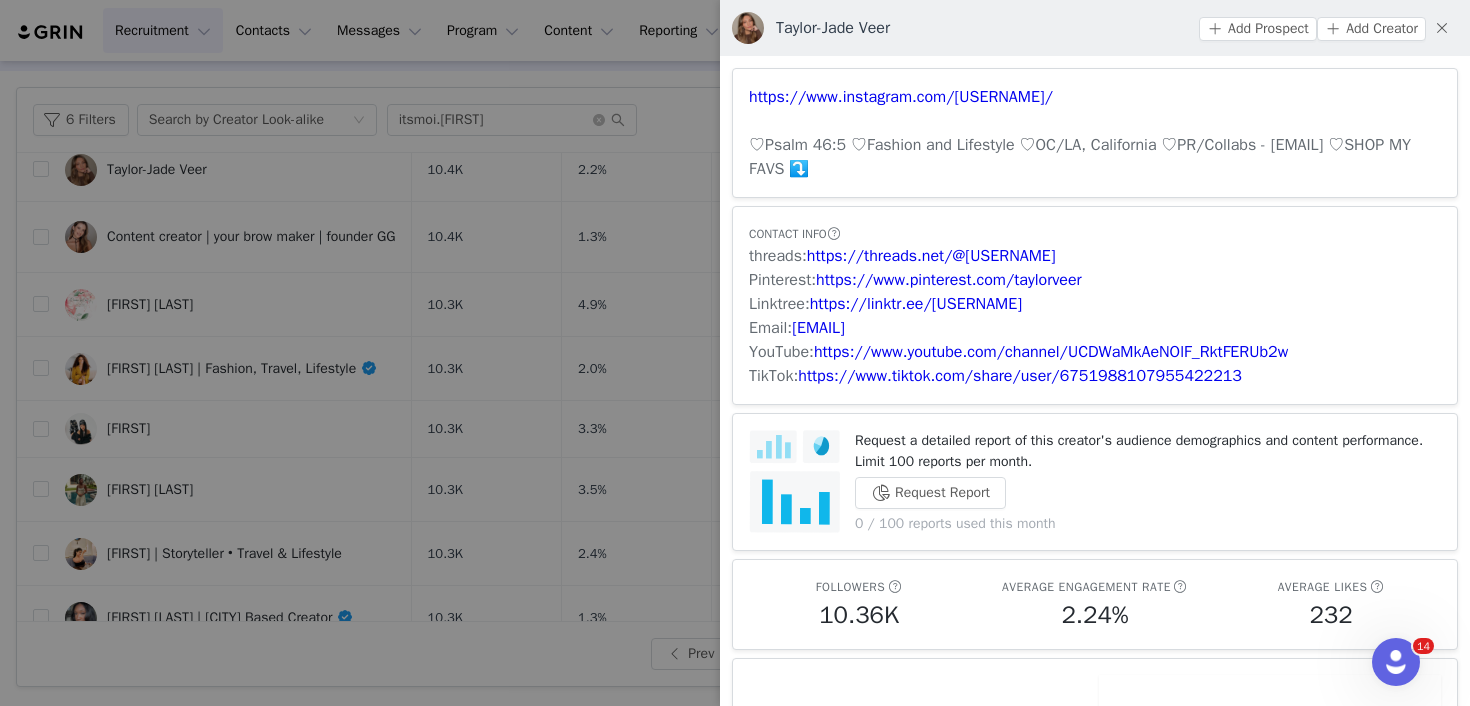 click at bounding box center [735, 353] 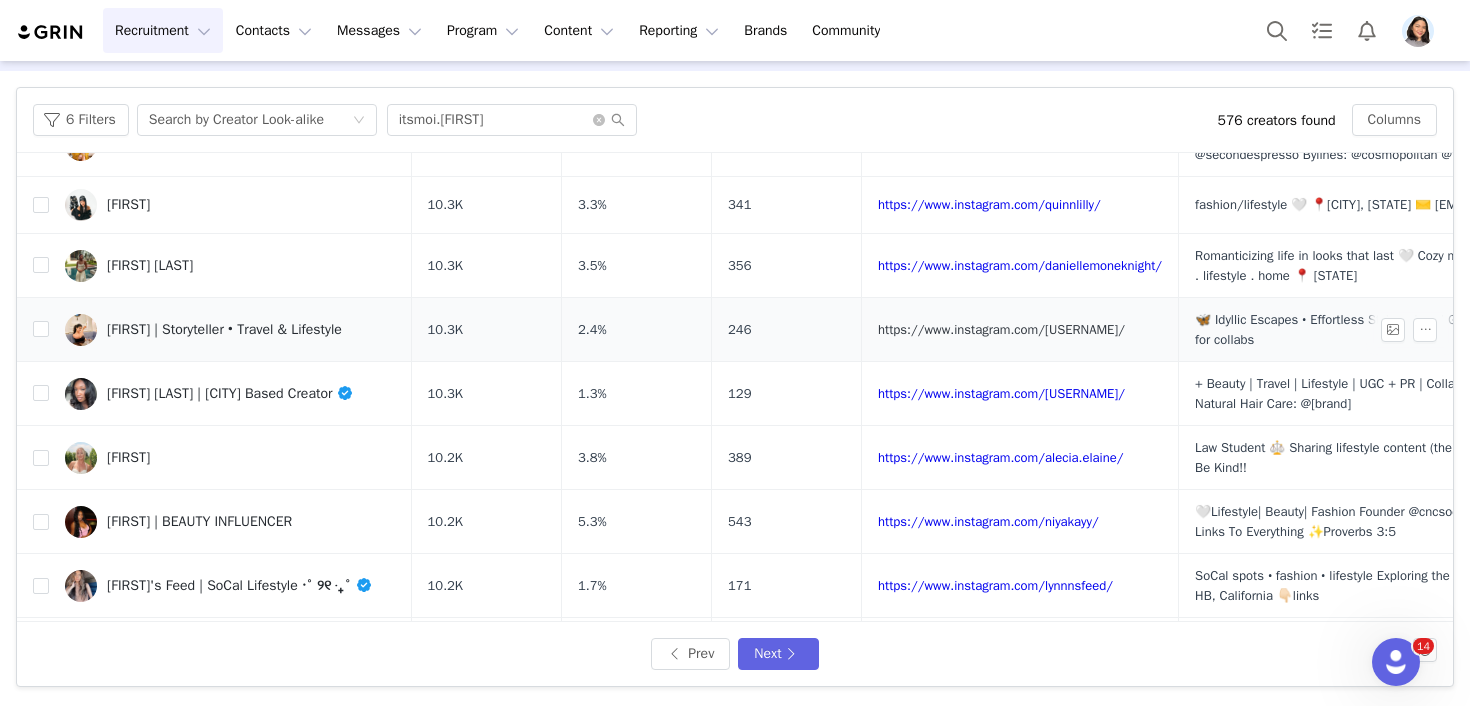 scroll, scrollTop: 715, scrollLeft: 0, axis: vertical 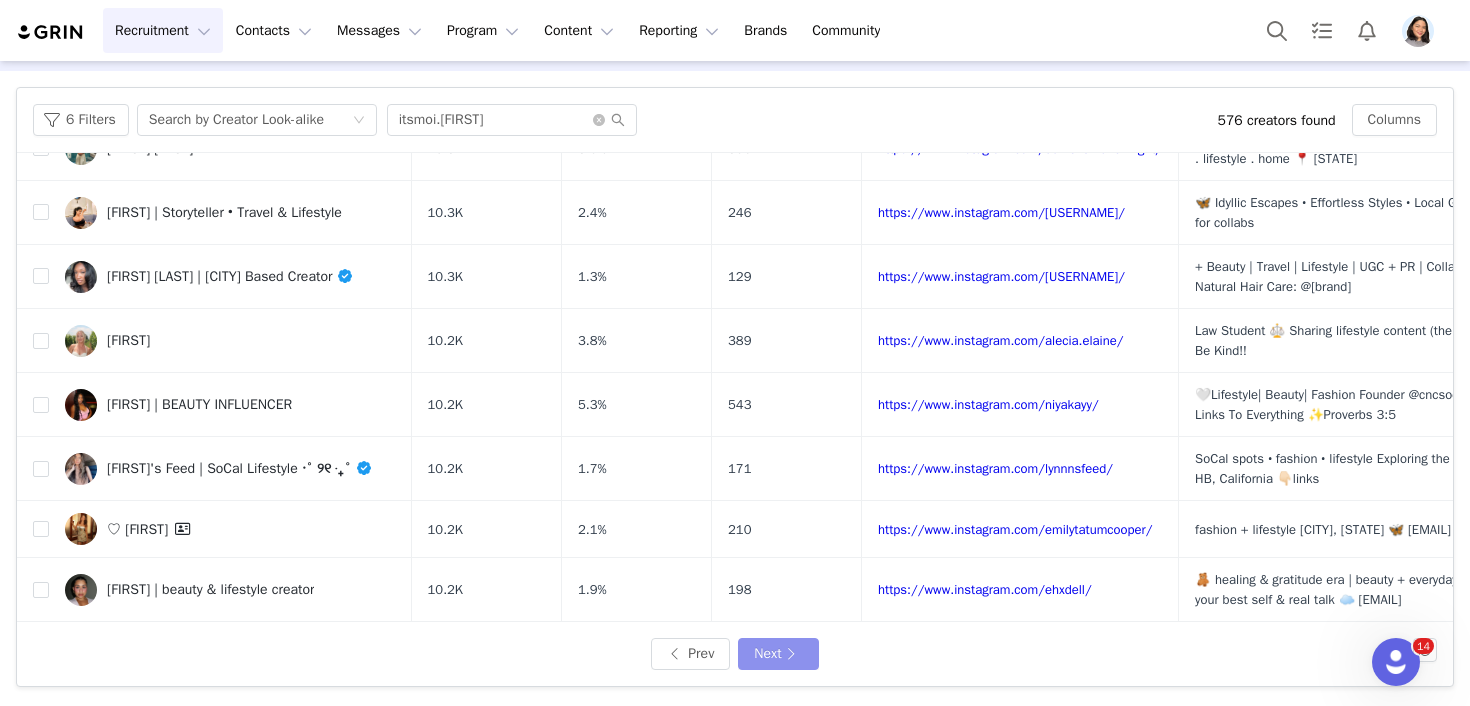 click on "Next" at bounding box center [778, 654] 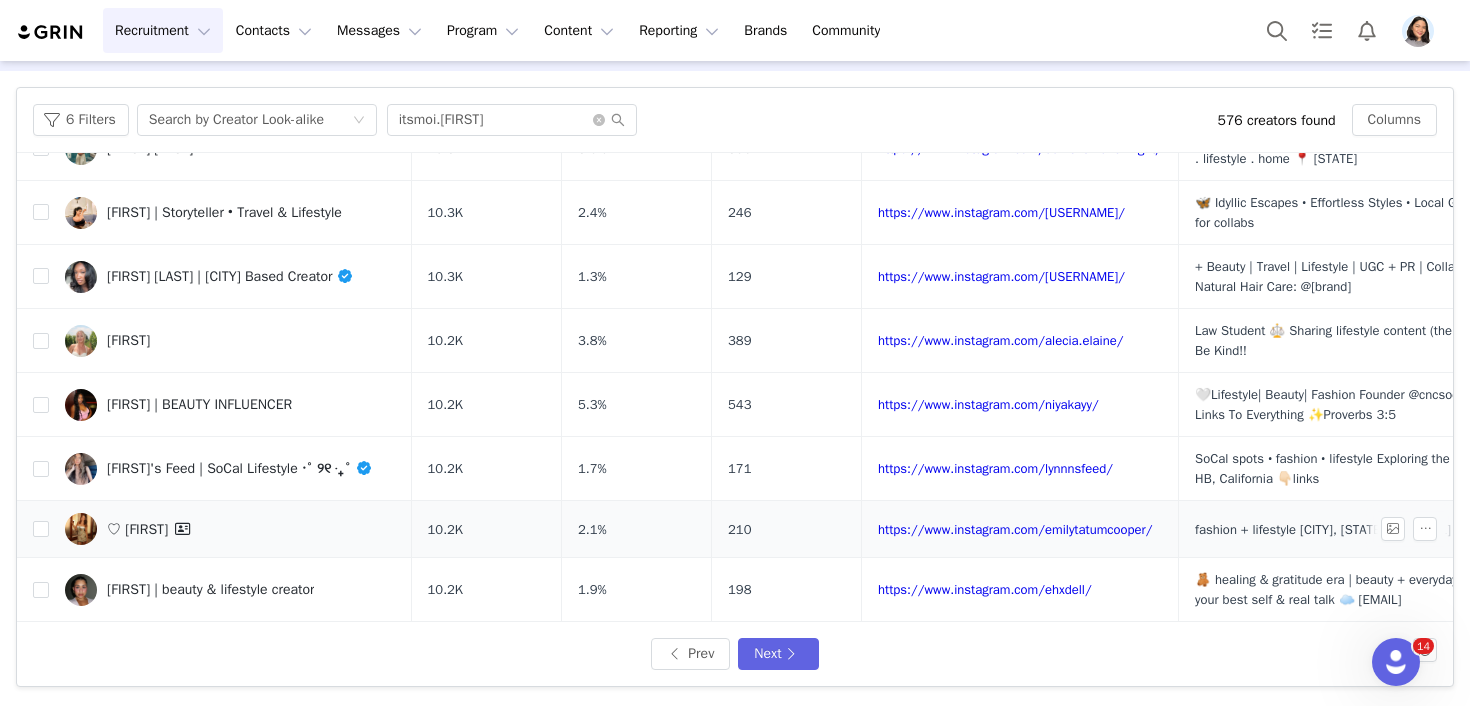 scroll, scrollTop: 0, scrollLeft: 0, axis: both 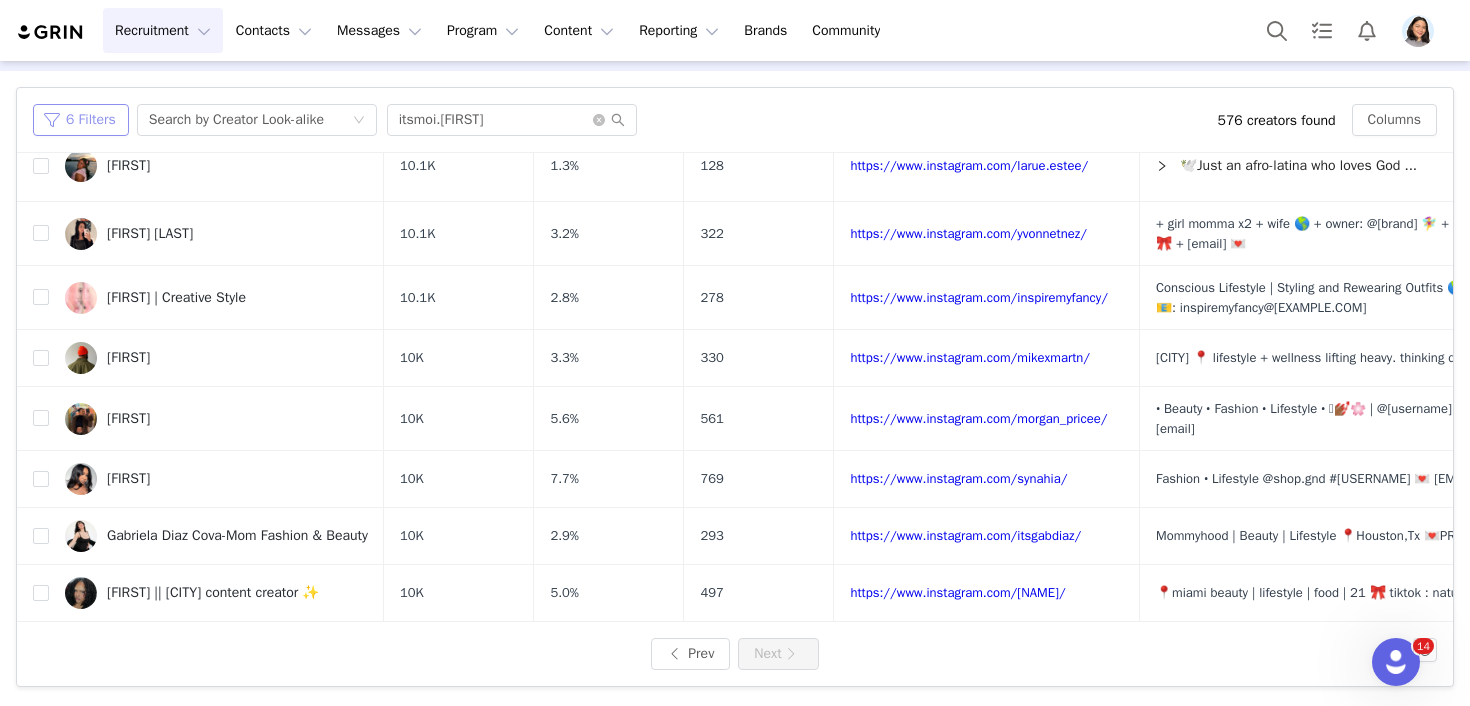 click on "6 Filters" at bounding box center [81, 120] 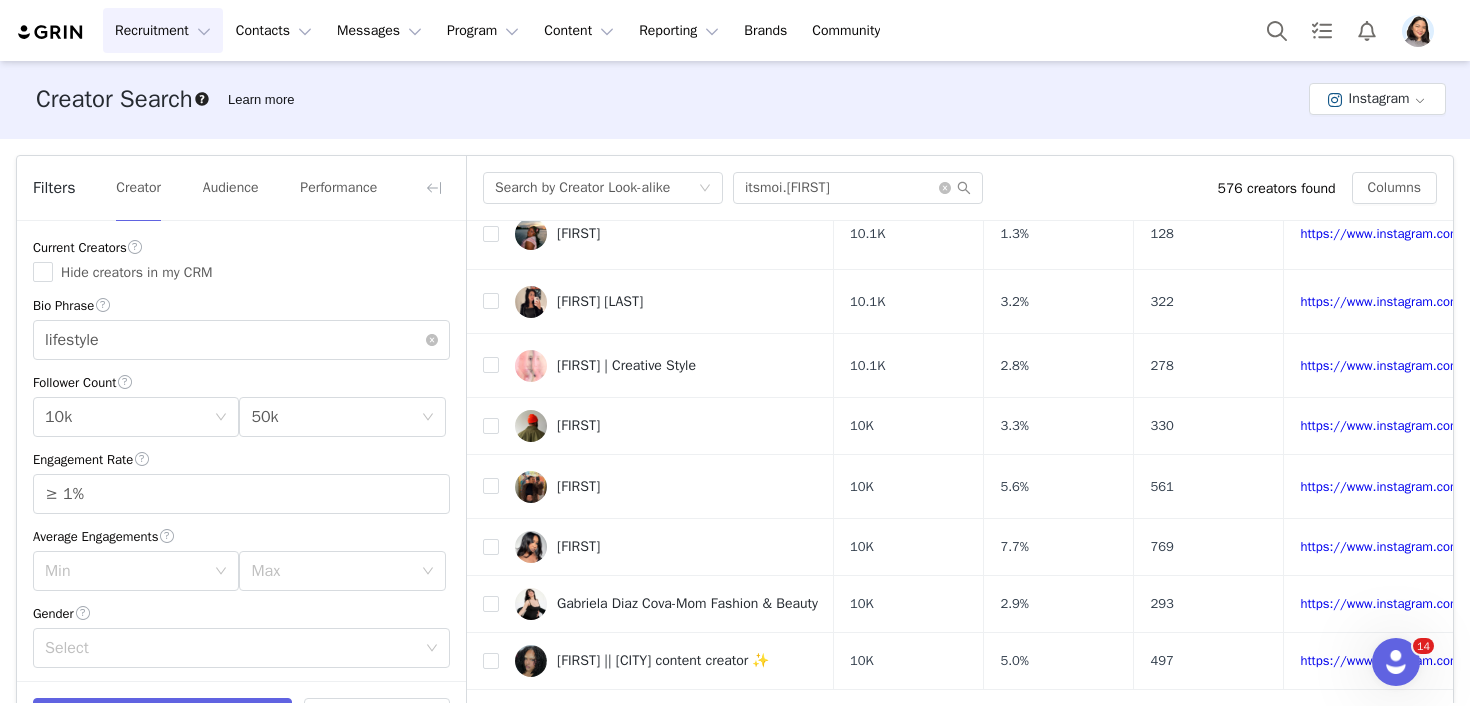 scroll, scrollTop: 0, scrollLeft: 0, axis: both 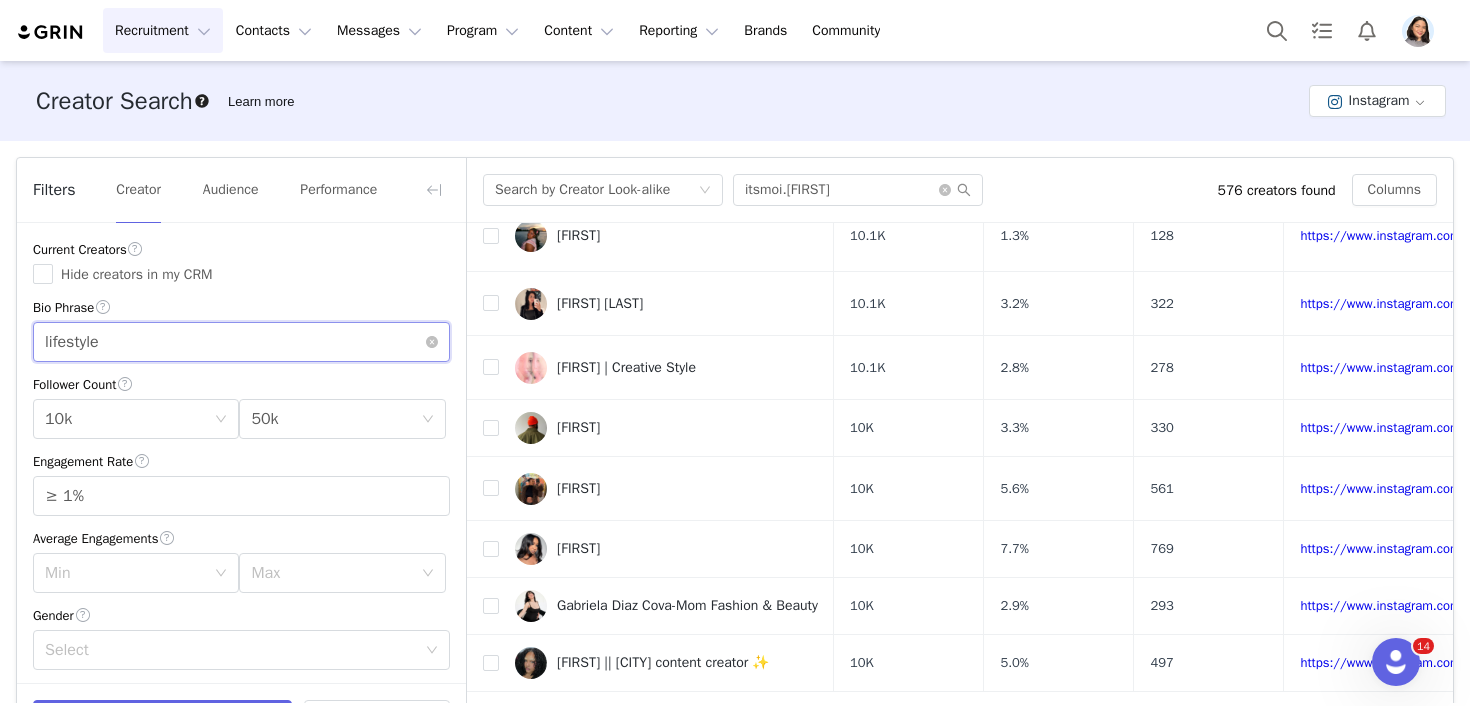 drag, startPoint x: 163, startPoint y: 331, endPoint x: -1, endPoint y: 313, distance: 164.98485 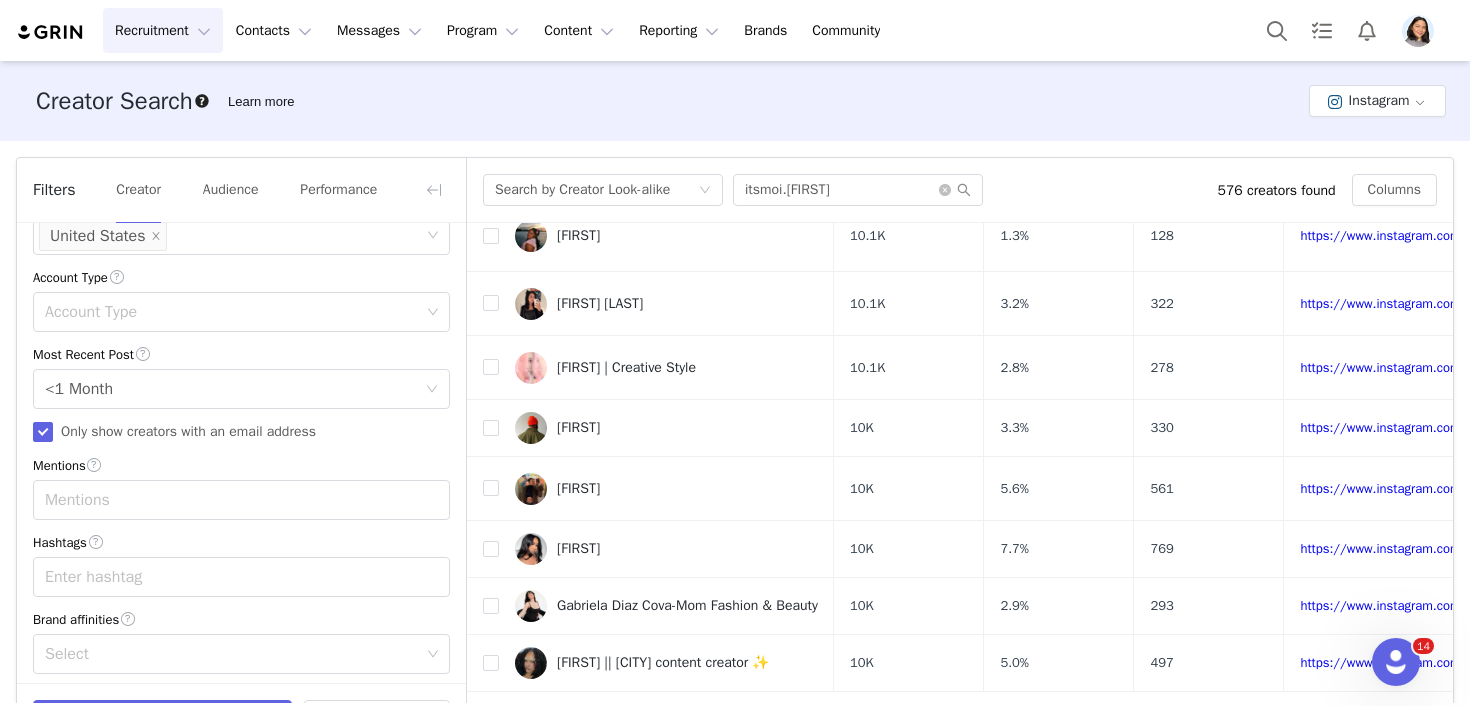 scroll, scrollTop: 653, scrollLeft: 0, axis: vertical 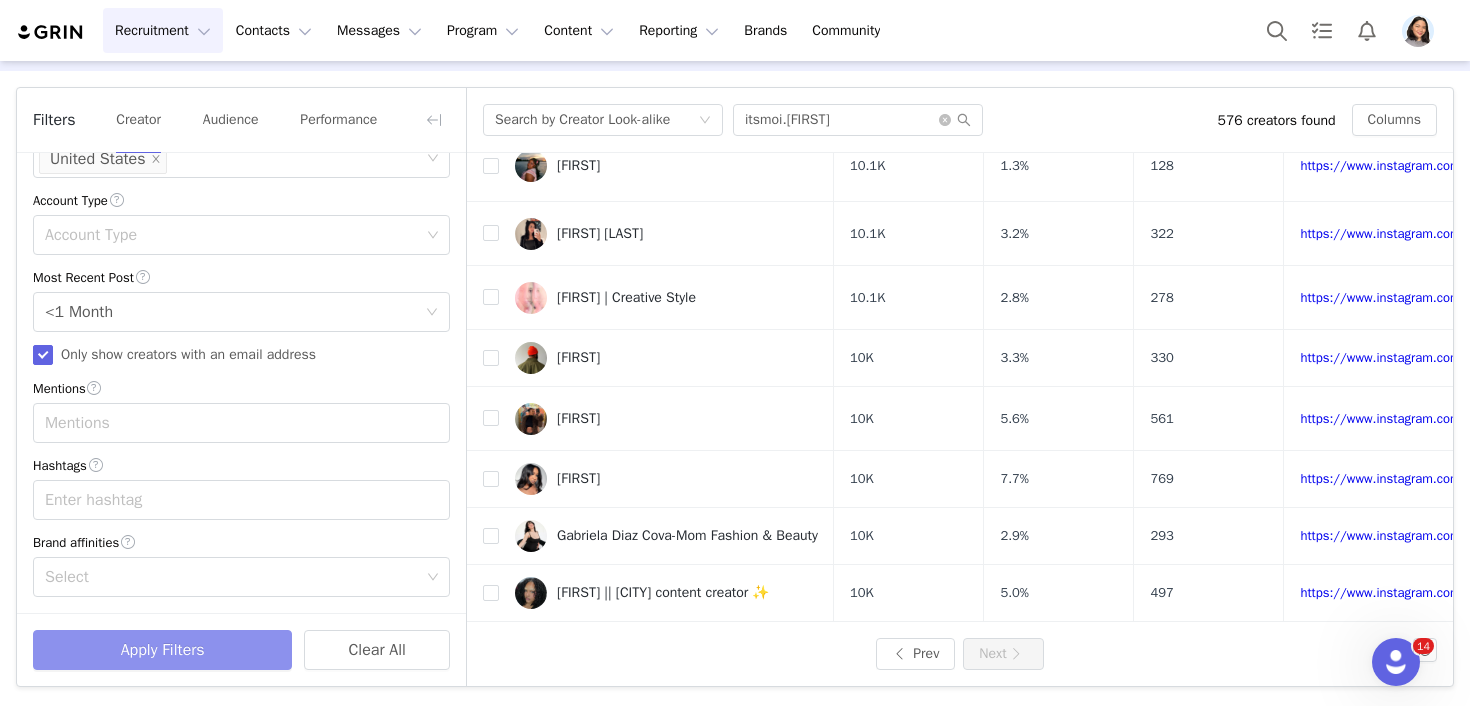 type on "corporate" 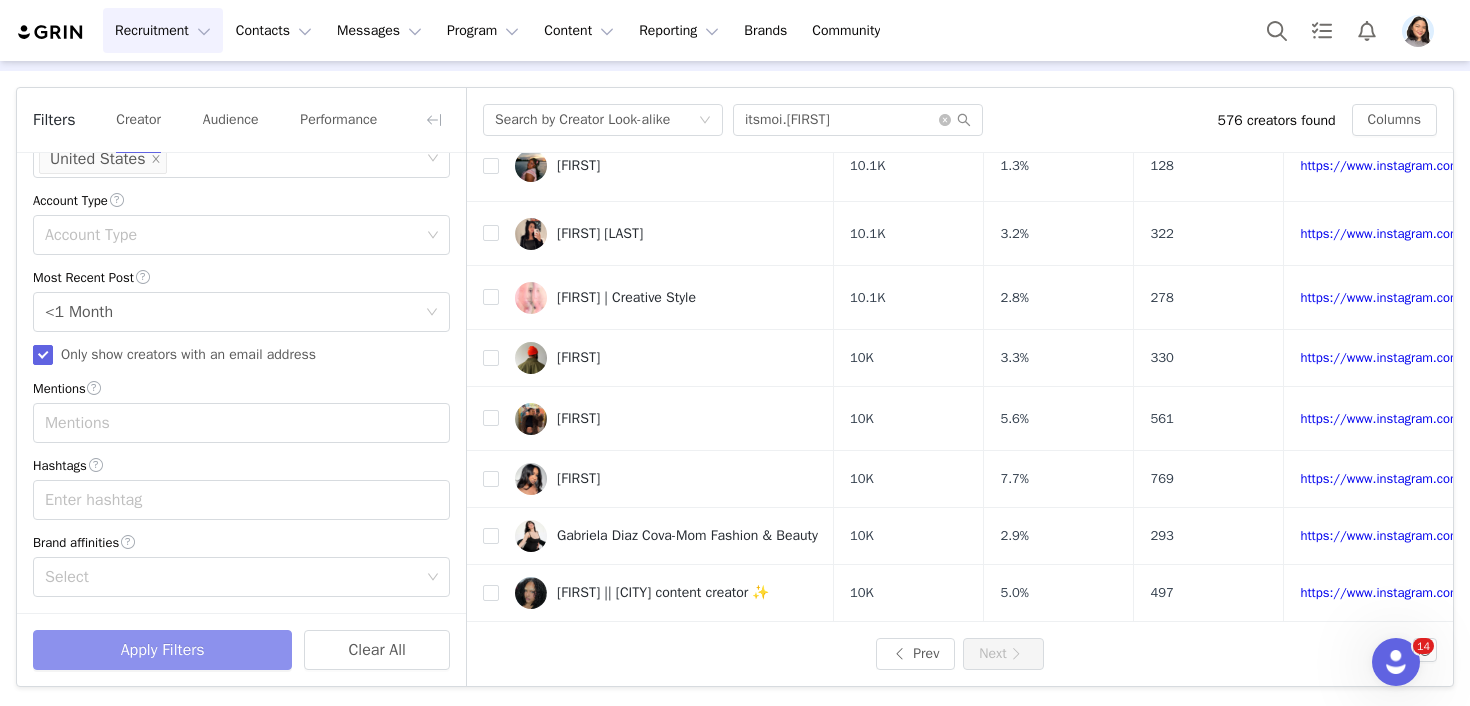 click on "Apply Filters" at bounding box center [162, 650] 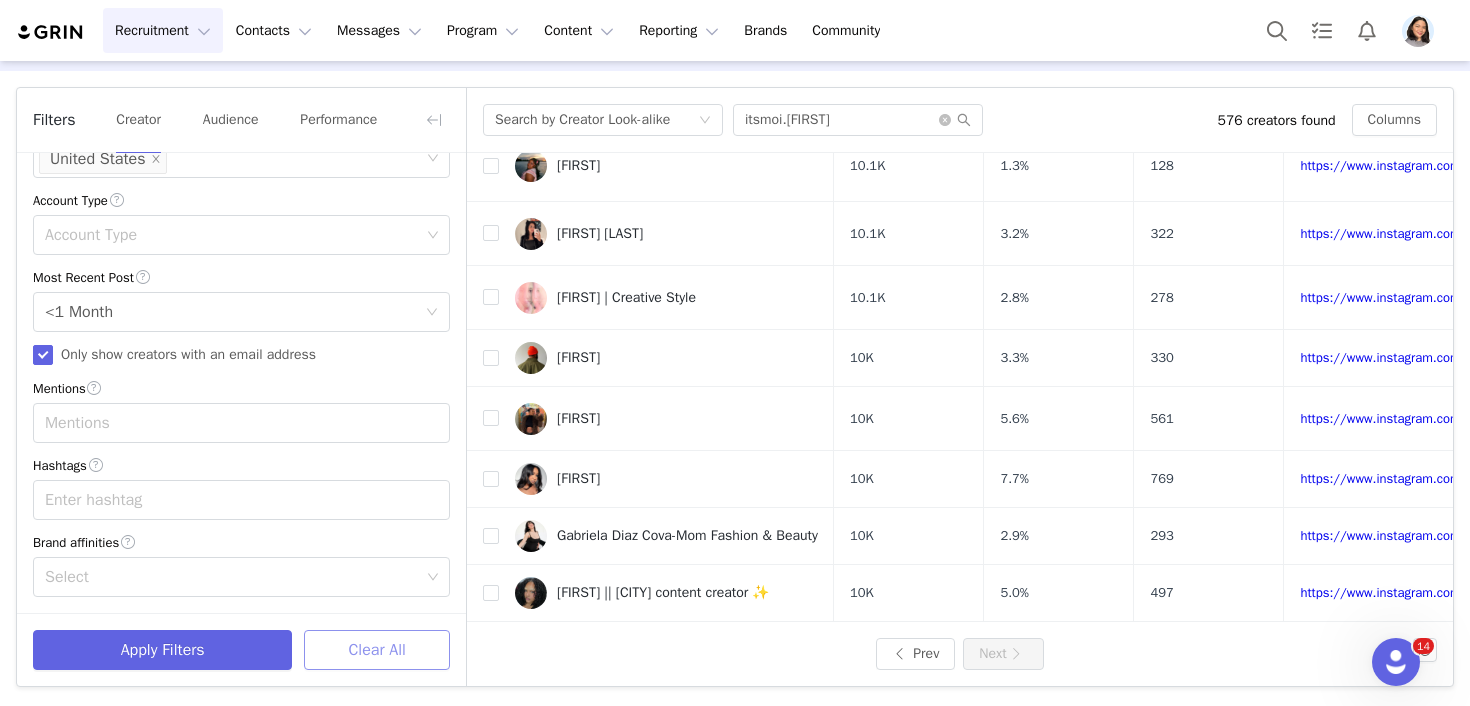 scroll, scrollTop: 0, scrollLeft: 0, axis: both 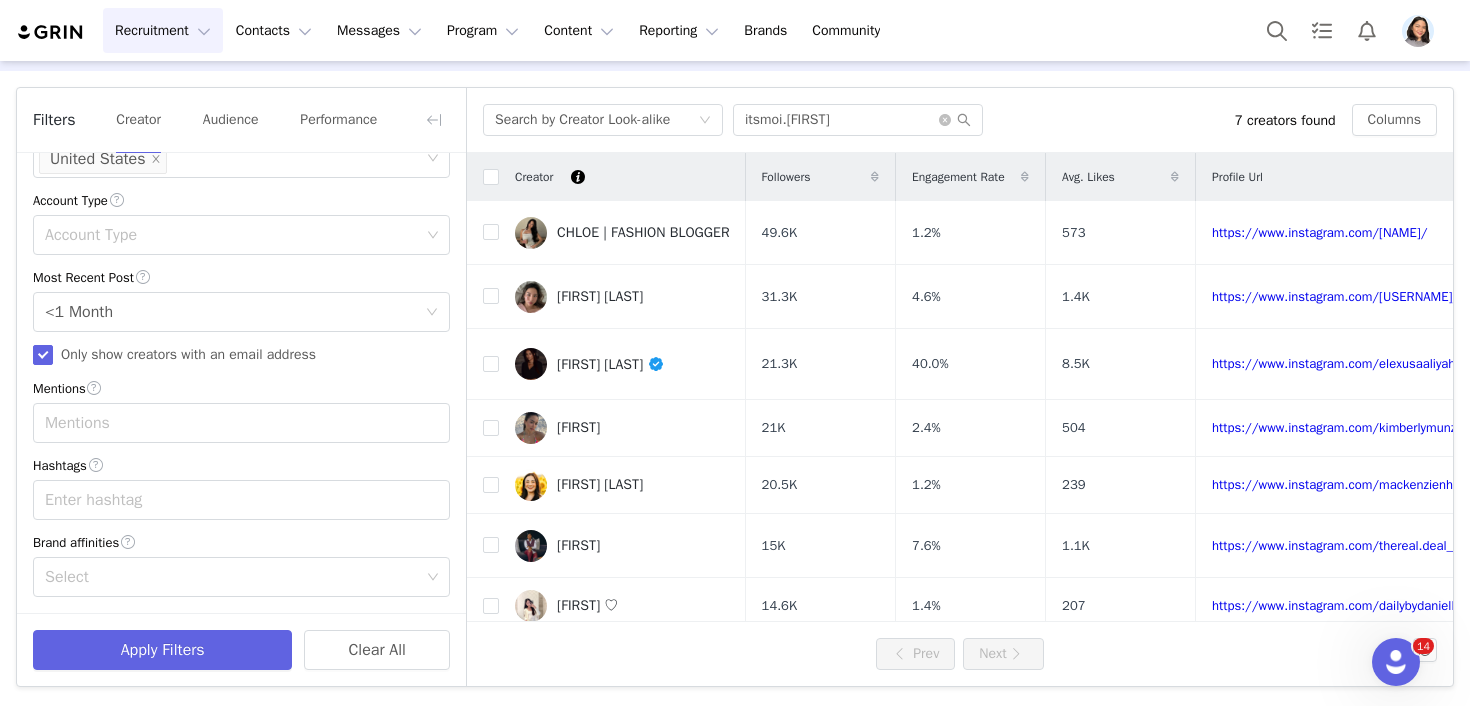 click on "Filters  Creator Audience Performance" at bounding box center (241, 120) 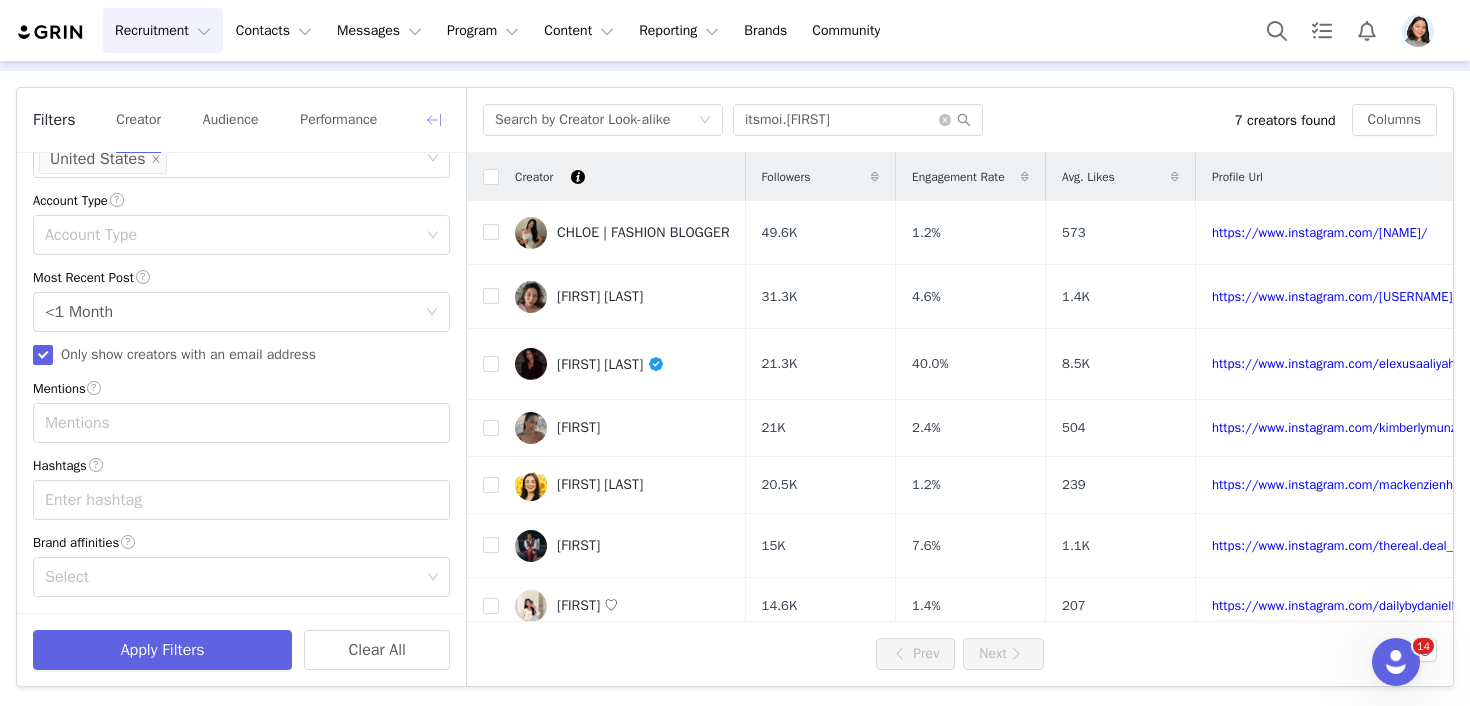click at bounding box center (434, 120) 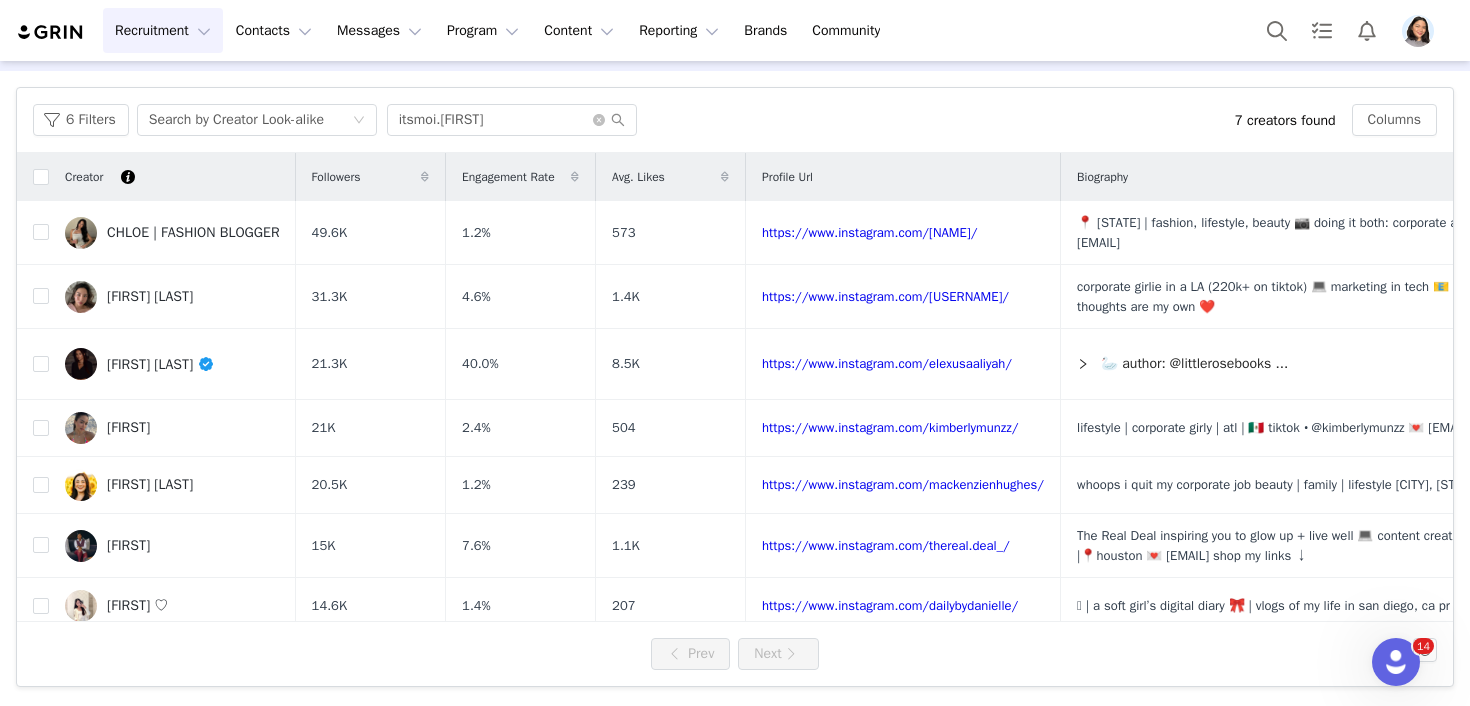 scroll, scrollTop: 1052, scrollLeft: 0, axis: vertical 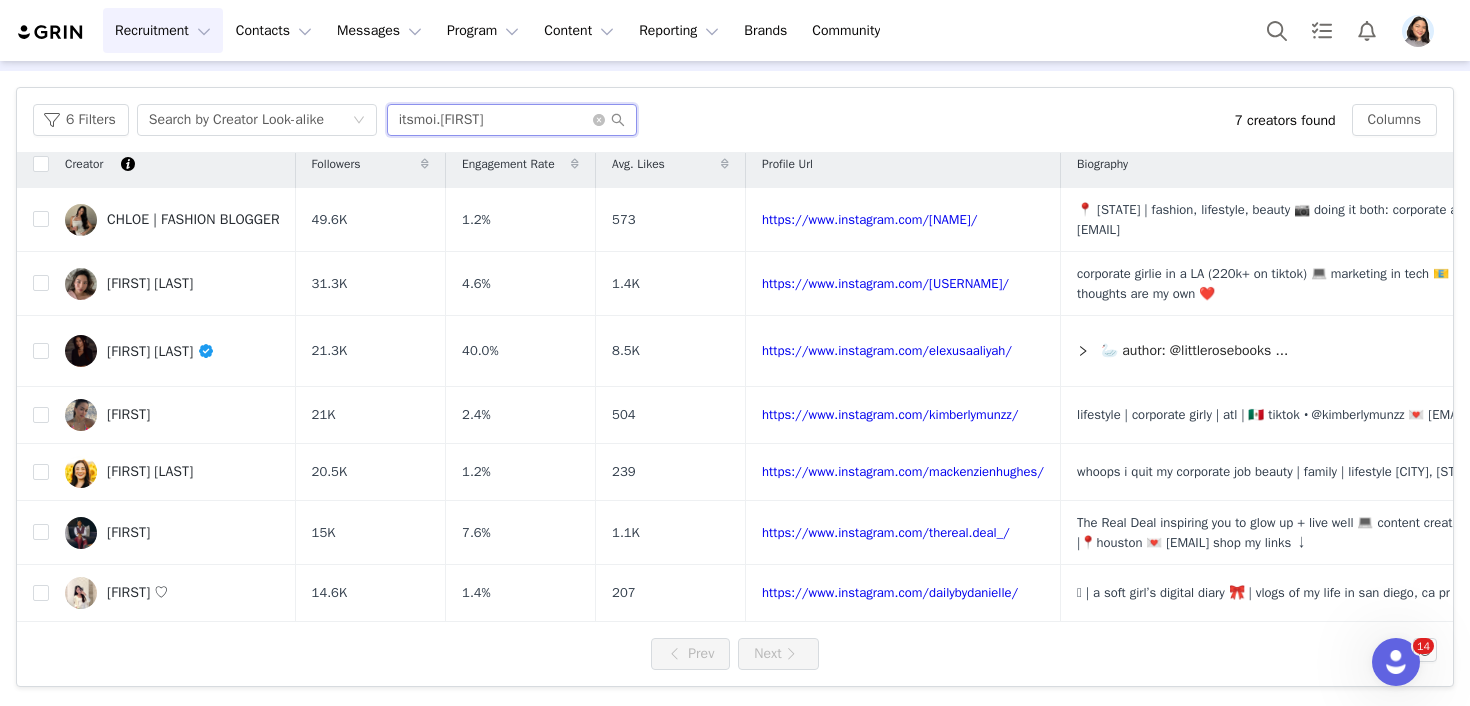 drag, startPoint x: 400, startPoint y: 104, endPoint x: 254, endPoint y: 87, distance: 146.98639 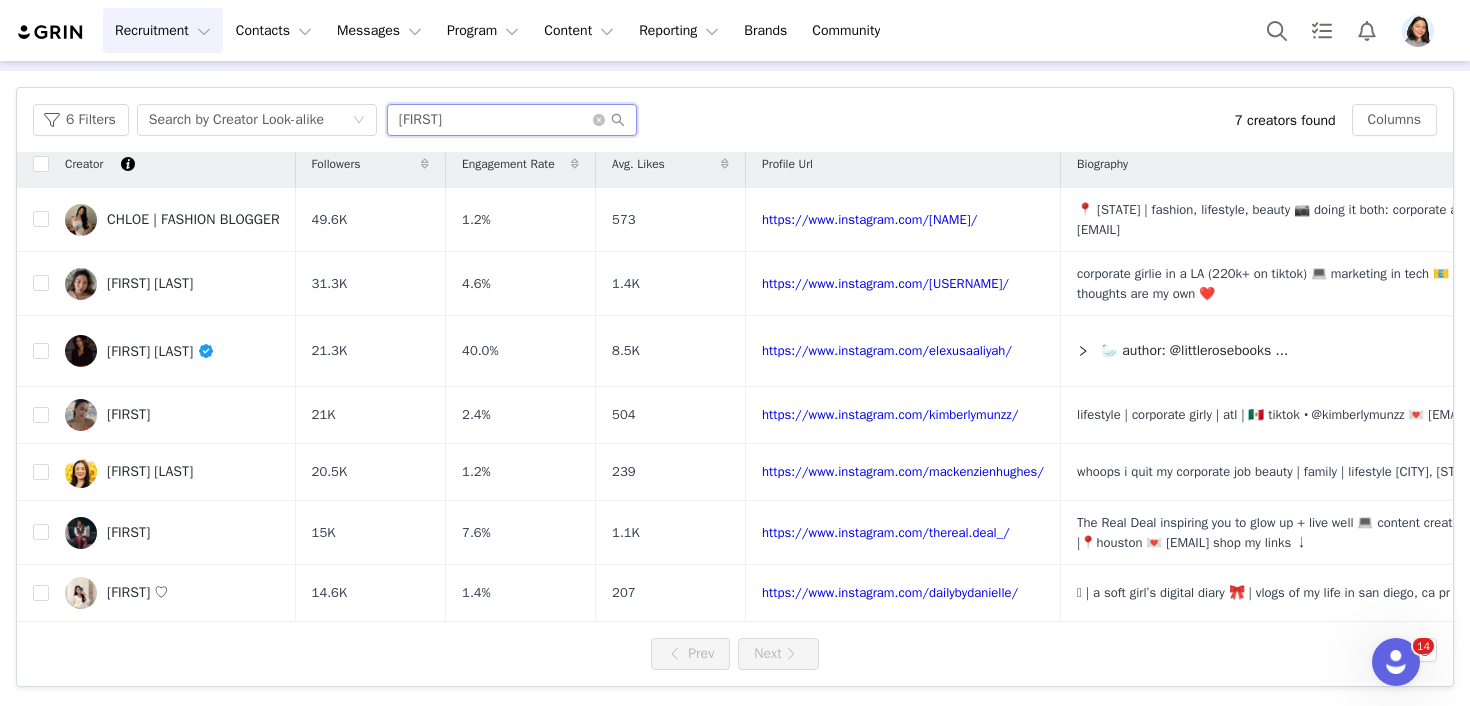 type on "[FIRST]" 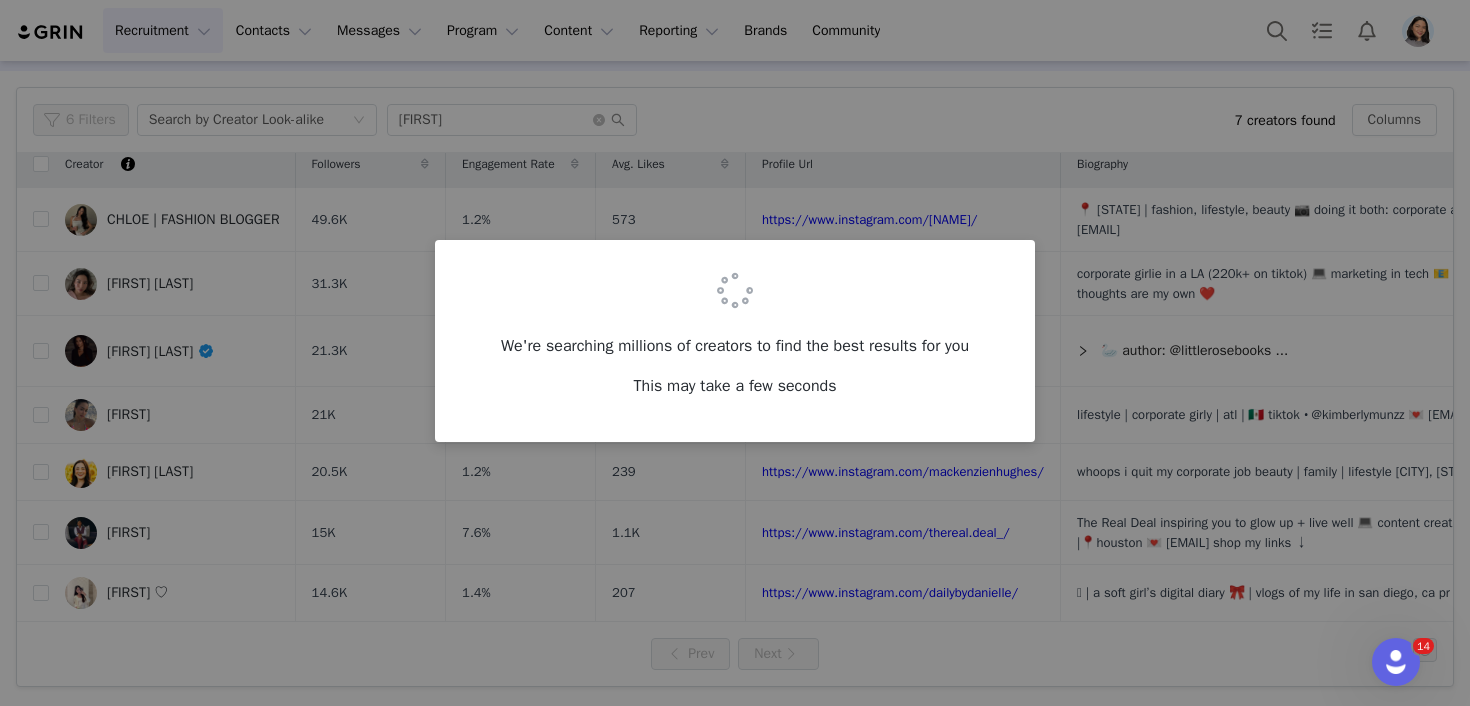 scroll, scrollTop: 0, scrollLeft: 0, axis: both 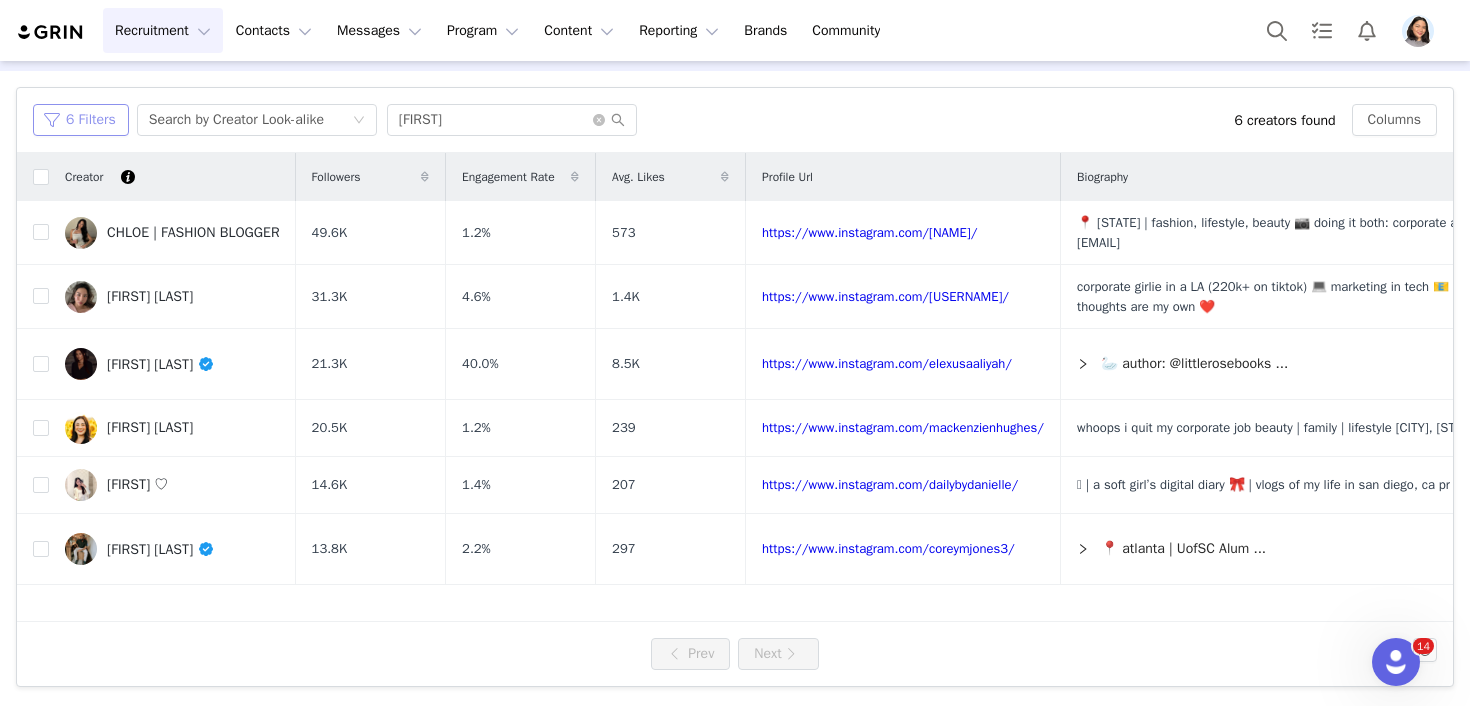 click on "6 Filters" at bounding box center [81, 120] 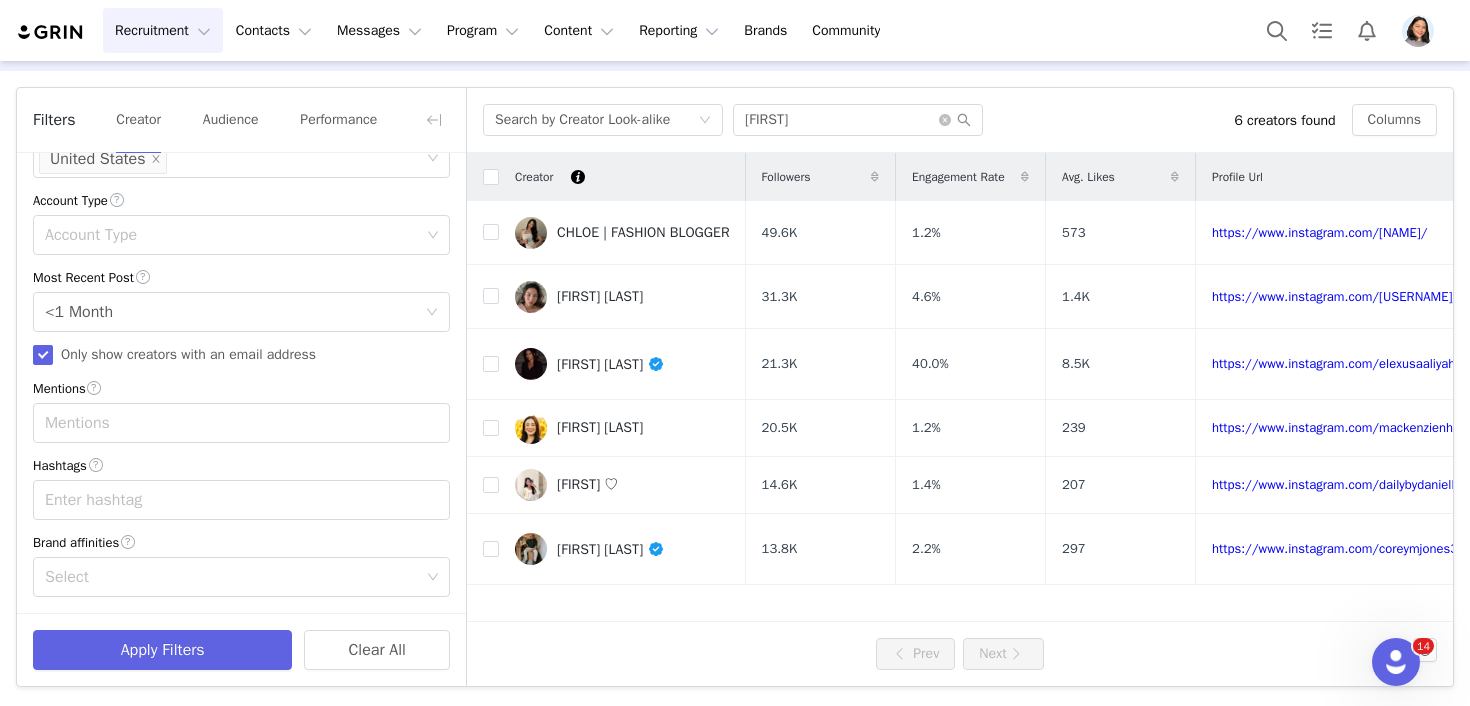 scroll, scrollTop: 0, scrollLeft: 0, axis: both 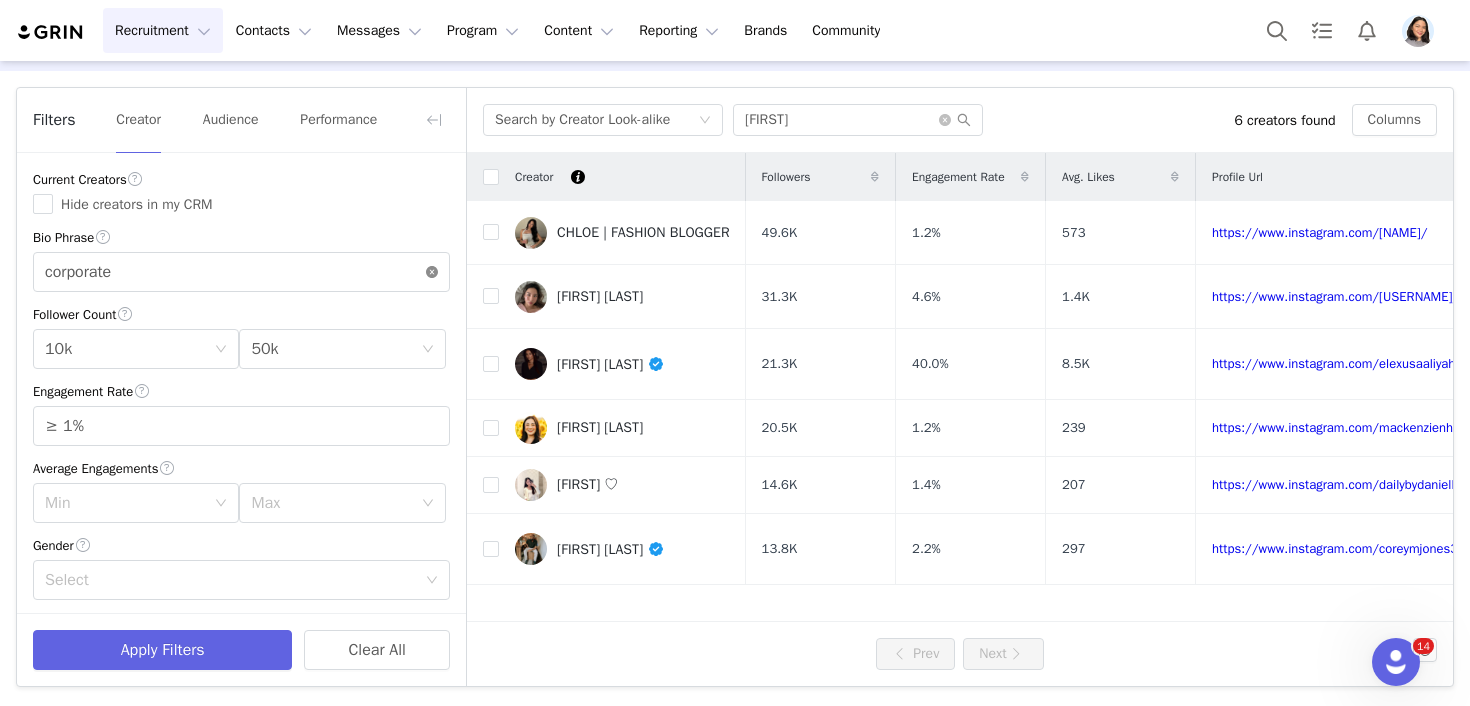click 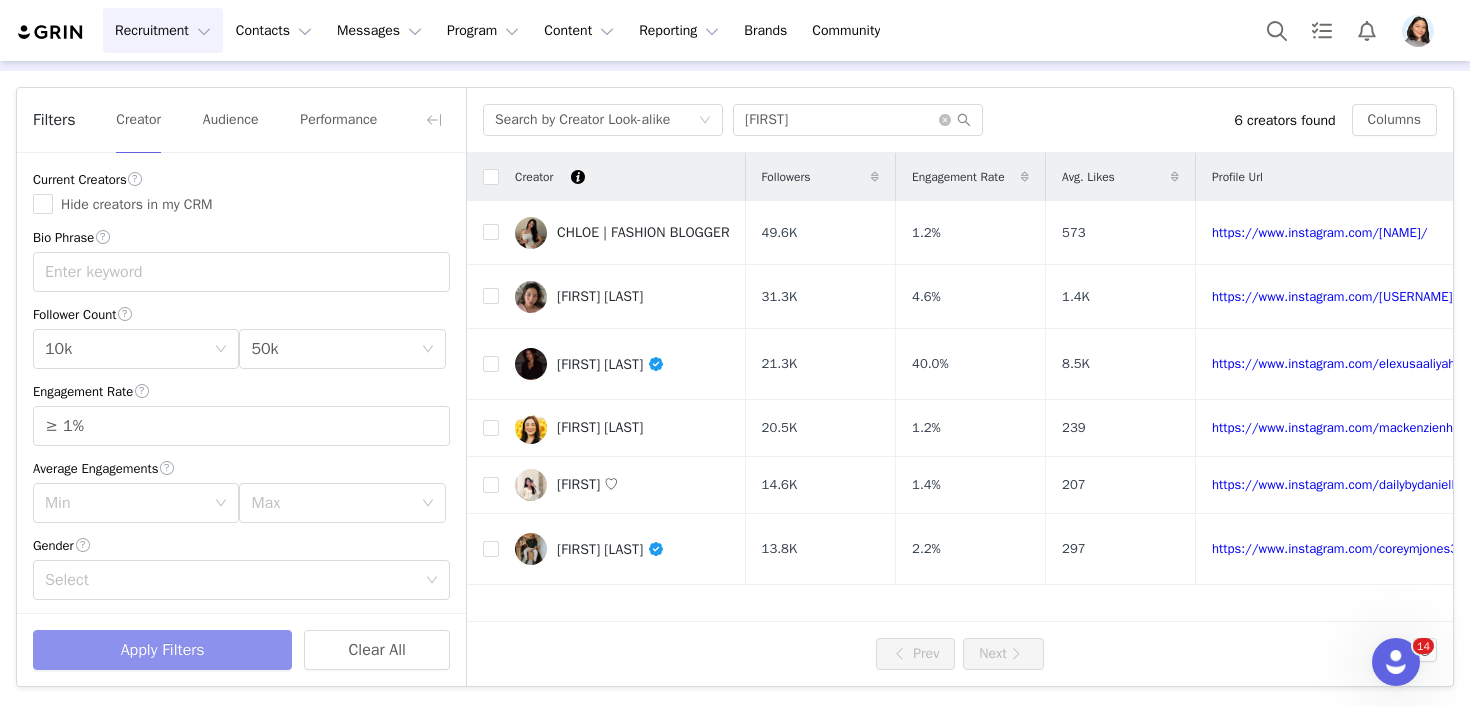 click on "Apply Filters" at bounding box center (162, 650) 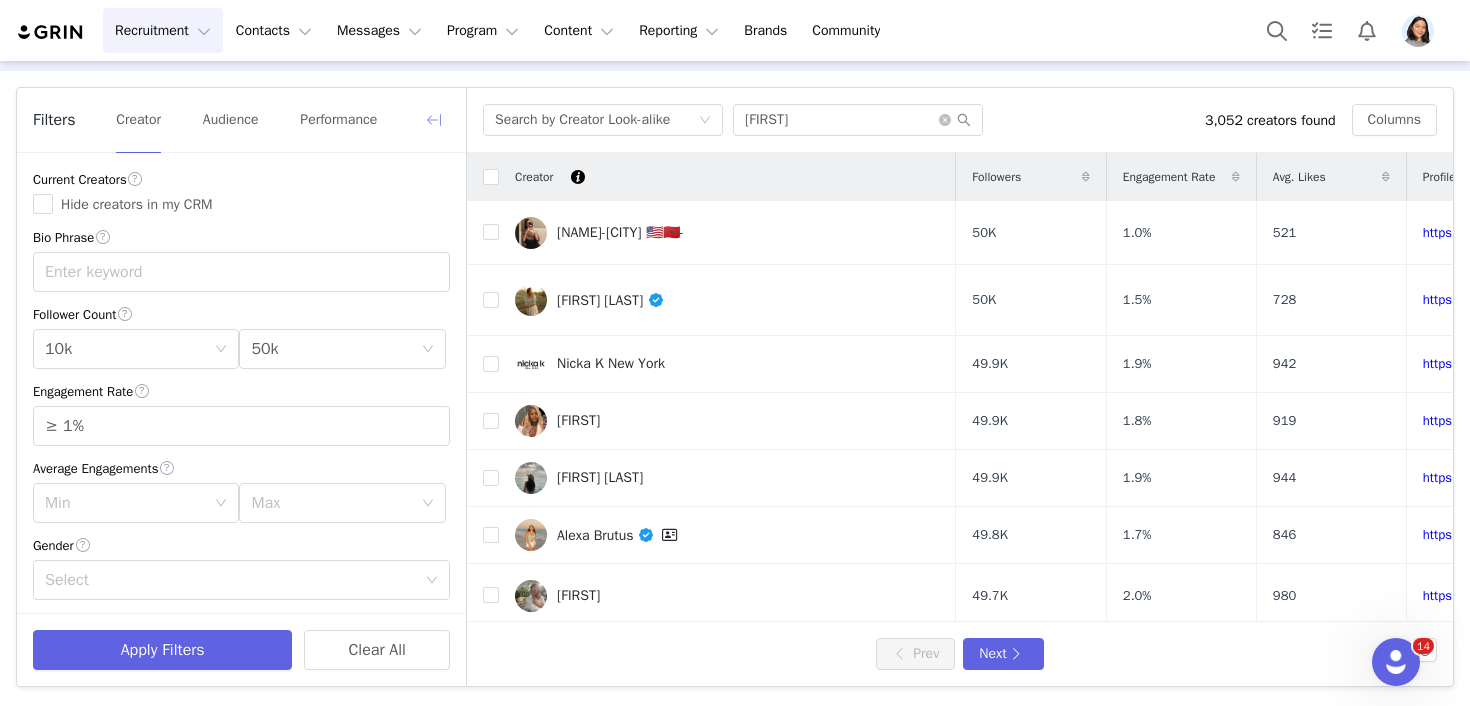 click at bounding box center [434, 120] 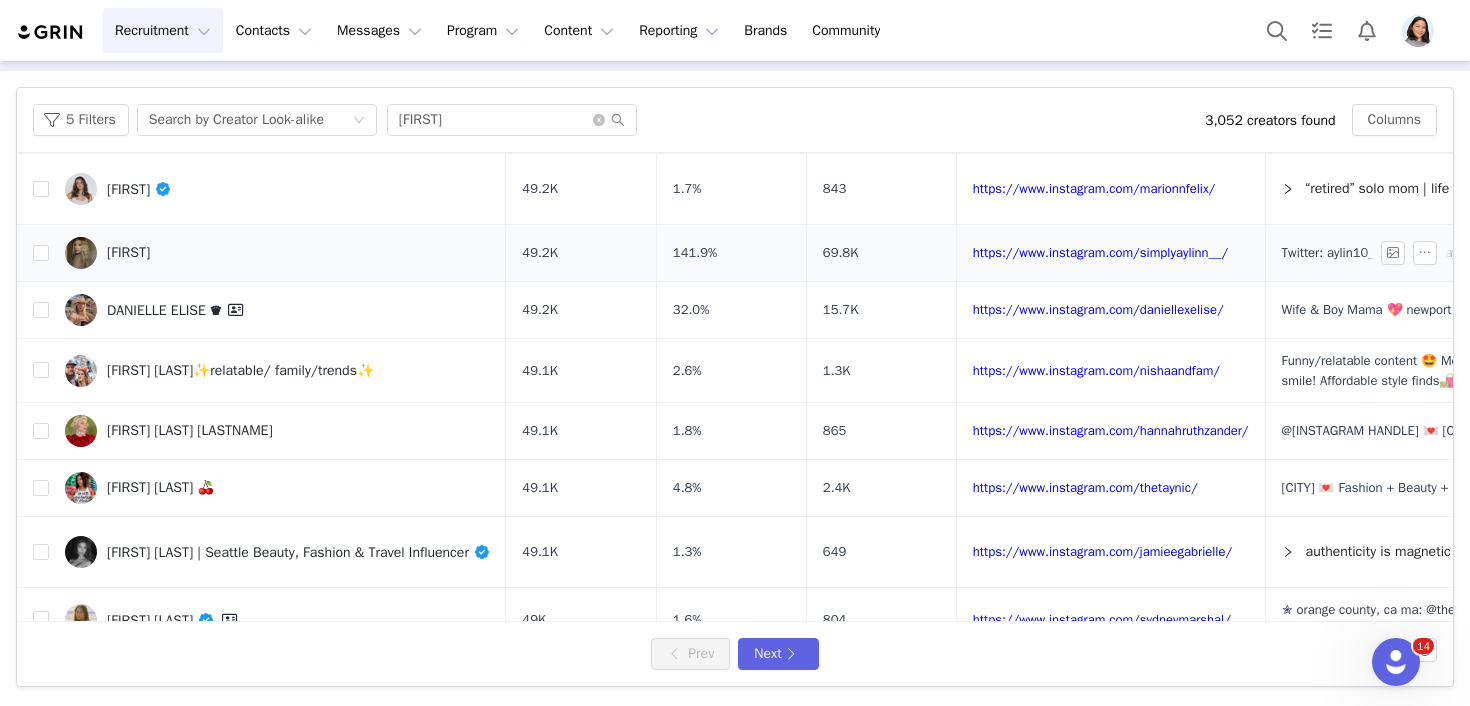 scroll, scrollTop: 853, scrollLeft: 0, axis: vertical 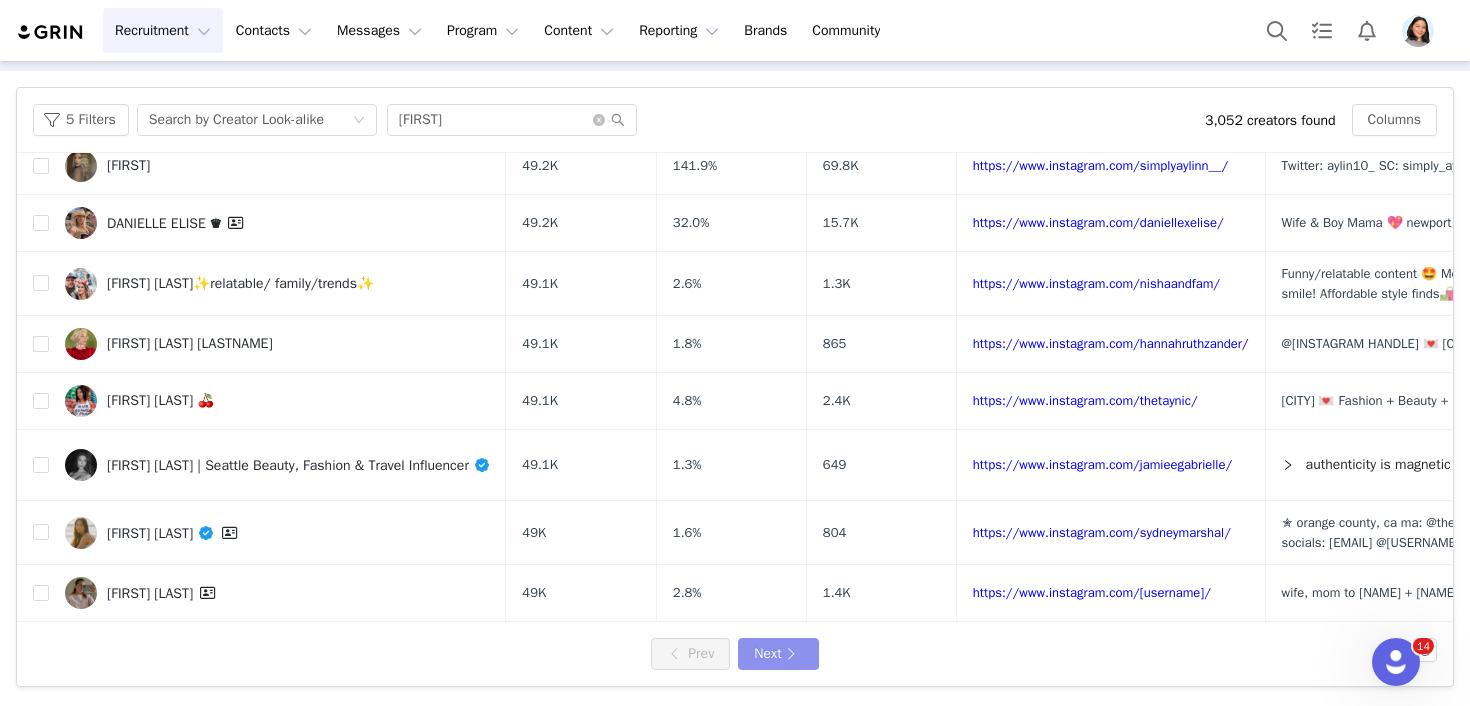 click on "Next" at bounding box center (778, 654) 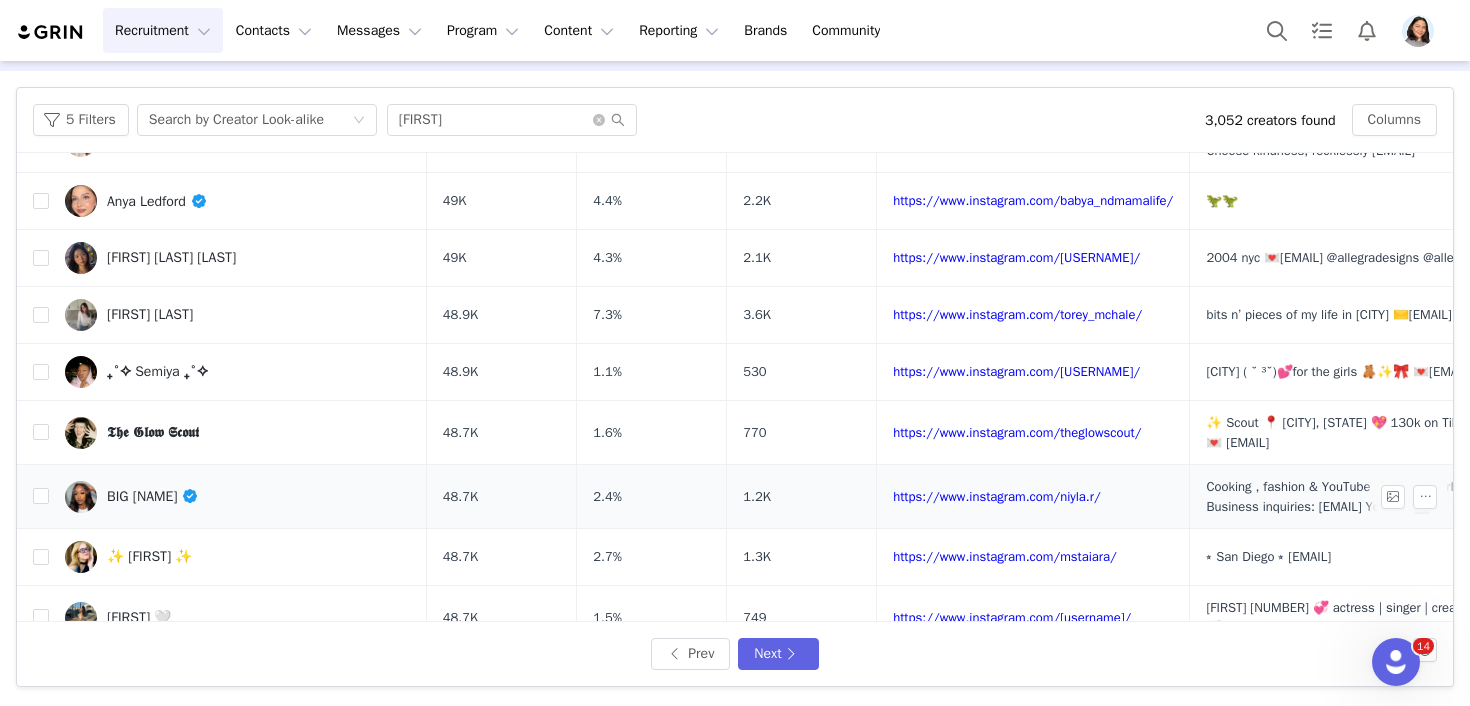 scroll, scrollTop: 222, scrollLeft: 0, axis: vertical 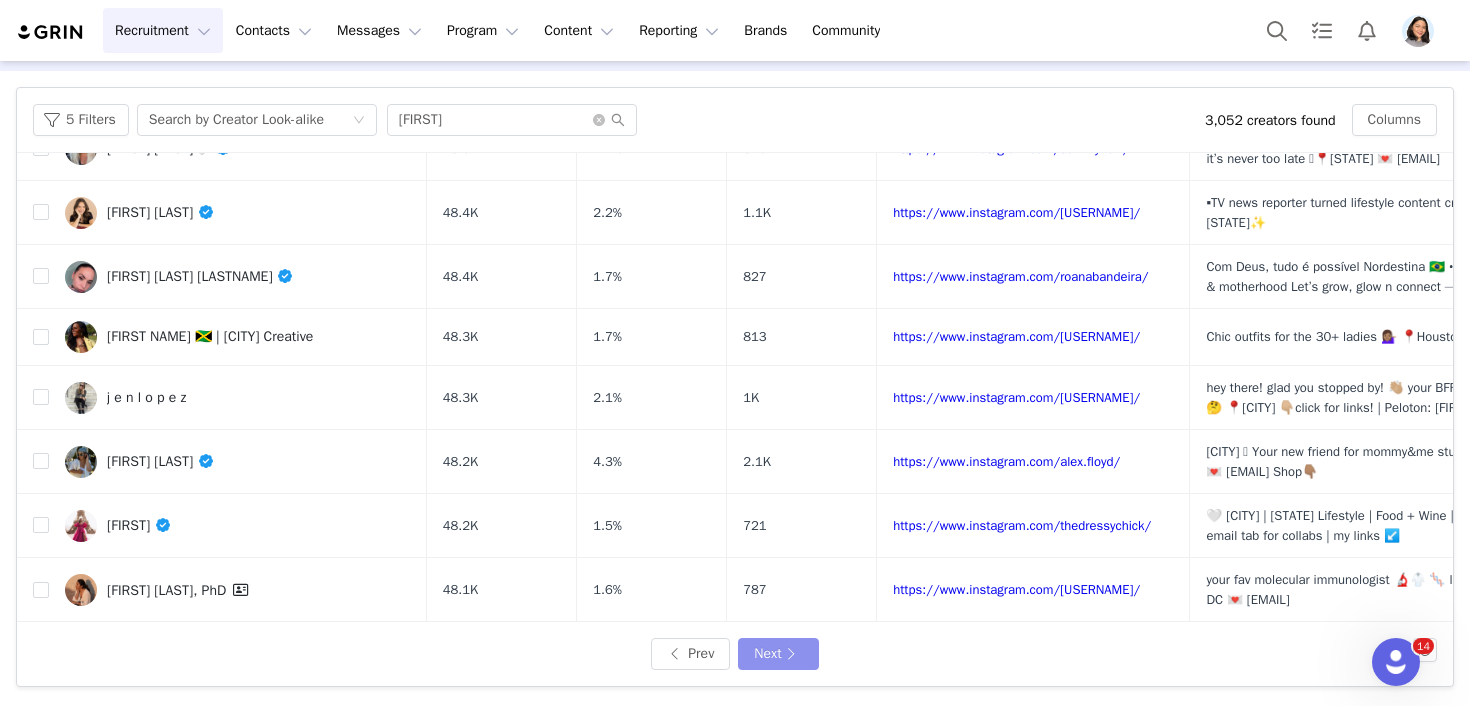 click on "Next" at bounding box center [778, 654] 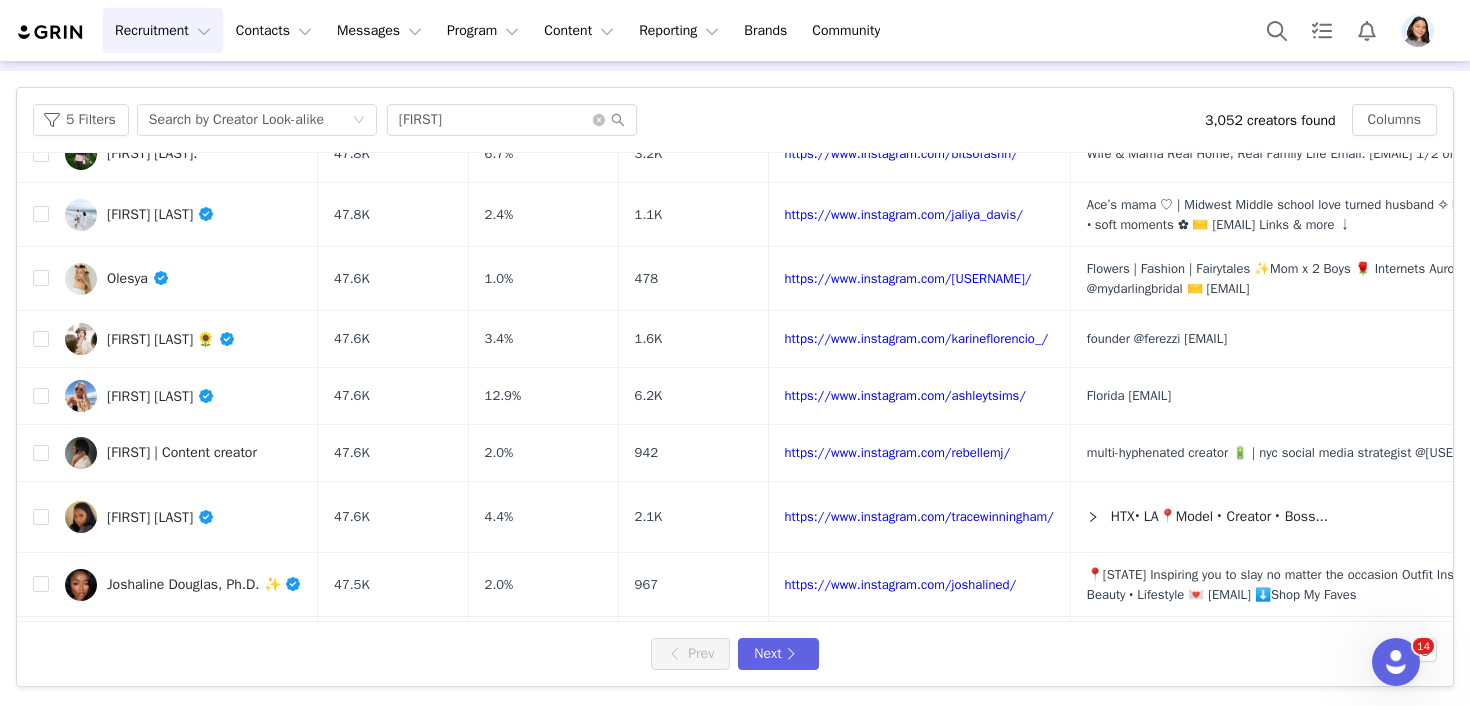 scroll, scrollTop: 699, scrollLeft: 0, axis: vertical 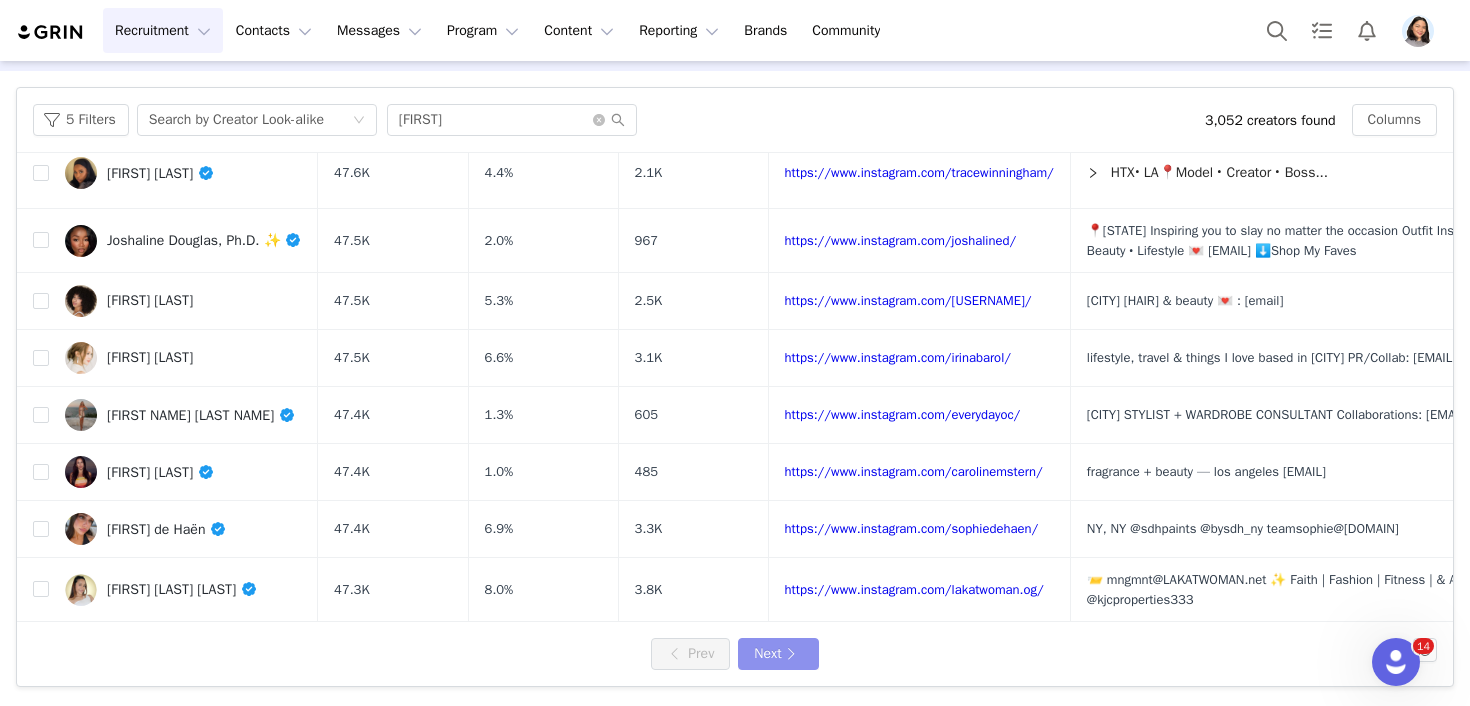 click on "Next" at bounding box center (778, 654) 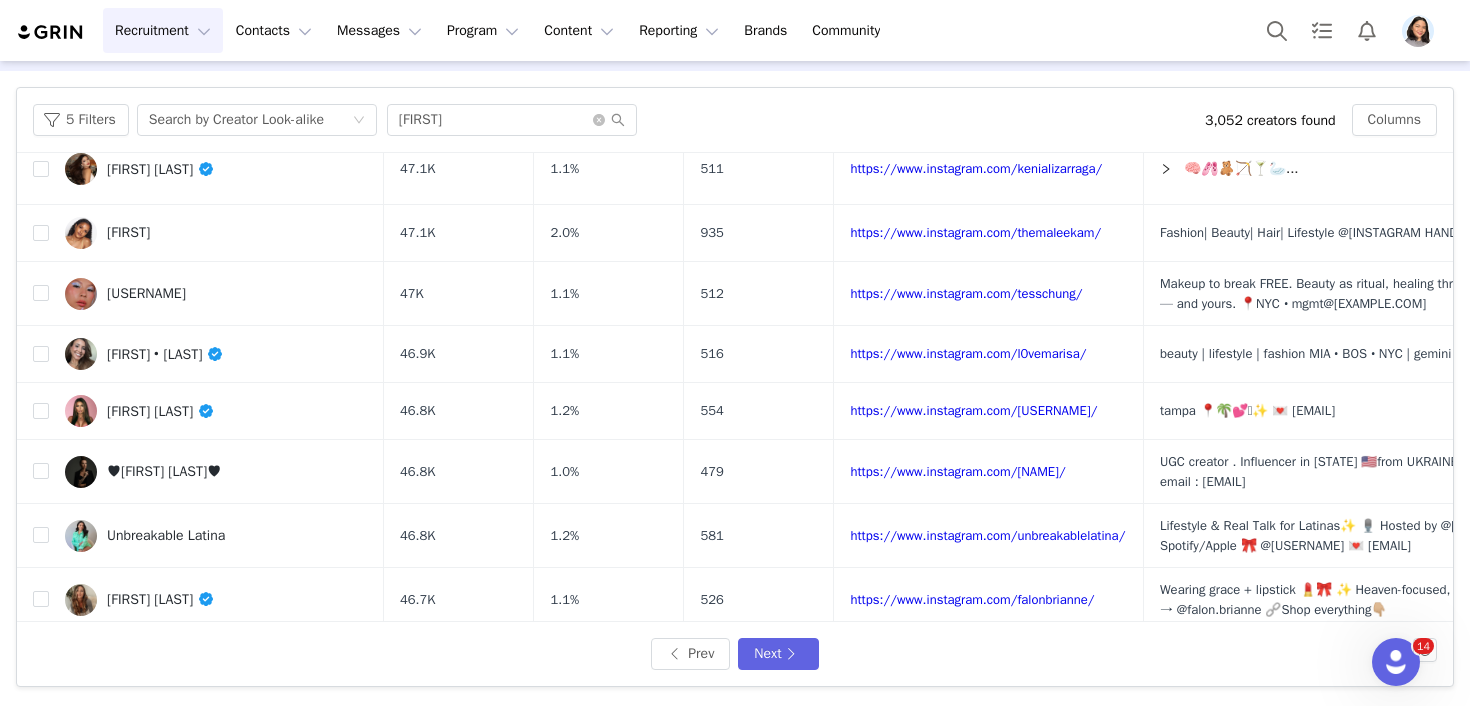 scroll, scrollTop: 421, scrollLeft: 0, axis: vertical 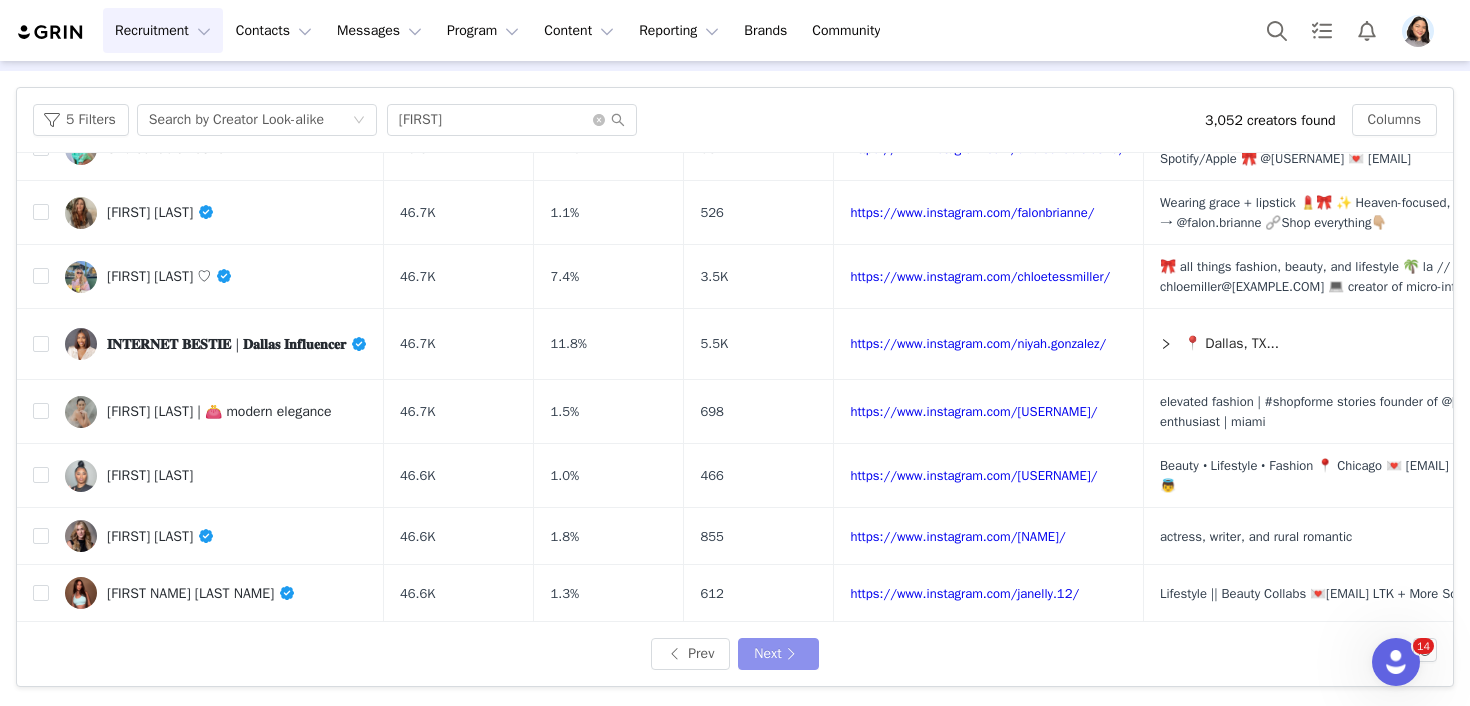 click on "Next" at bounding box center [778, 654] 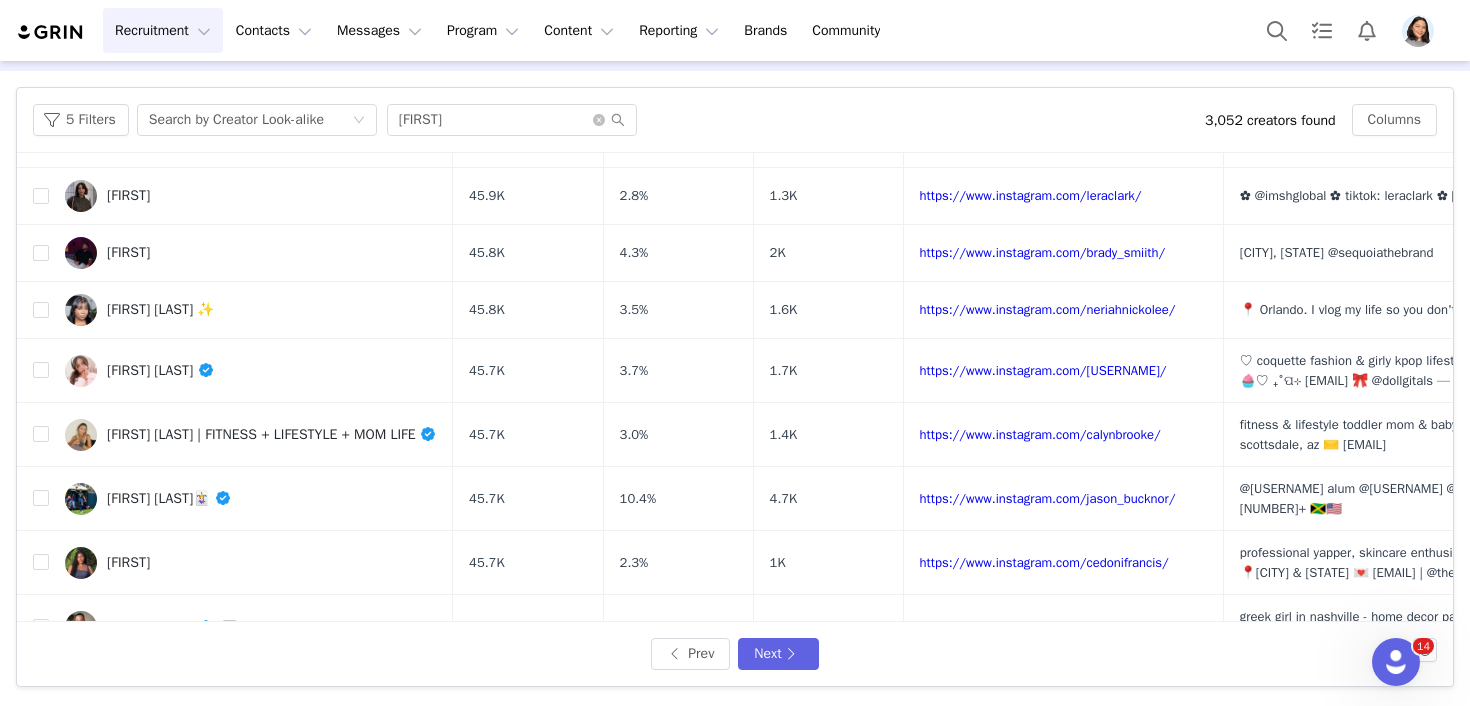 scroll, scrollTop: 832, scrollLeft: 0, axis: vertical 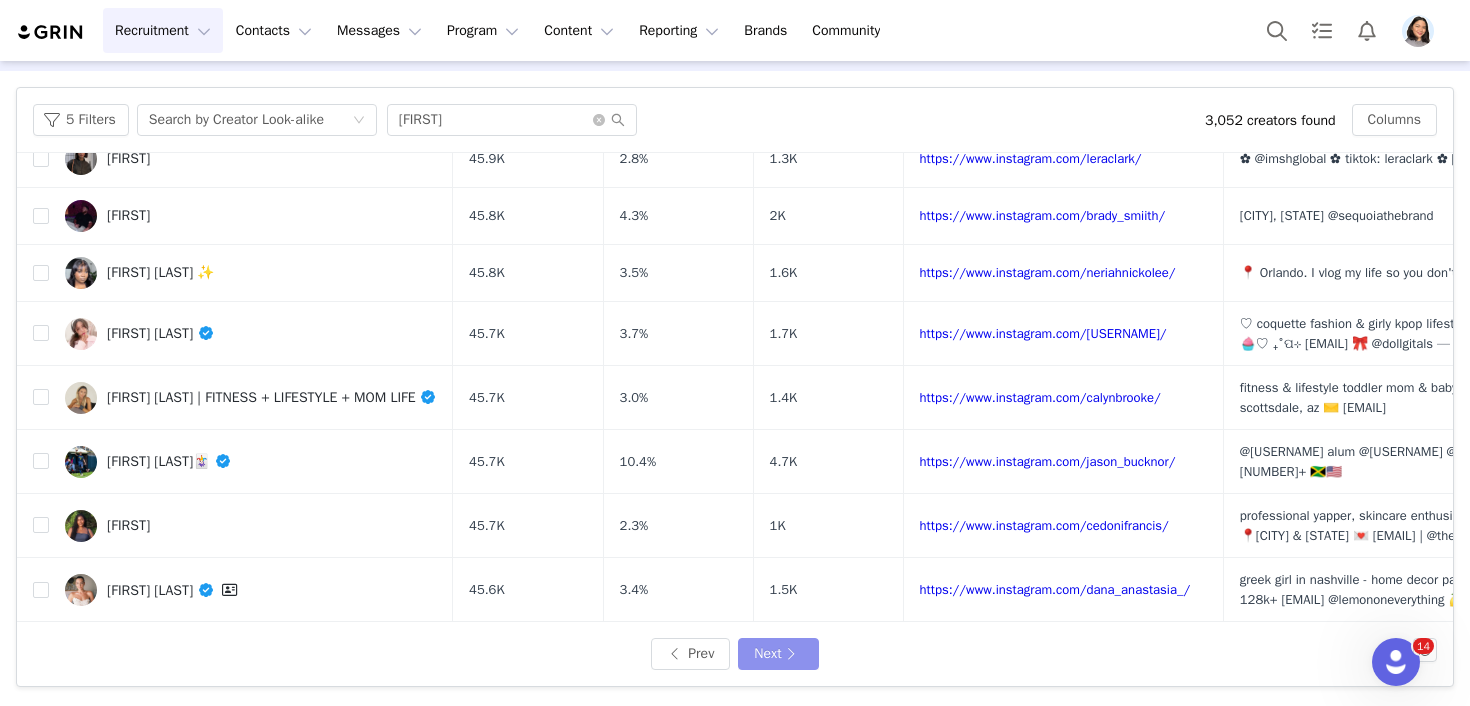 click on "Next" at bounding box center [778, 654] 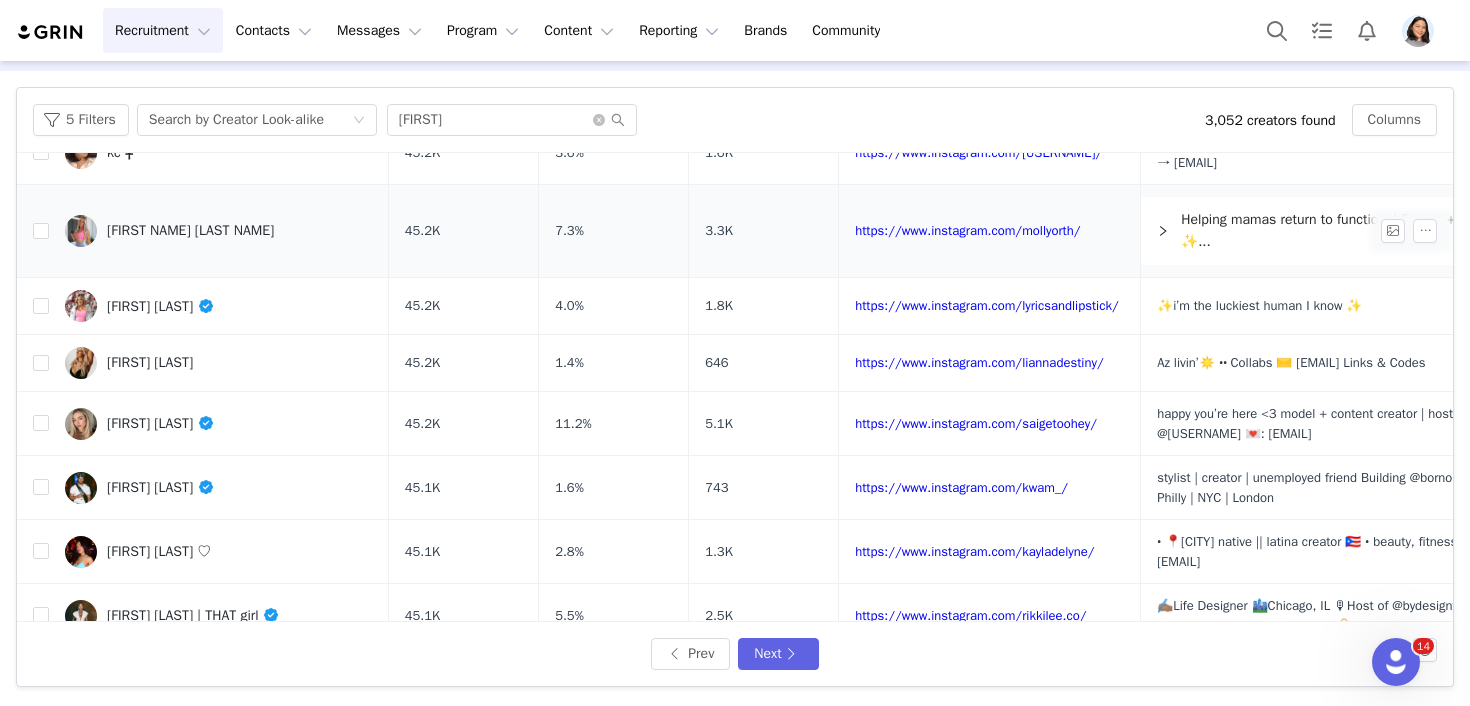 scroll, scrollTop: 868, scrollLeft: 0, axis: vertical 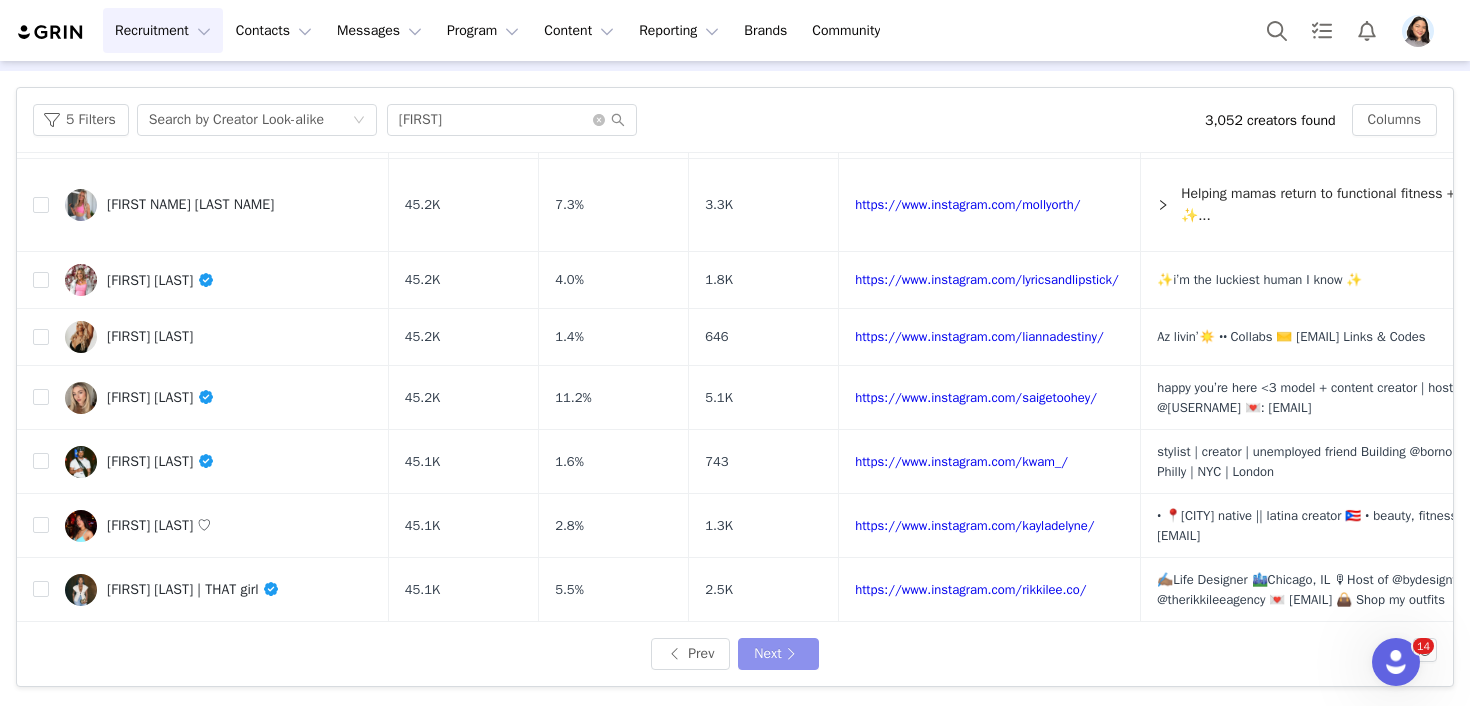 click on "Next" at bounding box center [778, 654] 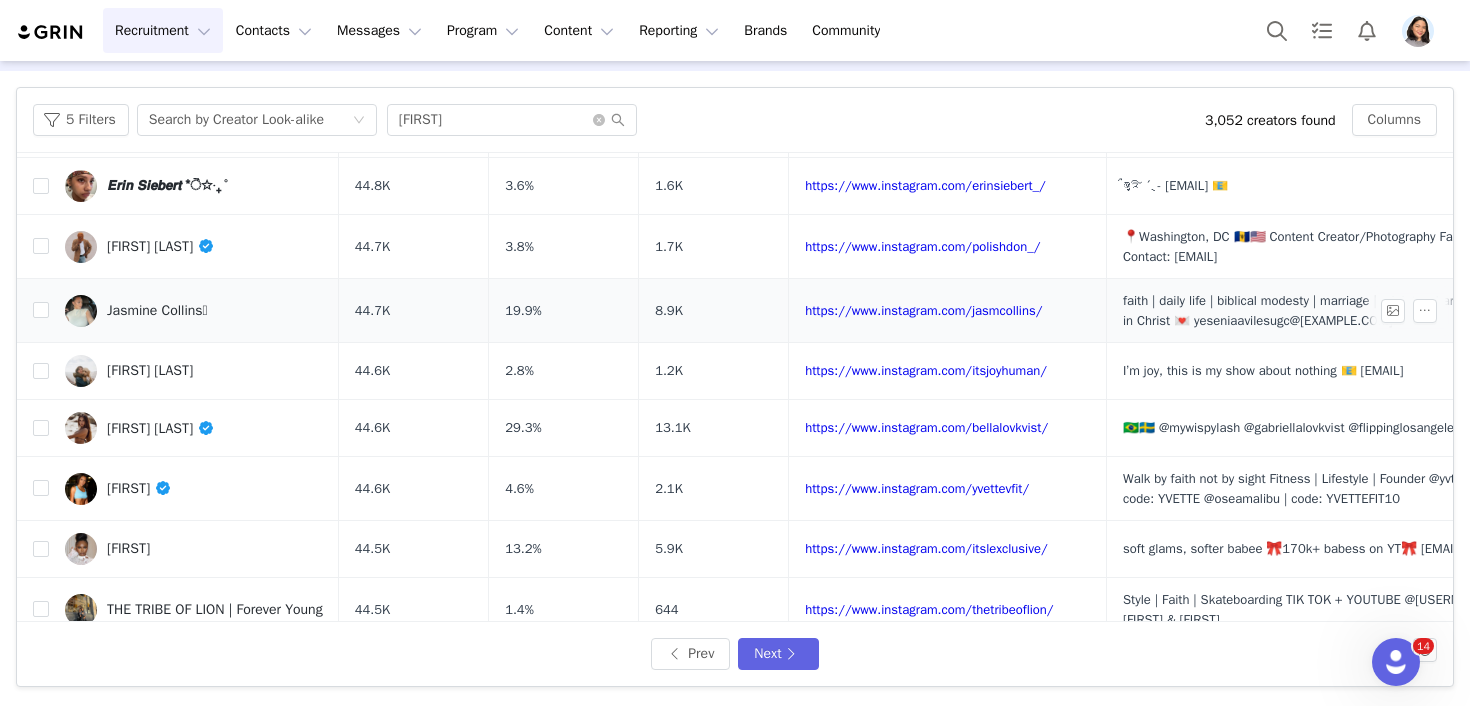 scroll, scrollTop: 584, scrollLeft: 0, axis: vertical 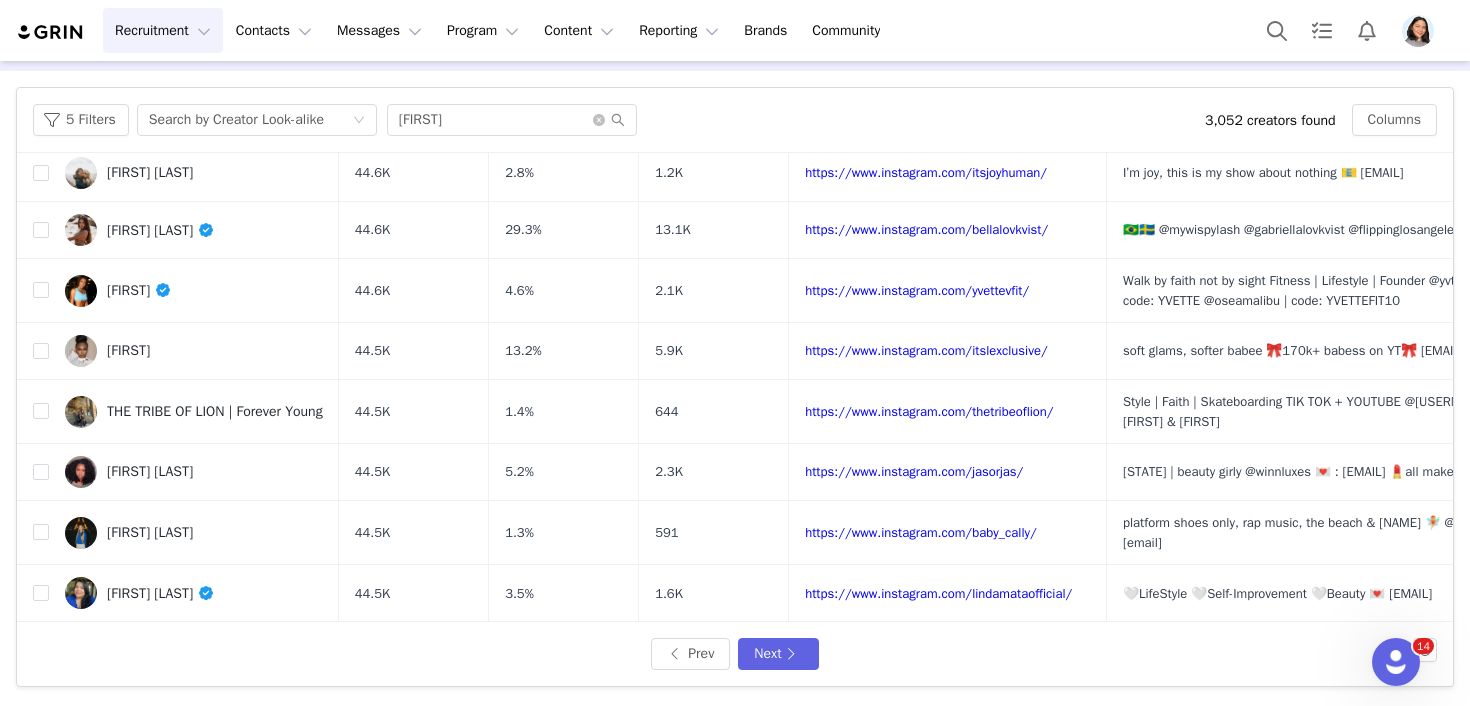 click on "Prev Next" at bounding box center [735, 654] 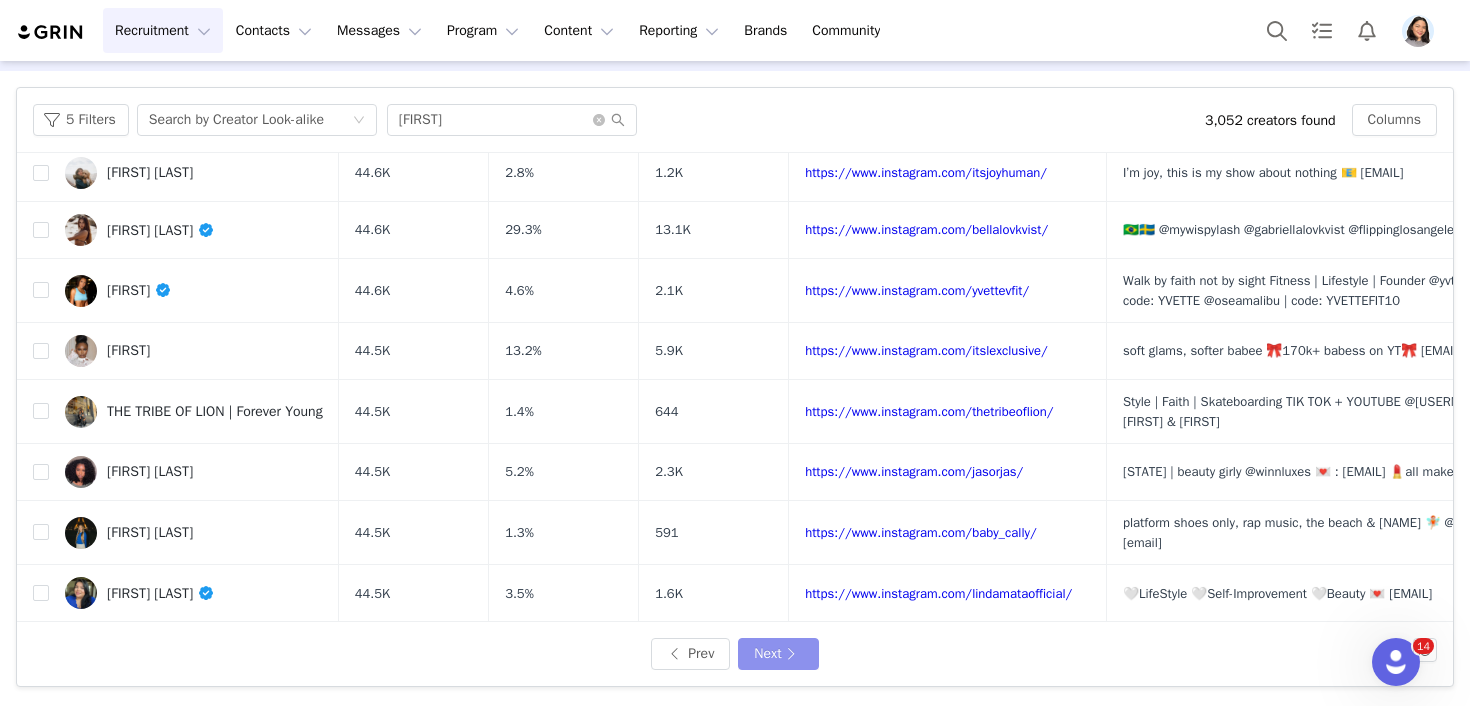 click on "Next" at bounding box center [778, 654] 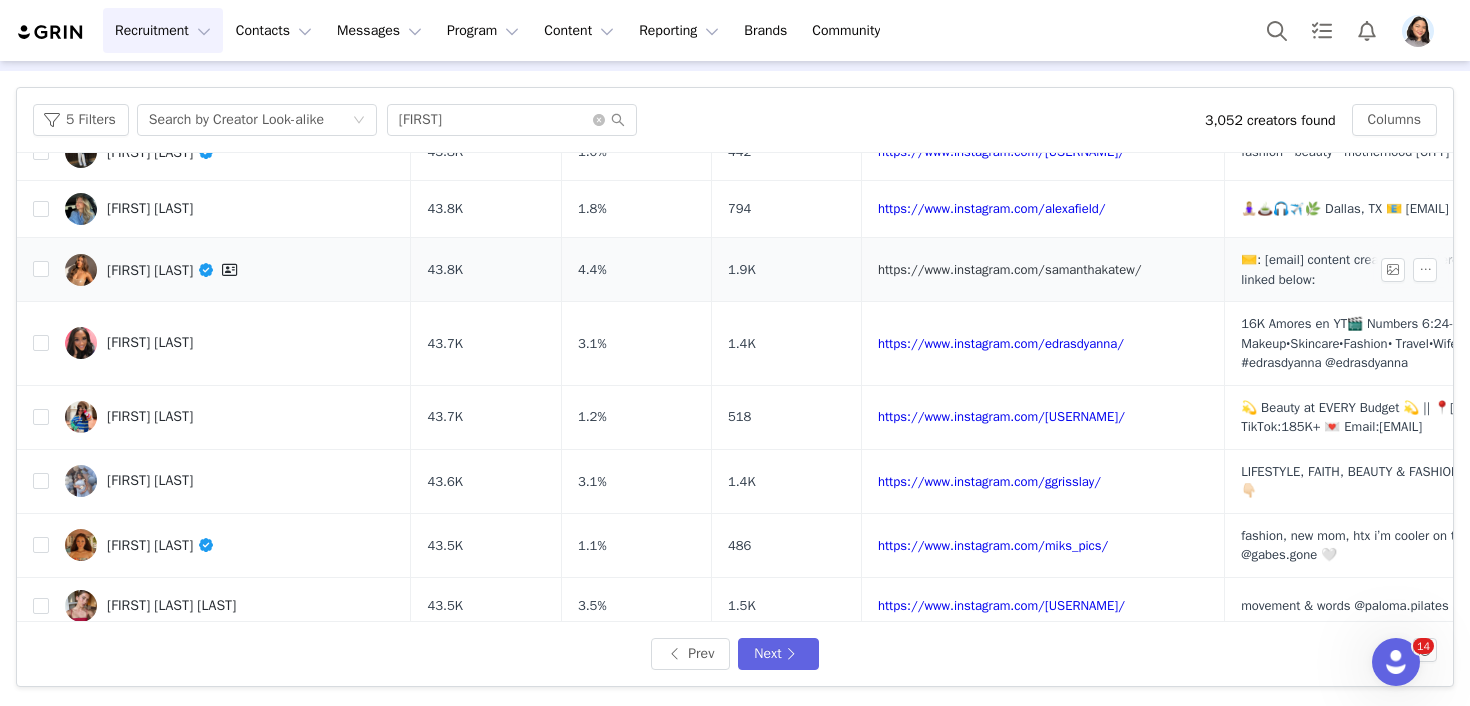 scroll, scrollTop: 786, scrollLeft: 0, axis: vertical 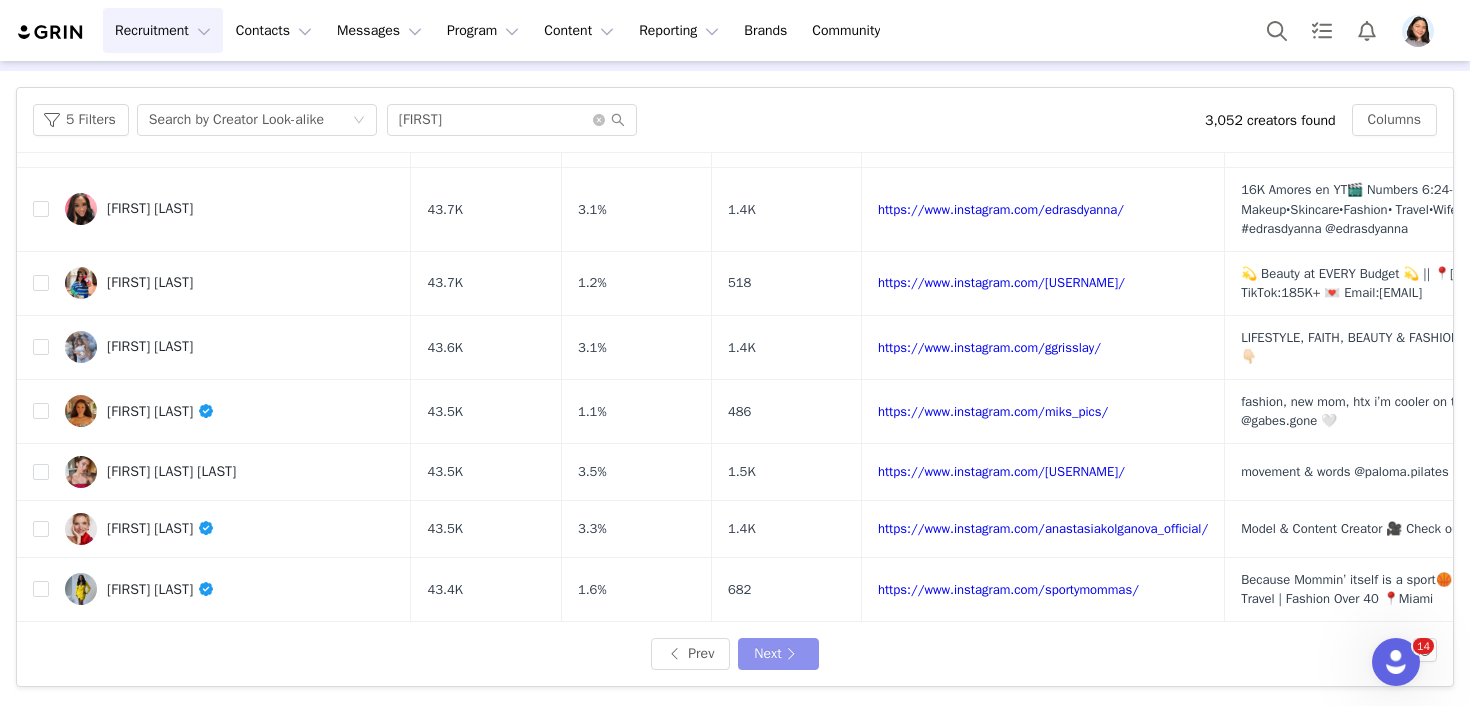 click on "Next" at bounding box center (778, 654) 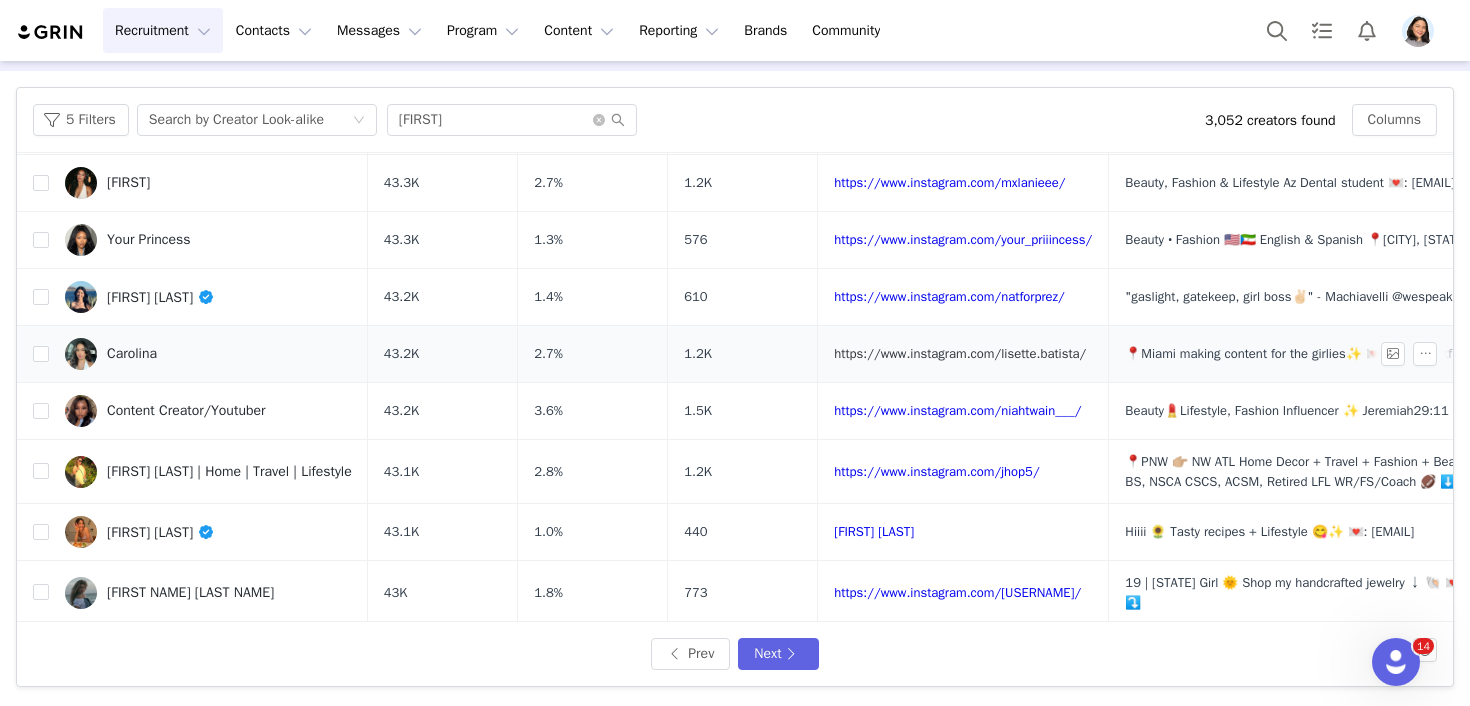 scroll, scrollTop: 170, scrollLeft: 0, axis: vertical 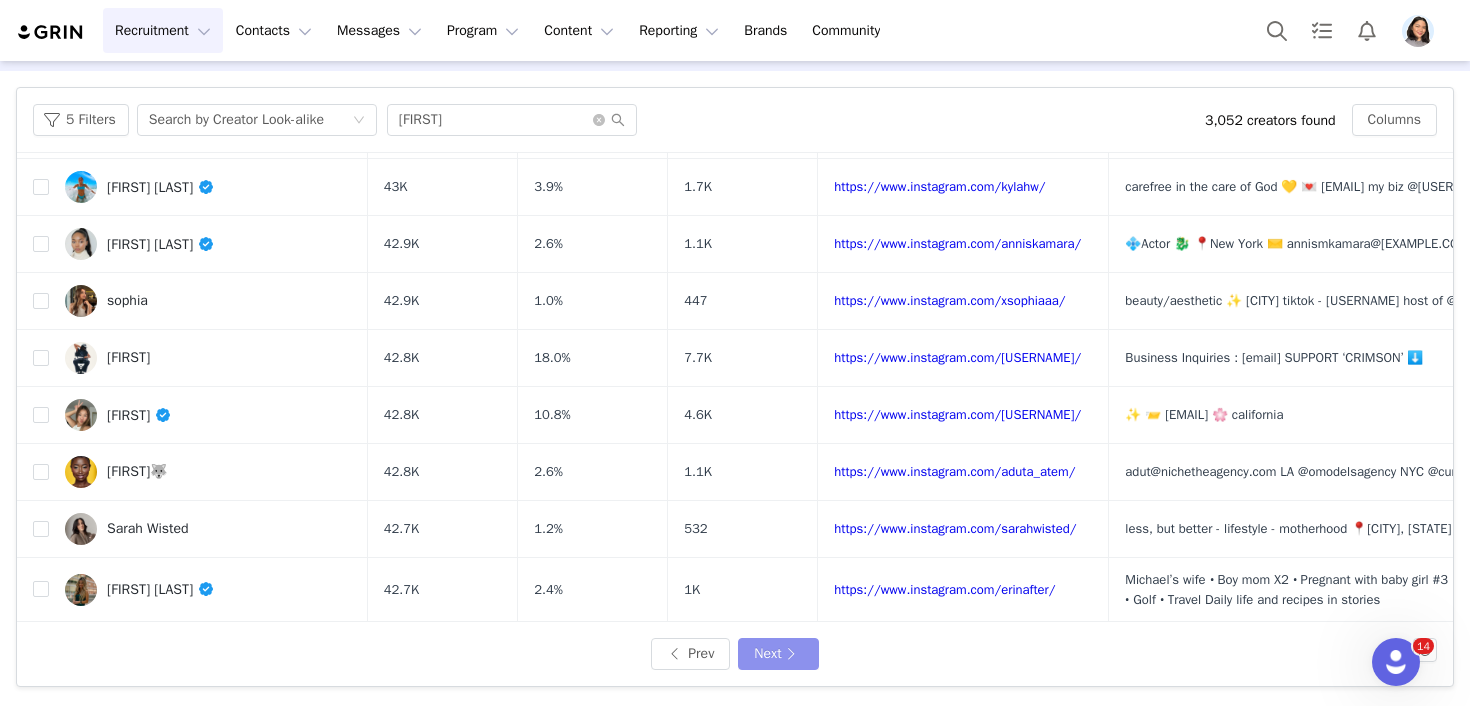 click on "Next" at bounding box center (778, 654) 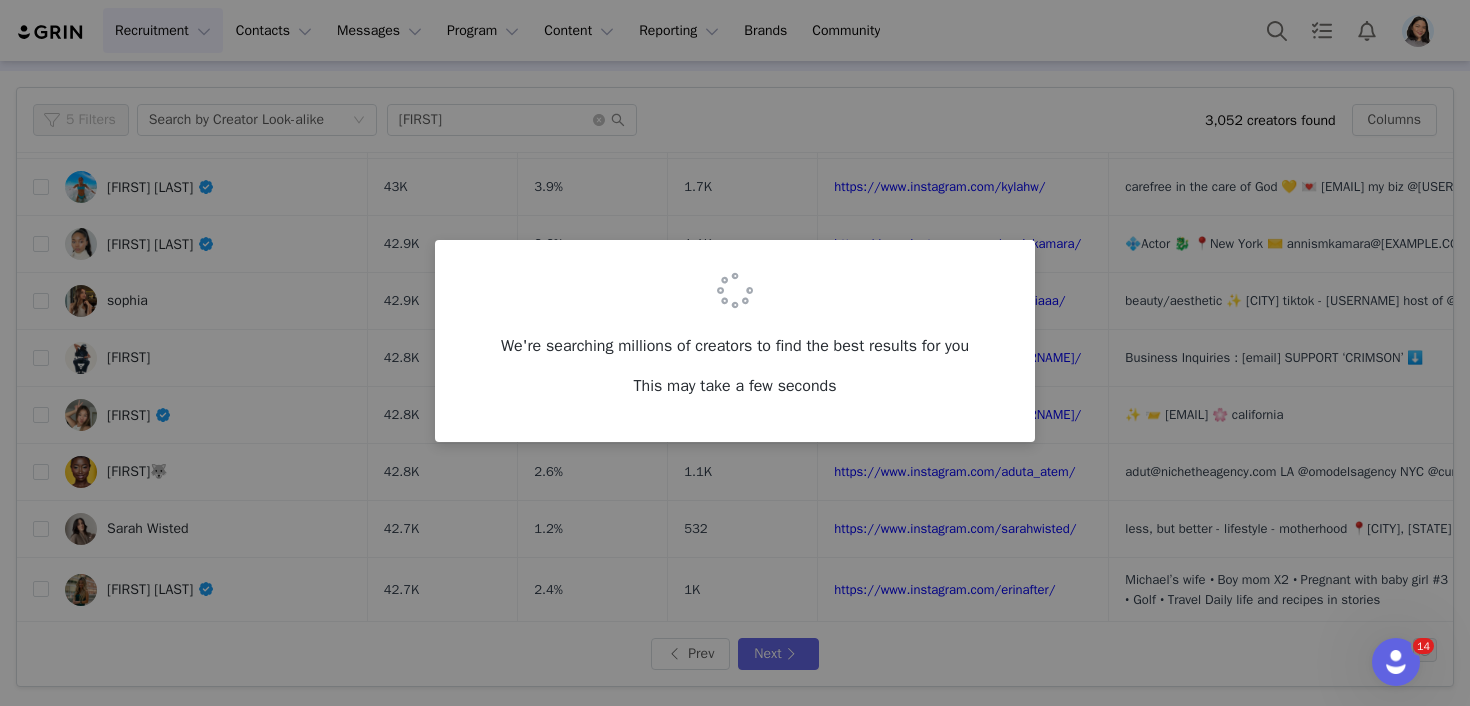 scroll, scrollTop: 0, scrollLeft: 0, axis: both 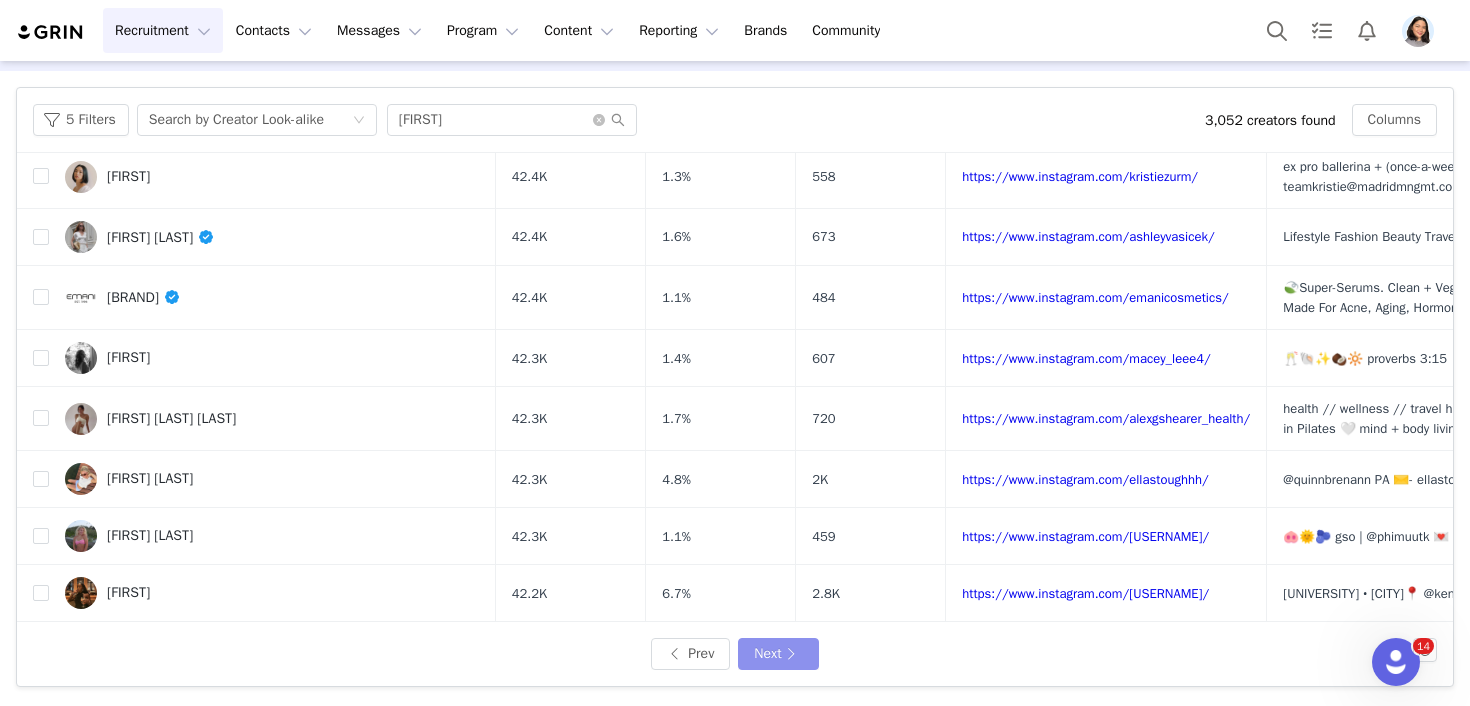 click on "Next" at bounding box center [778, 654] 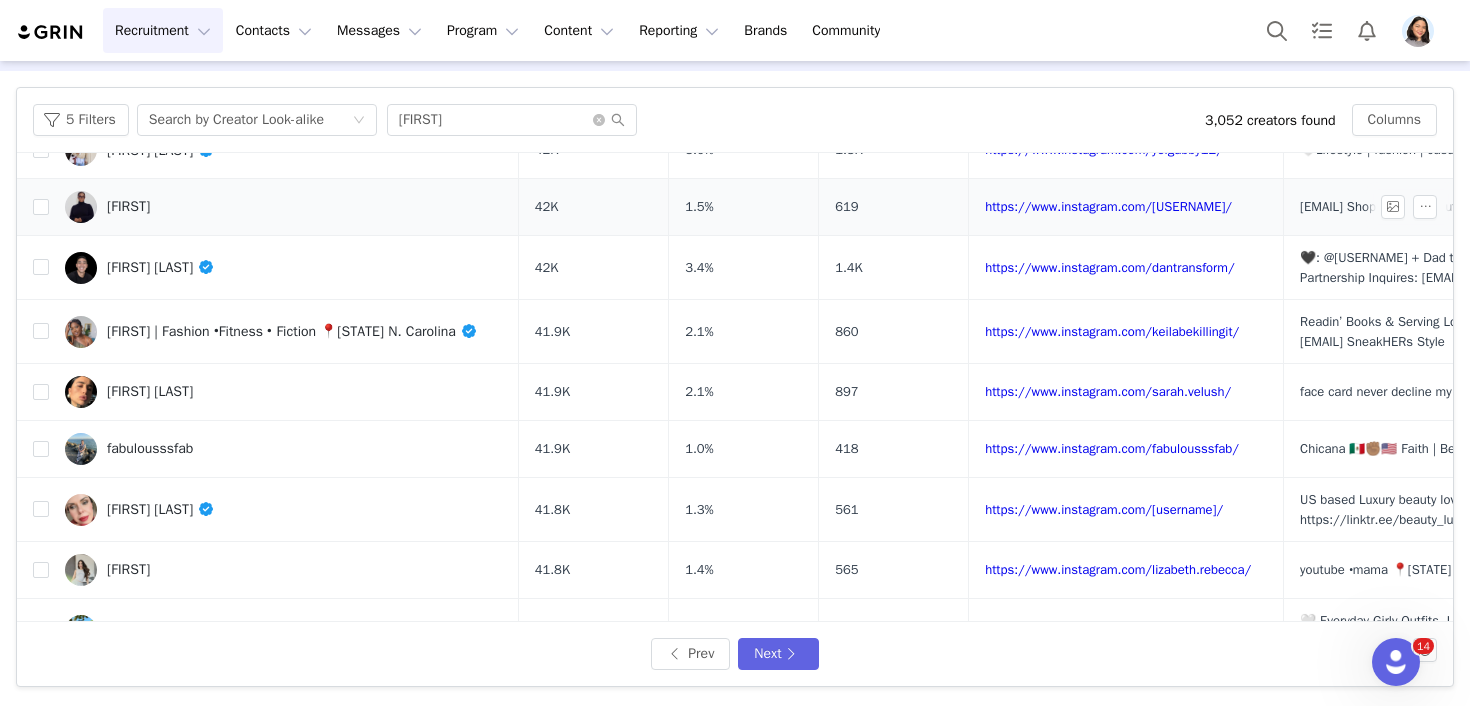 scroll, scrollTop: 331, scrollLeft: 0, axis: vertical 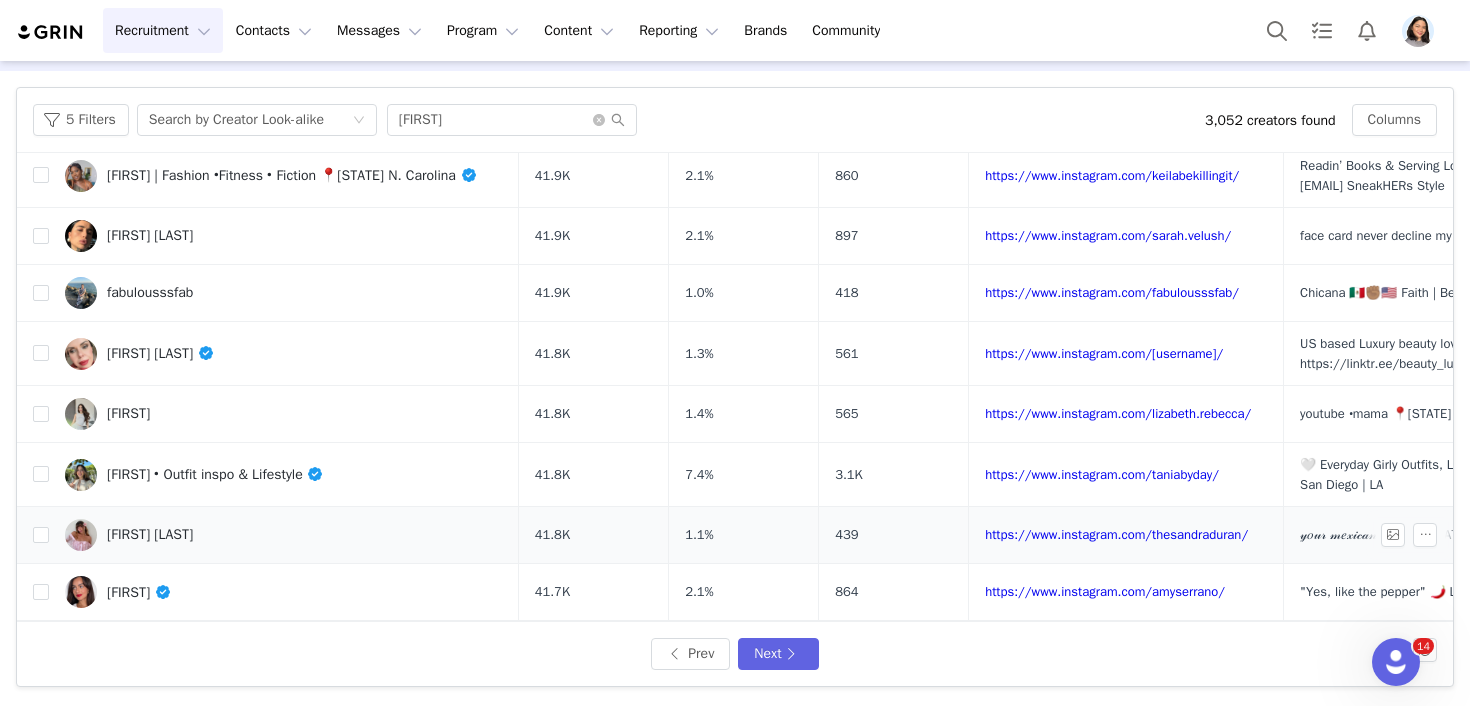 click on "[FIRST] [LAST]" at bounding box center [284, 535] 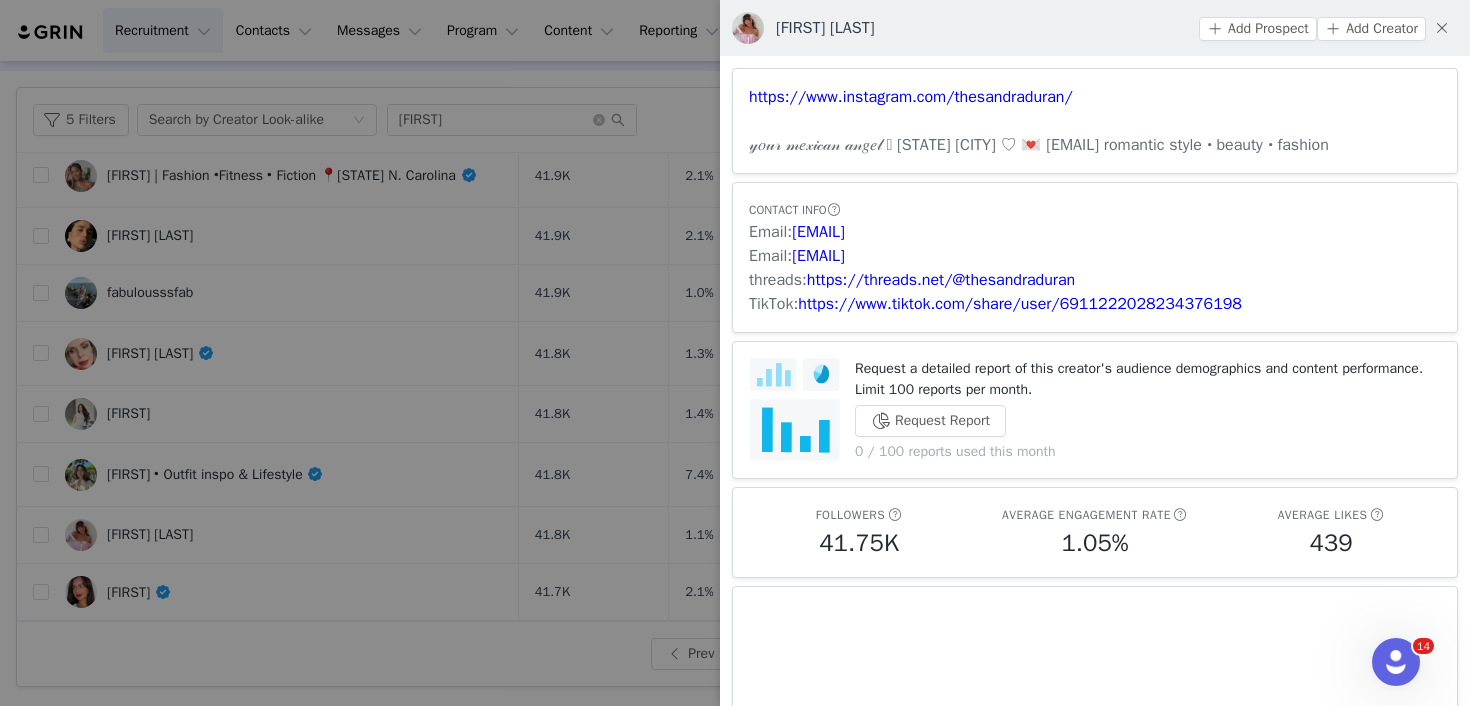 click at bounding box center (735, 353) 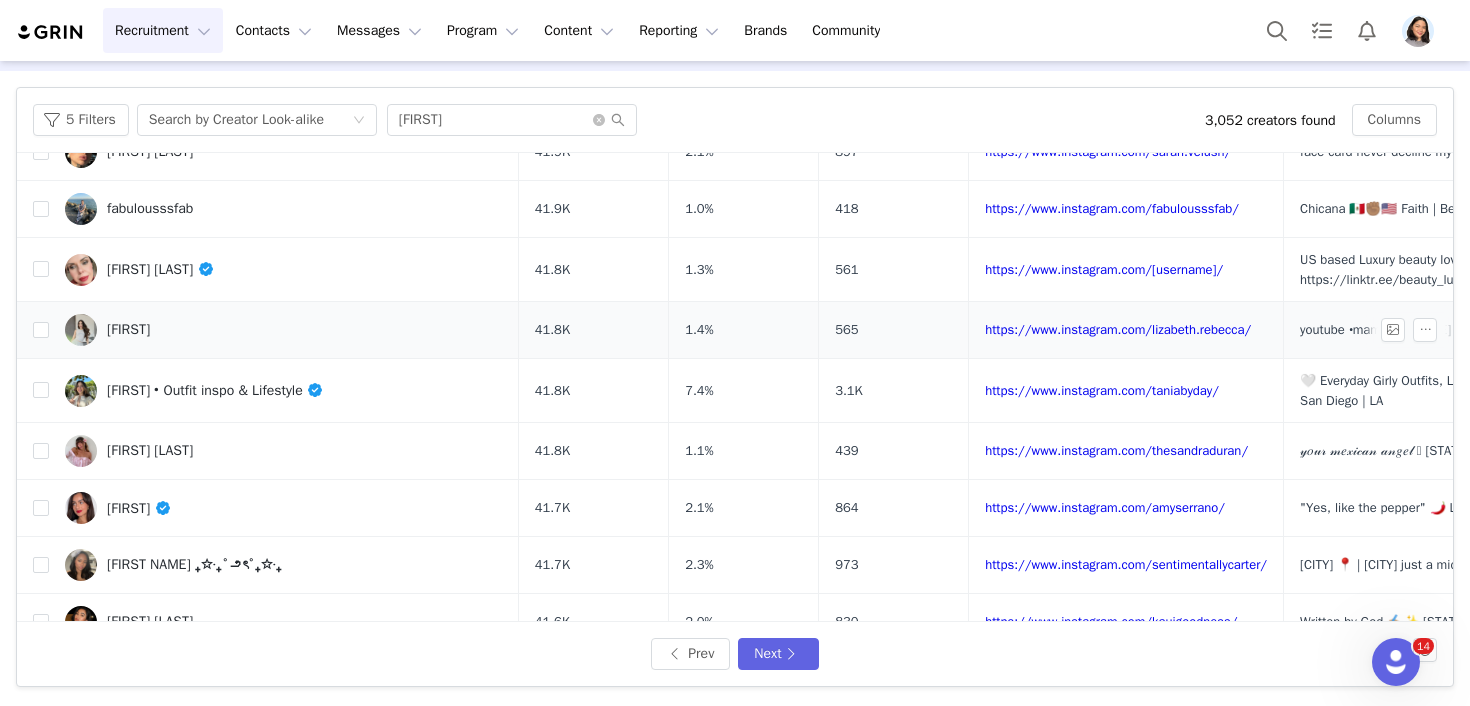 scroll, scrollTop: 818, scrollLeft: 0, axis: vertical 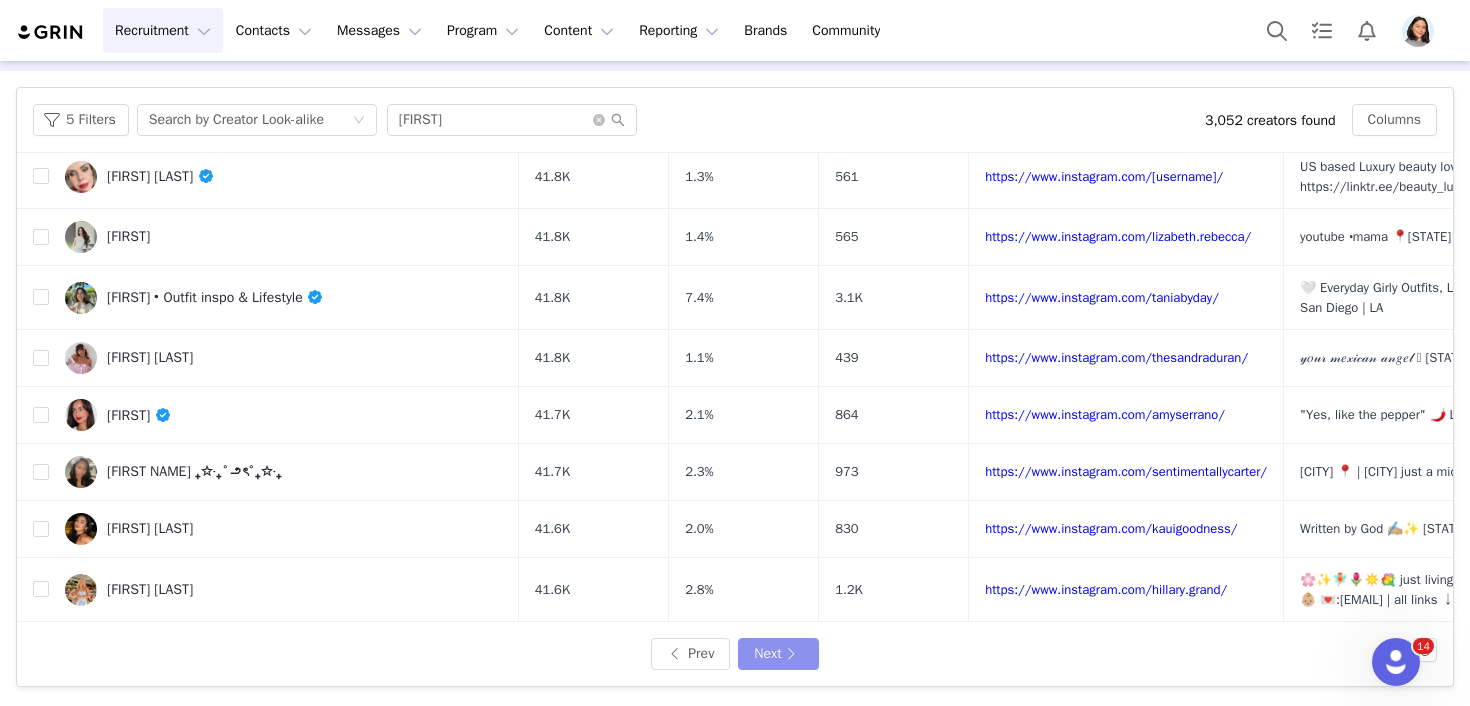 click on "Next" at bounding box center [778, 654] 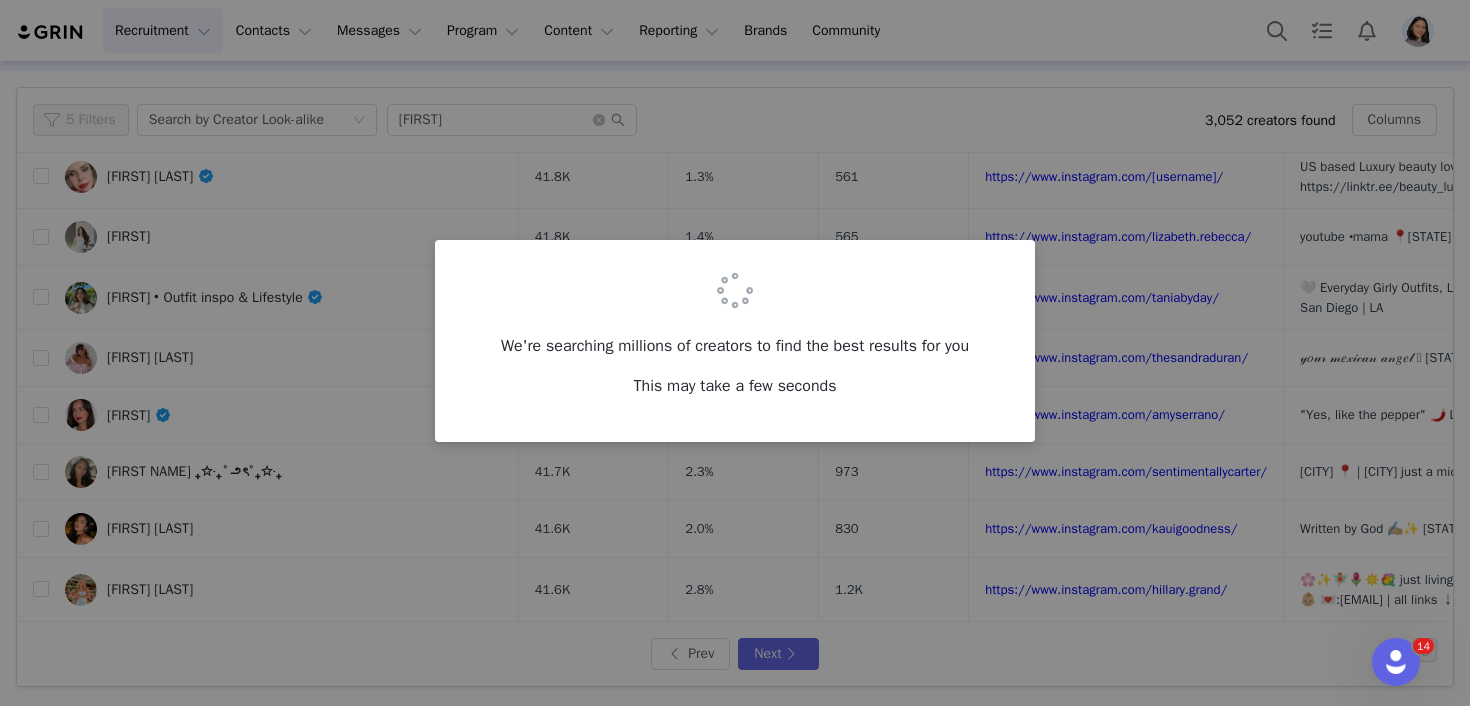 scroll, scrollTop: 0, scrollLeft: 0, axis: both 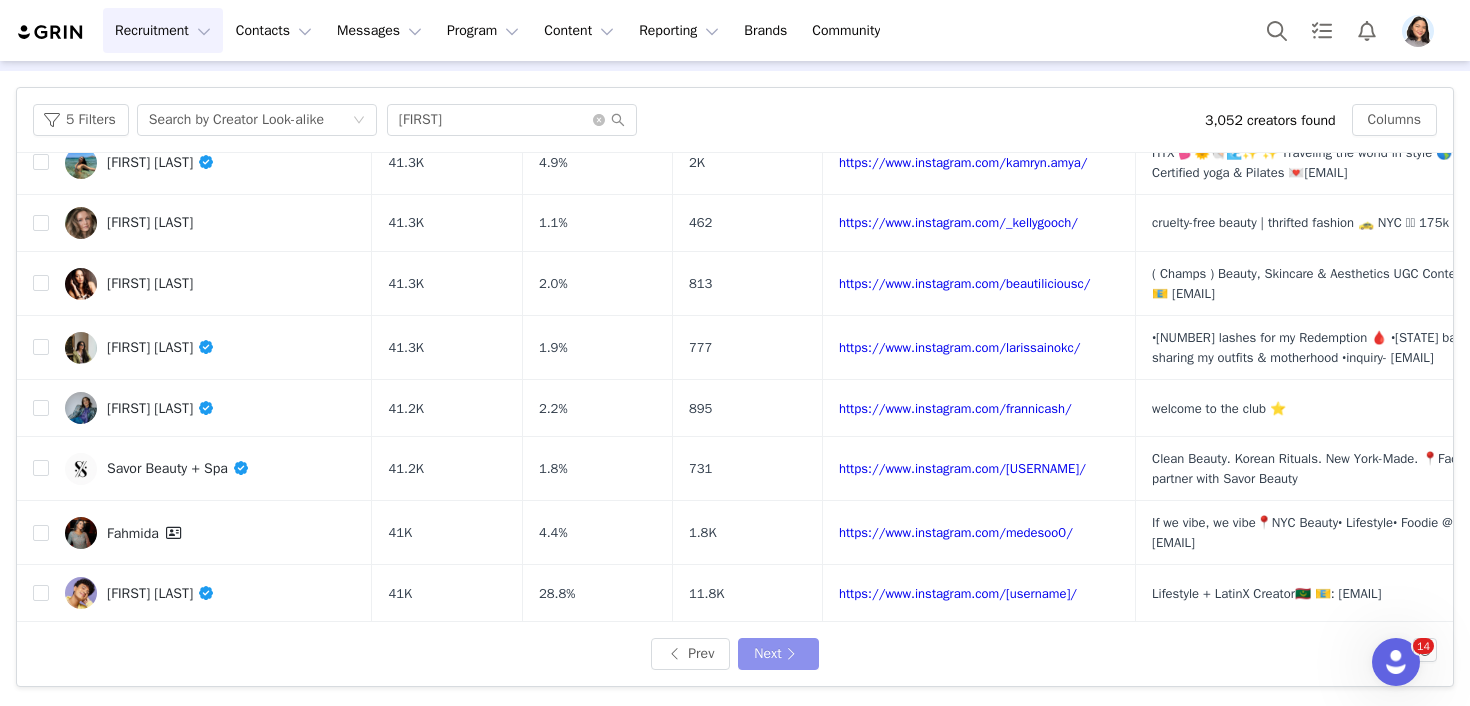 click on "Next" at bounding box center [778, 654] 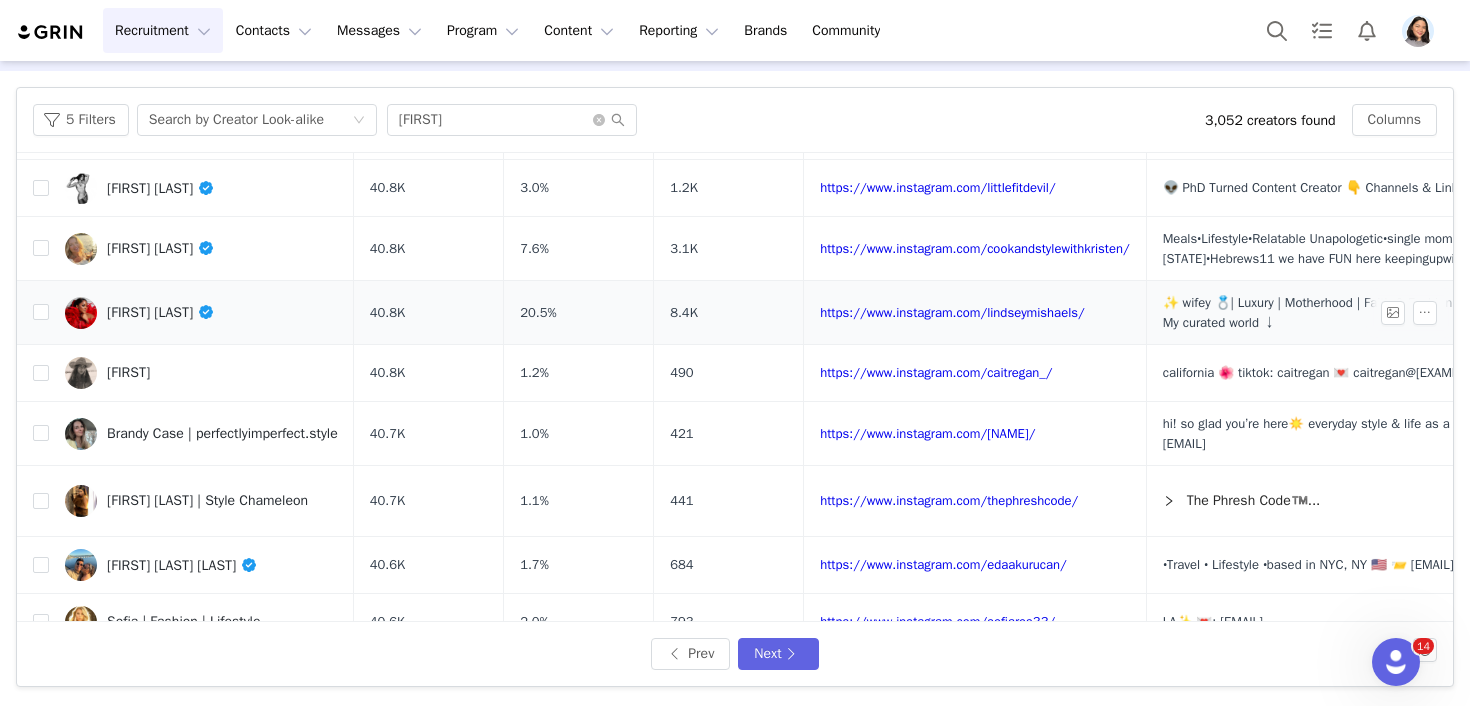 scroll, scrollTop: 853, scrollLeft: 0, axis: vertical 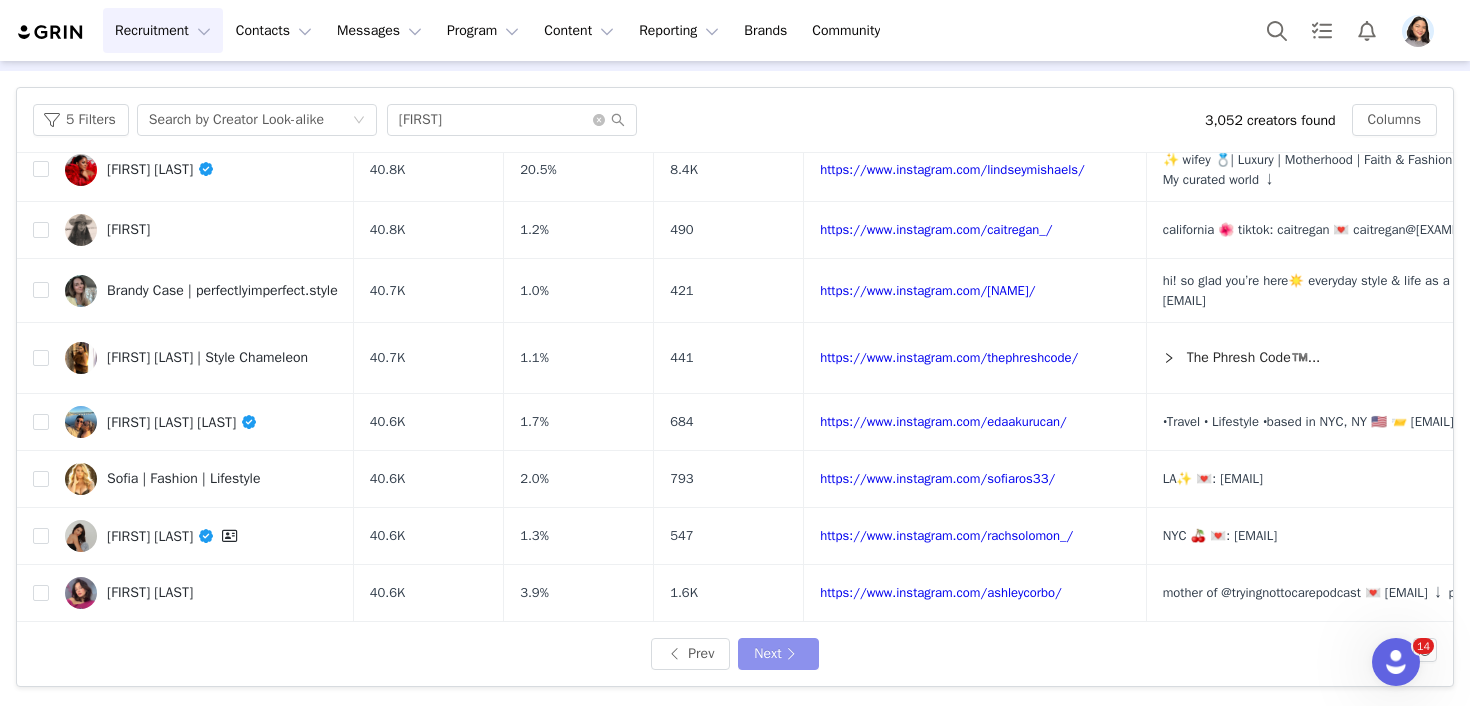 click on "Next" at bounding box center [778, 654] 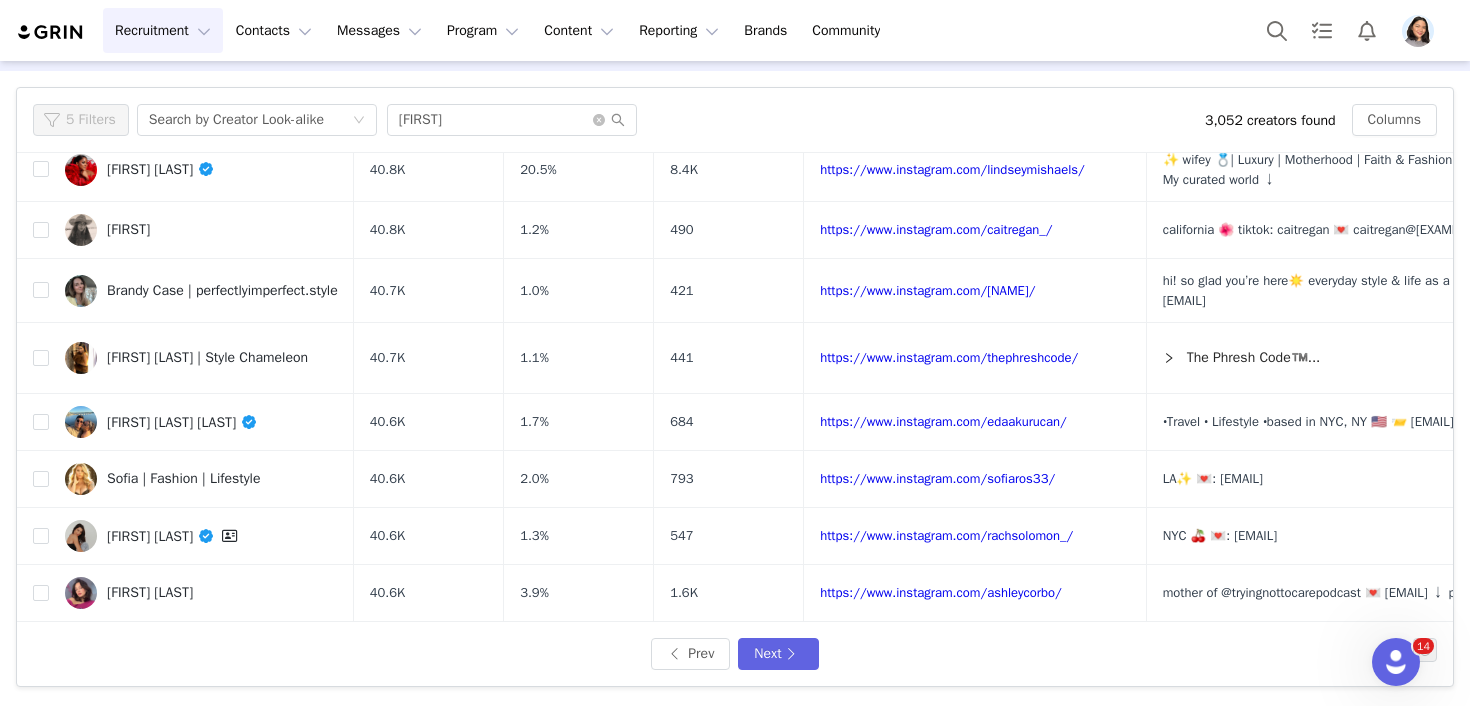 scroll, scrollTop: 0, scrollLeft: 0, axis: both 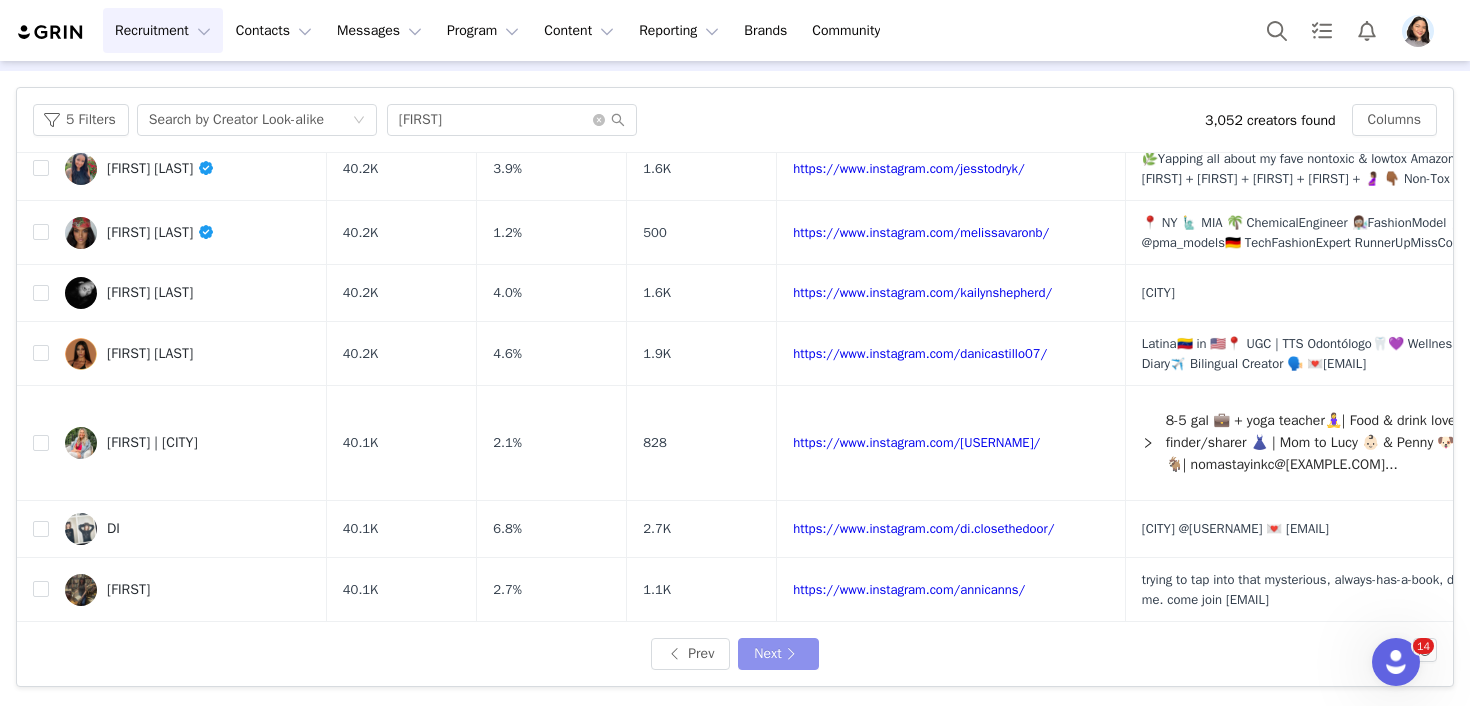 click on "Next" at bounding box center (778, 654) 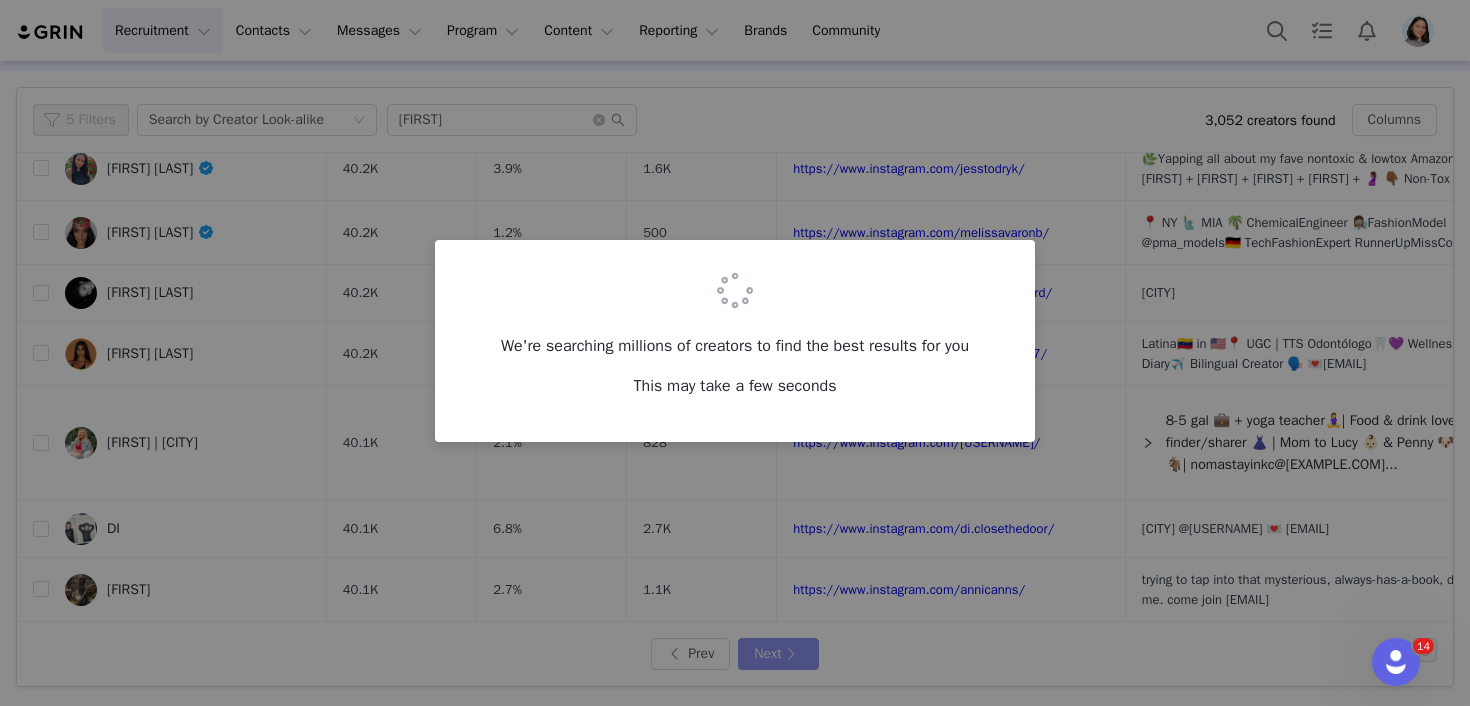 scroll, scrollTop: 0, scrollLeft: 0, axis: both 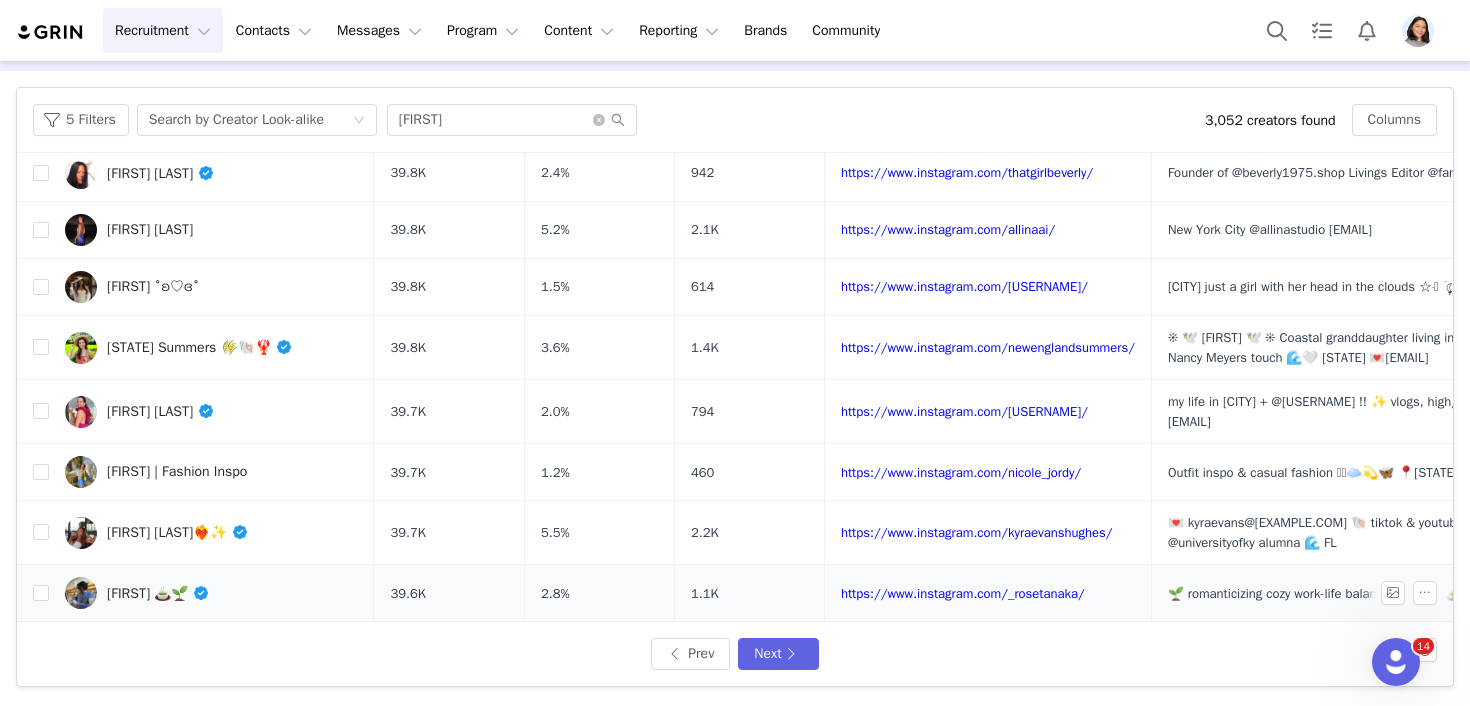 click on "[FIRST] 🍵🌱" at bounding box center (211, 593) 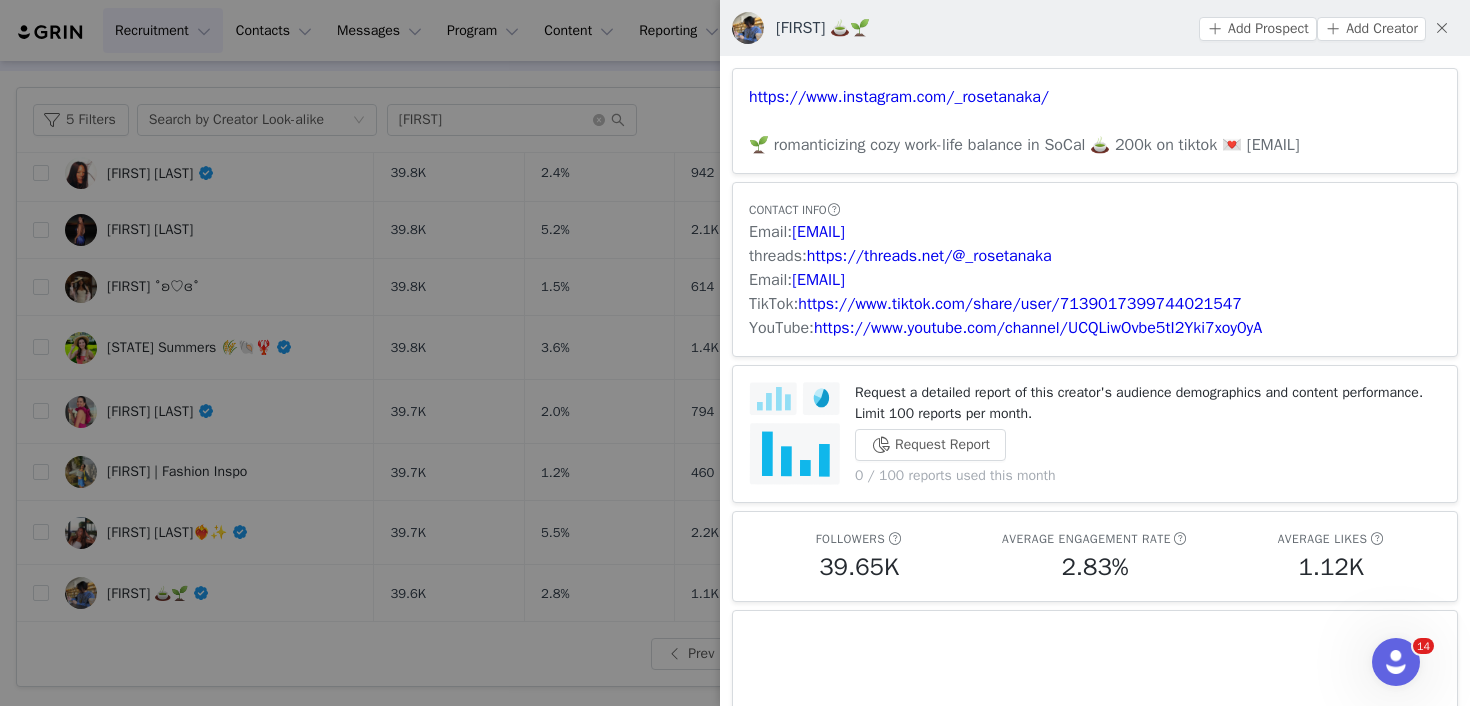 click at bounding box center (735, 353) 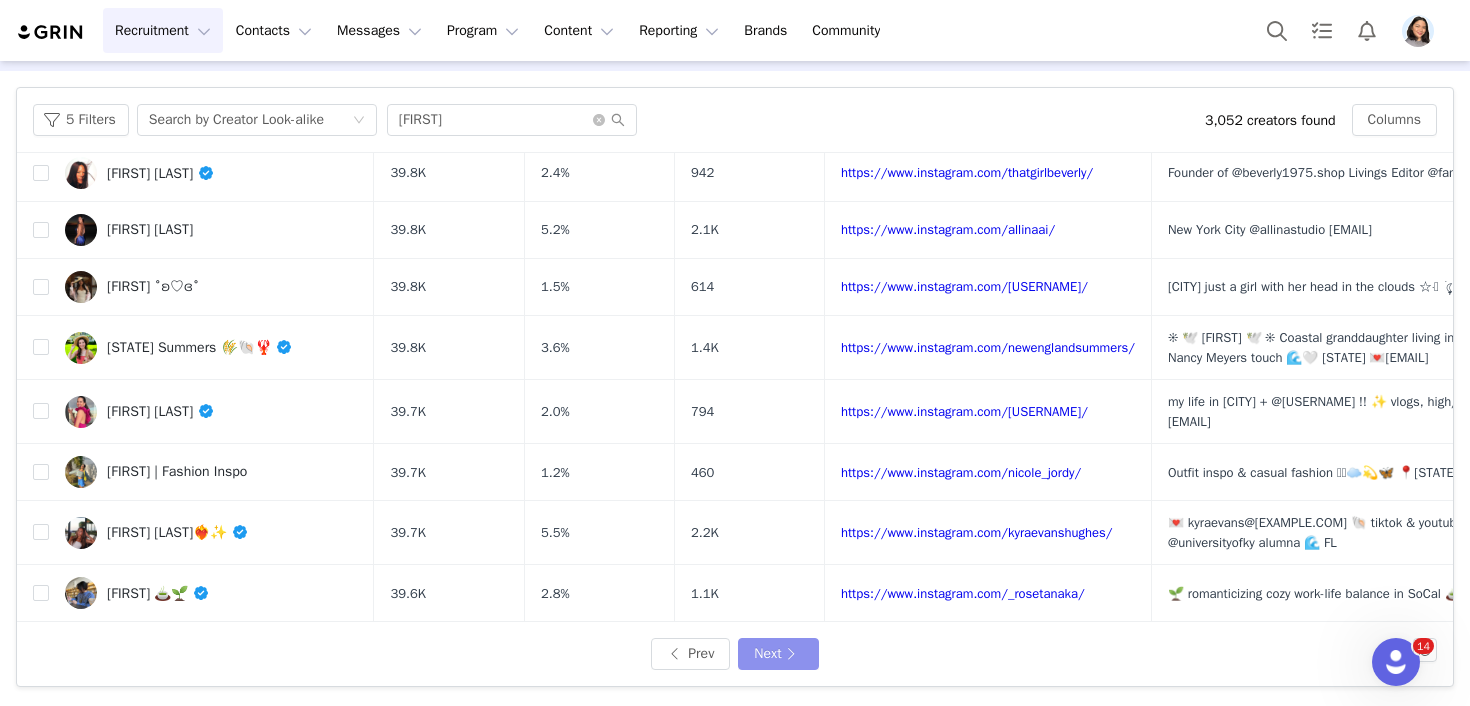 click on "Next" at bounding box center [778, 654] 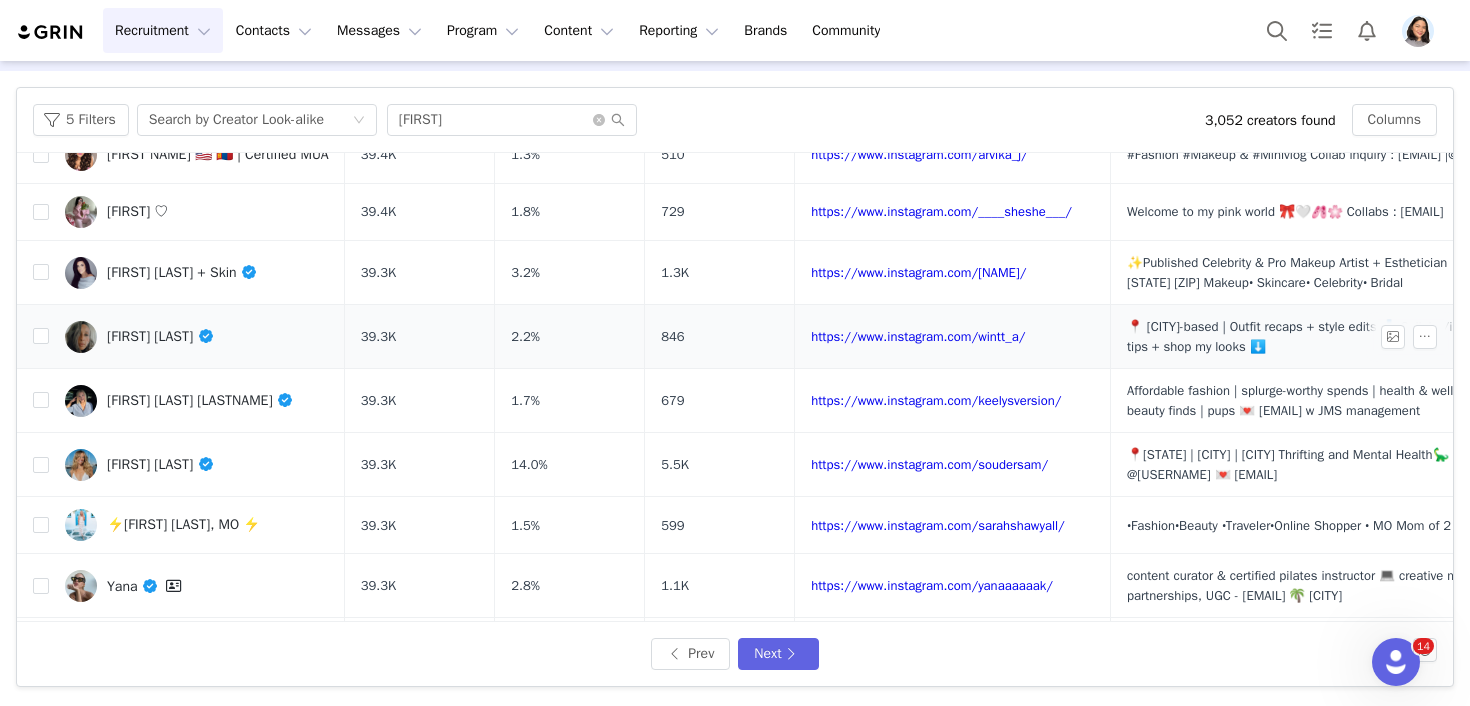 scroll, scrollTop: 699, scrollLeft: 0, axis: vertical 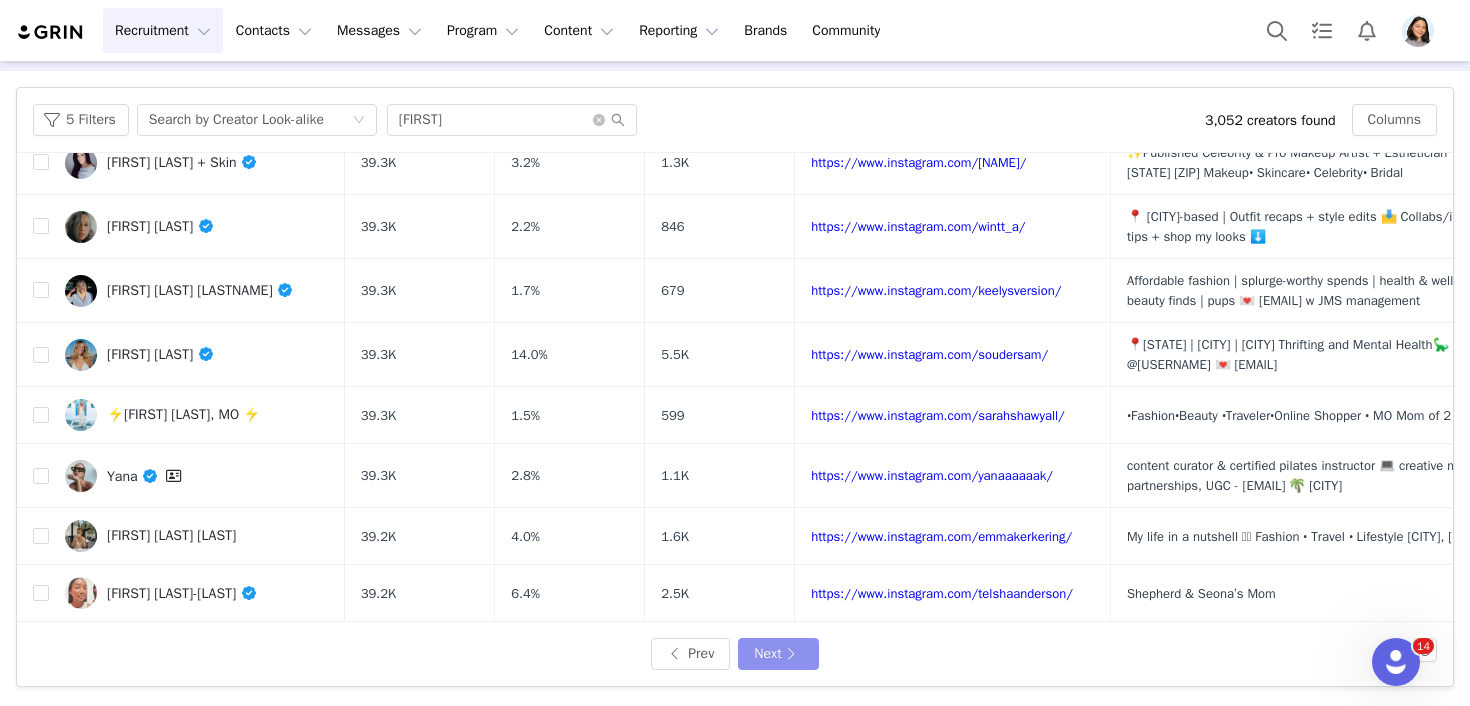 click on "Next" at bounding box center [778, 654] 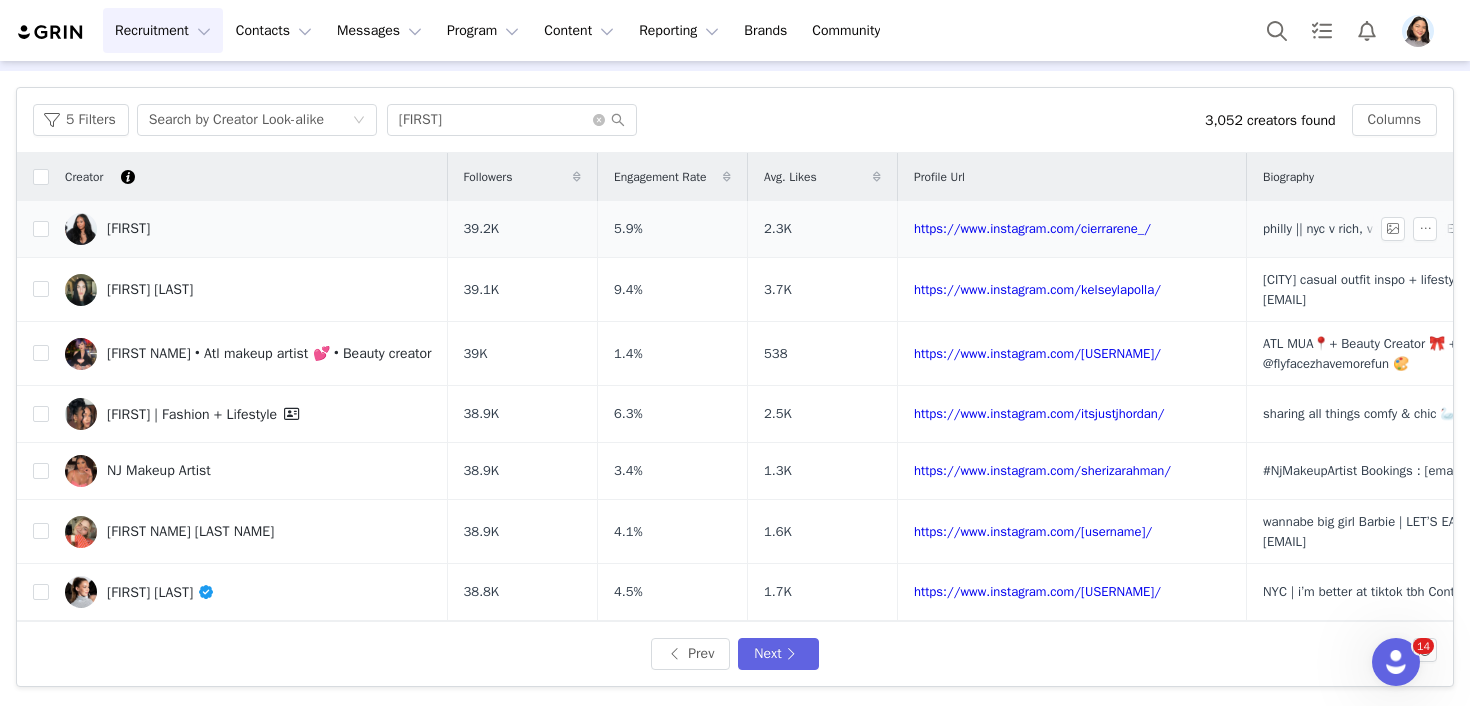click on "[FIRST]" at bounding box center [248, 229] 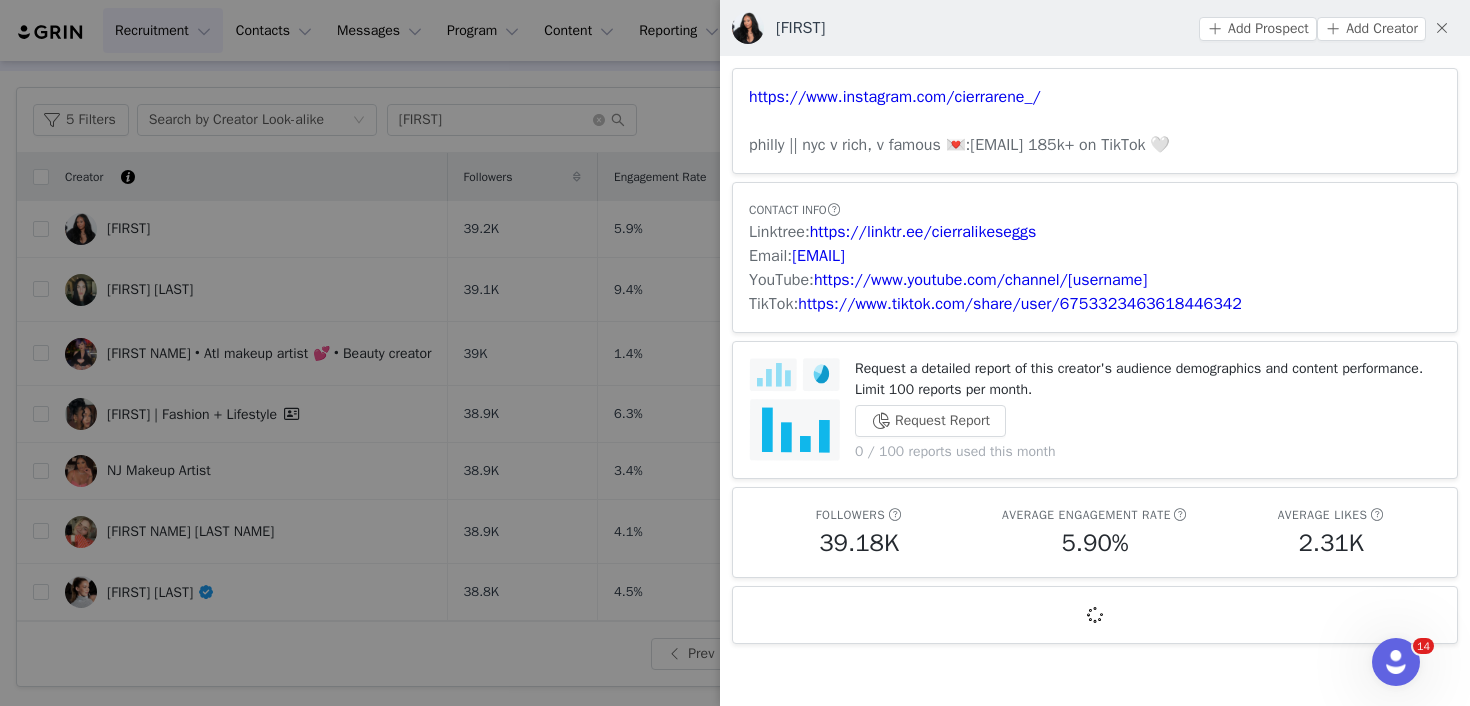 click at bounding box center [735, 353] 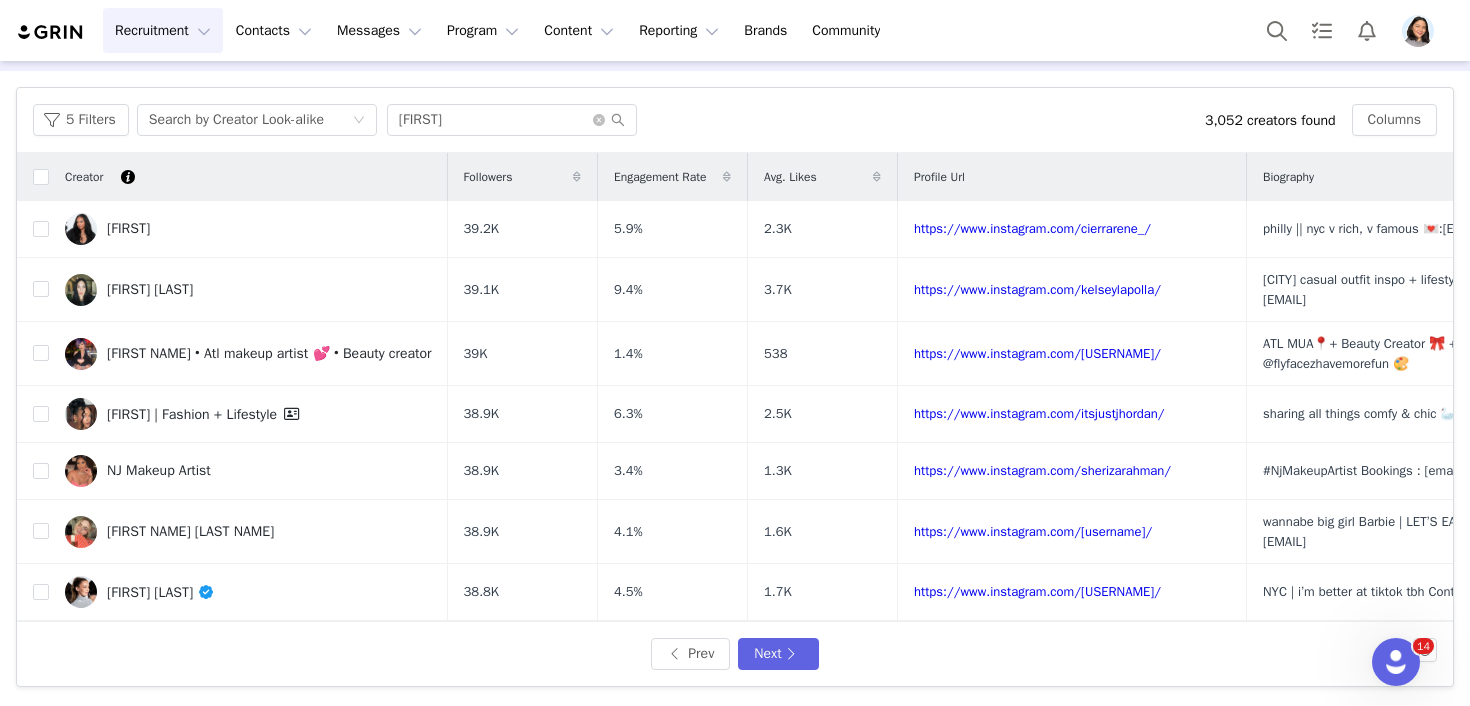 click on "Recruitment Recruitment Creator Search Curated Lists Landing Pages Web Extension AI Creator Search Beta Contacts Contacts Creators Prospects Applicants Messages Messages Dashboard Inbox Templates Sequences Program Program Activations Partnerships Payments Affiliates Content Content Creator Content Media Library Social Listening Reporting Reporting Dashboard Report Builder Brands Brands Community Community Creator Search     Learn more Instagram  Filters  Creator Audience Performance  Current Creators   Hide creators in my CRM   Bio Phrase   Follower Count  Min 10k Max 50k  Engagement Rate  ≥ 1%  Average Engagements  Min Max  Gender  Select  Age  Age  Language  Language  Locations  Locations [STATE]    Account Type  Account Type    Most Recent Post  Select 1 Month     Only show creators with an email address   Mentions  Mentions    Hashtags  Enter hashtag    Brand affinities  Select   Apply Filters Clear All 5 Filters  Search by Creator Look-alike  madisieli      3,052 creators found" at bounding box center [735, 353] 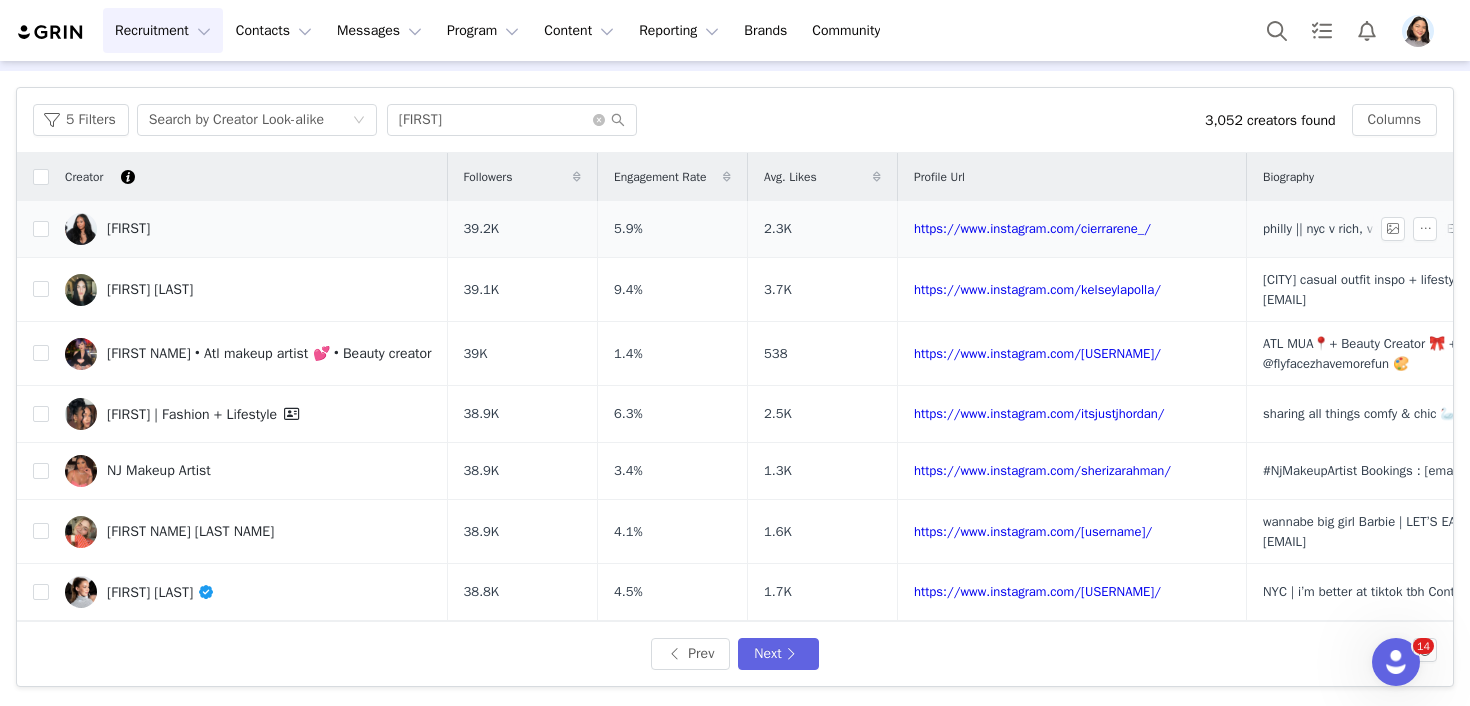 click on "[FIRST]" at bounding box center (248, 229) 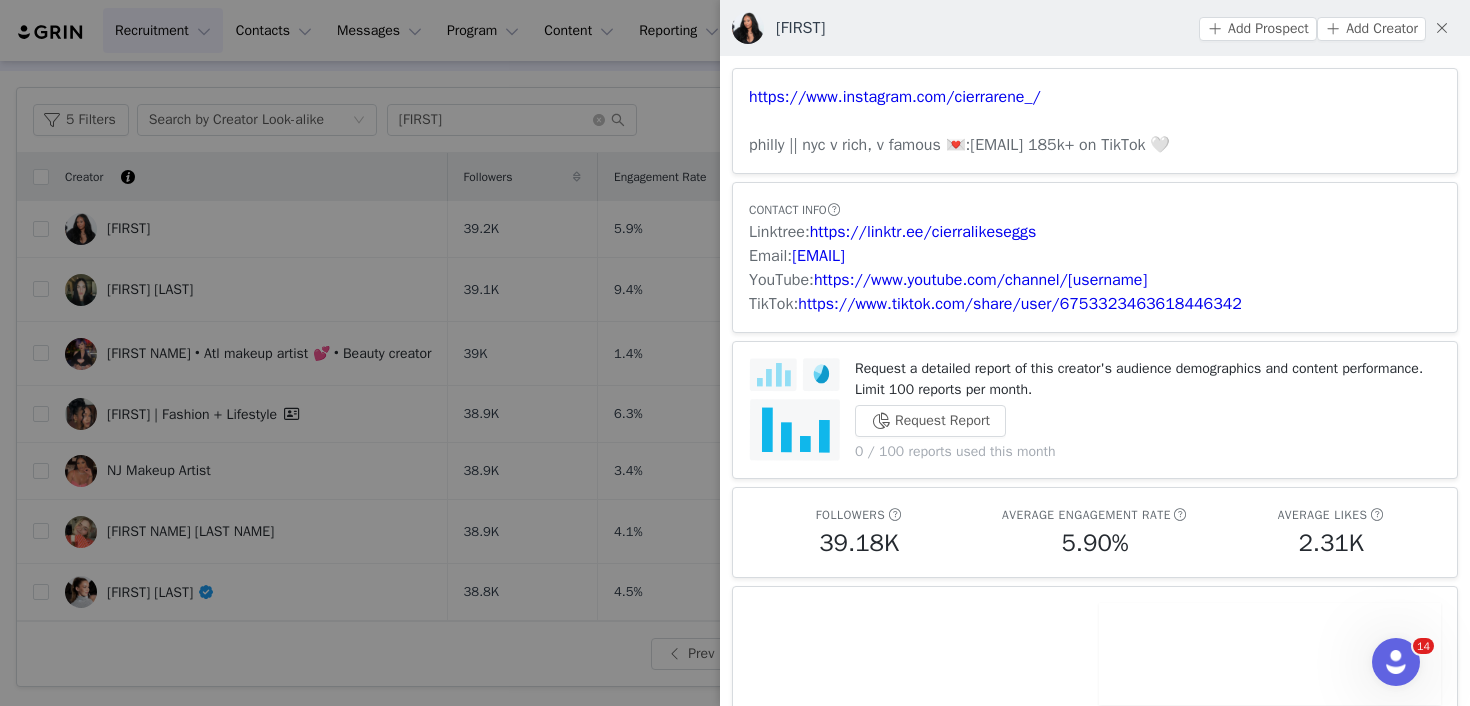 click at bounding box center (735, 353) 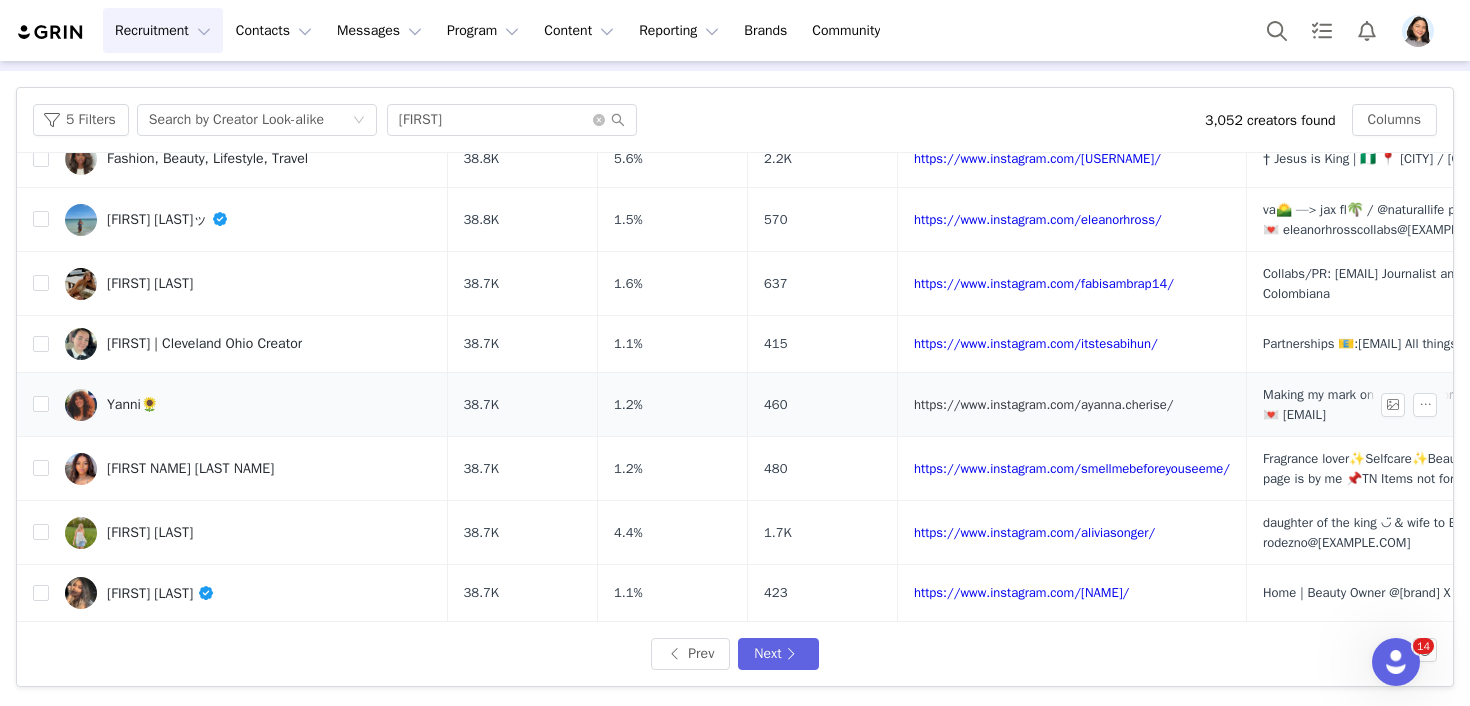 scroll, scrollTop: 844, scrollLeft: 0, axis: vertical 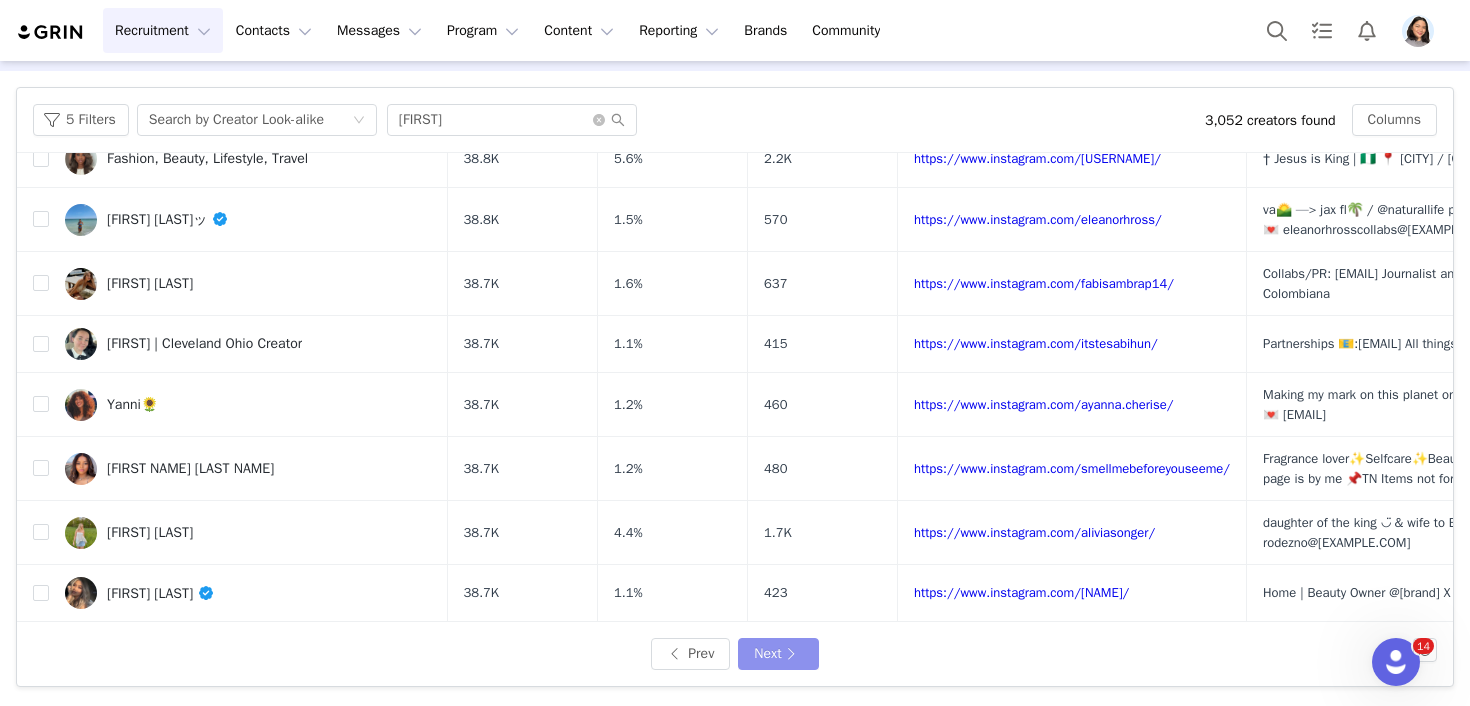 click on "Next" at bounding box center [778, 654] 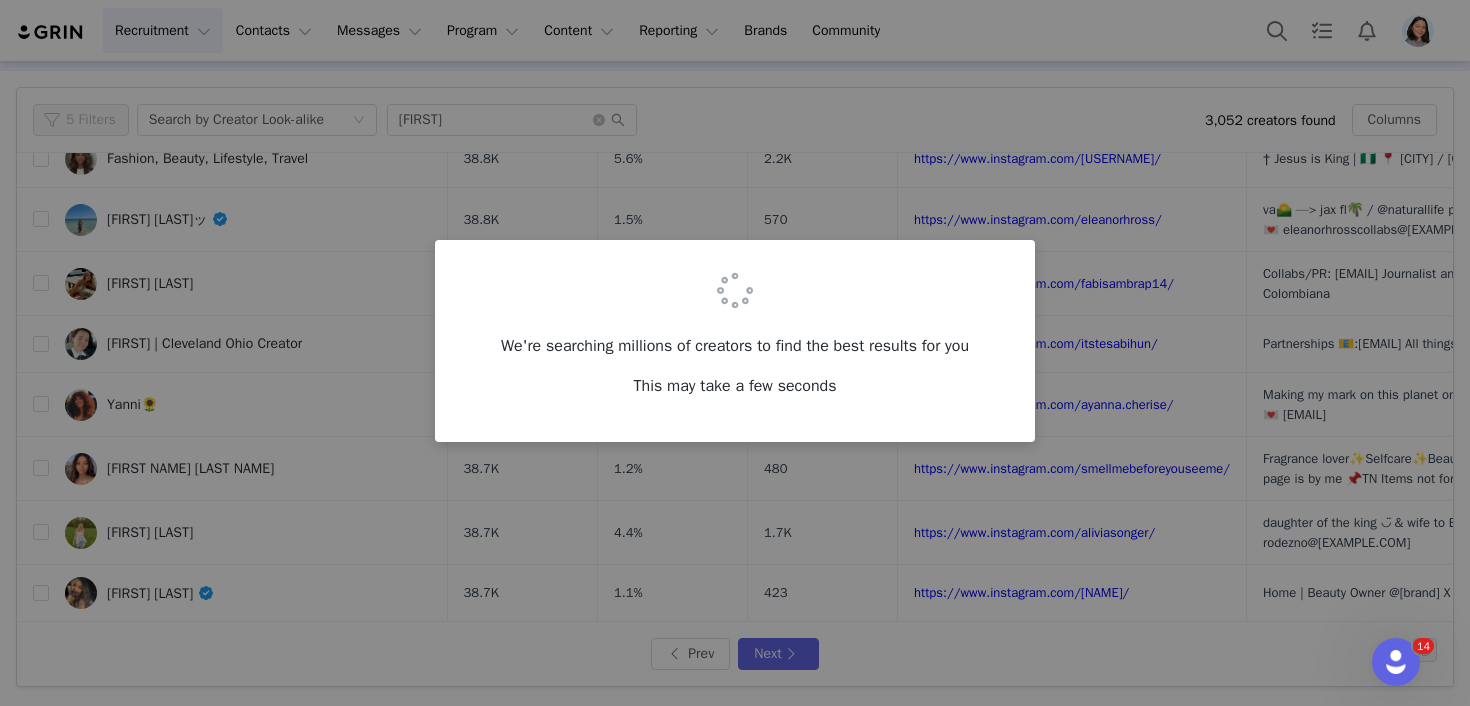 scroll, scrollTop: 0, scrollLeft: 0, axis: both 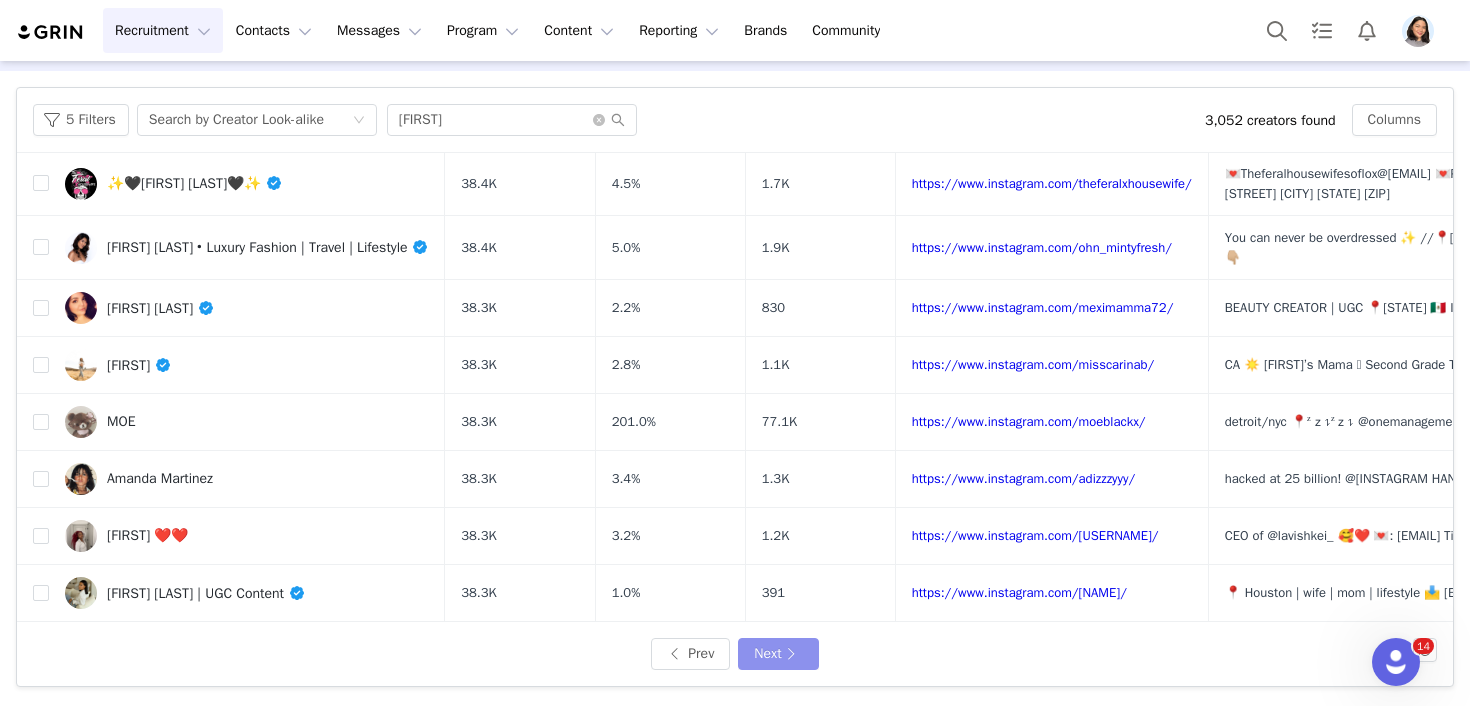 click on "Next" at bounding box center (778, 654) 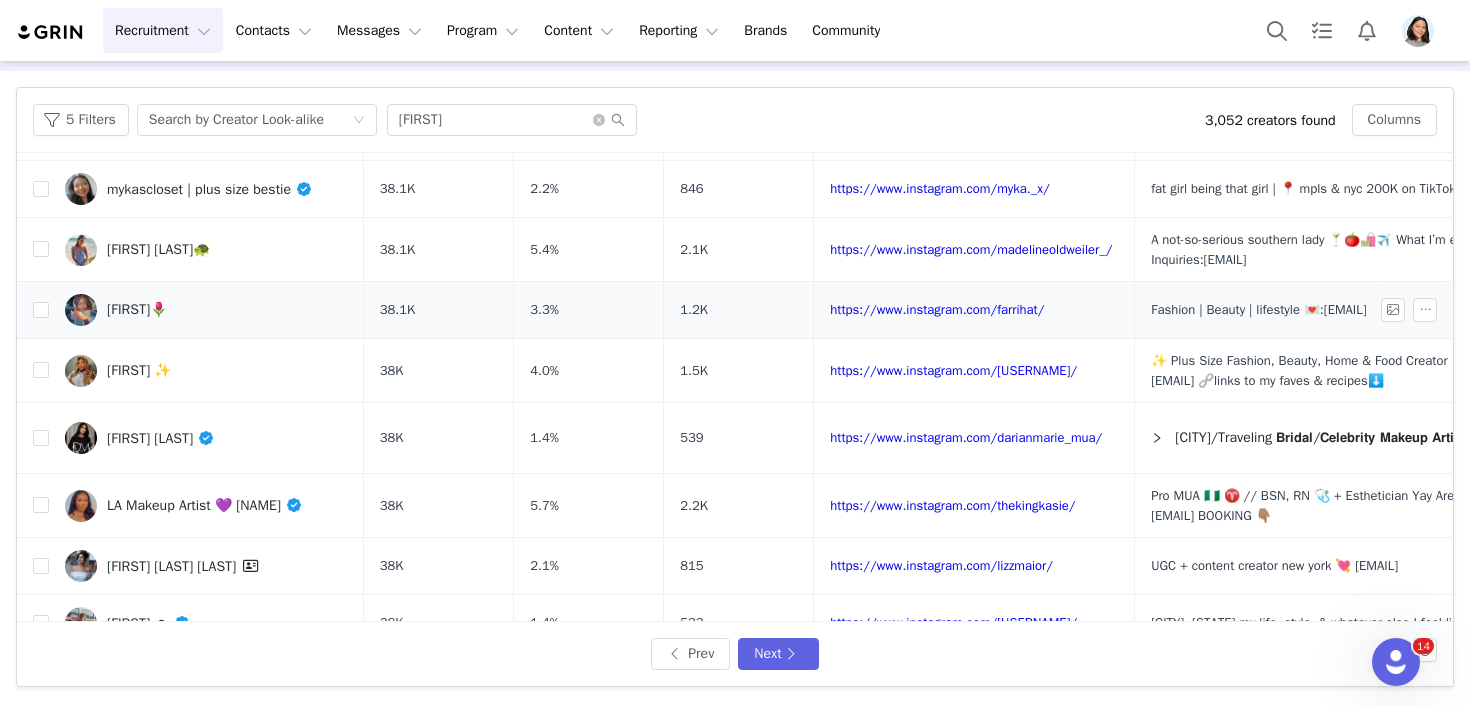 scroll, scrollTop: 567, scrollLeft: 0, axis: vertical 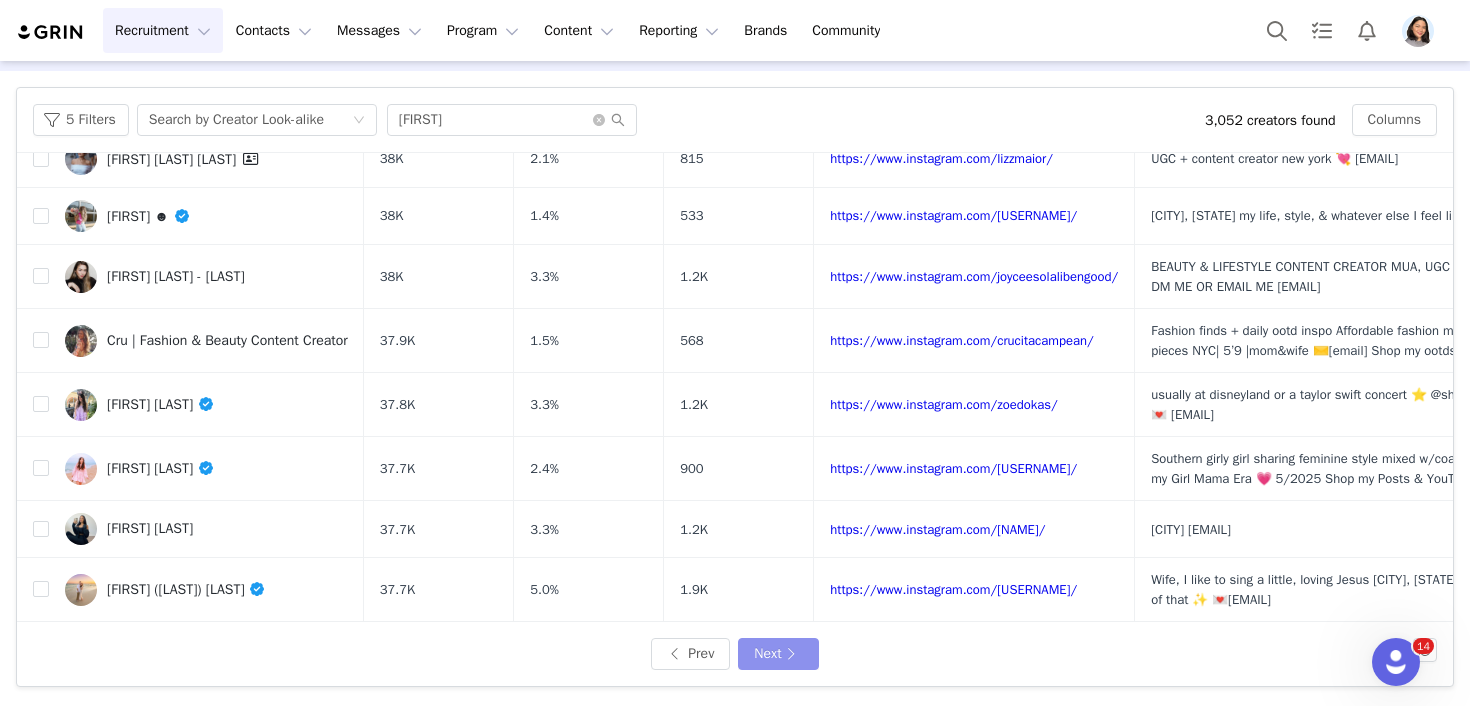 click on "Next" at bounding box center [778, 654] 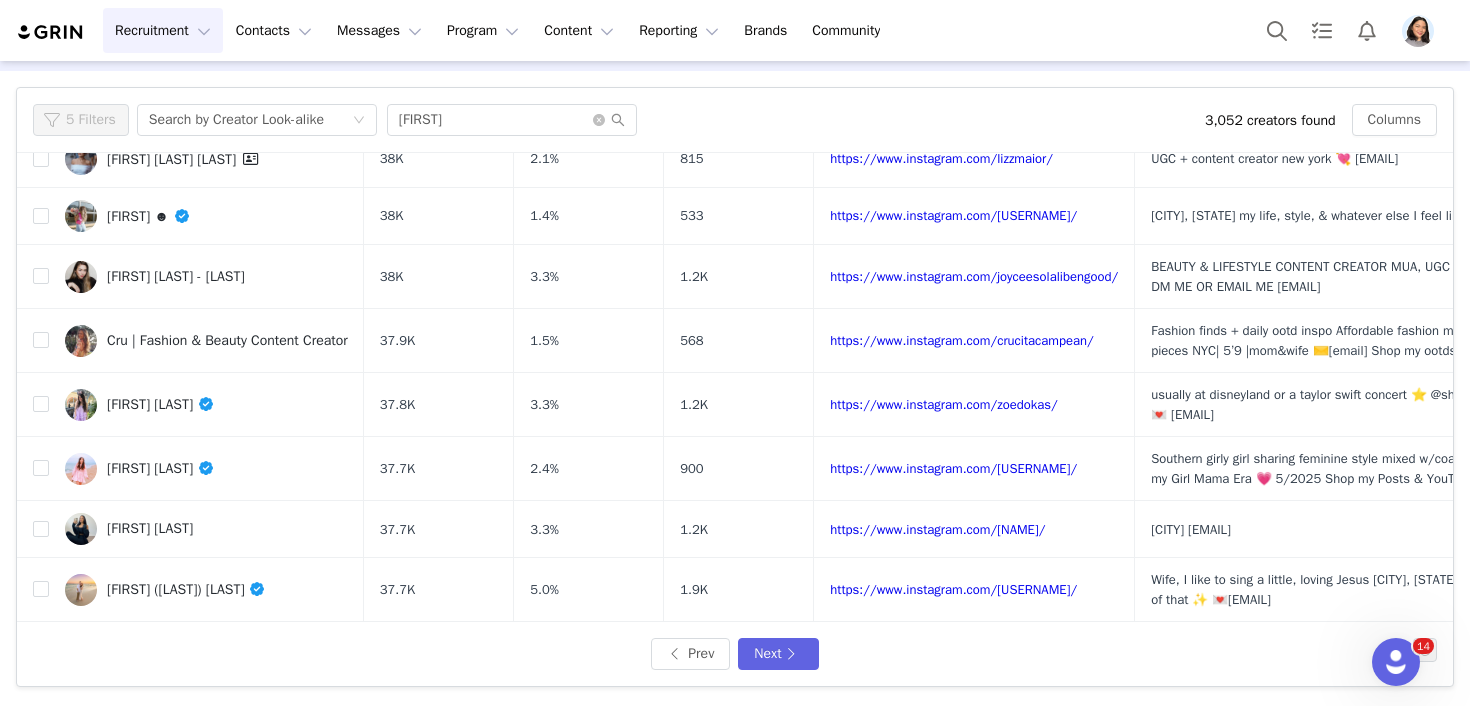scroll, scrollTop: 0, scrollLeft: 0, axis: both 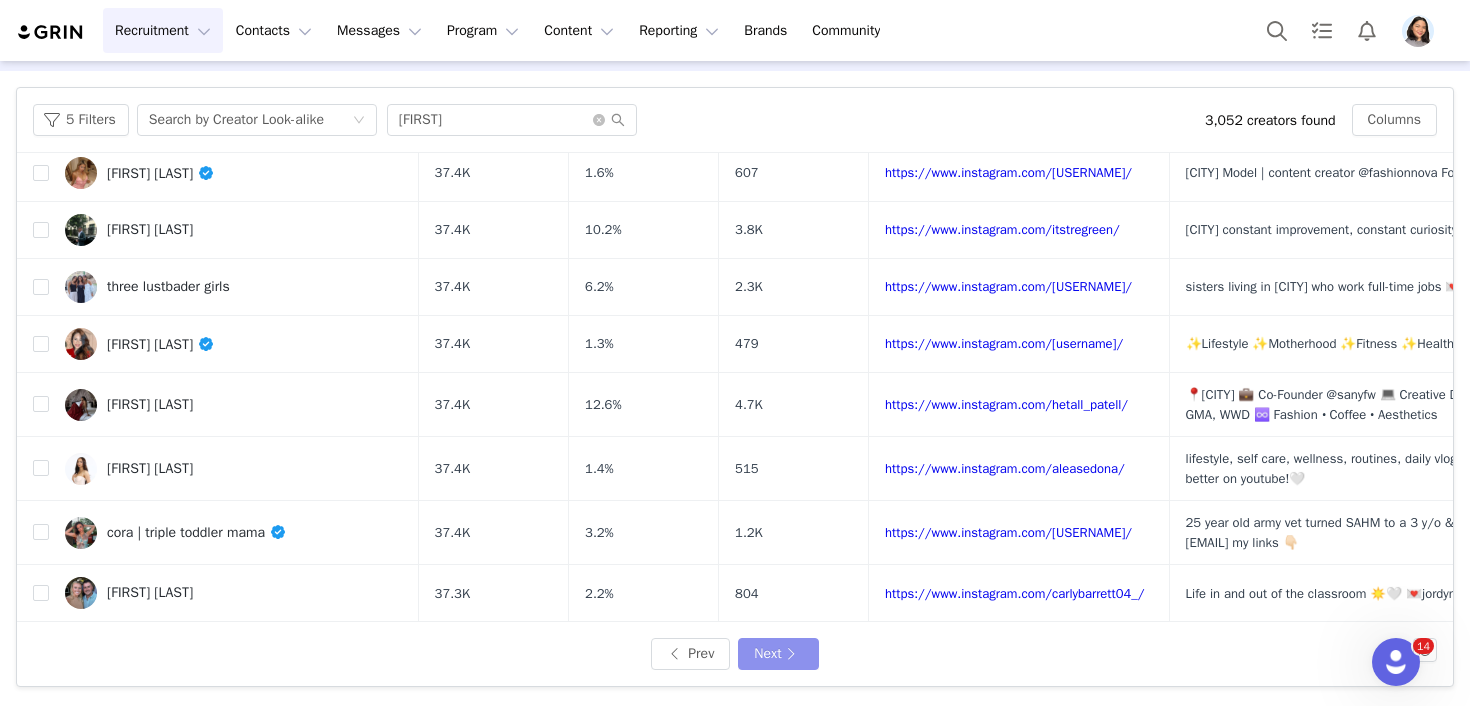 click on "Next" at bounding box center [778, 654] 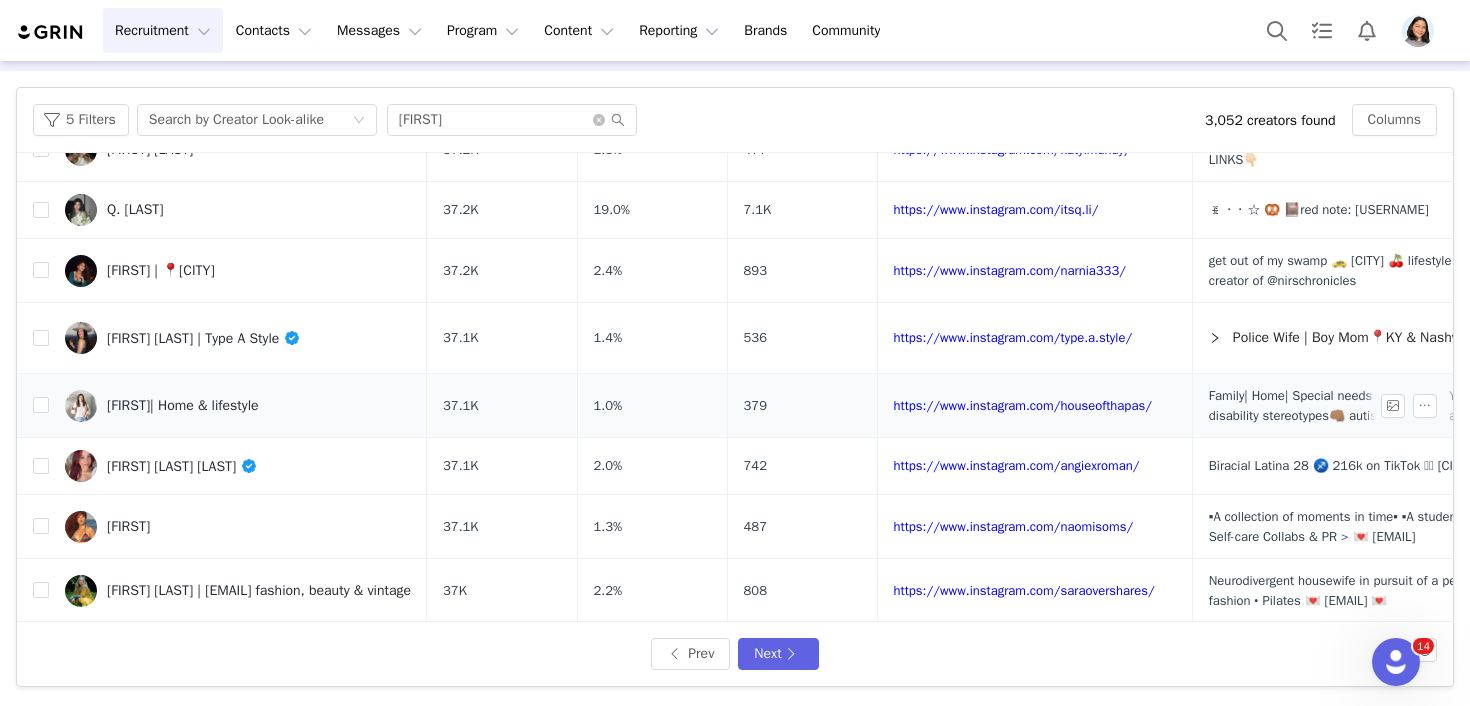 scroll, scrollTop: 314, scrollLeft: 0, axis: vertical 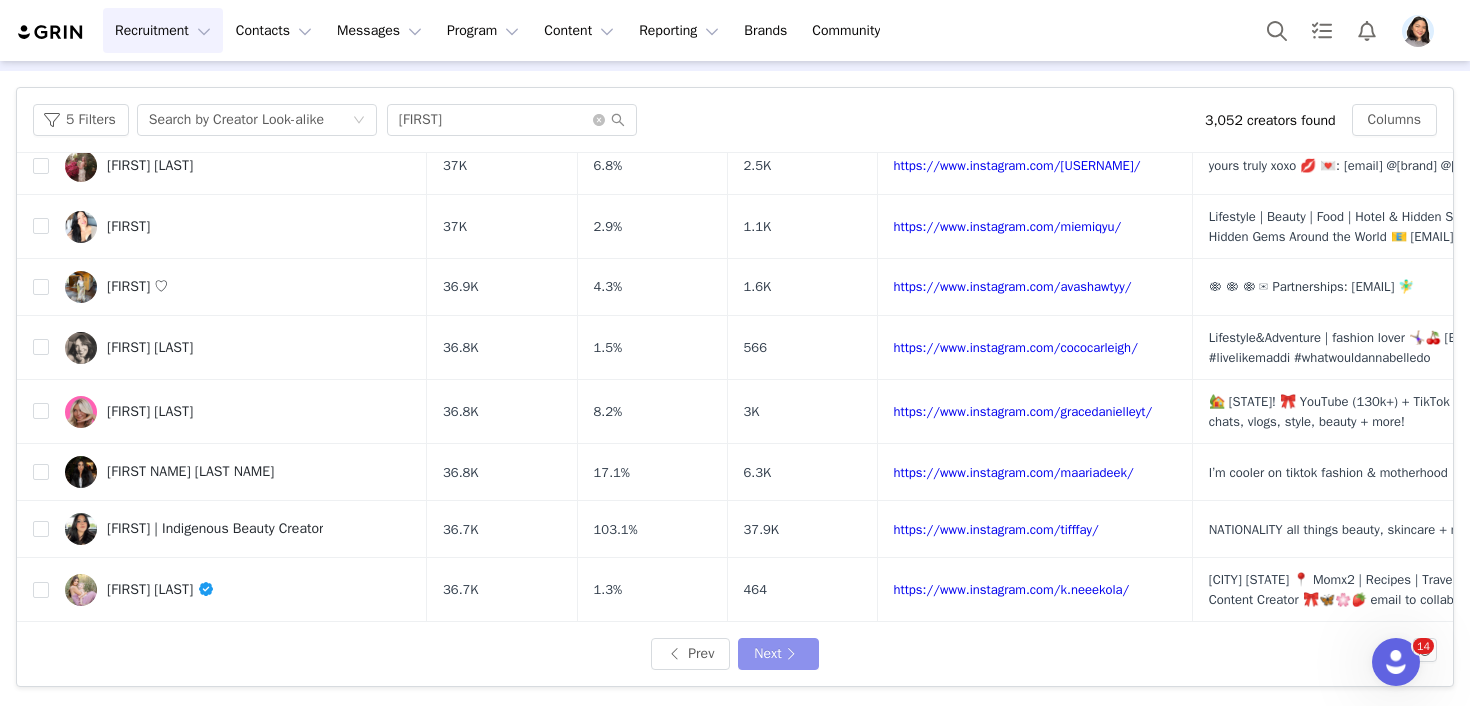 click on "Next" at bounding box center [778, 654] 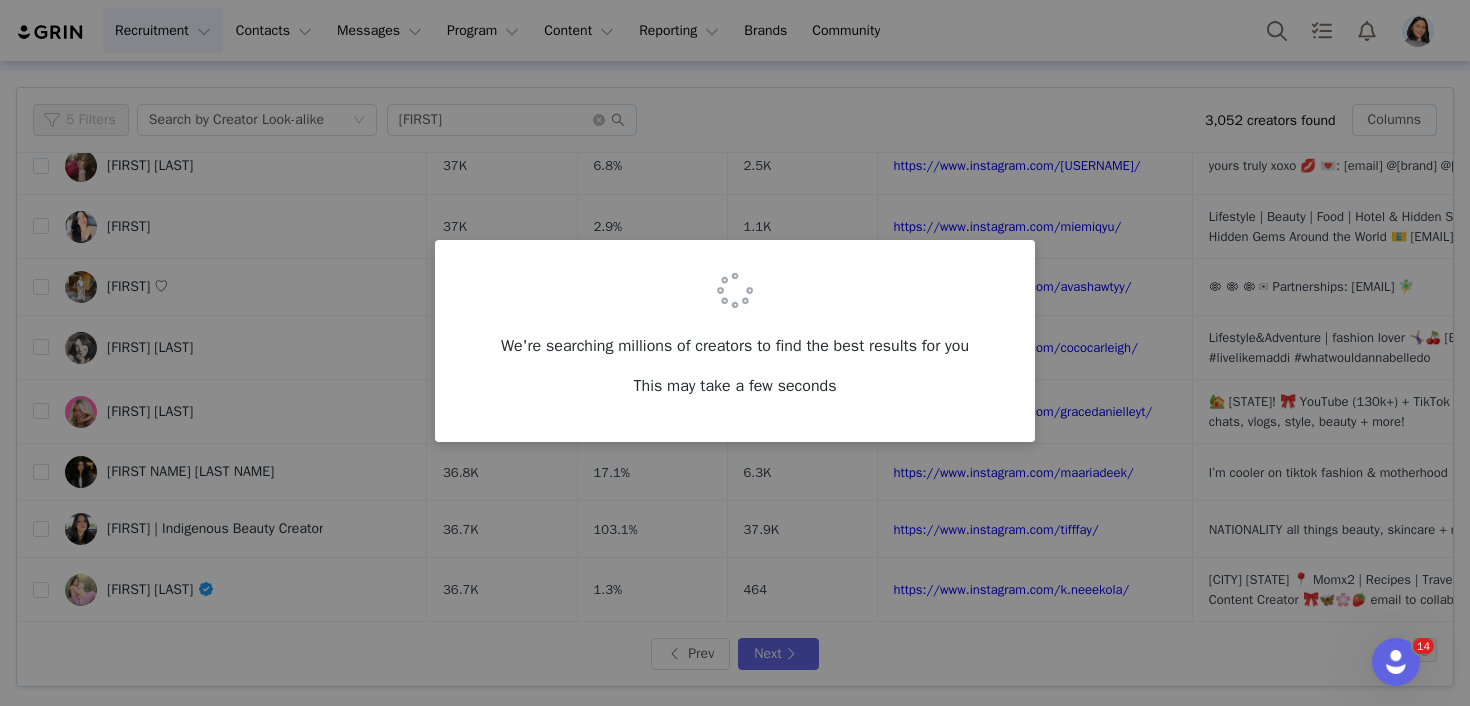 scroll, scrollTop: 0, scrollLeft: 0, axis: both 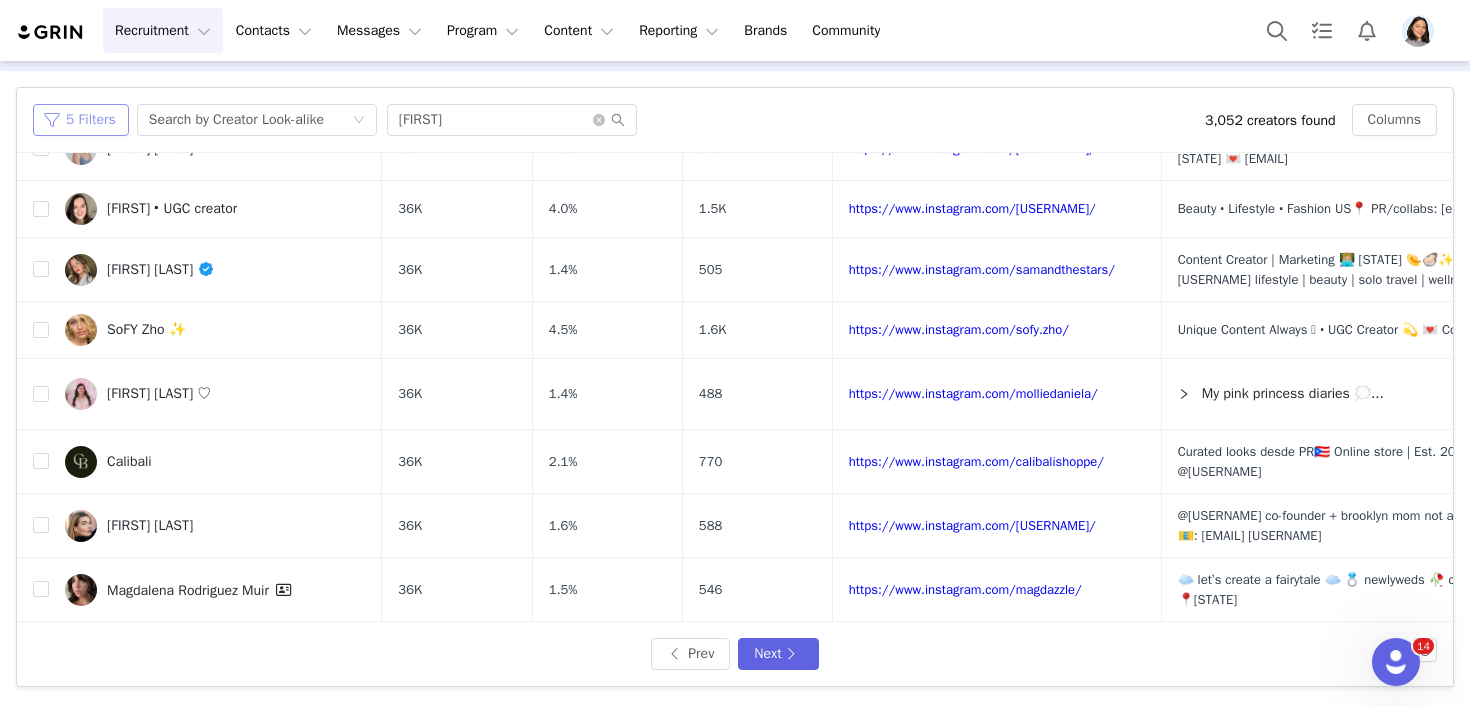 click on "5 Filters" at bounding box center [81, 120] 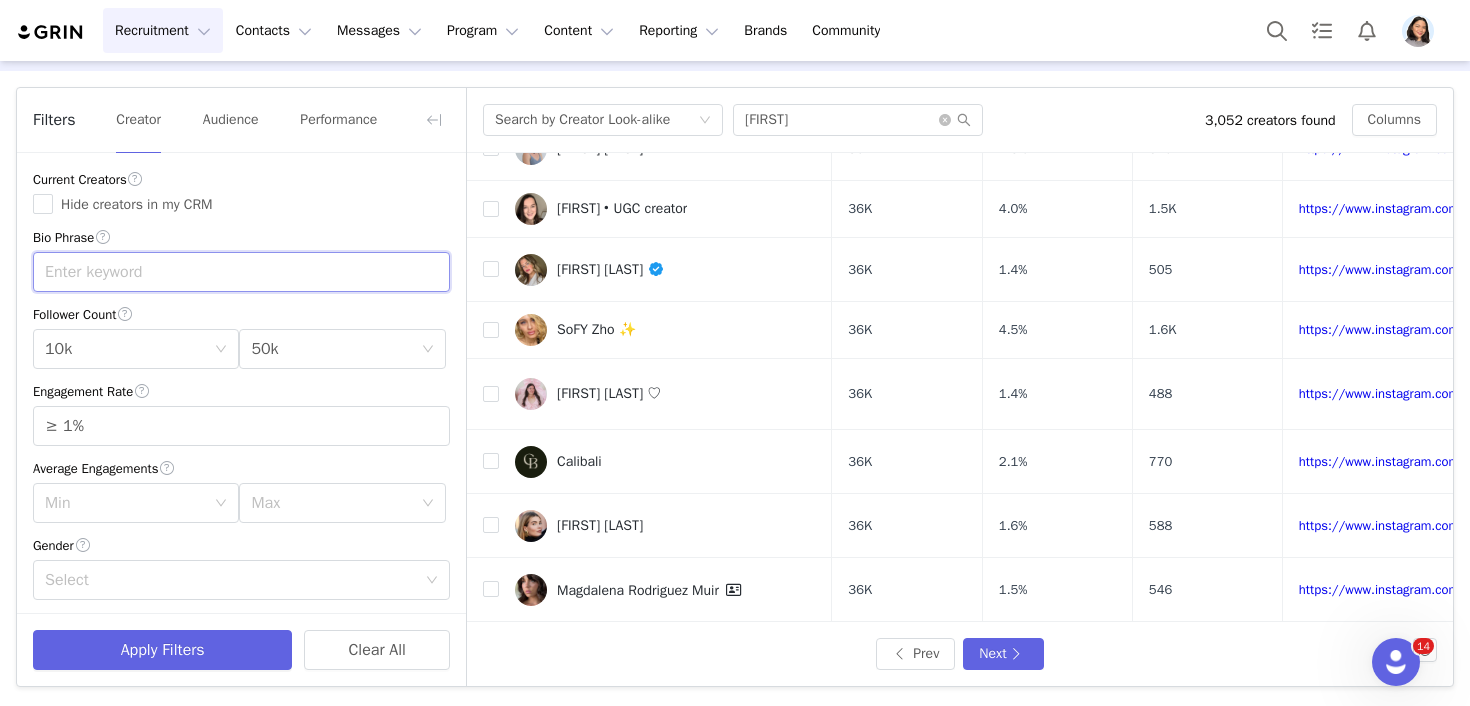 click at bounding box center [241, 272] 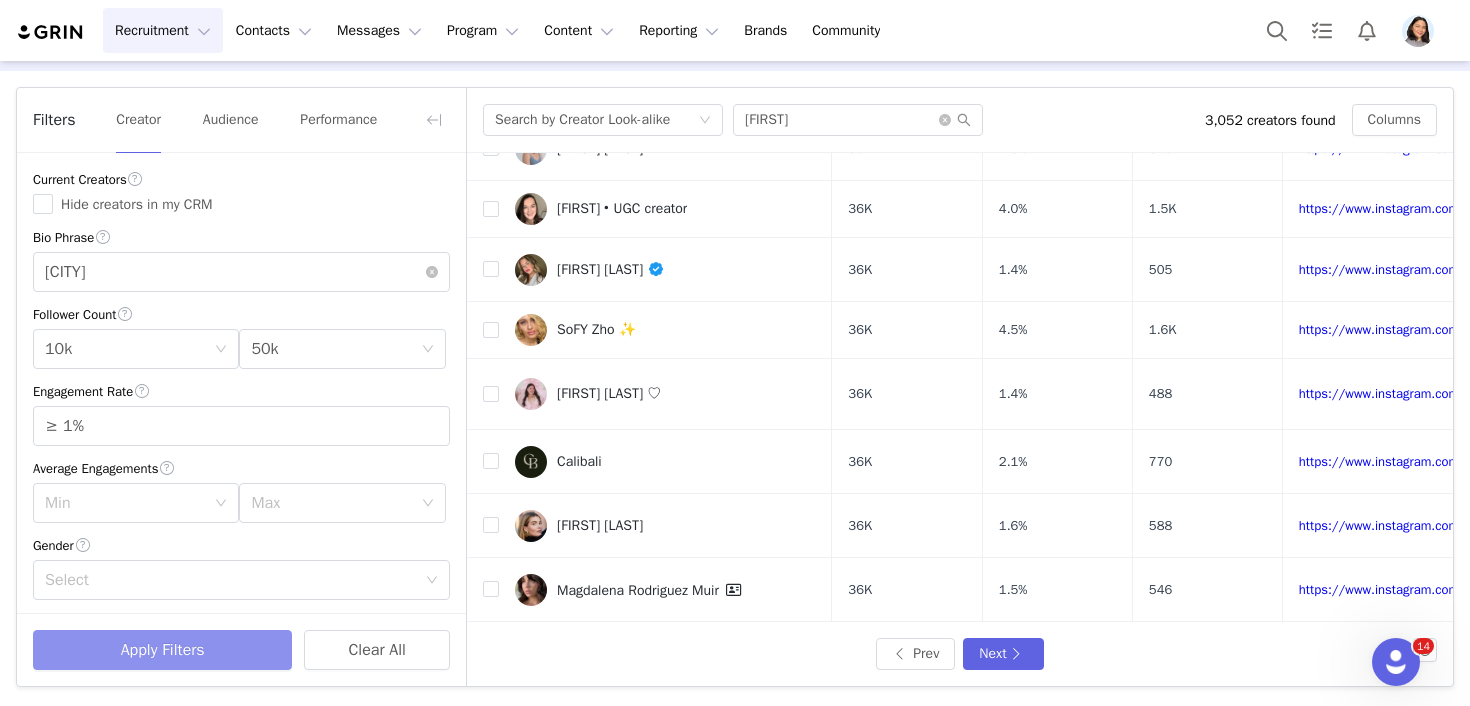 click on "Apply Filters" at bounding box center [162, 650] 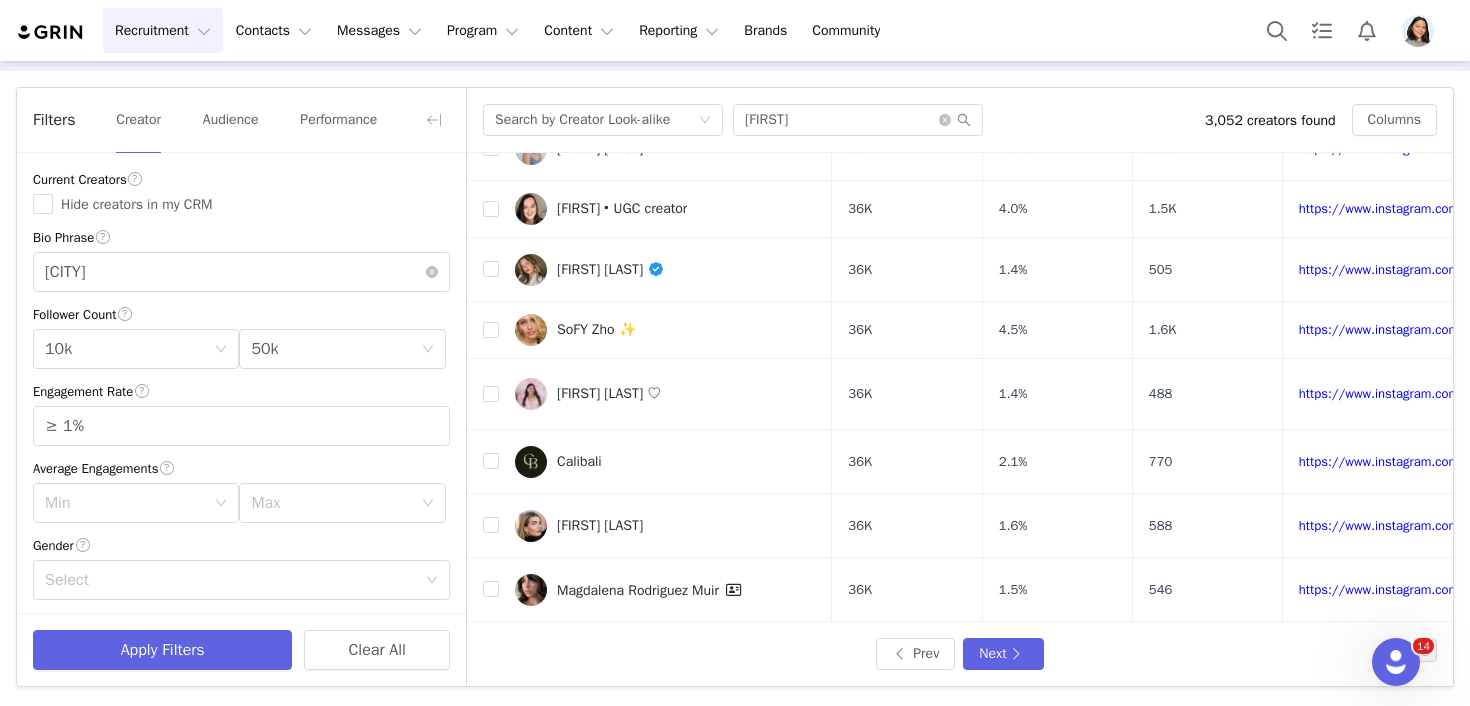 scroll, scrollTop: 0, scrollLeft: 0, axis: both 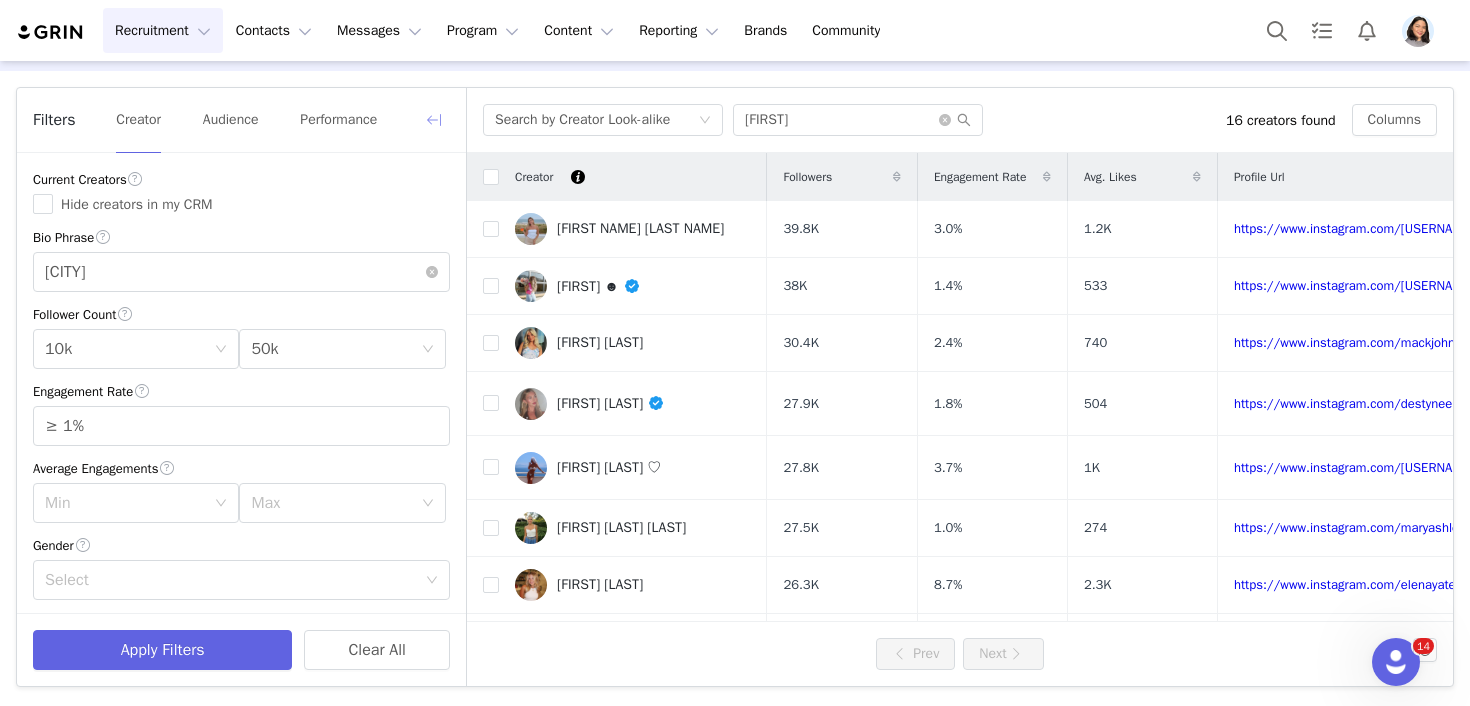 click at bounding box center [434, 120] 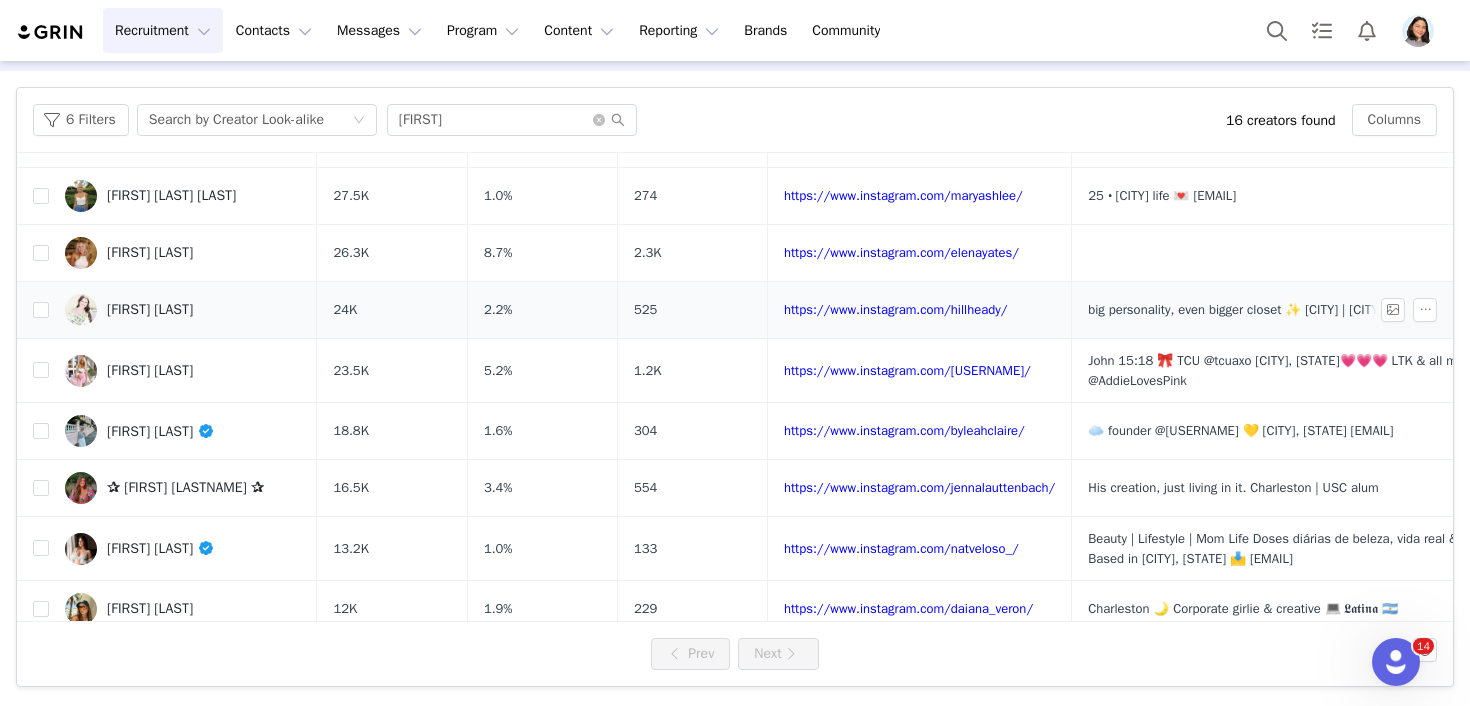 scroll, scrollTop: 352, scrollLeft: 0, axis: vertical 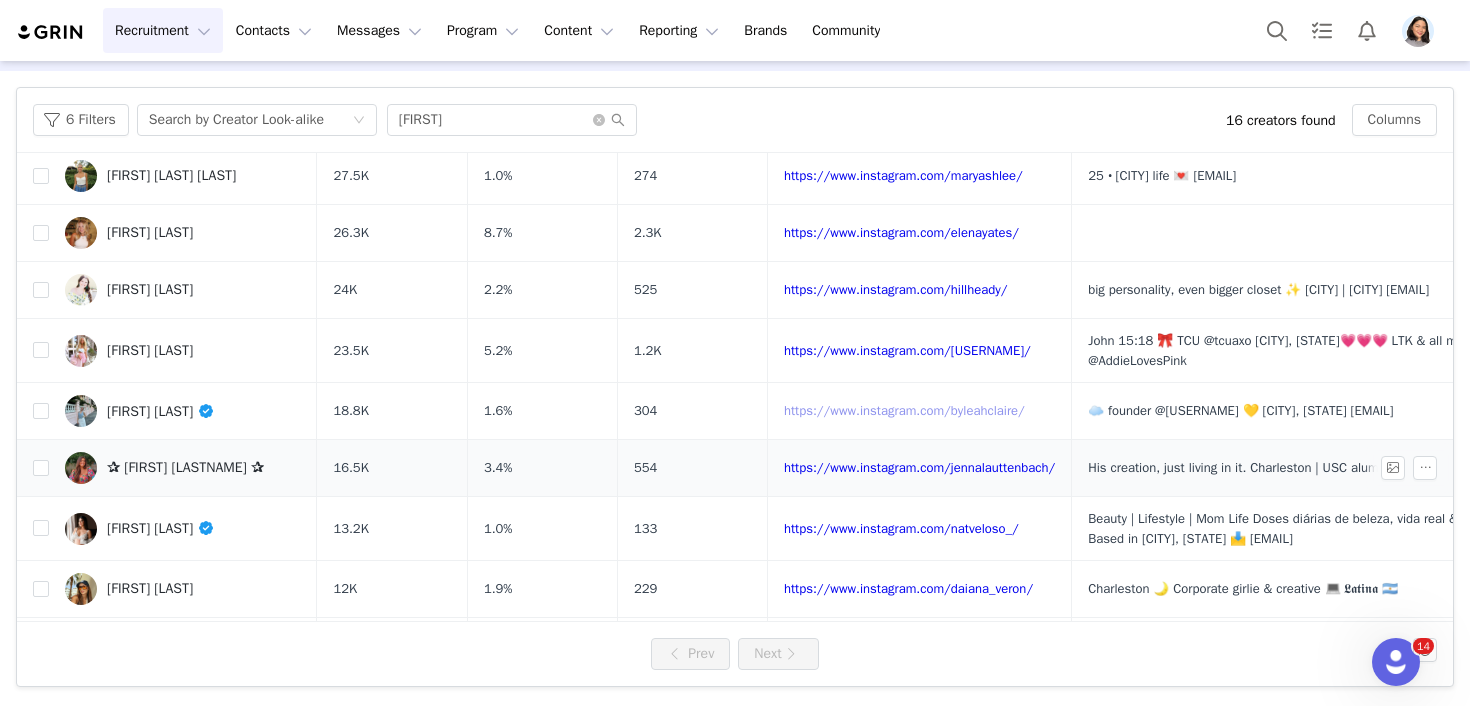 drag, startPoint x: 985, startPoint y: 426, endPoint x: 985, endPoint y: 452, distance: 26 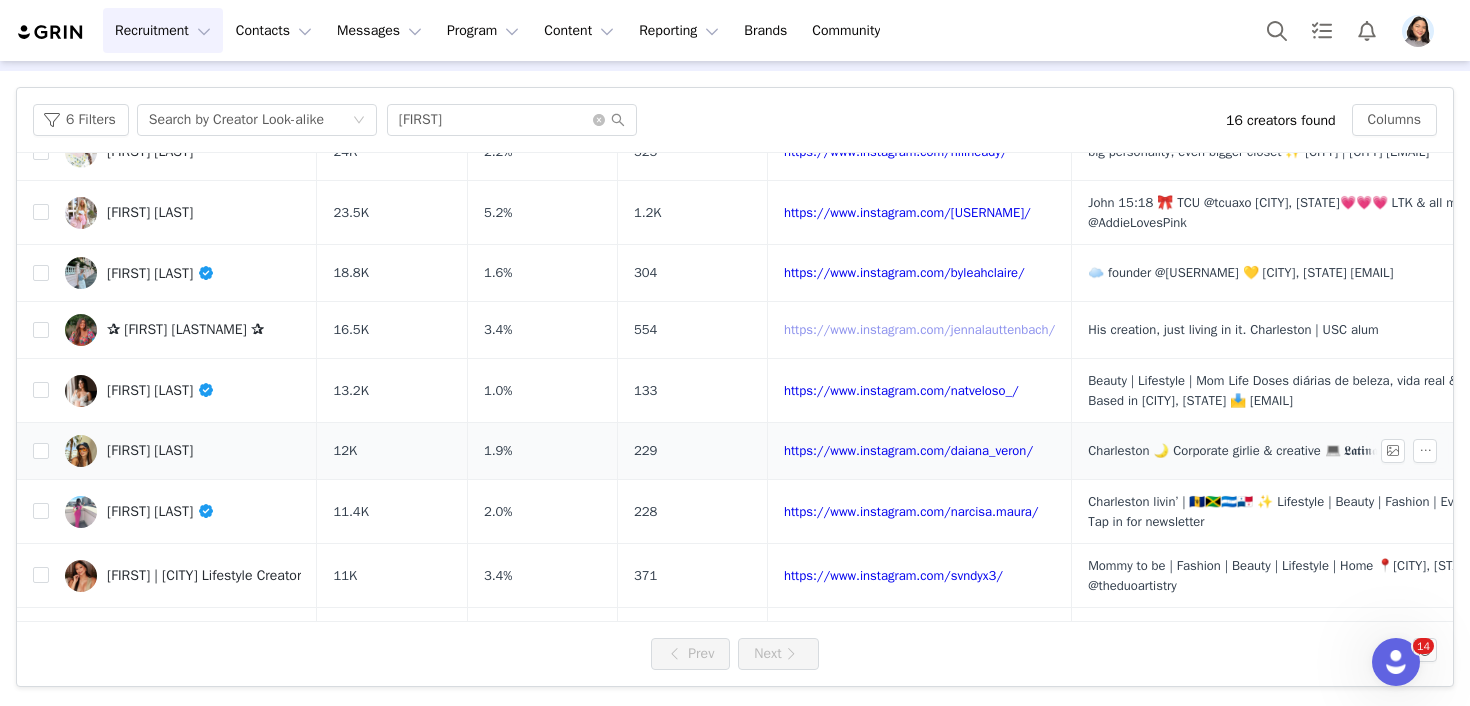 scroll, scrollTop: 569, scrollLeft: 0, axis: vertical 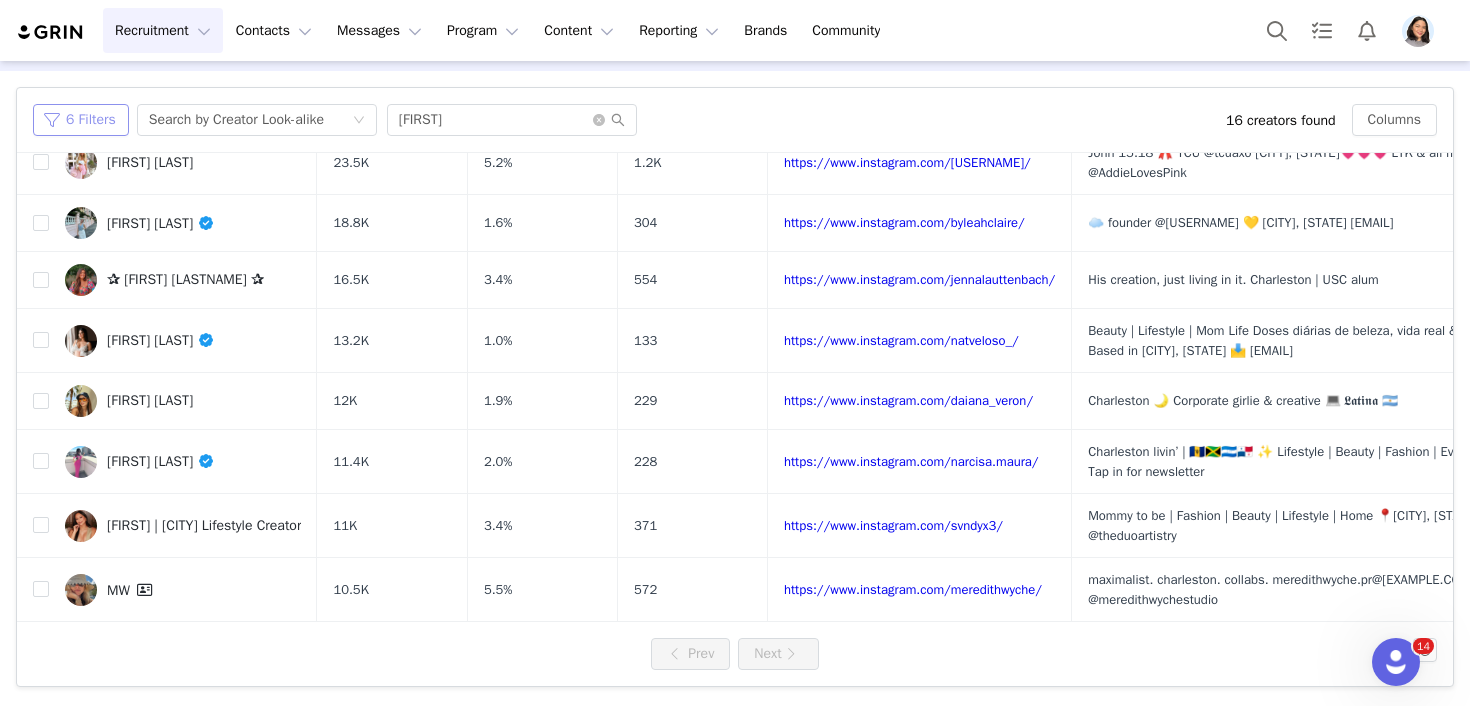 click on "6 Filters" at bounding box center [81, 120] 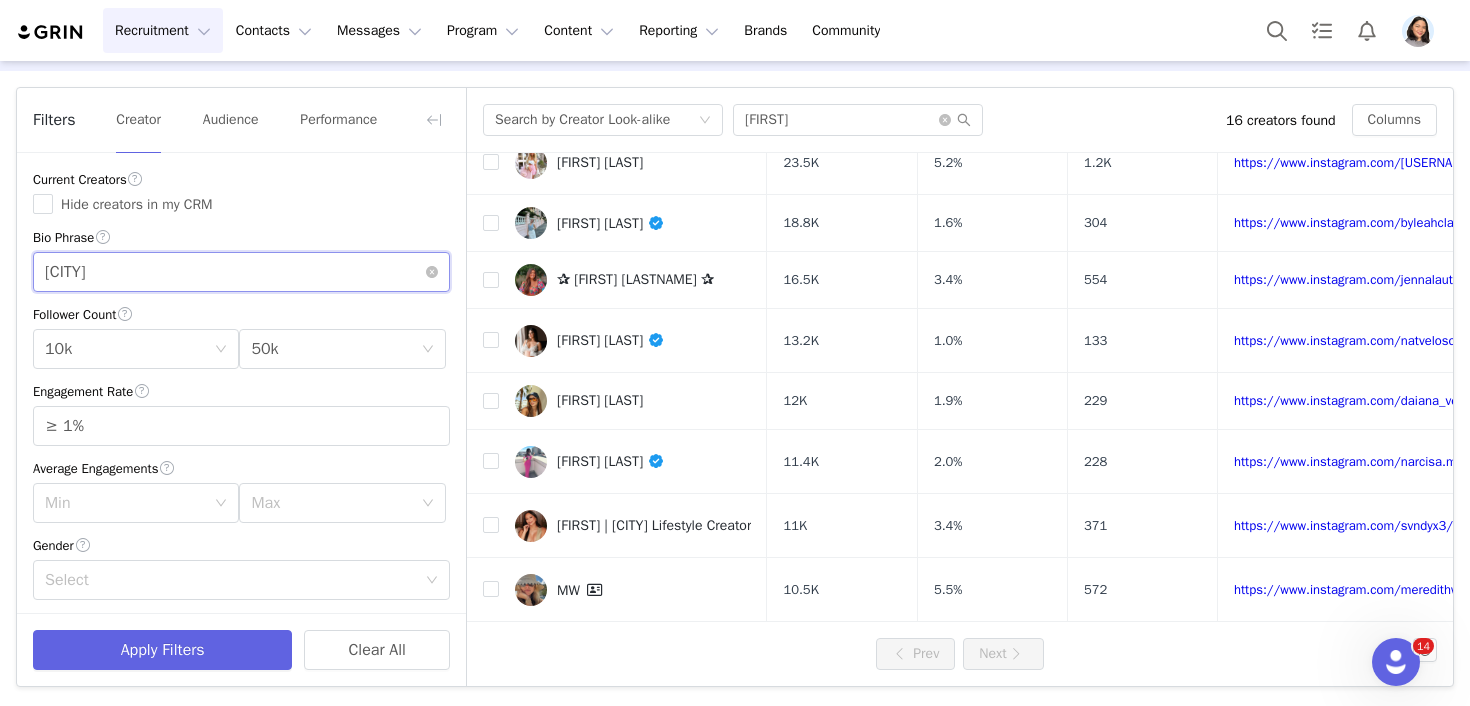 drag, startPoint x: 174, startPoint y: 275, endPoint x: -1, endPoint y: 216, distance: 184.6781 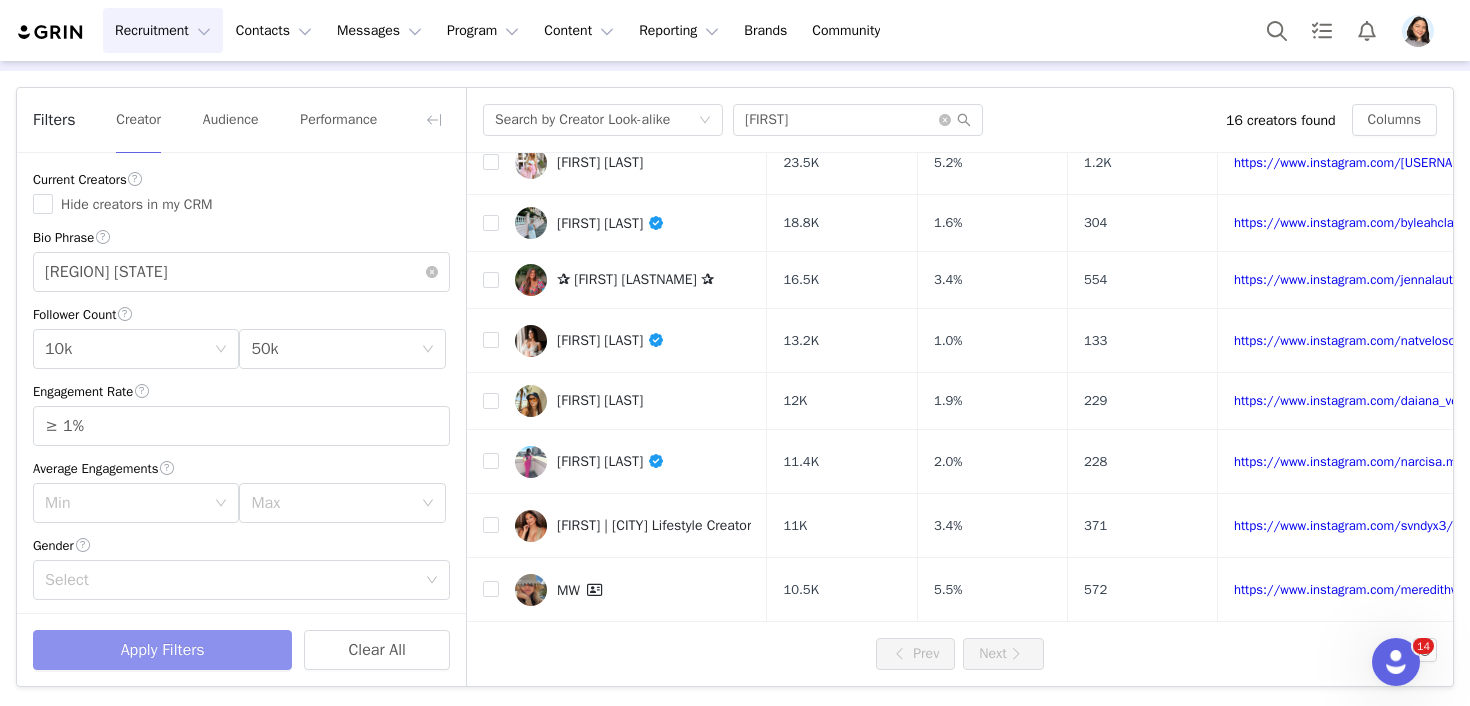 click on "Apply Filters" at bounding box center [162, 650] 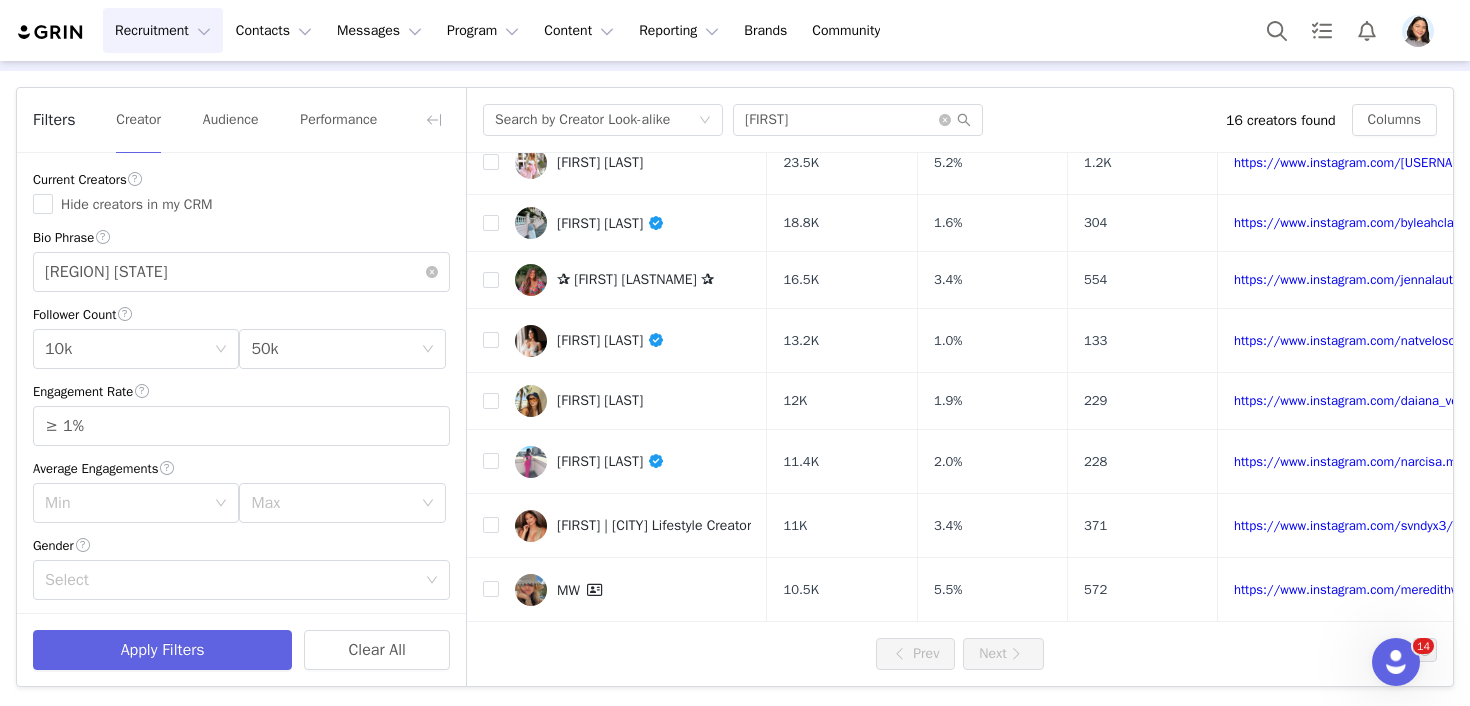 scroll, scrollTop: 0, scrollLeft: 0, axis: both 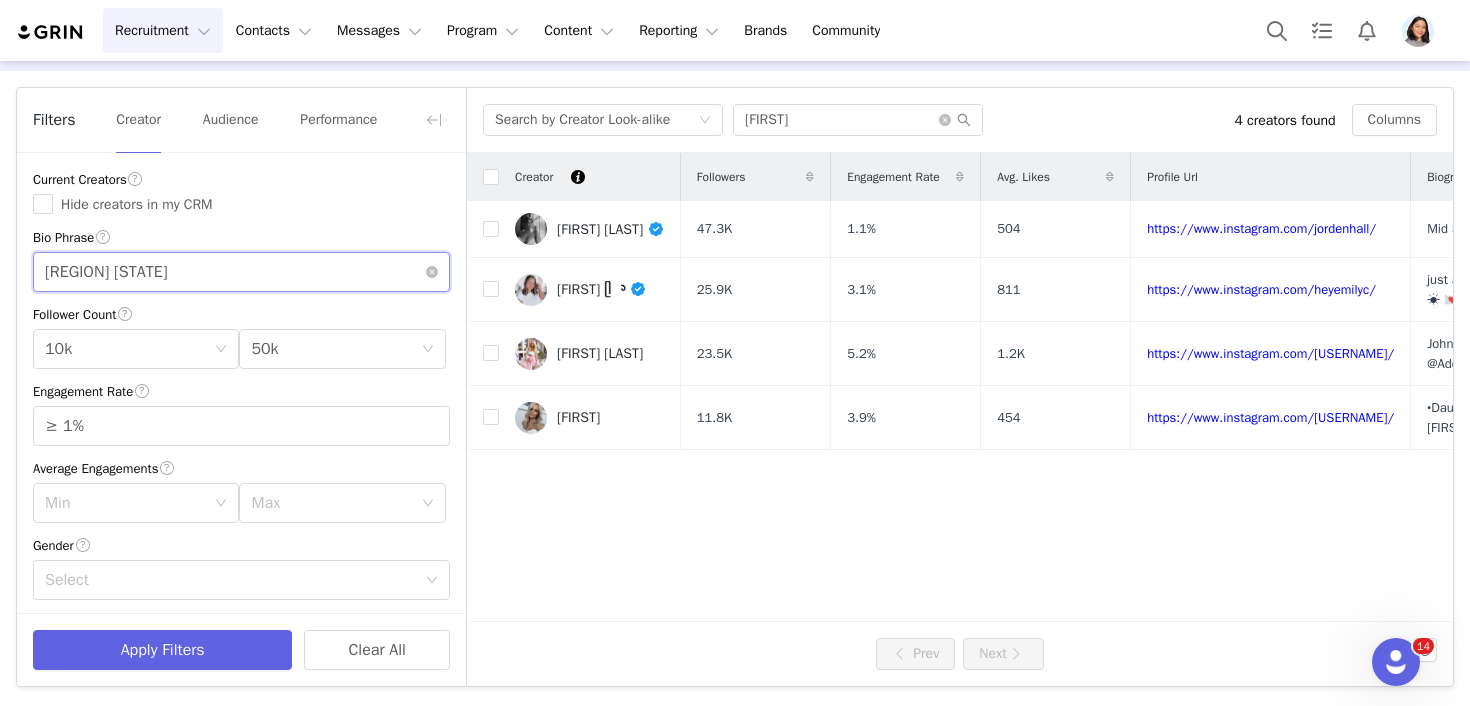 drag, startPoint x: 263, startPoint y: 268, endPoint x: -1, endPoint y: 233, distance: 266.30997 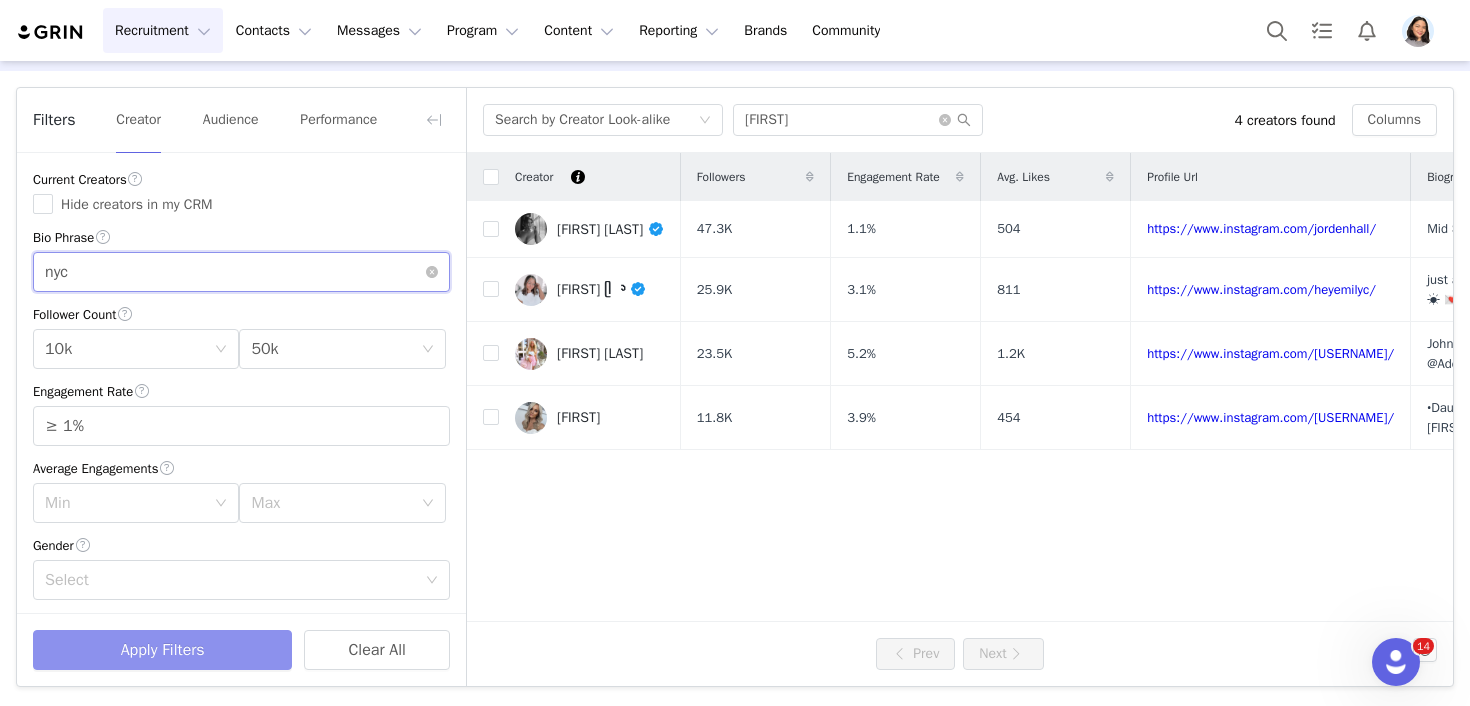 type on "nyc" 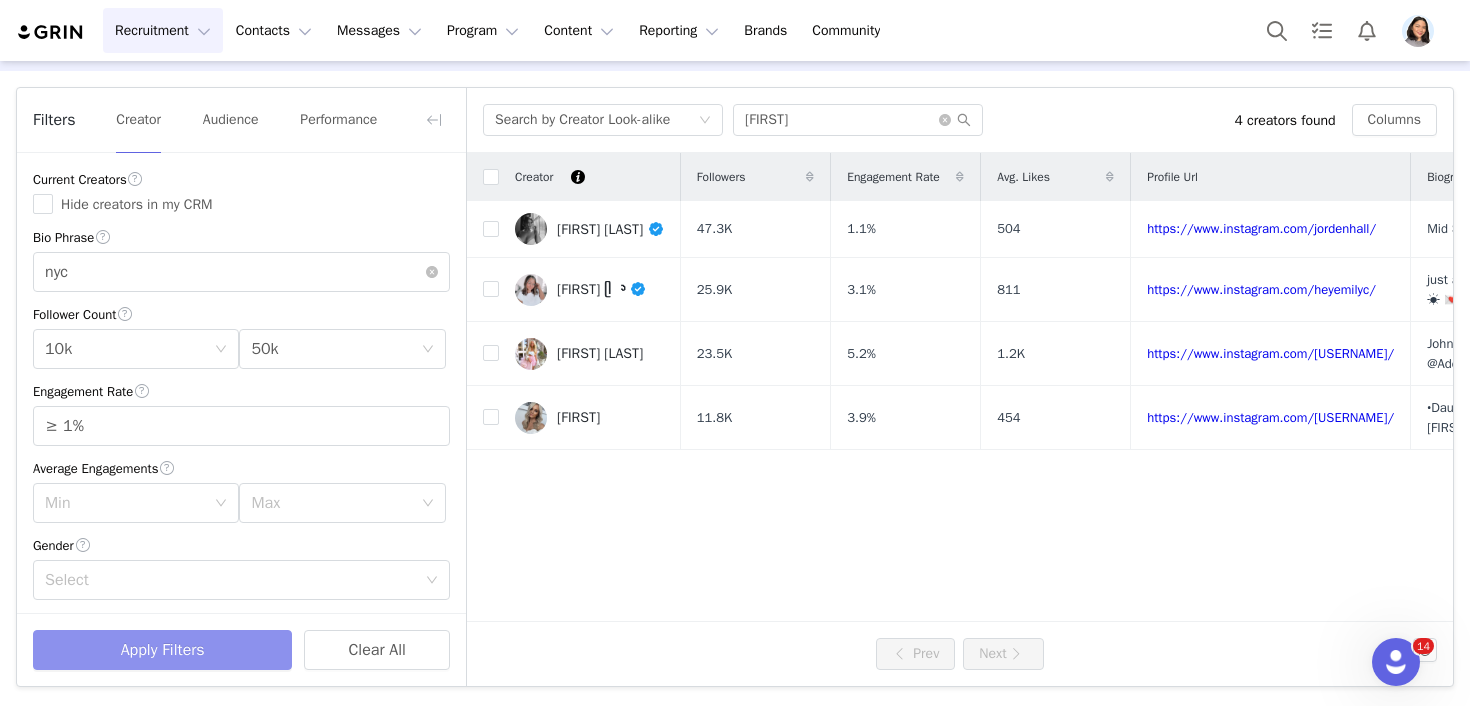 click on "Apply Filters" at bounding box center (162, 650) 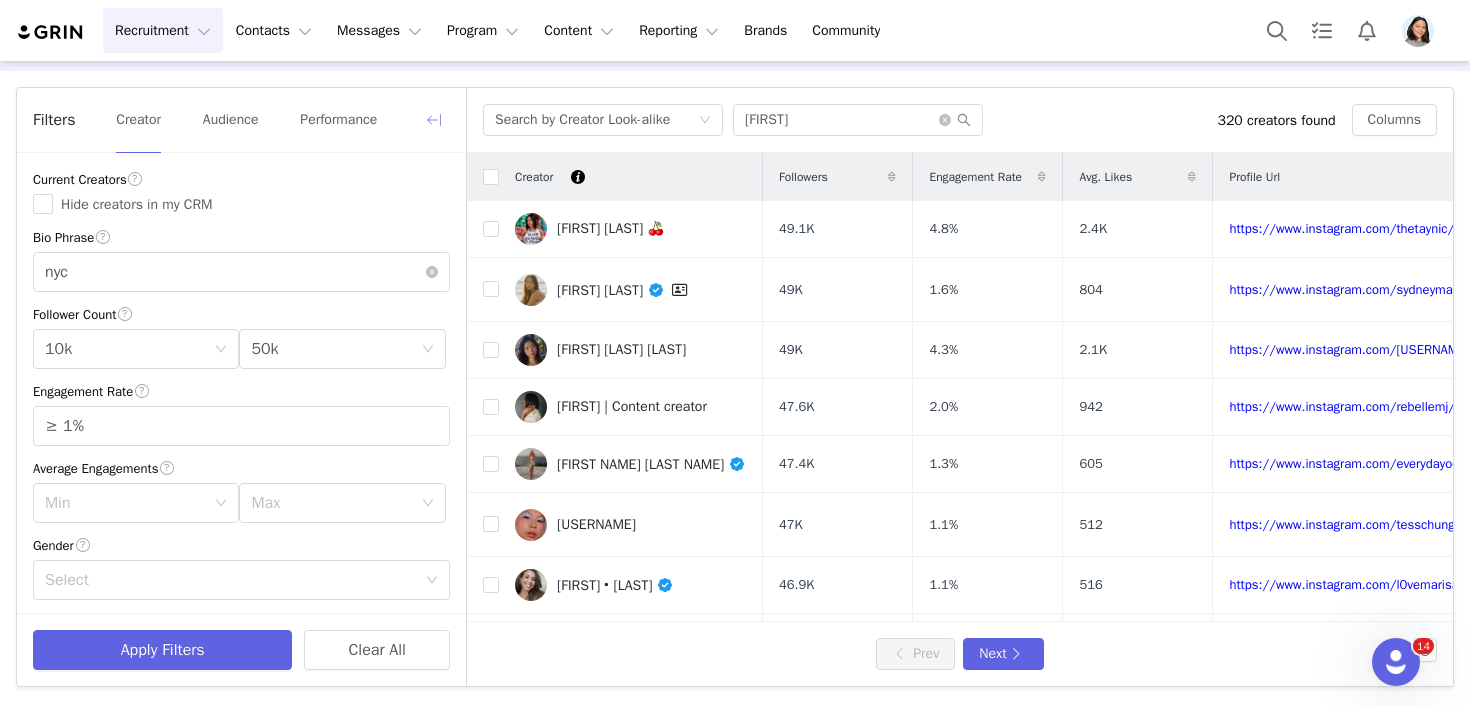 click at bounding box center (434, 120) 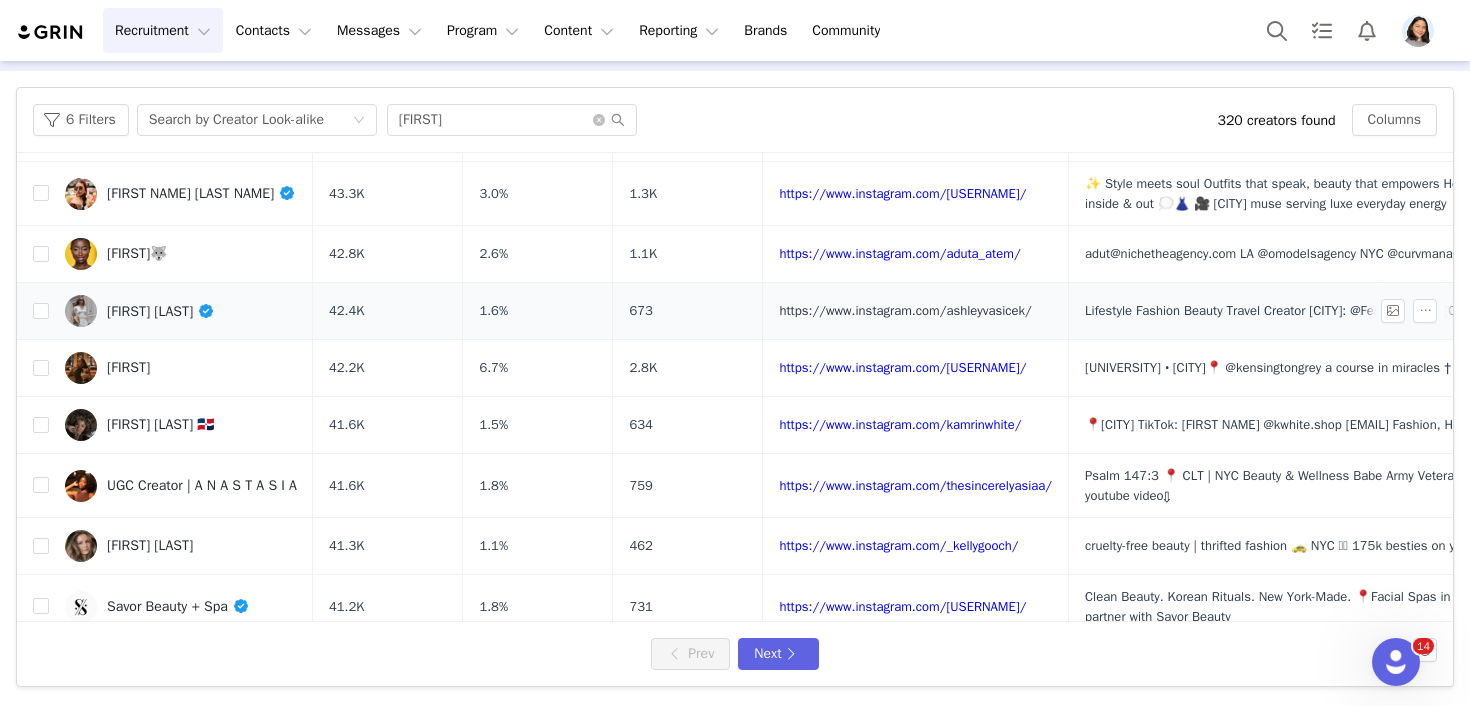 scroll, scrollTop: 832, scrollLeft: 0, axis: vertical 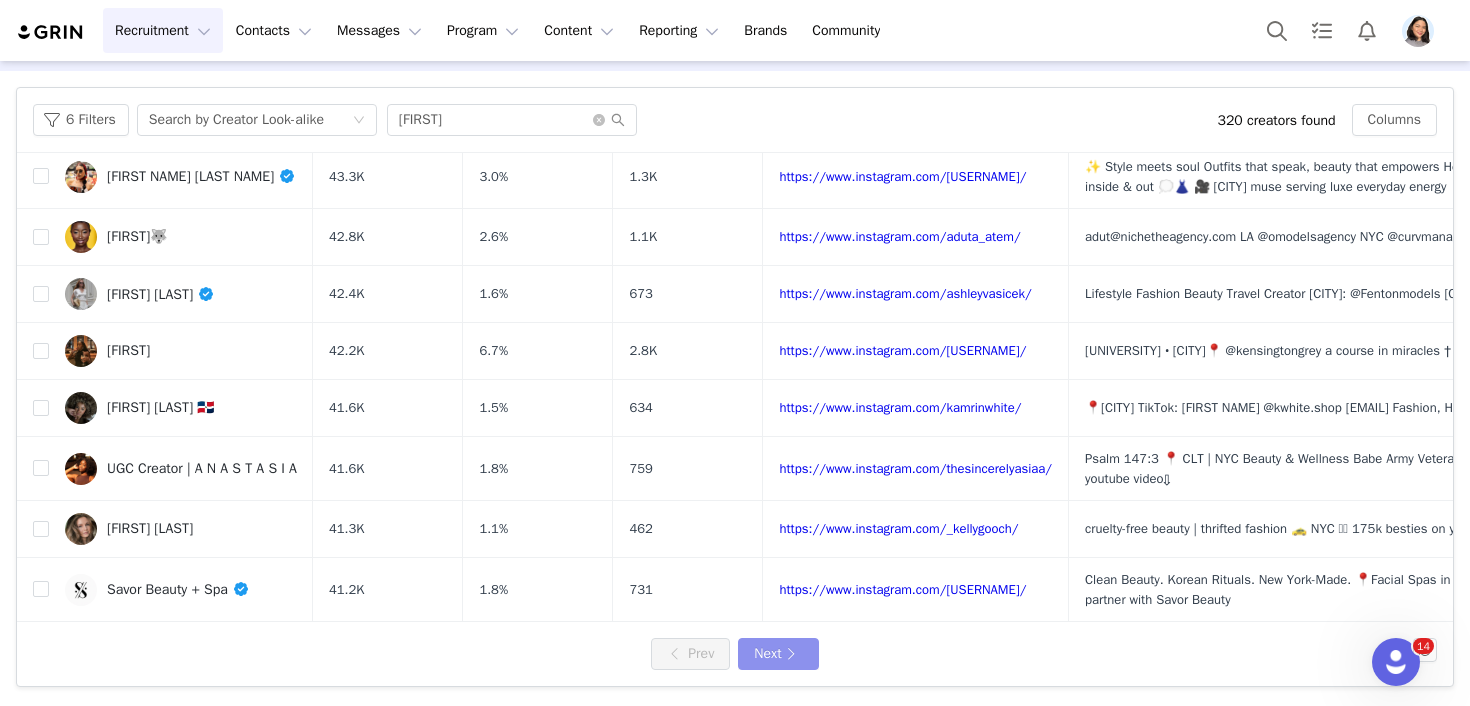 click on "Next" at bounding box center [778, 654] 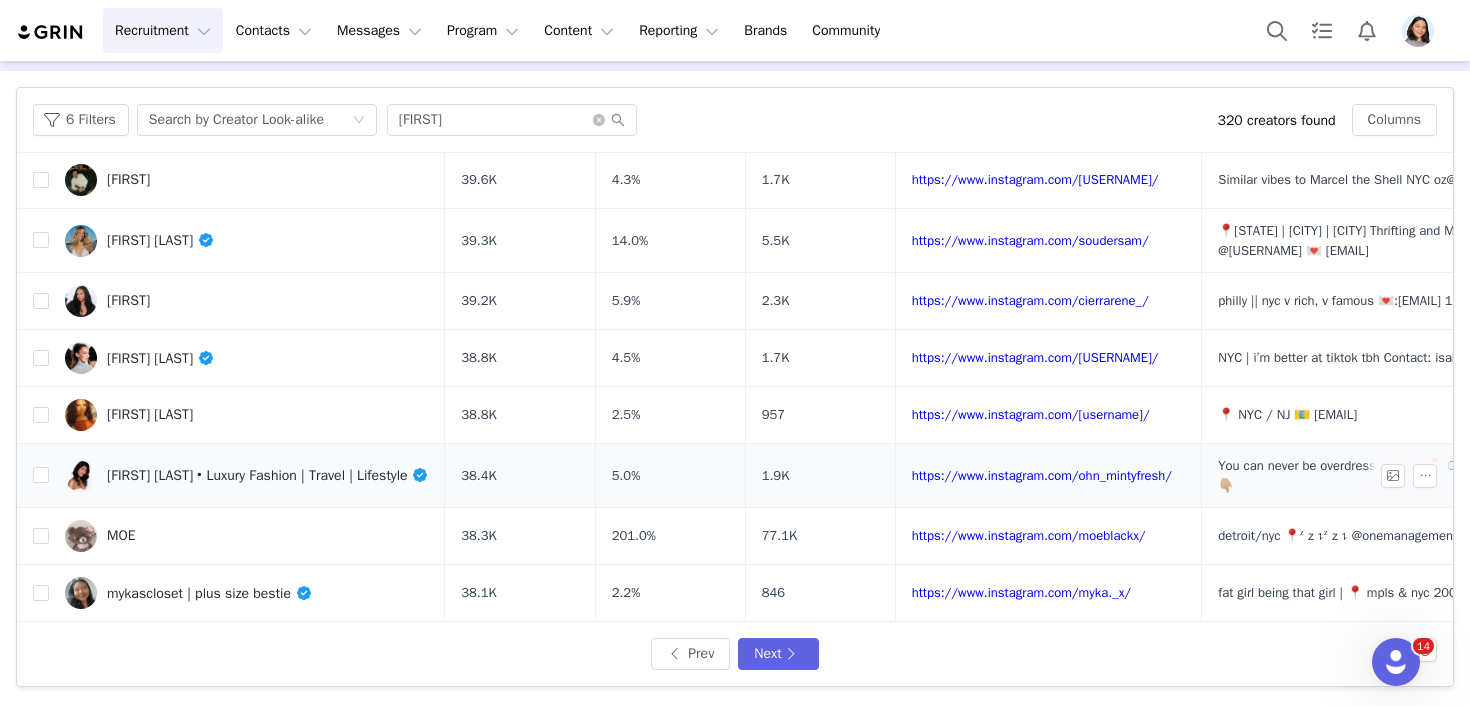 scroll, scrollTop: 804, scrollLeft: 0, axis: vertical 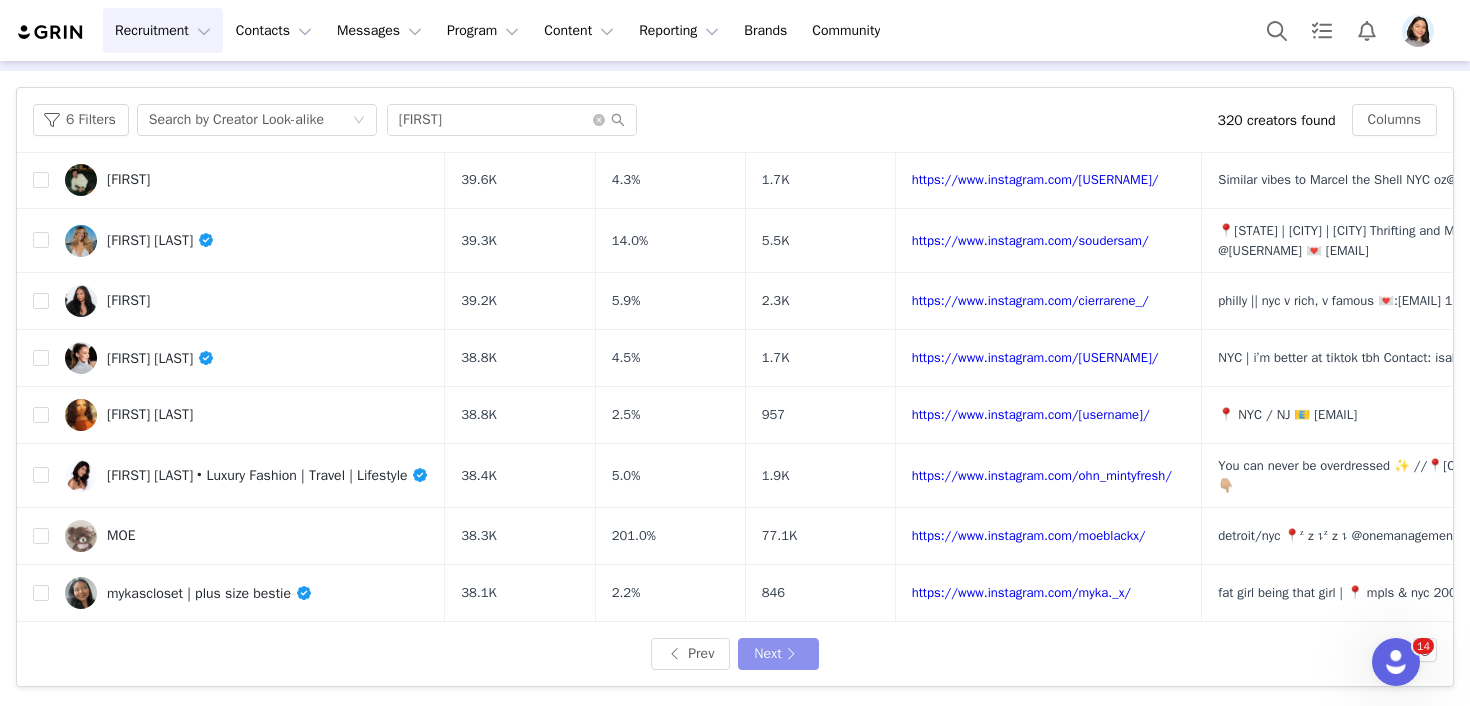 click on "Next" at bounding box center [778, 654] 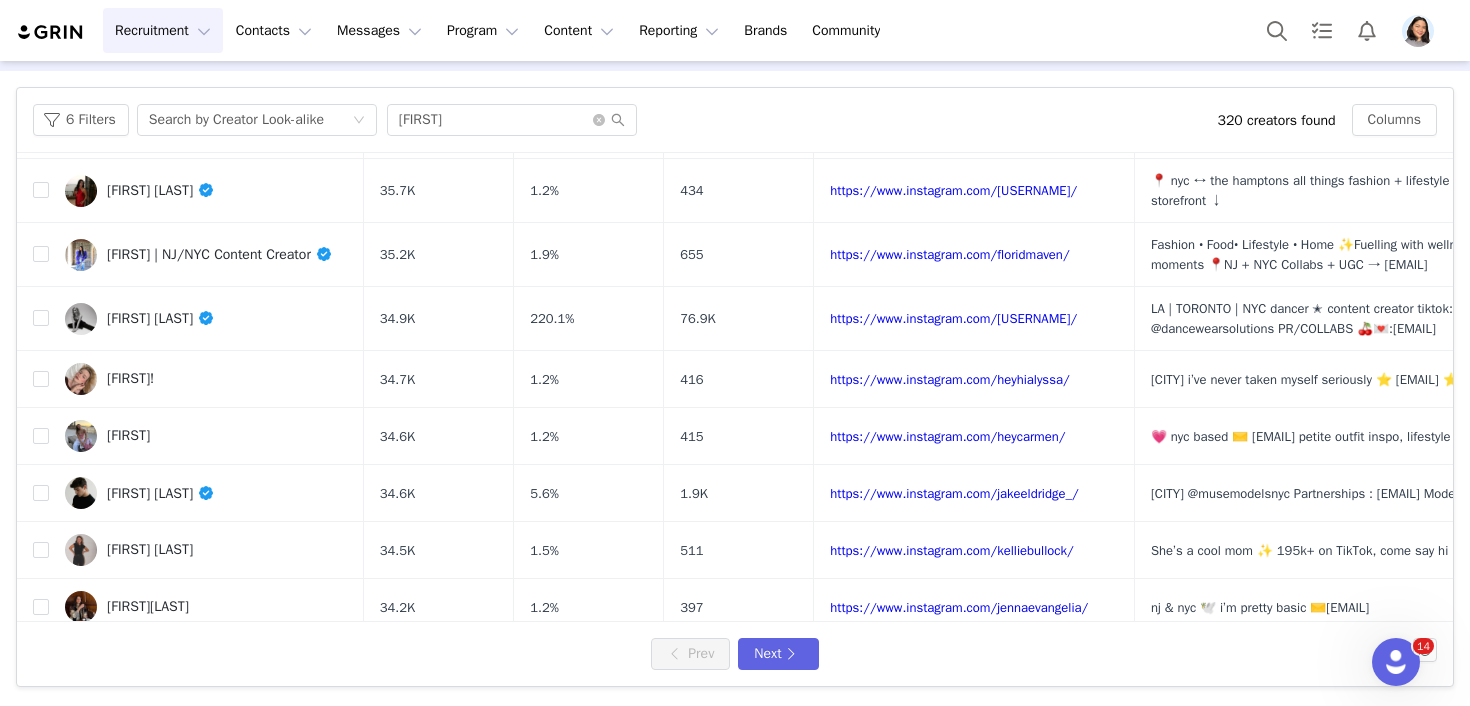 scroll, scrollTop: 880, scrollLeft: 0, axis: vertical 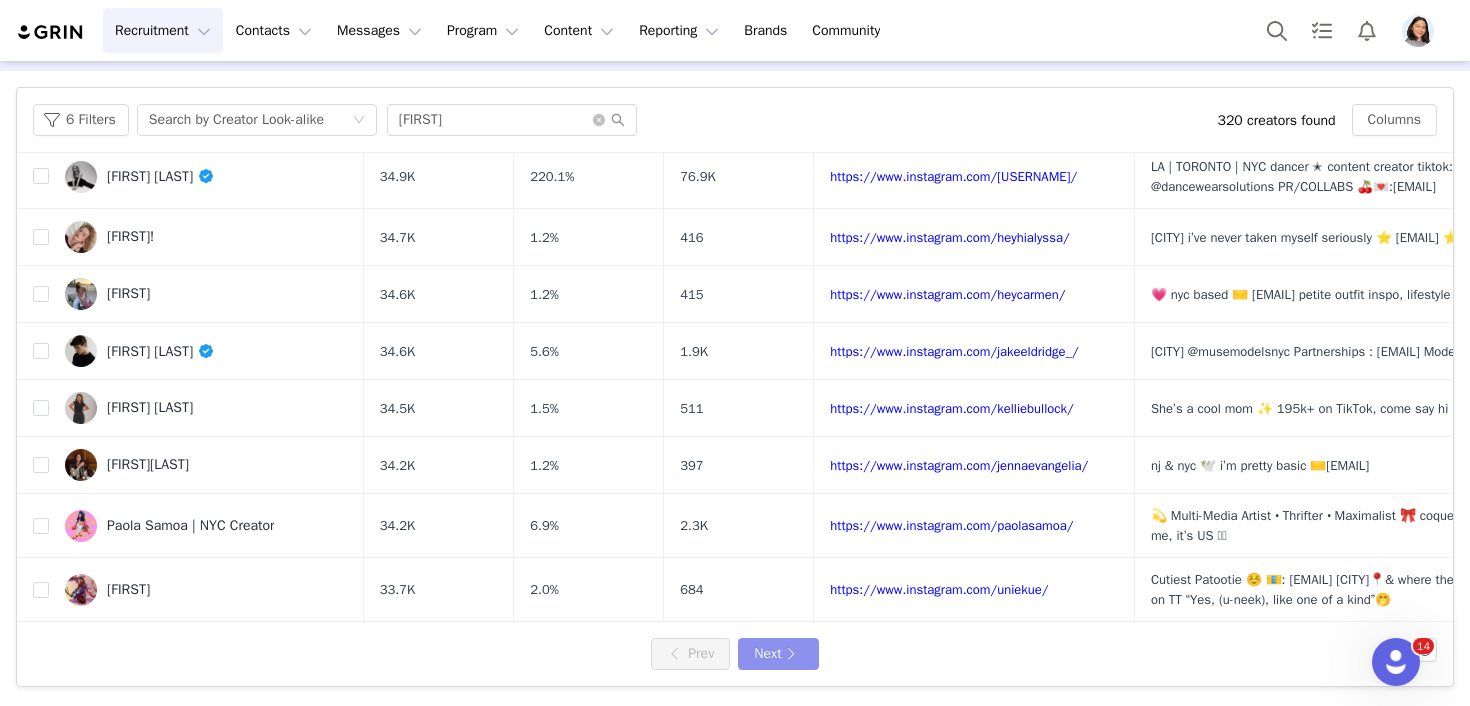 click on "Next" at bounding box center (778, 654) 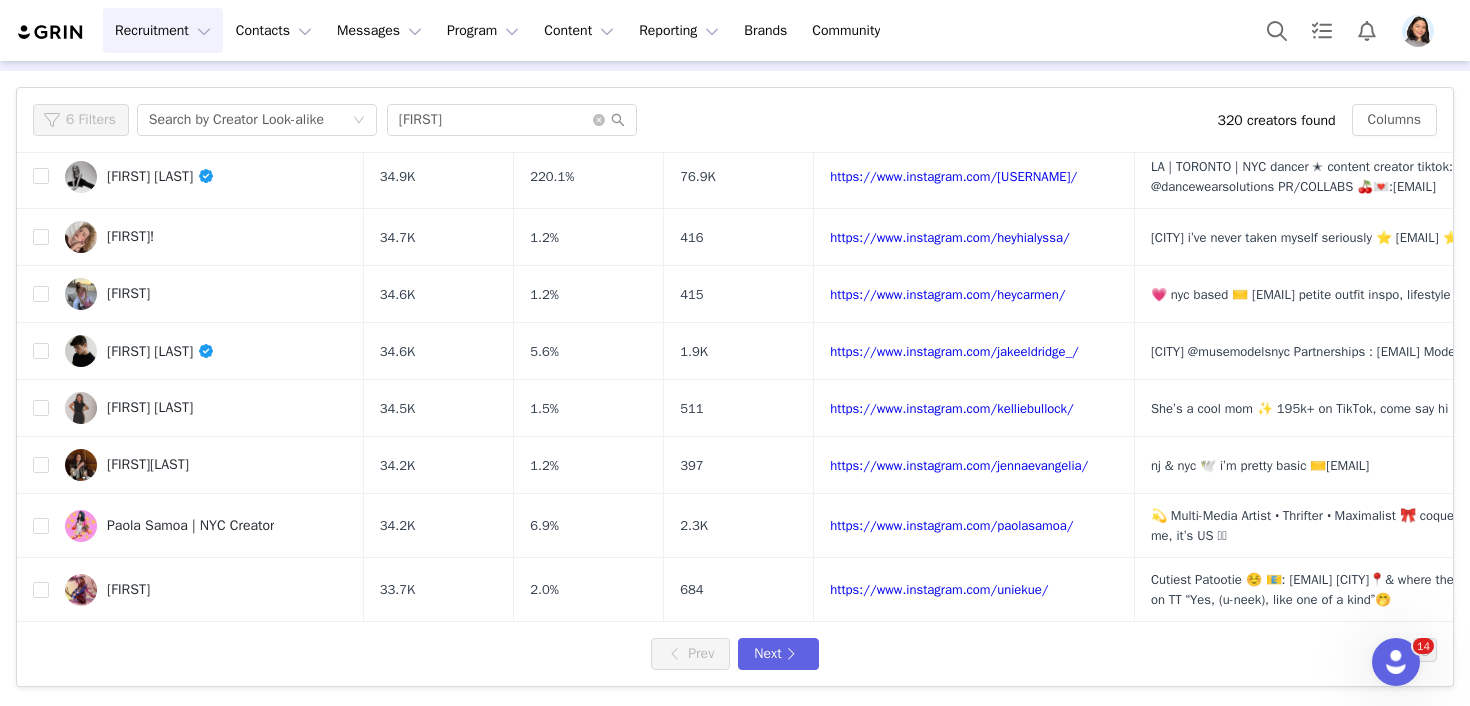 scroll, scrollTop: 0, scrollLeft: 0, axis: both 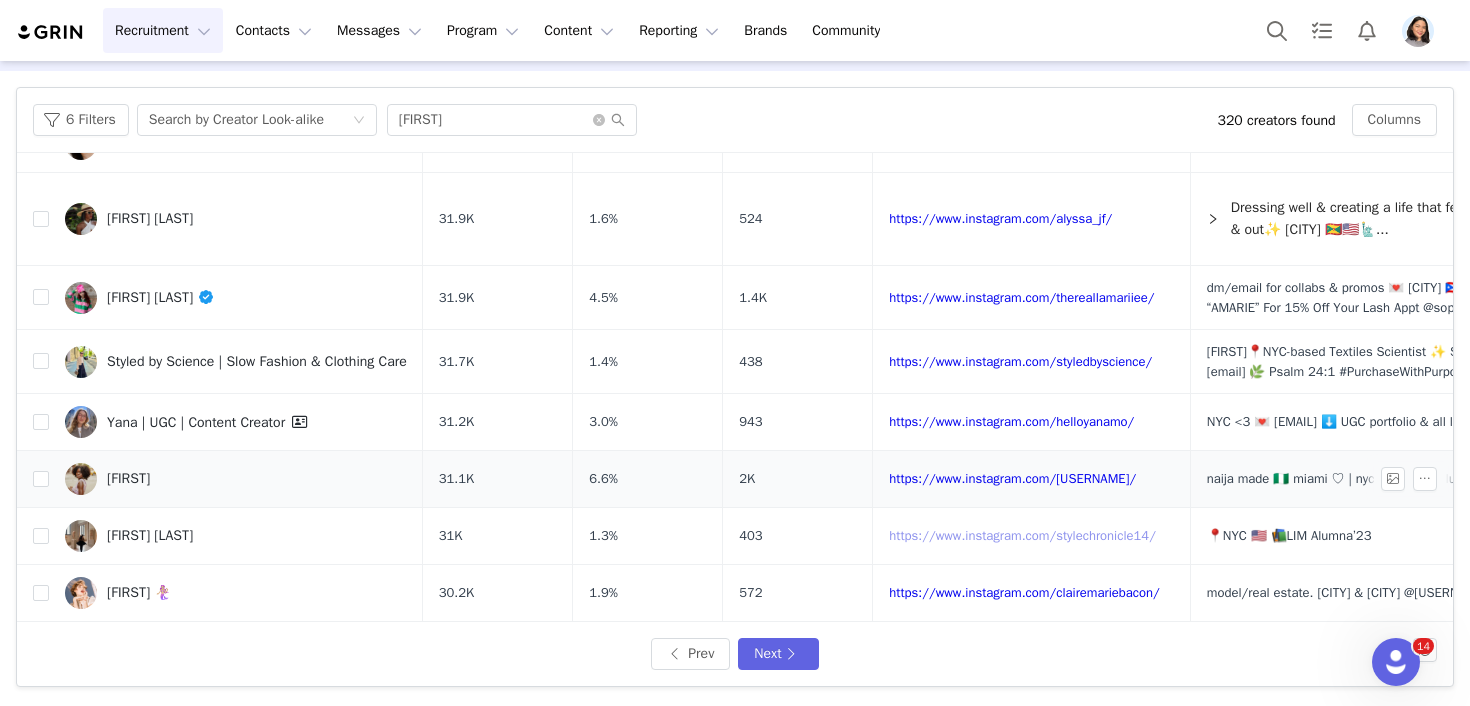 drag, startPoint x: 1042, startPoint y: 520, endPoint x: 1118, endPoint y: 445, distance: 106.77547 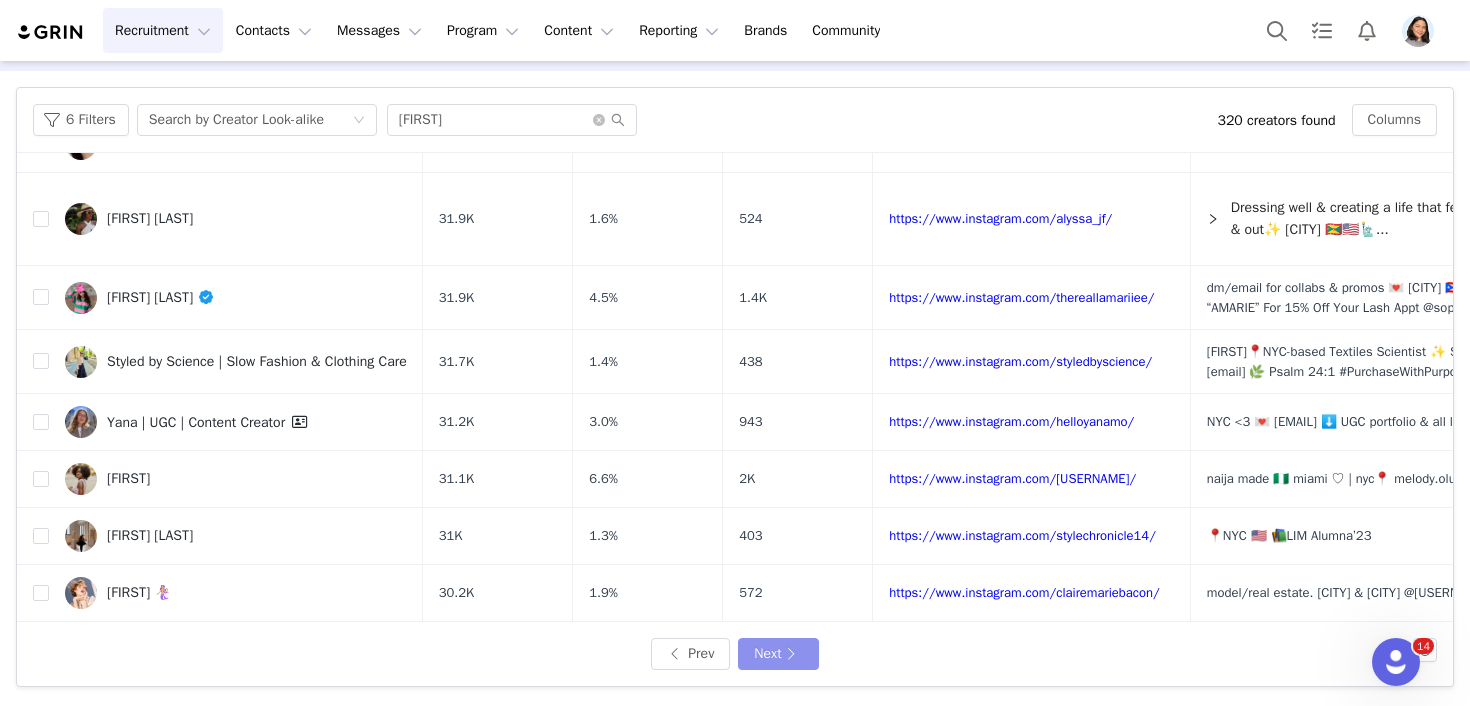 click on "Next" at bounding box center [778, 654] 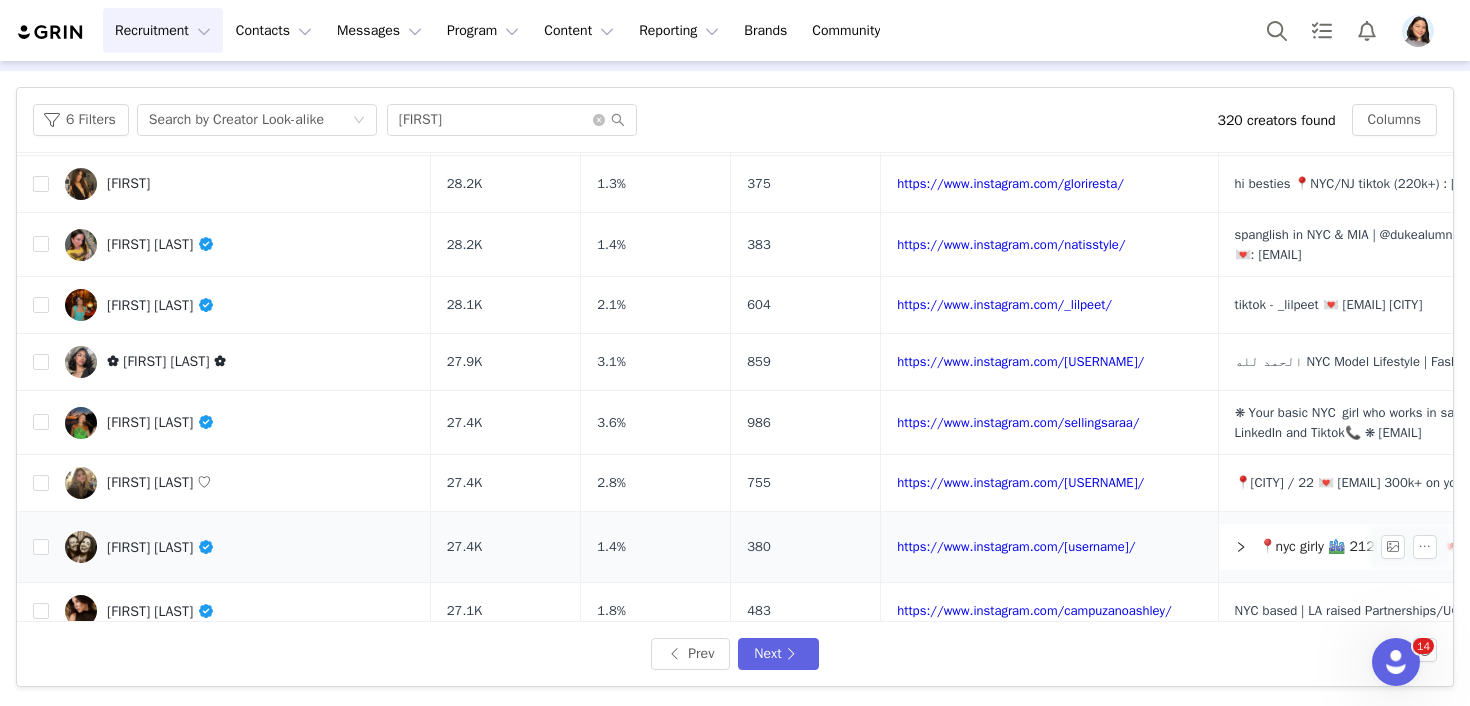 scroll, scrollTop: 723, scrollLeft: 0, axis: vertical 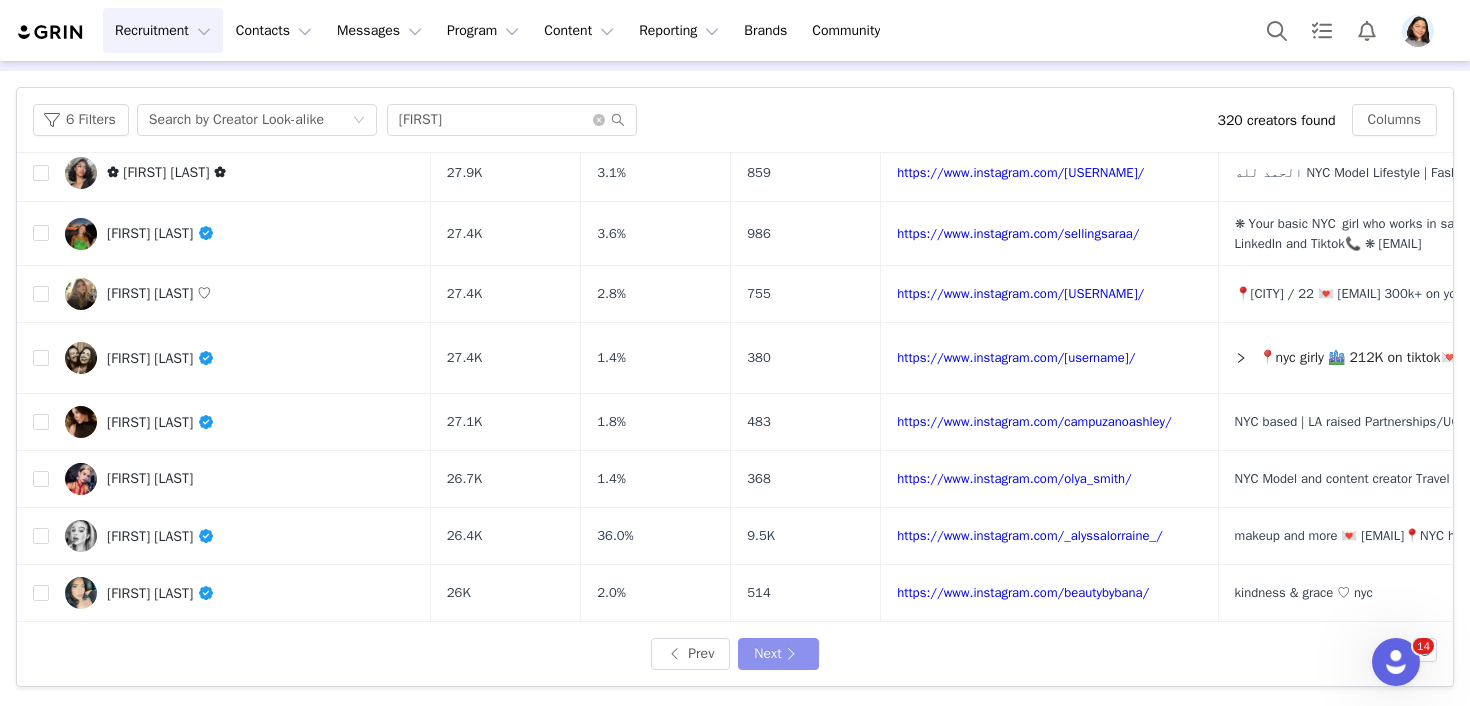 click on "Next" at bounding box center [778, 654] 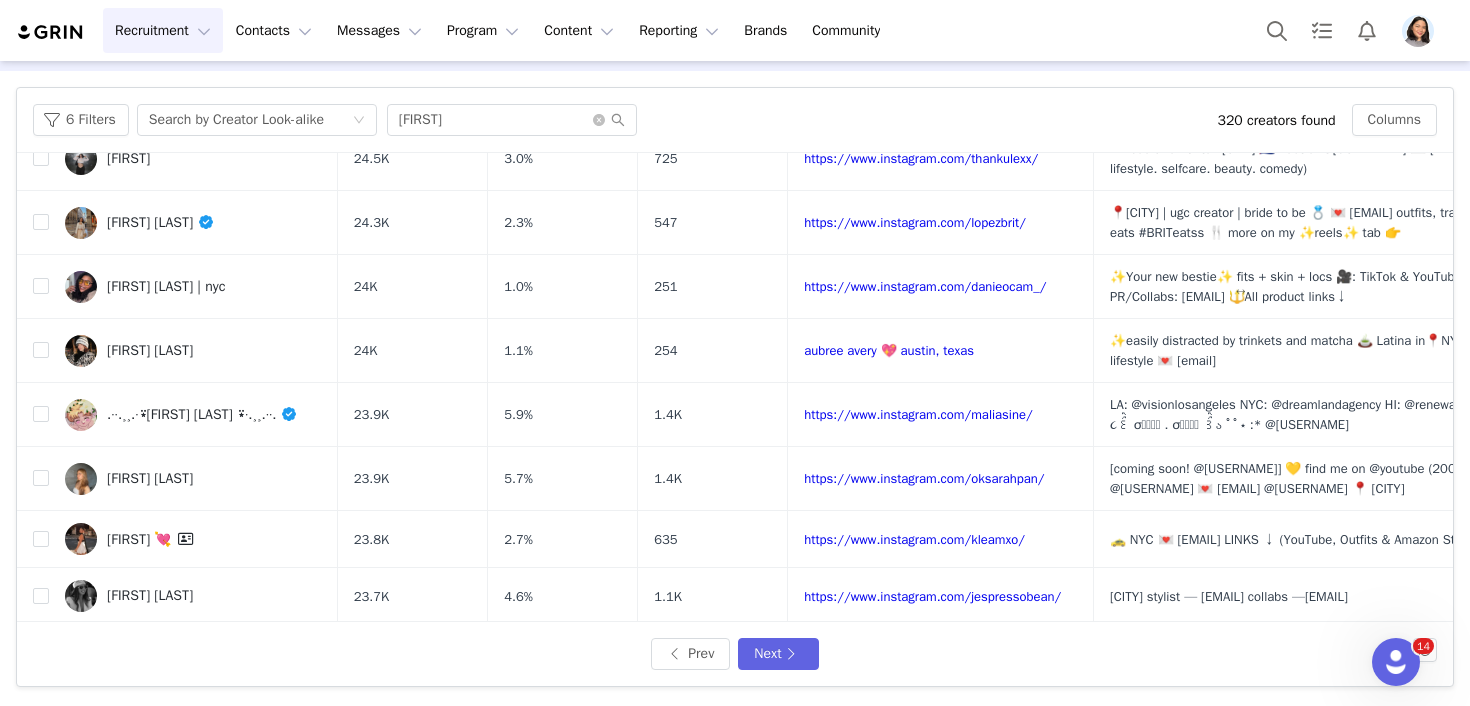 scroll, scrollTop: 578, scrollLeft: 0, axis: vertical 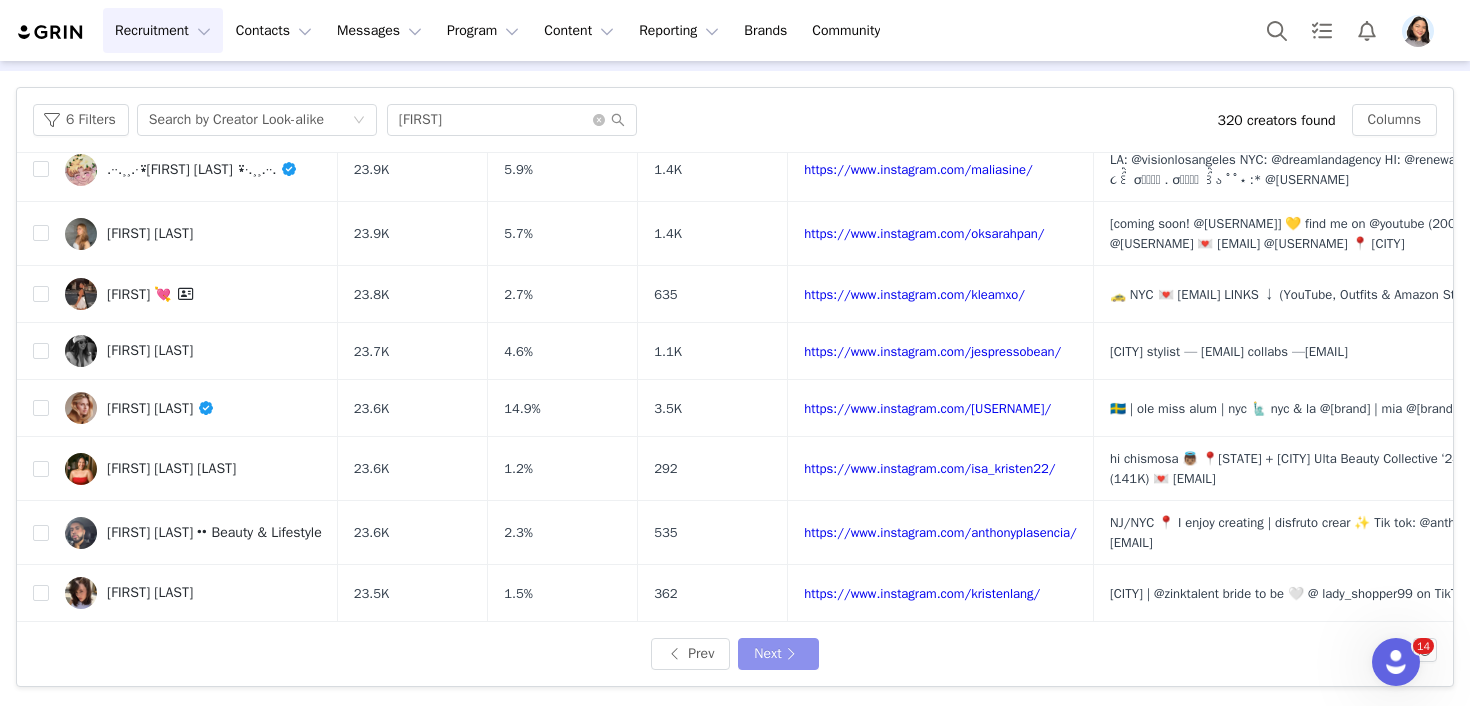 click on "Next" at bounding box center (778, 654) 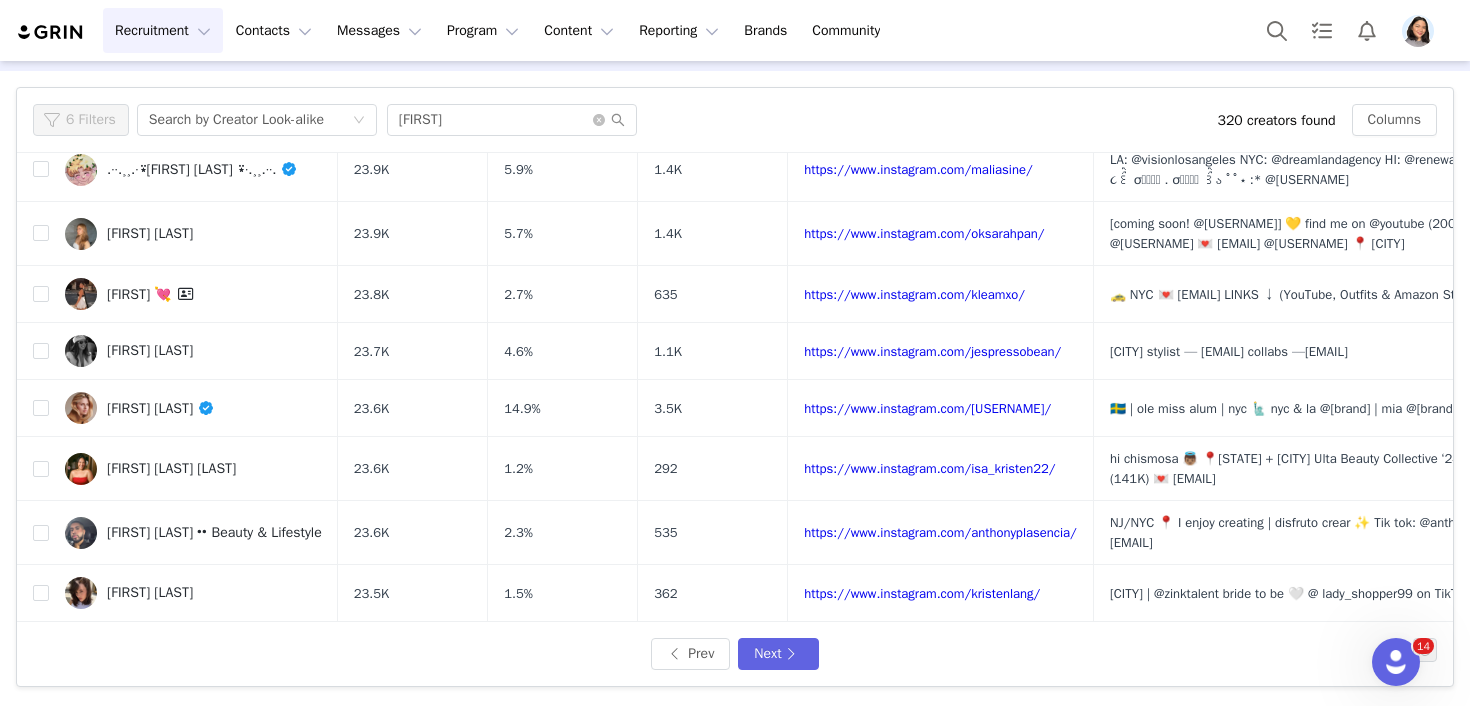 scroll, scrollTop: 0, scrollLeft: 0, axis: both 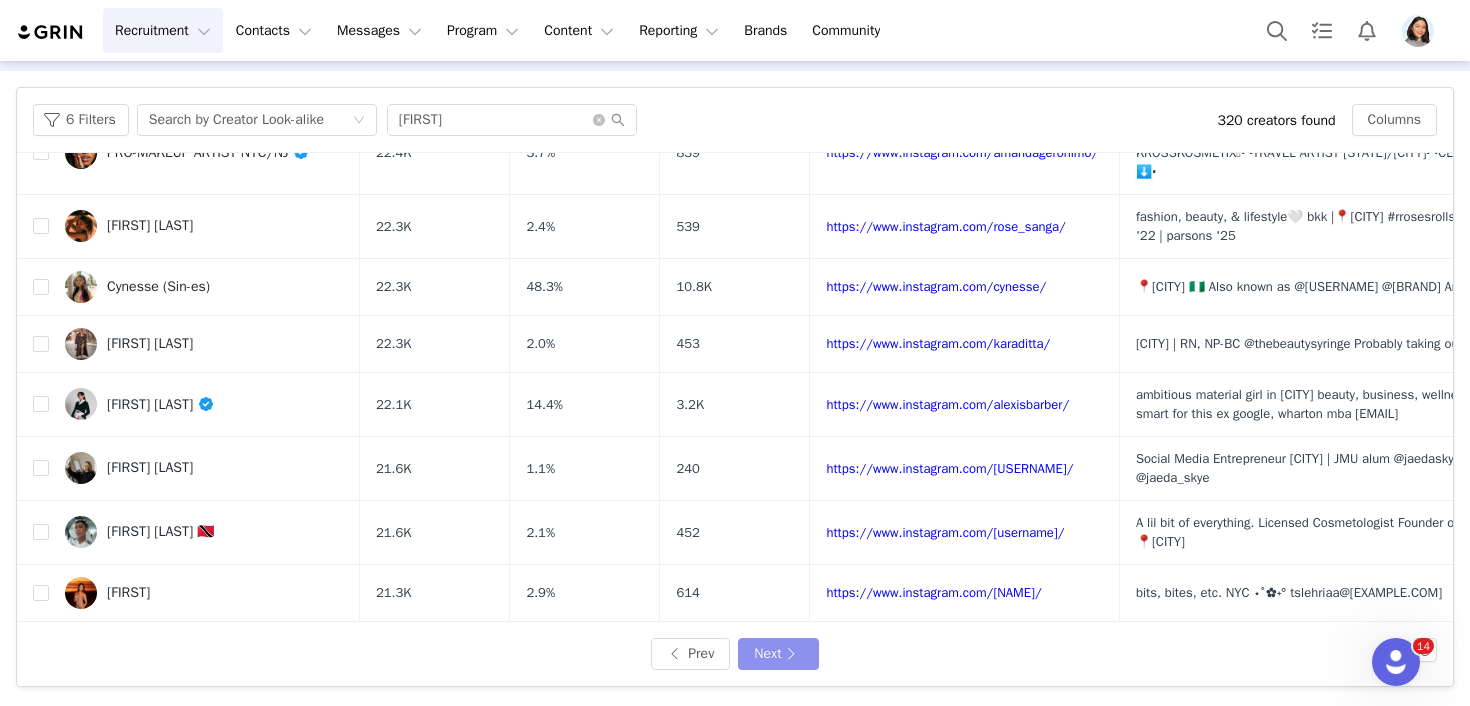click on "Next" at bounding box center (778, 654) 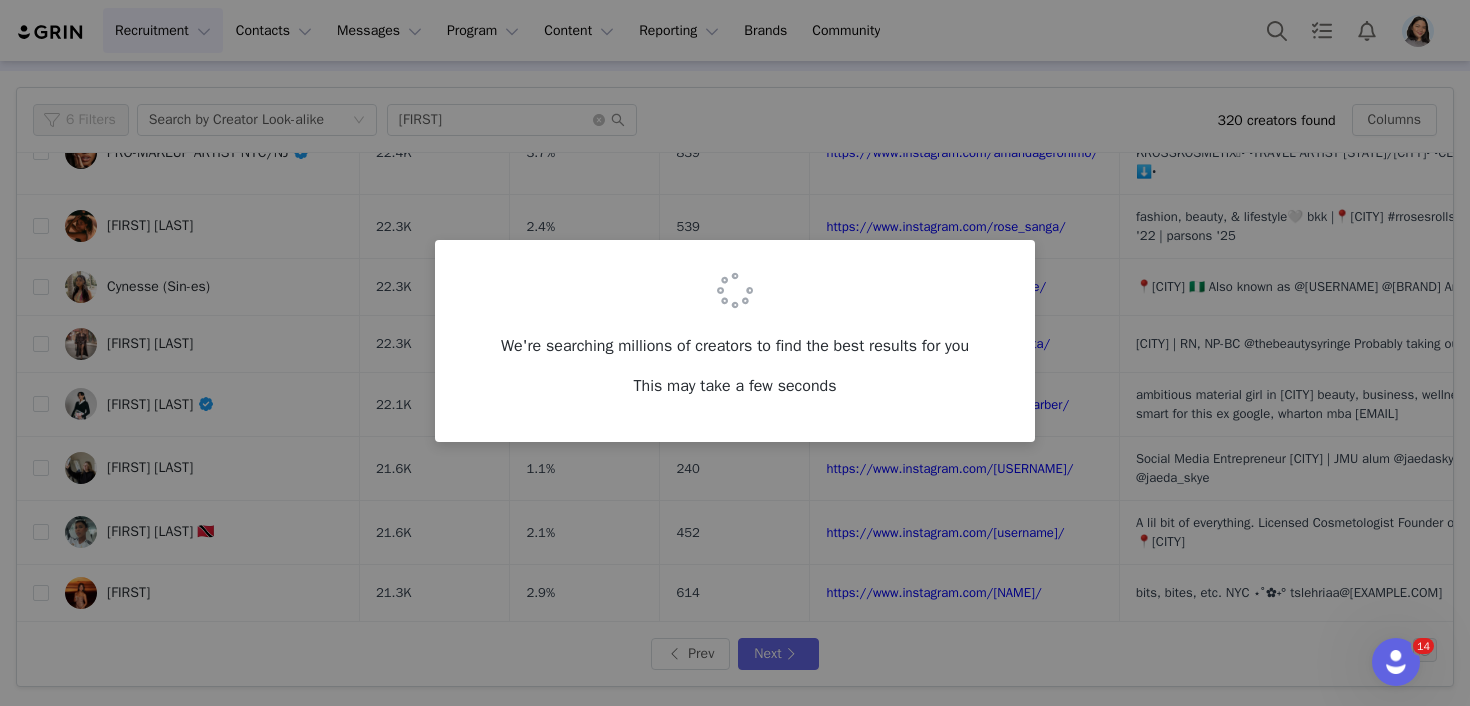 scroll, scrollTop: 0, scrollLeft: 0, axis: both 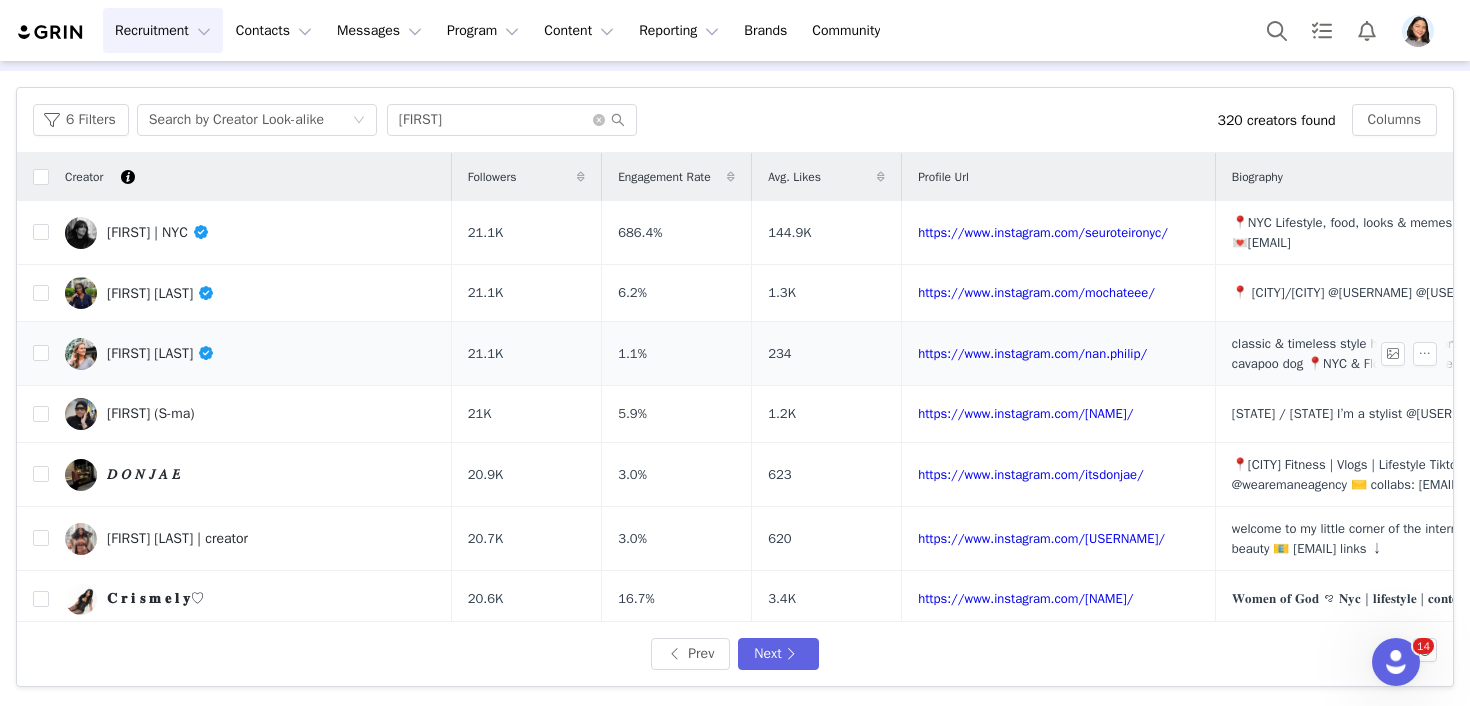 click on "[FIRST] [LAST]" at bounding box center [250, 354] 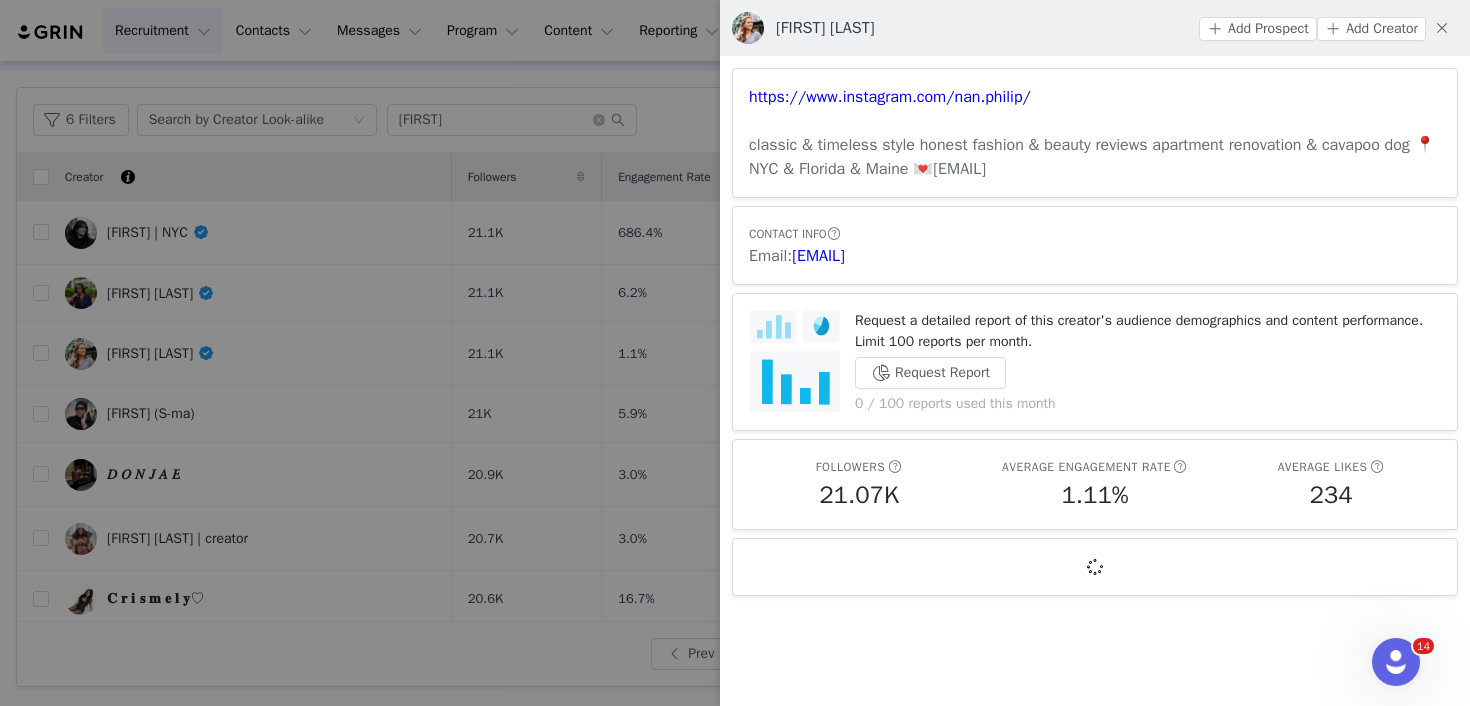 click at bounding box center (735, 353) 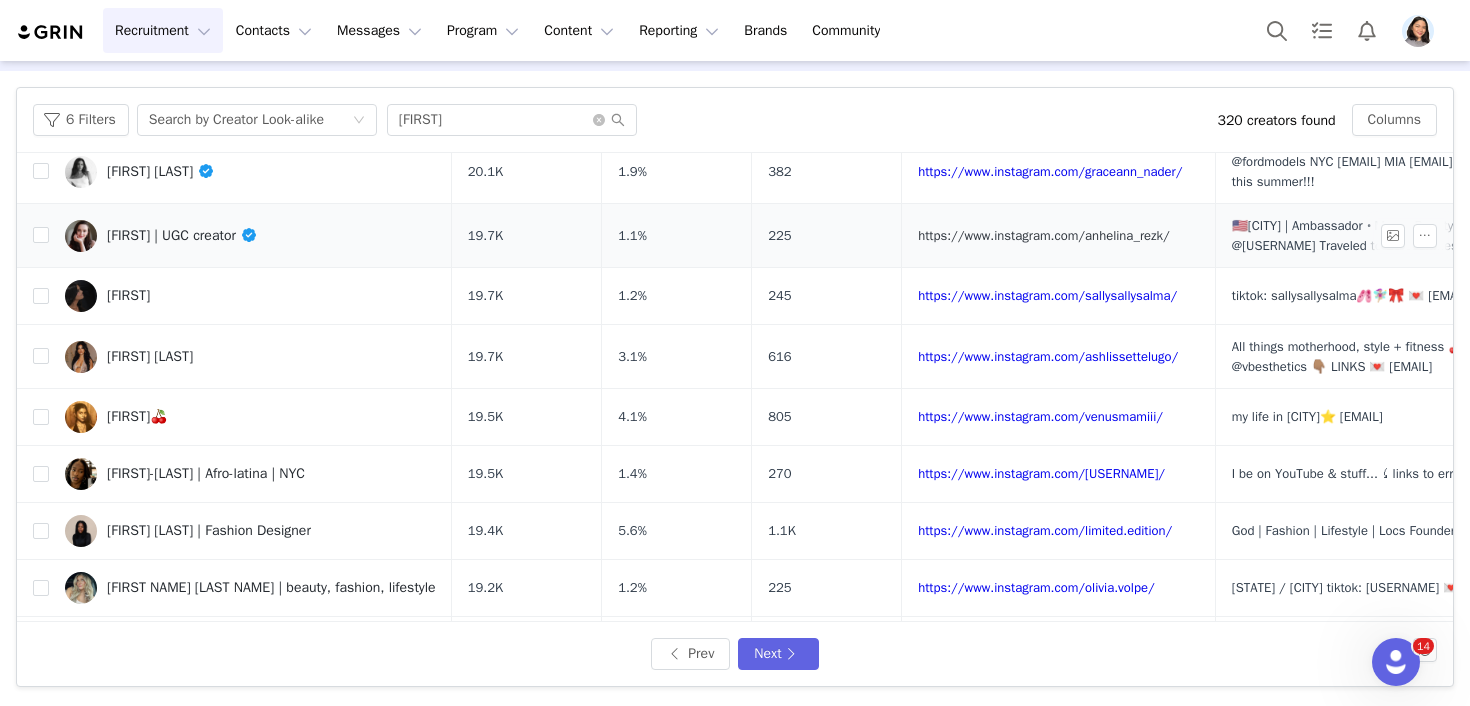 scroll, scrollTop: 515, scrollLeft: 0, axis: vertical 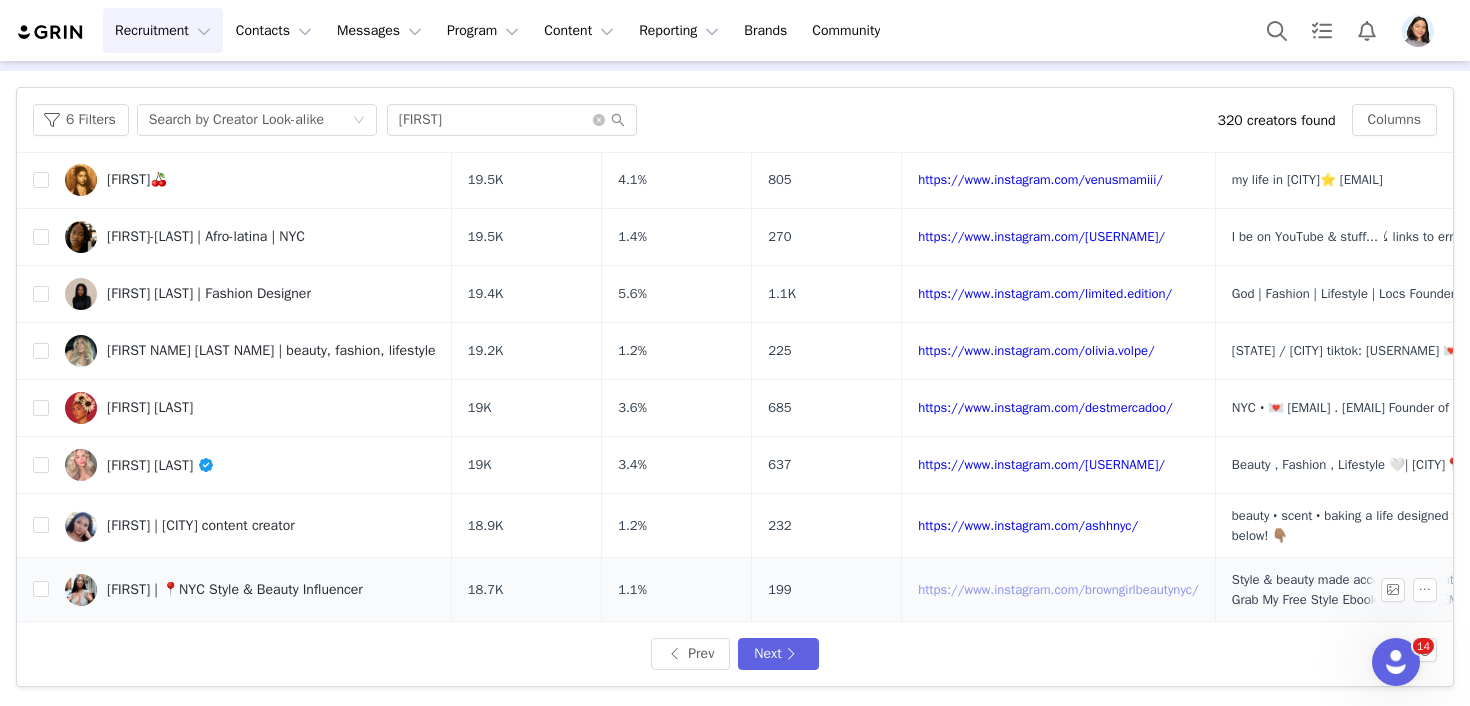 drag, startPoint x: 1026, startPoint y: 573, endPoint x: 1038, endPoint y: 545, distance: 30.463093 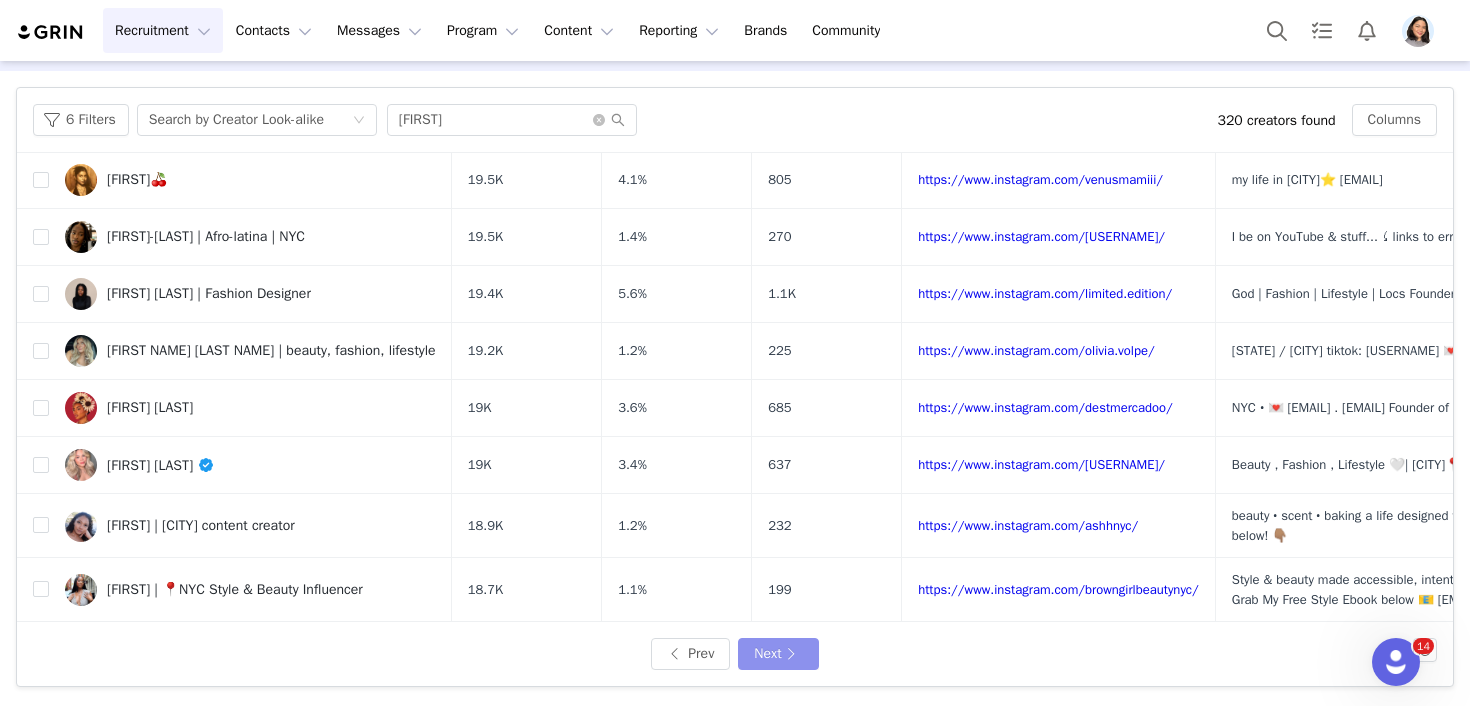 click on "Next" at bounding box center [778, 654] 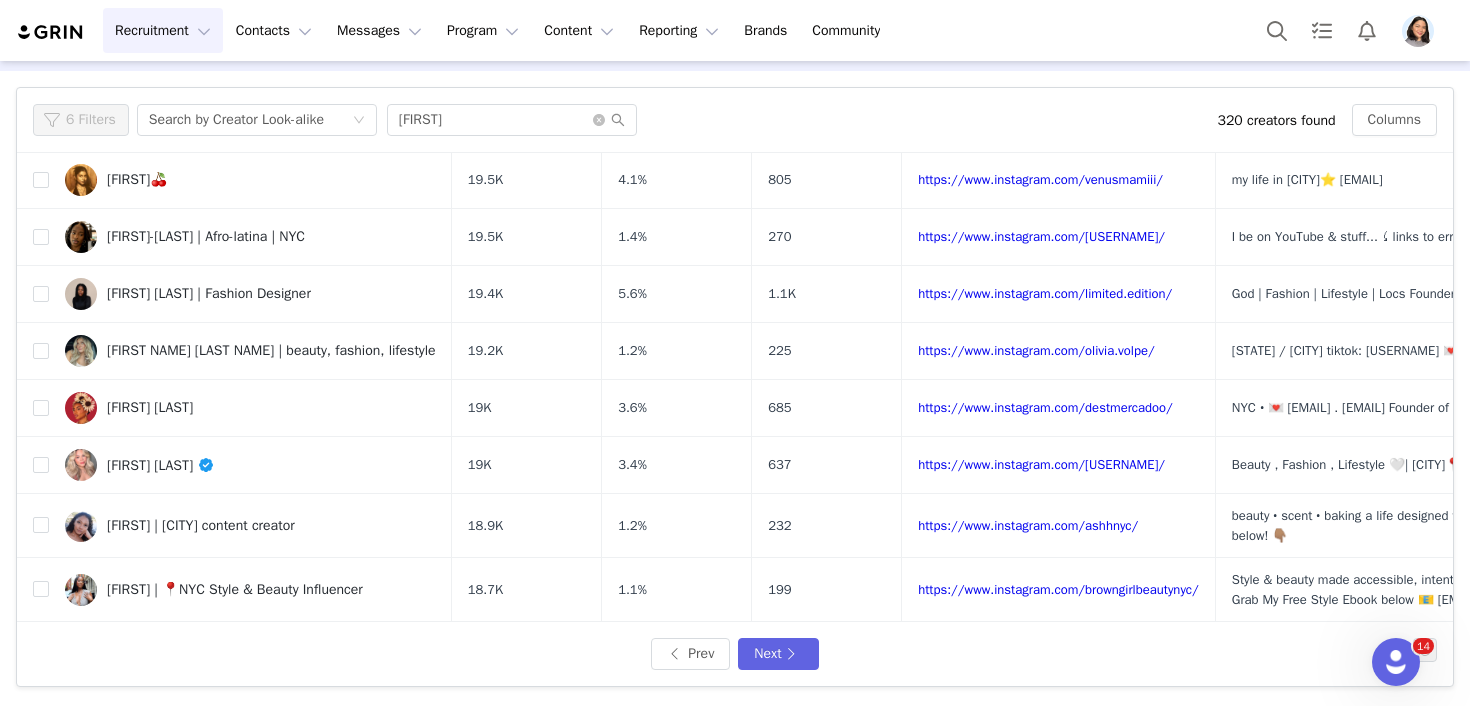 scroll, scrollTop: 0, scrollLeft: 0, axis: both 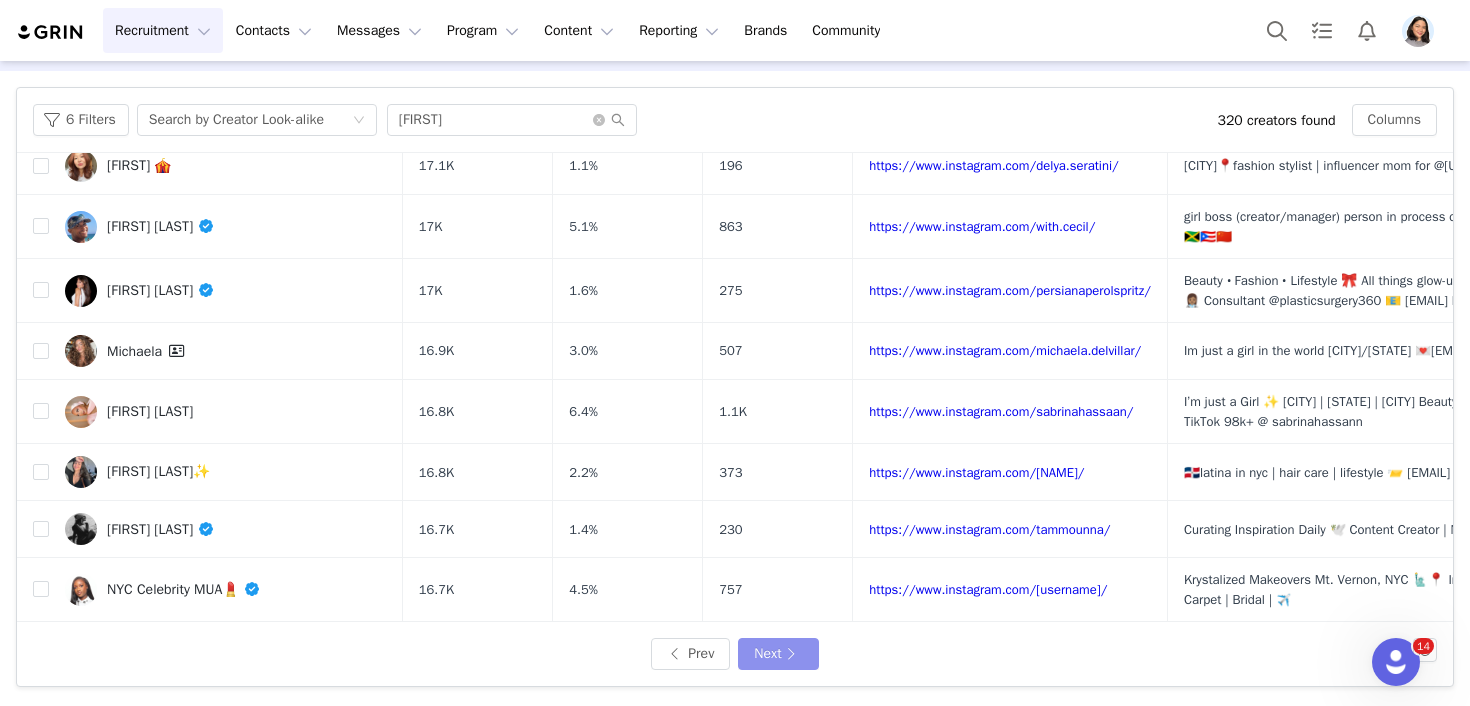 click on "Next" at bounding box center (778, 654) 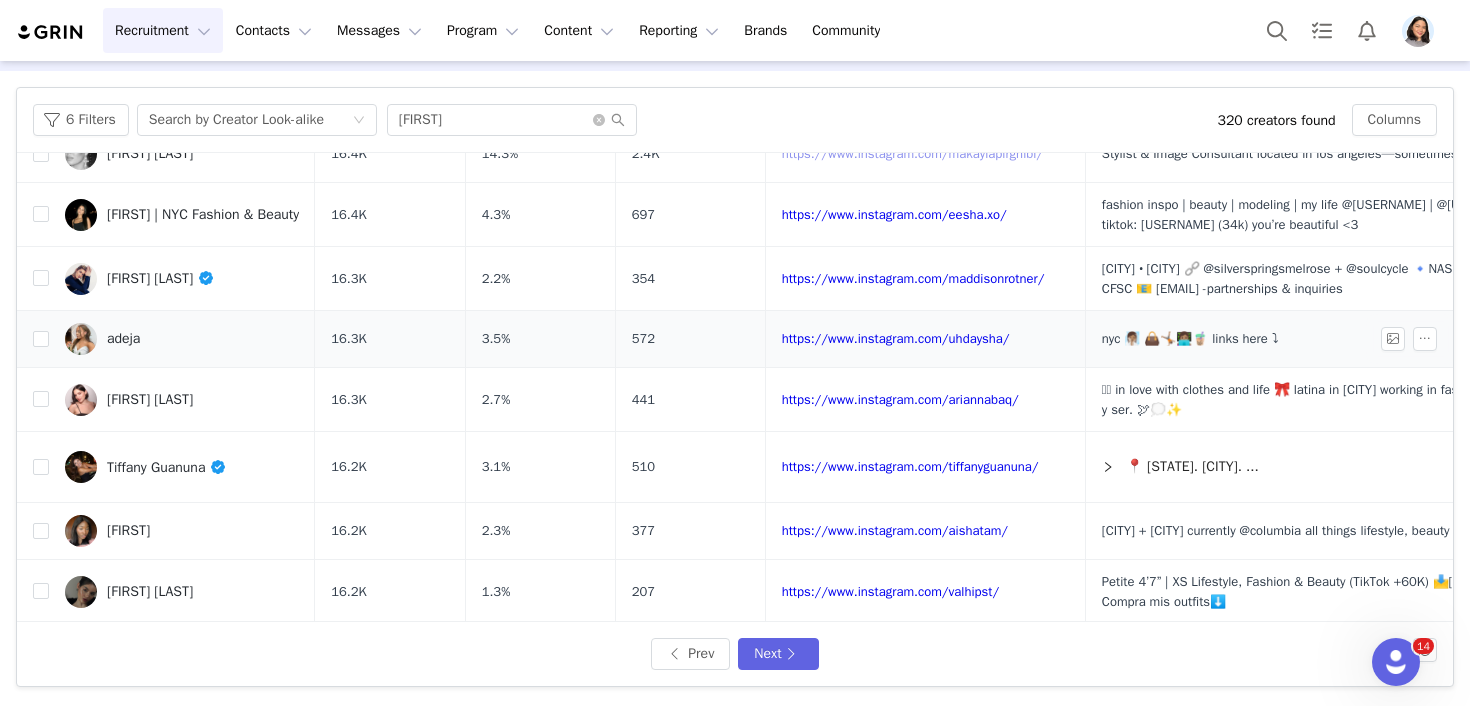 scroll, scrollTop: 324, scrollLeft: 0, axis: vertical 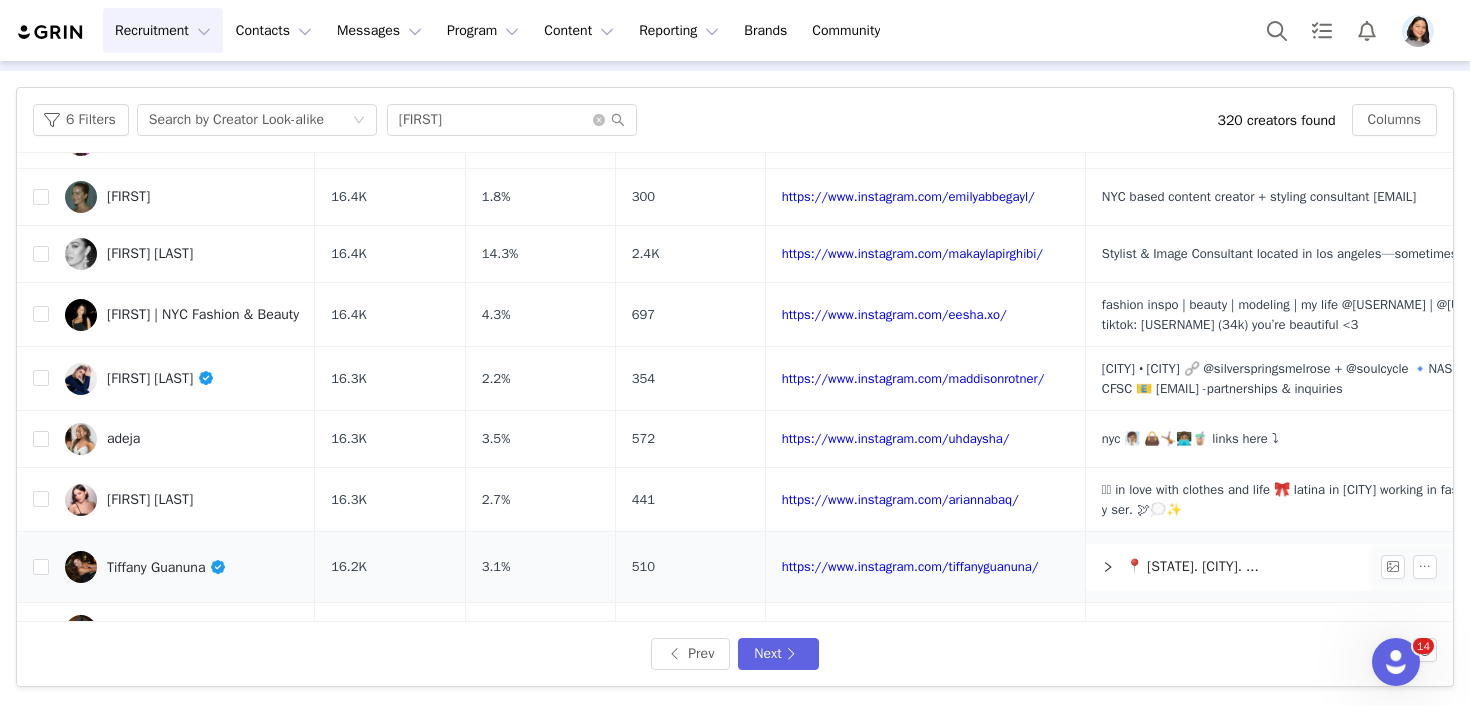 click on "Tiffany Guanuna" at bounding box center (182, 567) 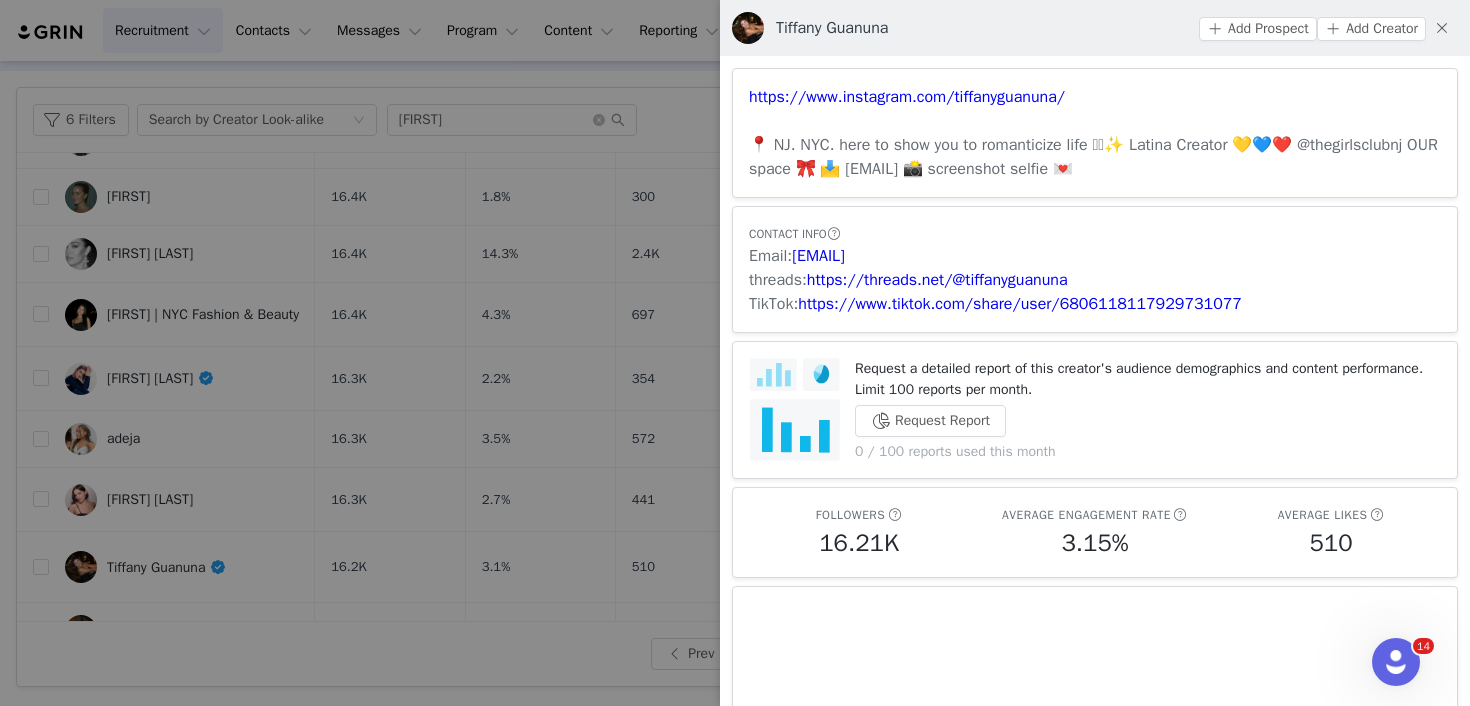click on "CONTACT INFO  Email:  [EMAIL] threads:  https://threads.net/@[USERNAME] TikTok:  https://www.tiktok.com/share/user/[USER_ID]" at bounding box center [1095, 269] 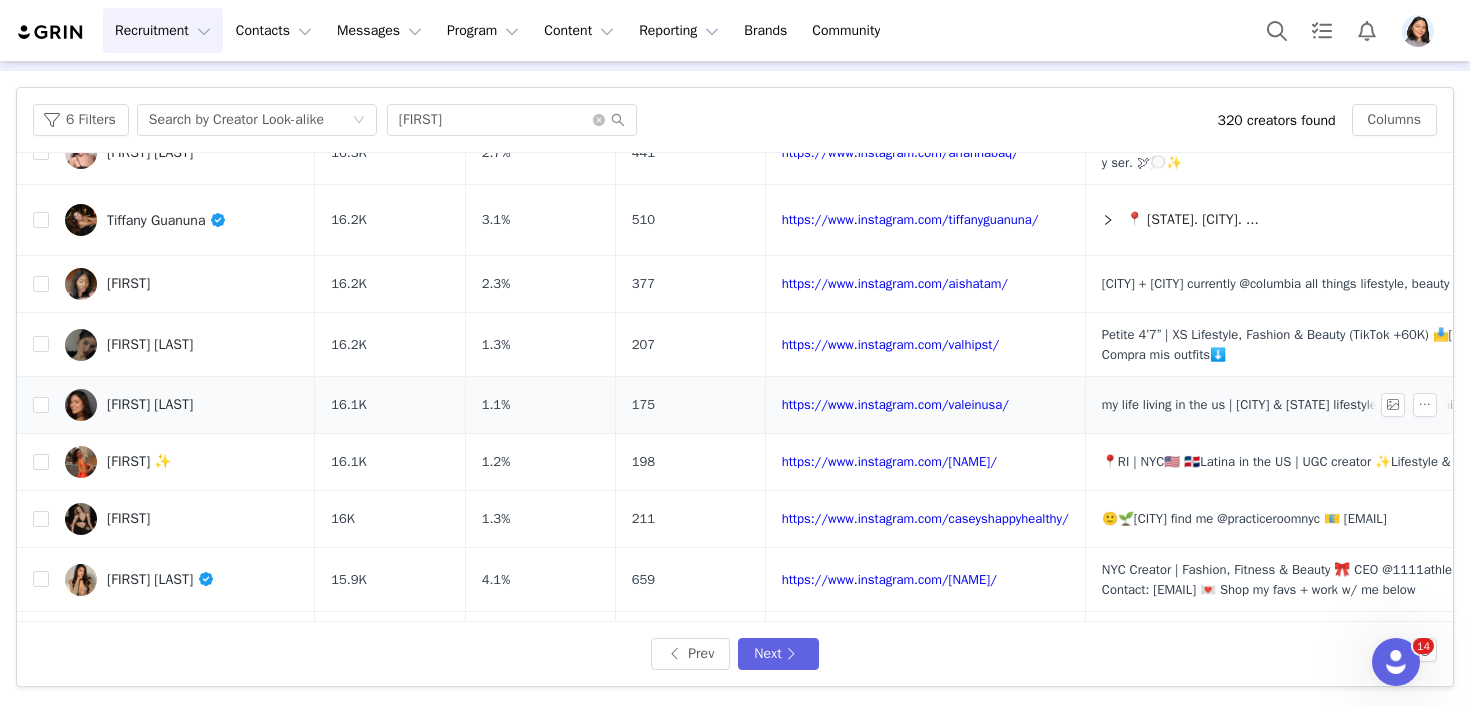 scroll, scrollTop: 844, scrollLeft: 0, axis: vertical 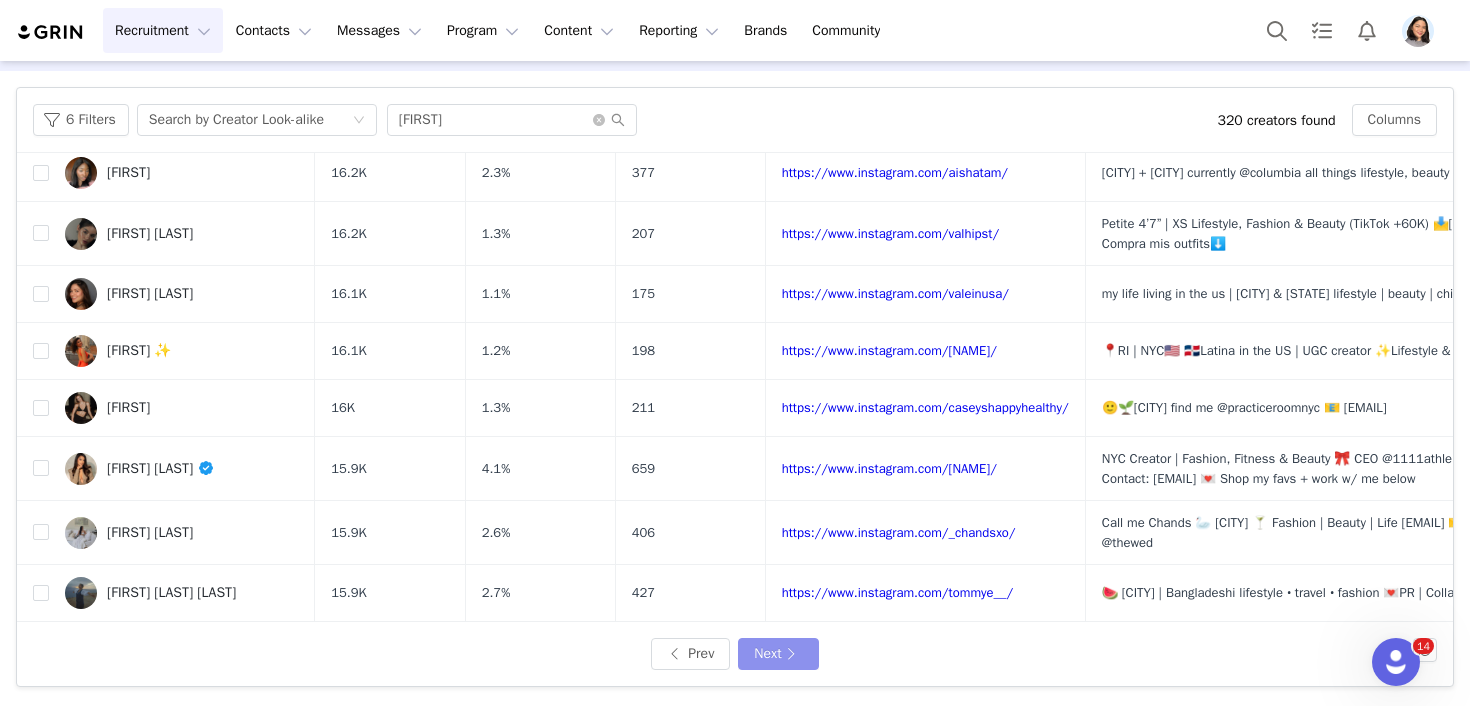 click on "Next" at bounding box center (778, 654) 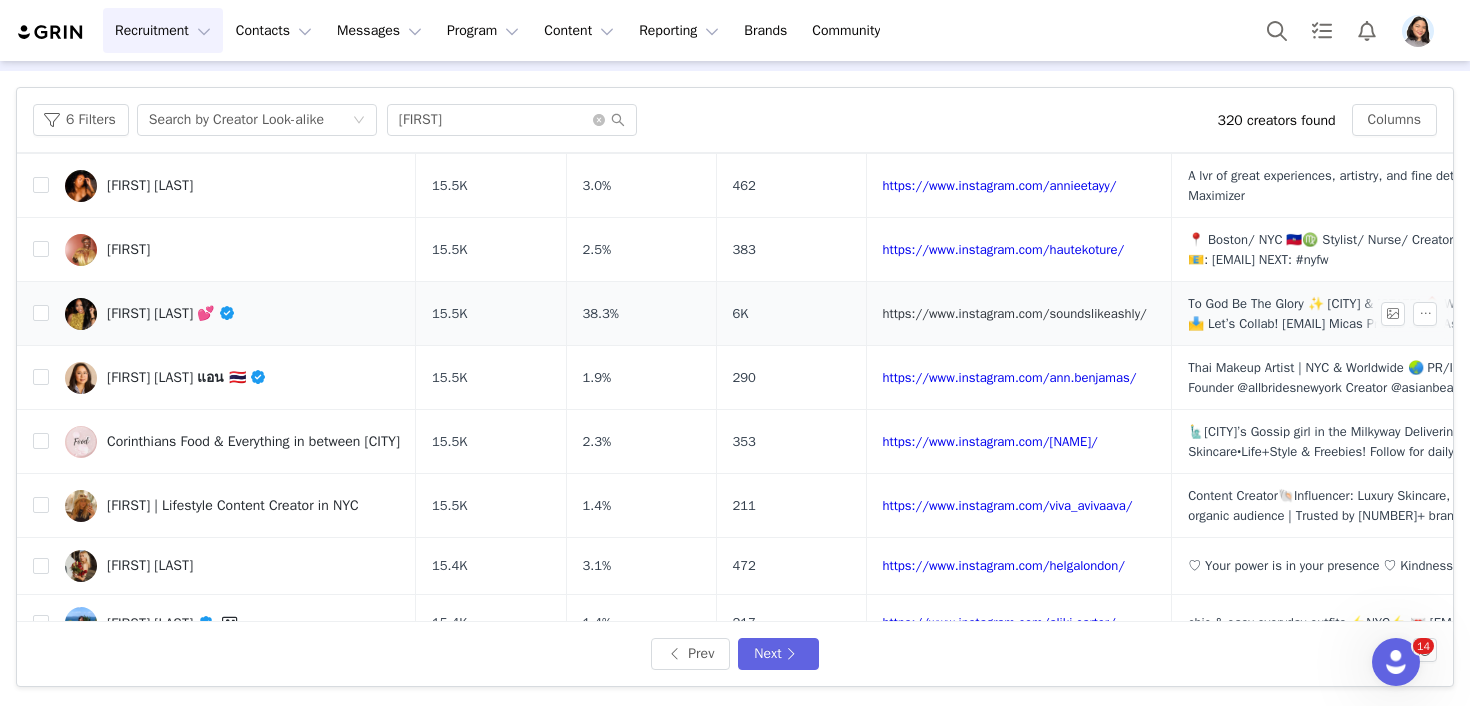 scroll, scrollTop: 448, scrollLeft: 0, axis: vertical 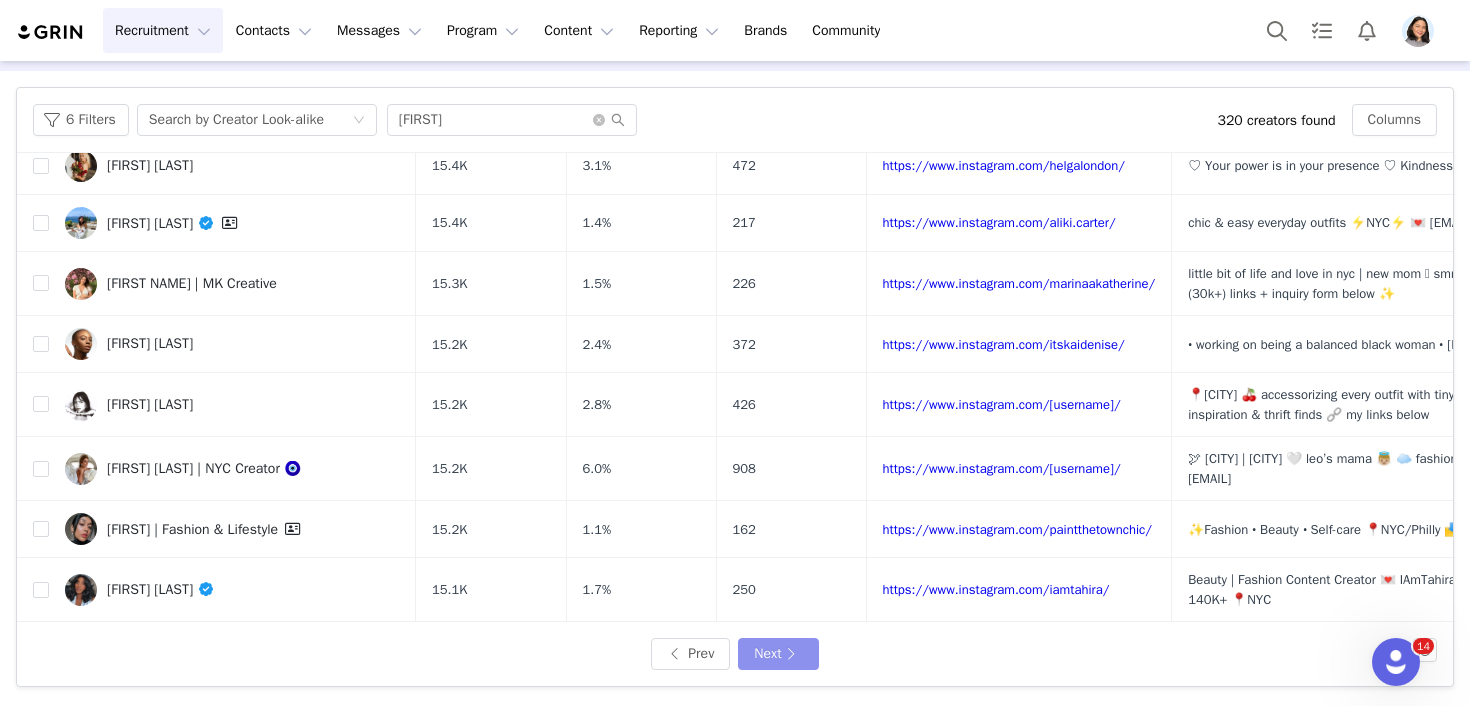 click on "Next" at bounding box center (778, 654) 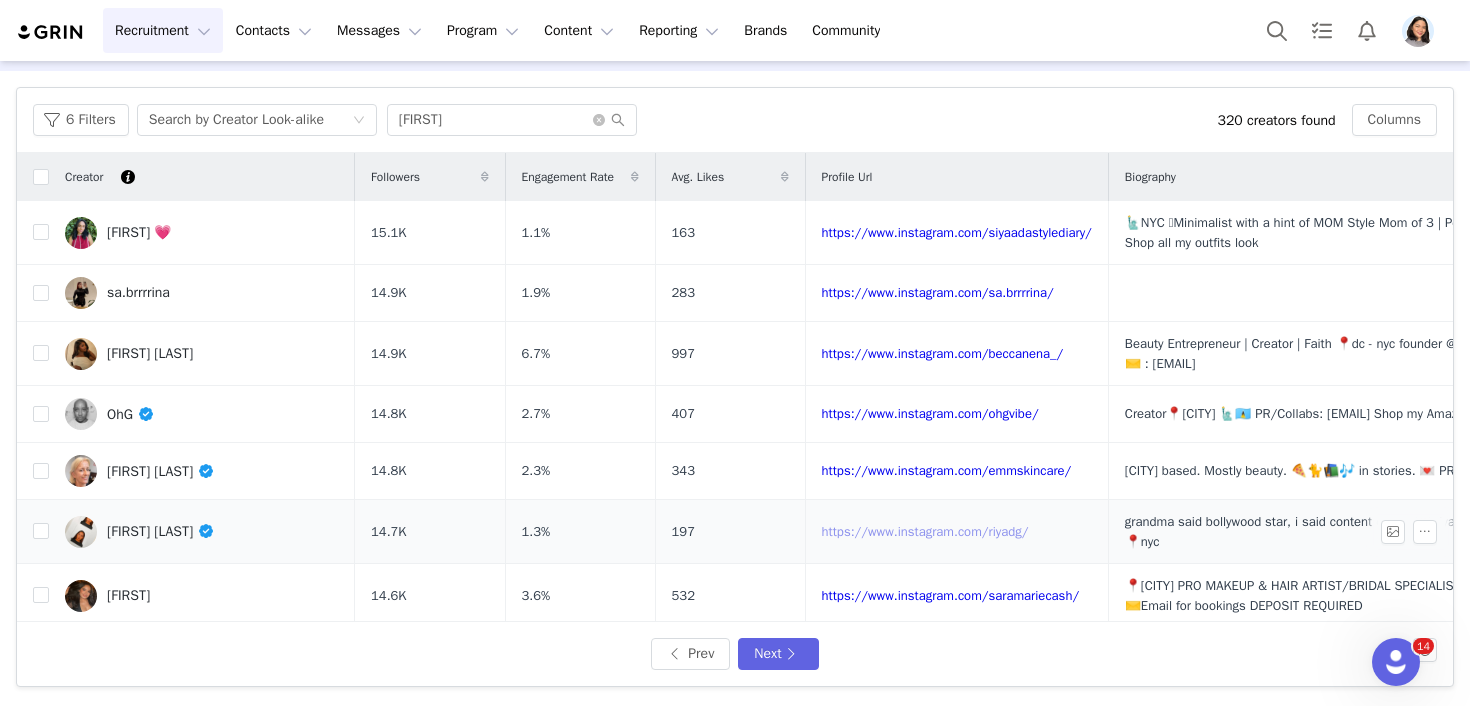 scroll, scrollTop: 345, scrollLeft: 0, axis: vertical 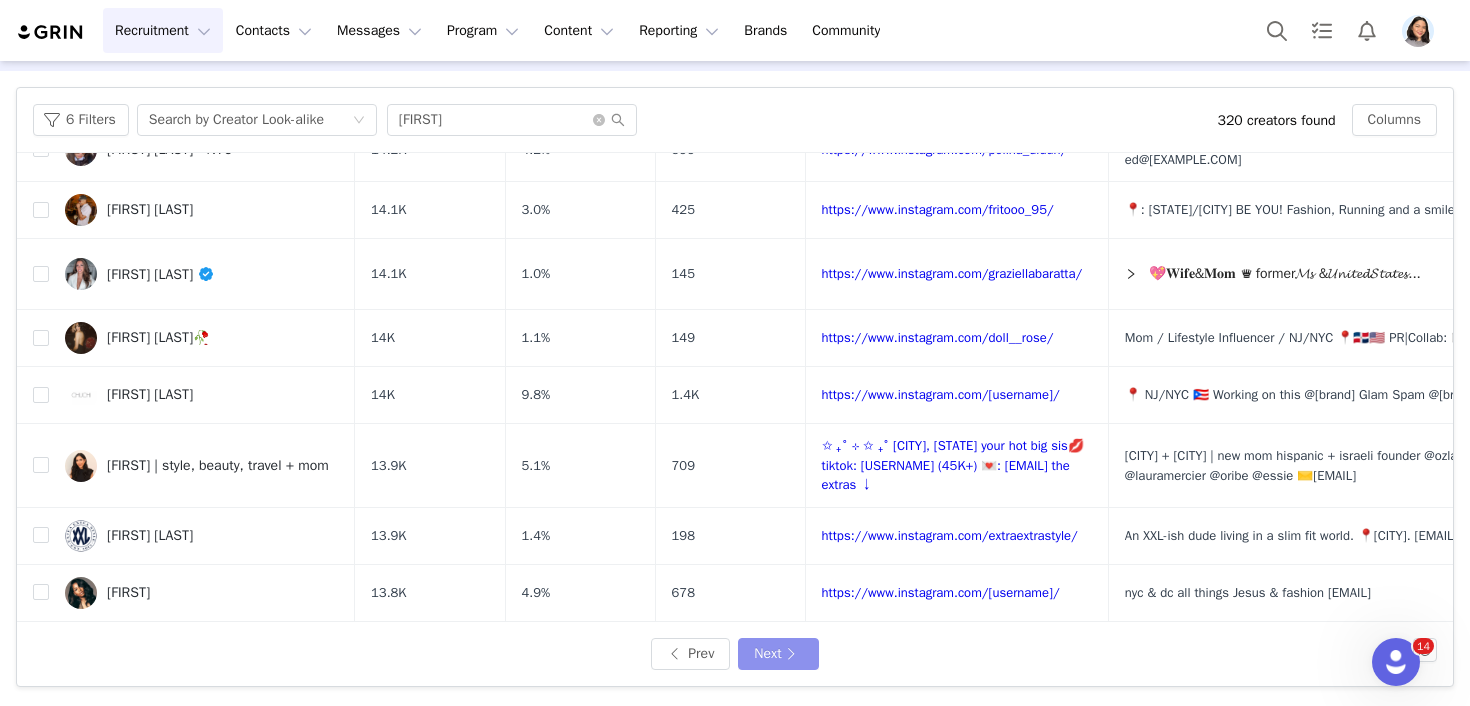 click on "Next" at bounding box center [778, 654] 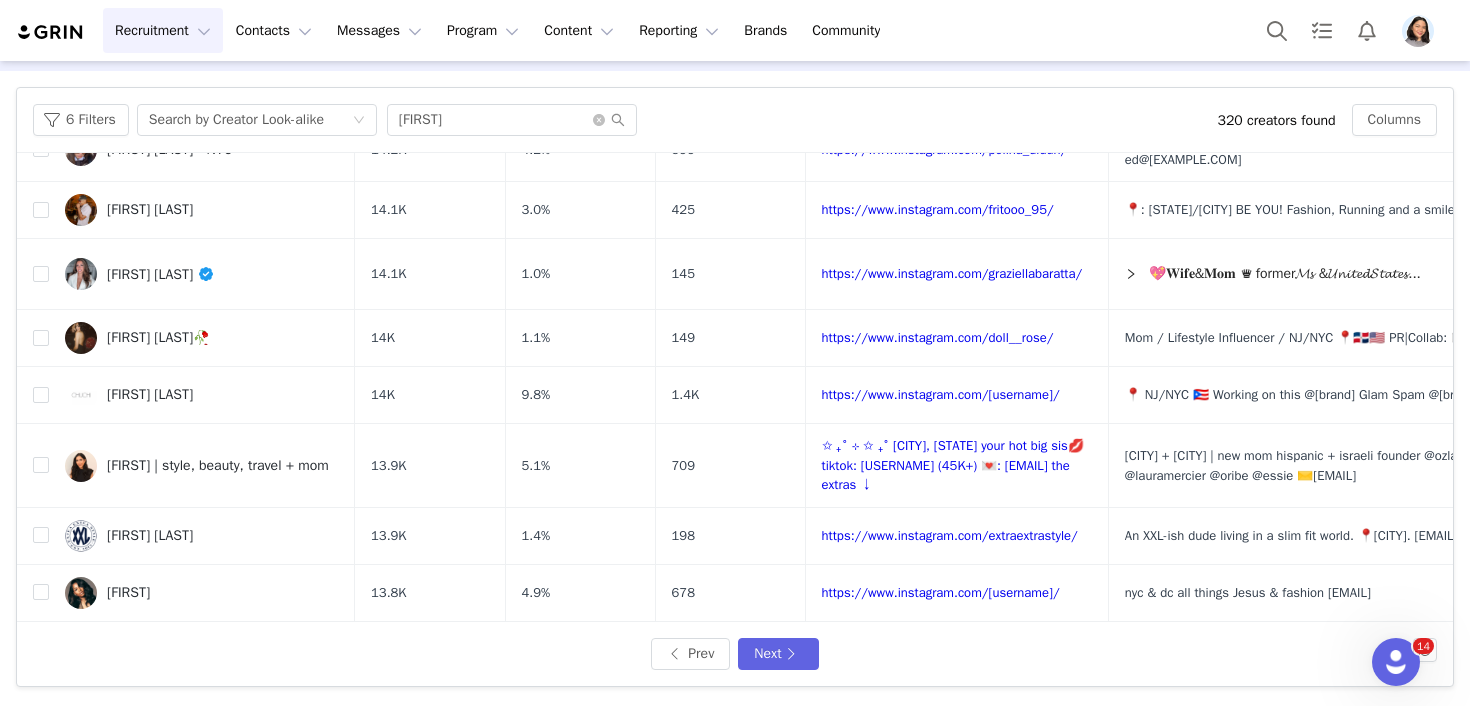 scroll, scrollTop: 0, scrollLeft: 0, axis: both 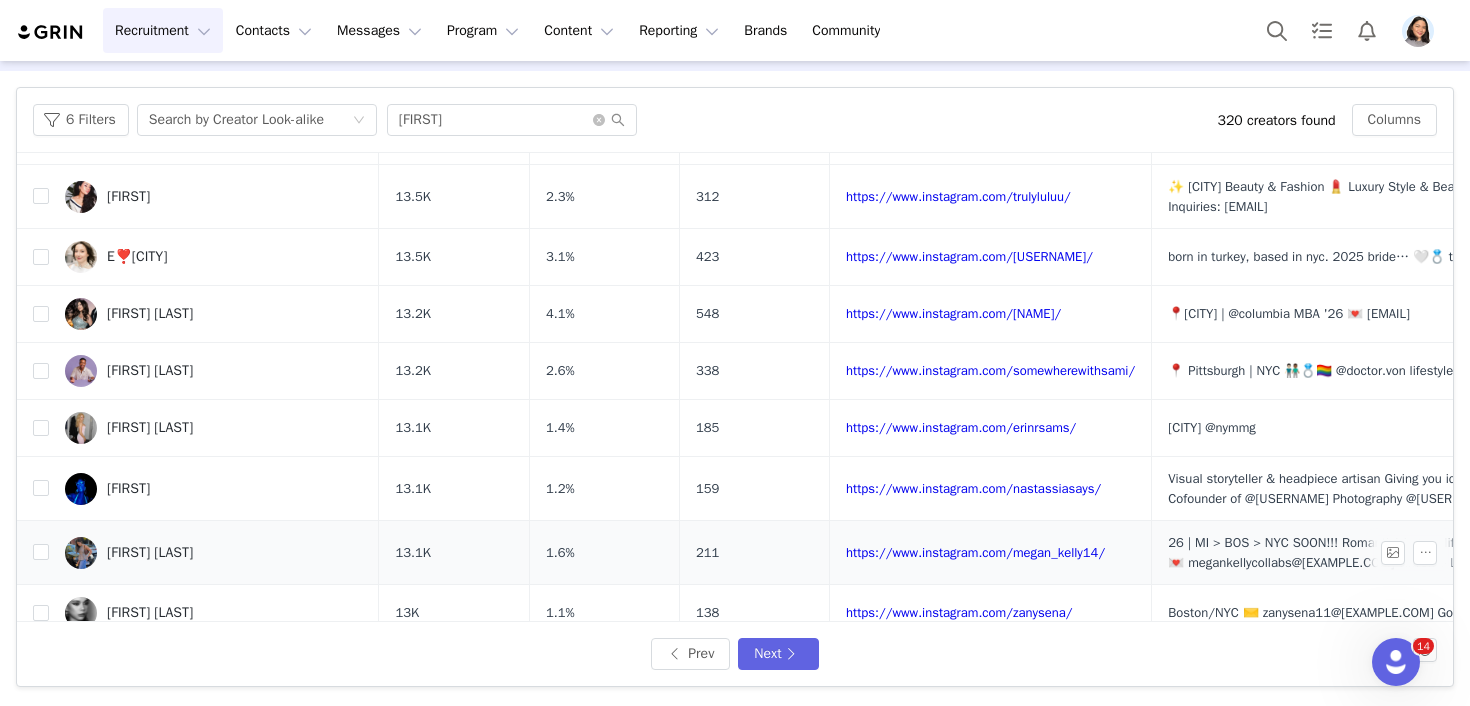click on "[FIRST] [LAST]" at bounding box center [214, 553] 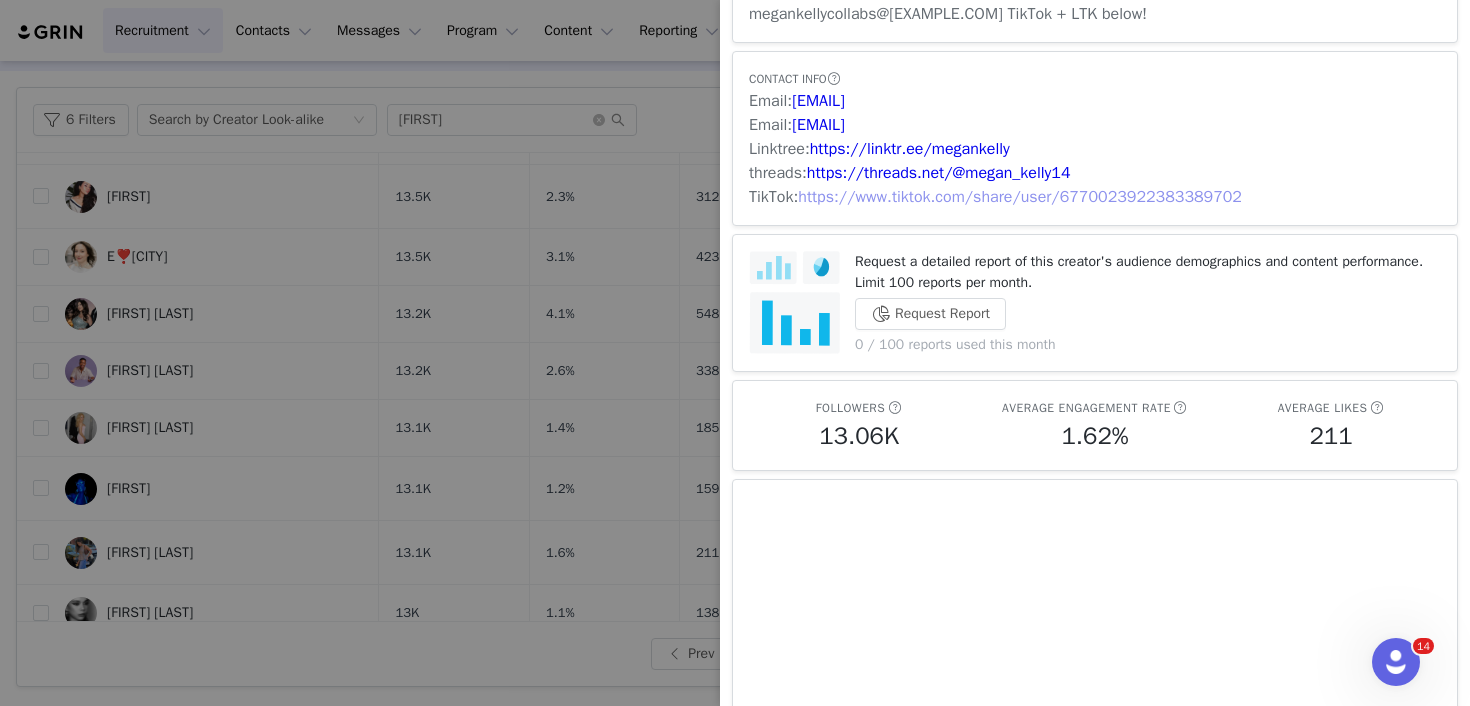 scroll, scrollTop: 209, scrollLeft: 0, axis: vertical 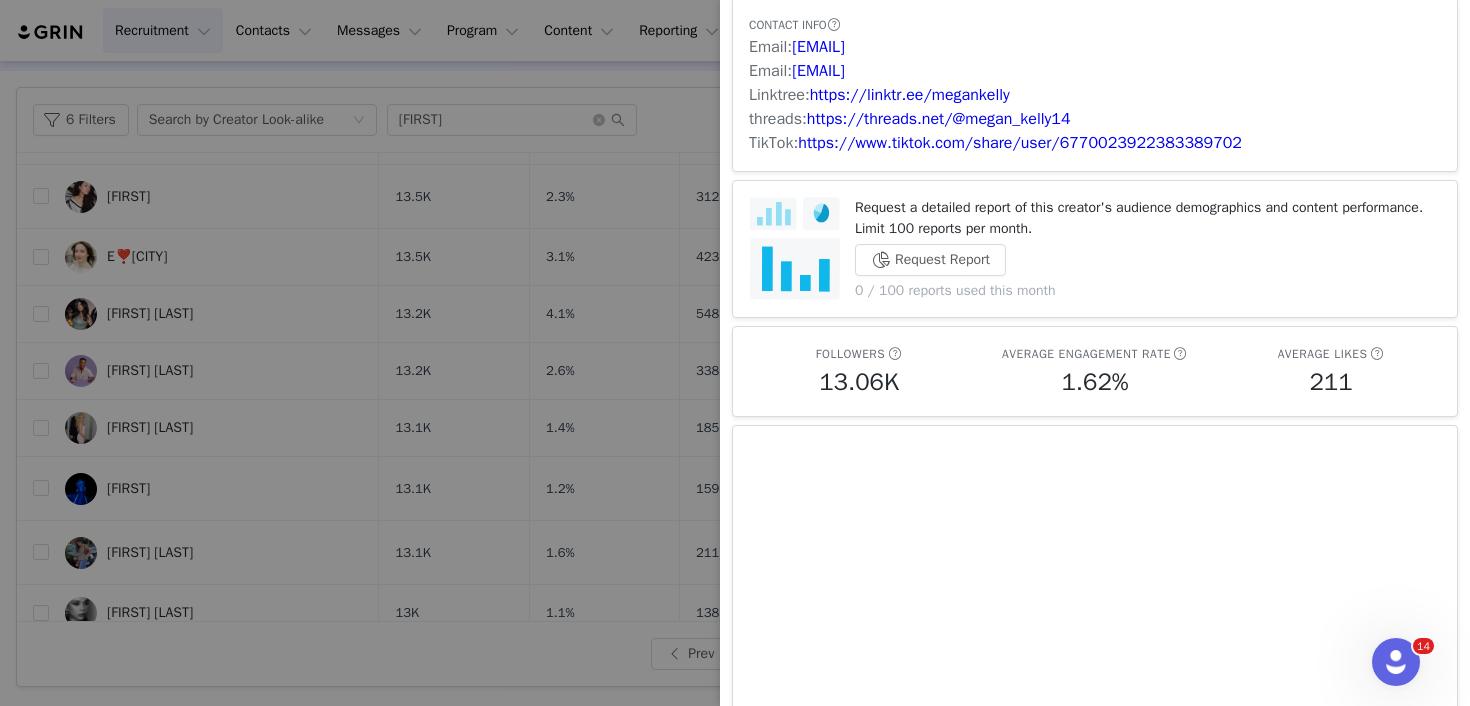 click at bounding box center [735, 353] 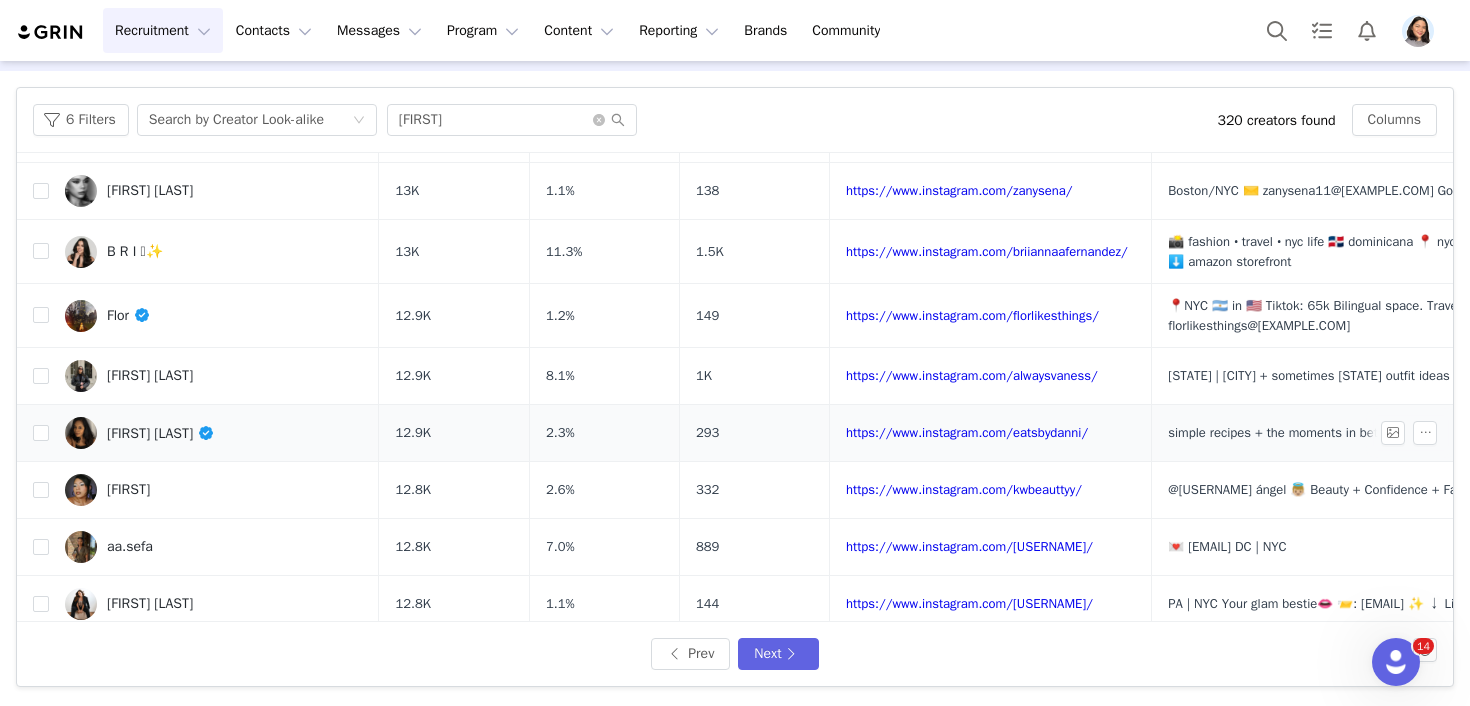 scroll, scrollTop: 835, scrollLeft: 0, axis: vertical 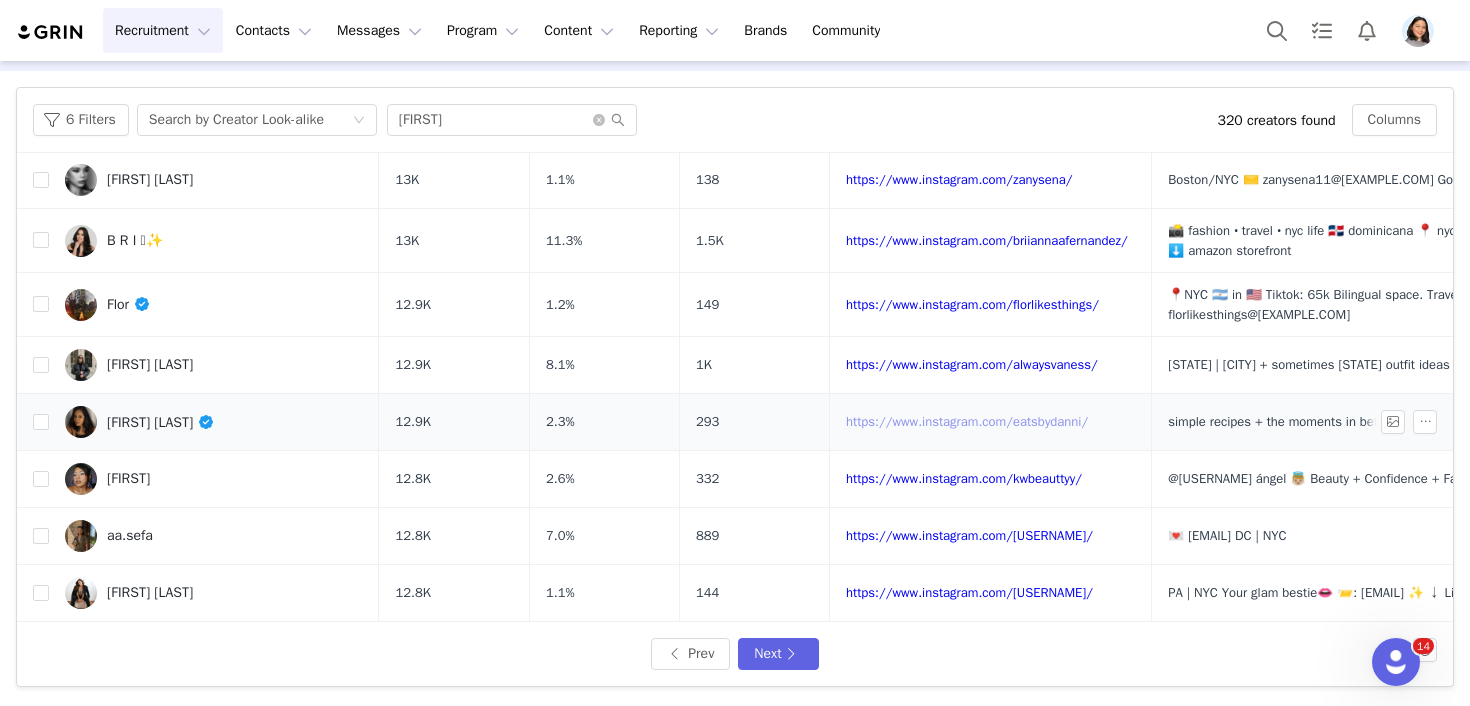 drag, startPoint x: 996, startPoint y: 431, endPoint x: 995, endPoint y: 444, distance: 13.038404 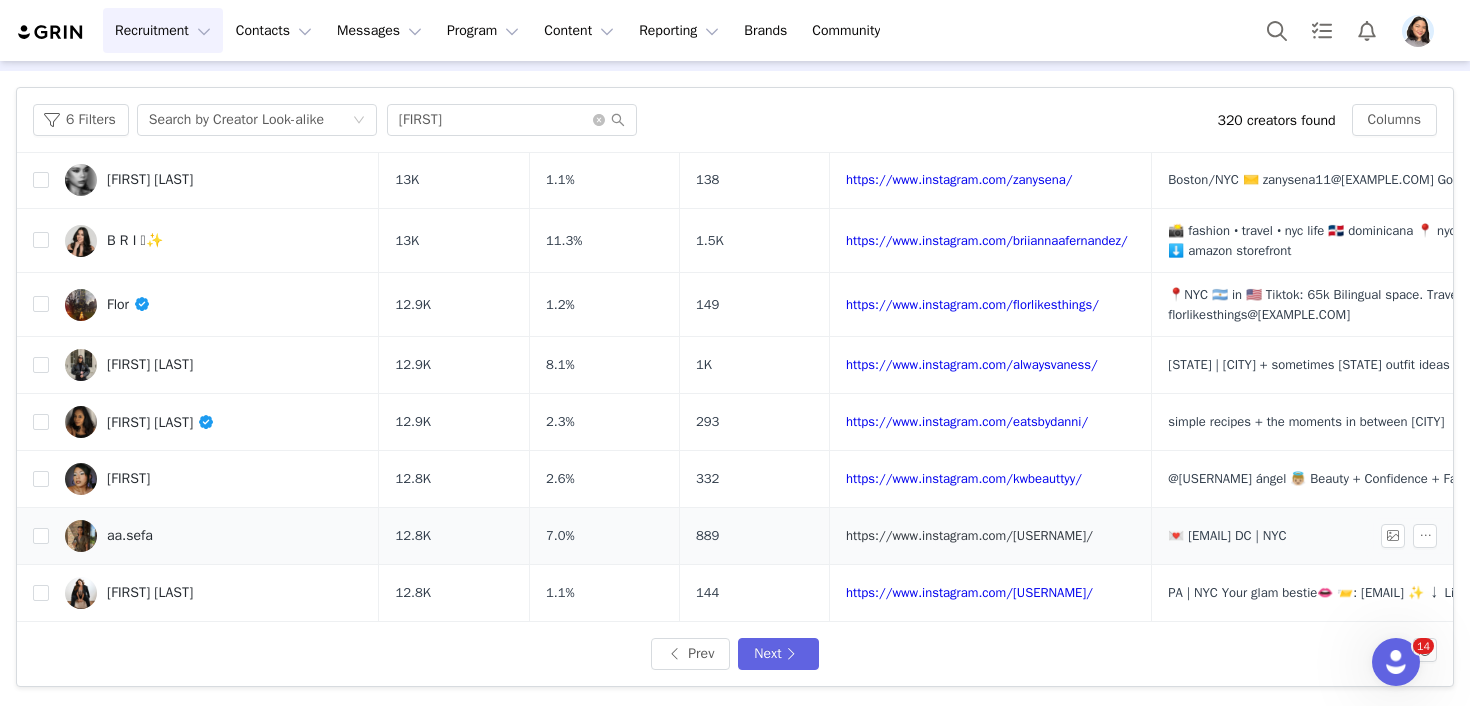 scroll, scrollTop: 869, scrollLeft: 0, axis: vertical 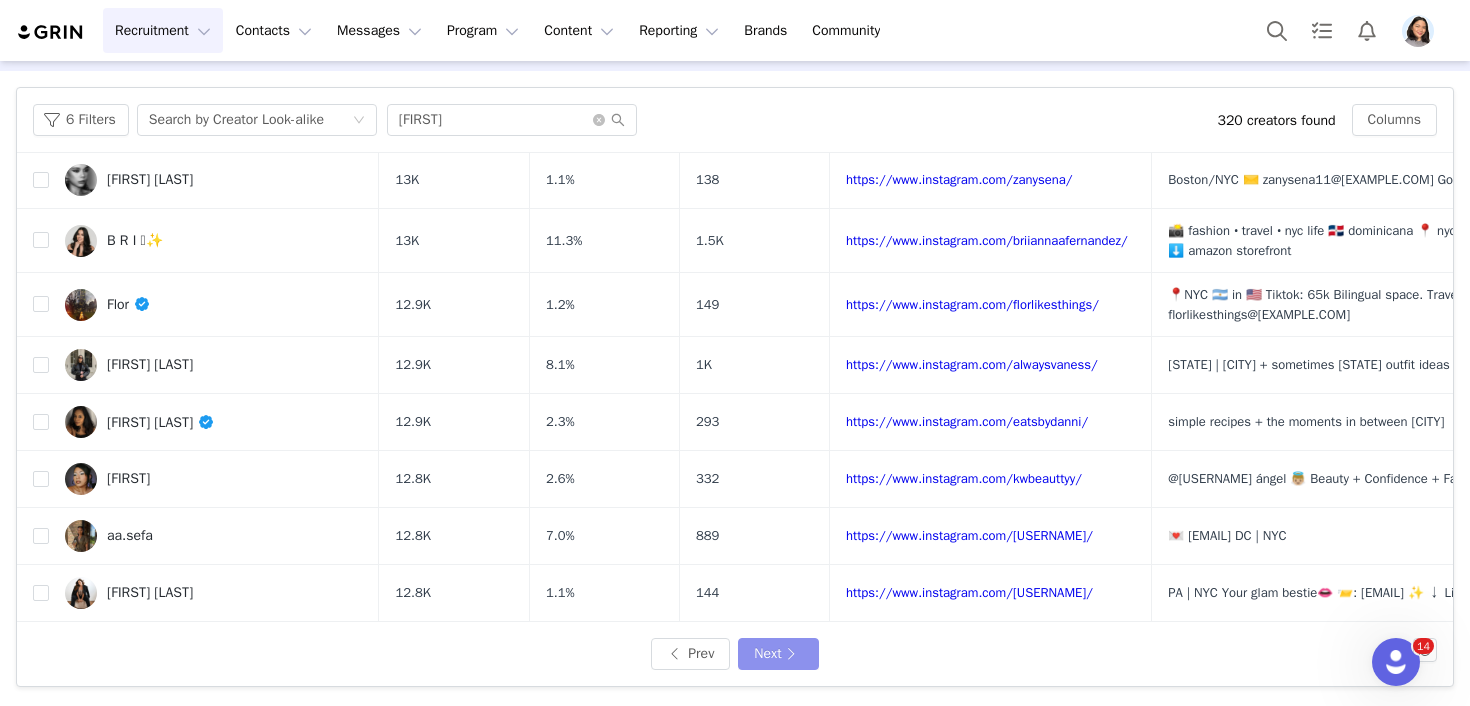 click on "Next" at bounding box center (778, 654) 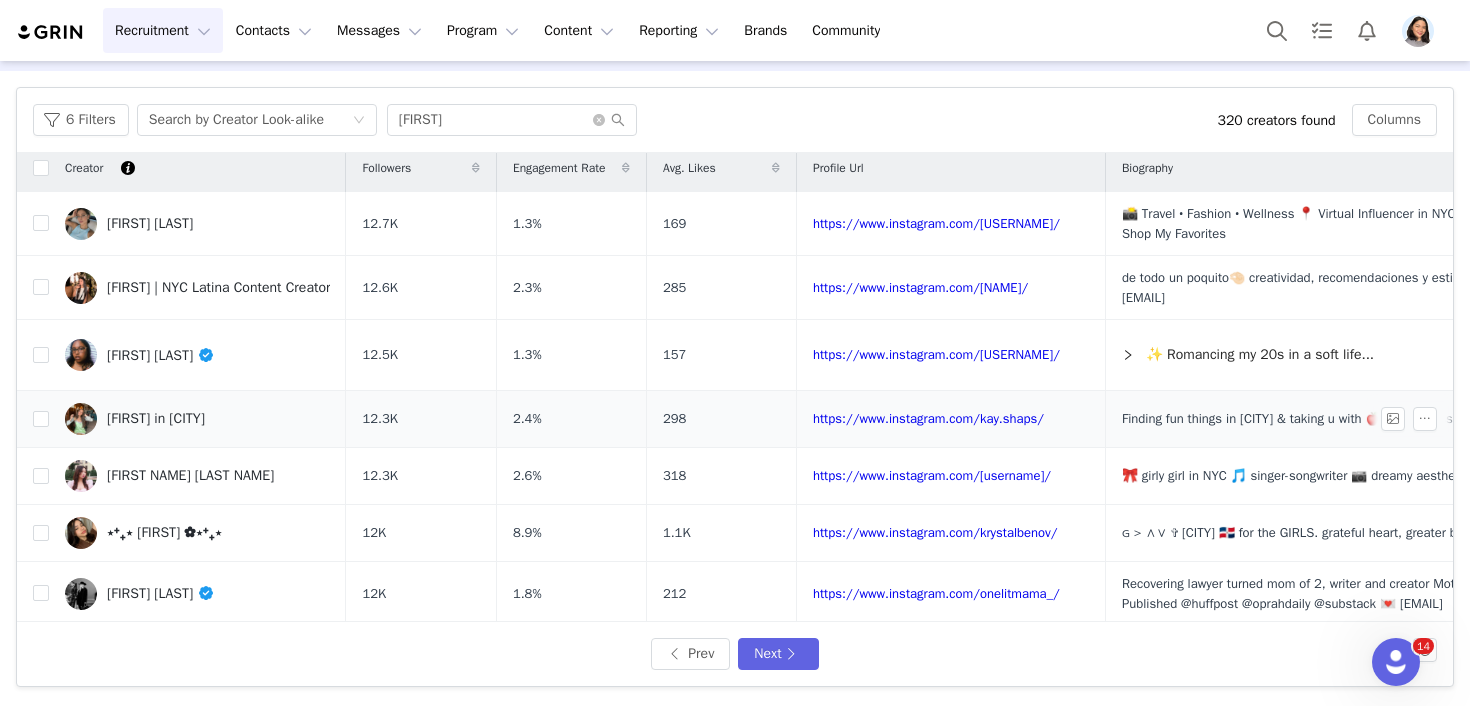 scroll, scrollTop: 200, scrollLeft: 0, axis: vertical 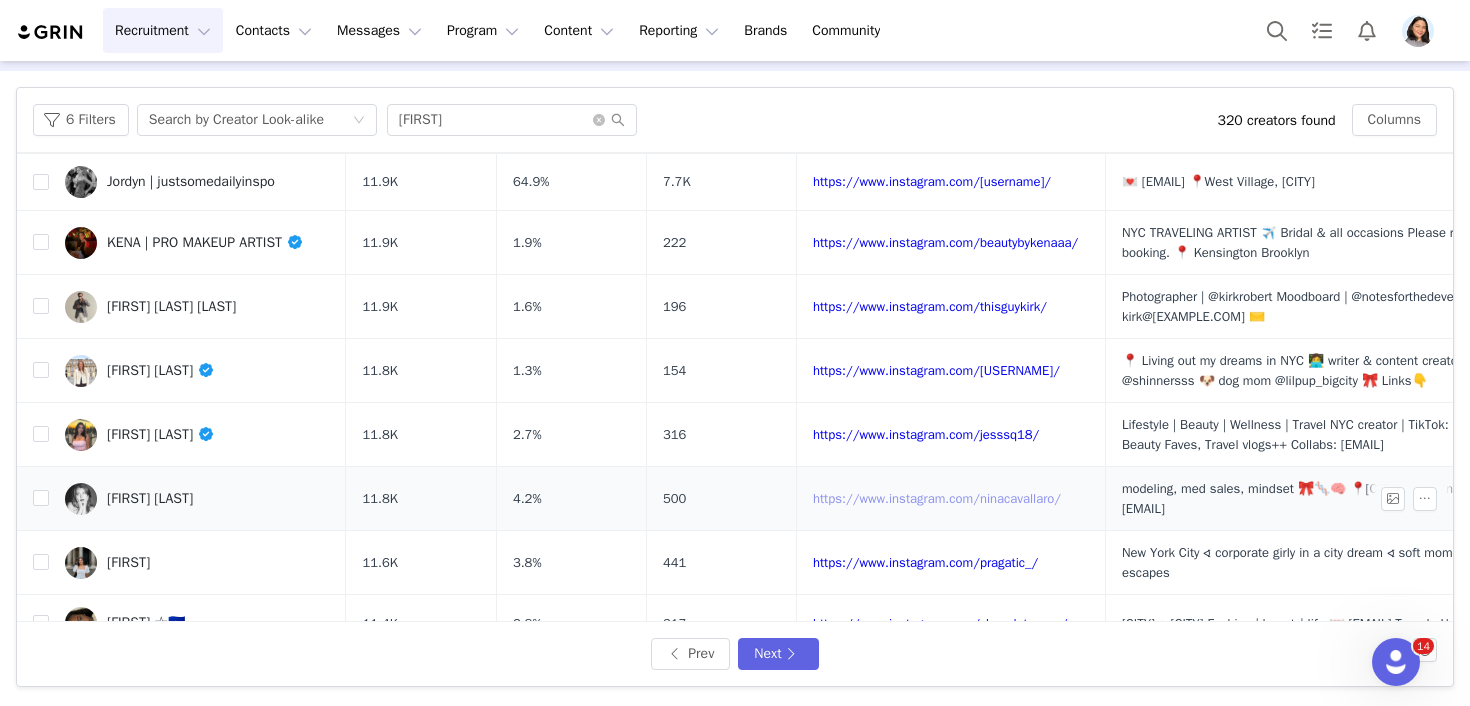 drag, startPoint x: 952, startPoint y: 520, endPoint x: 964, endPoint y: 547, distance: 29.546574 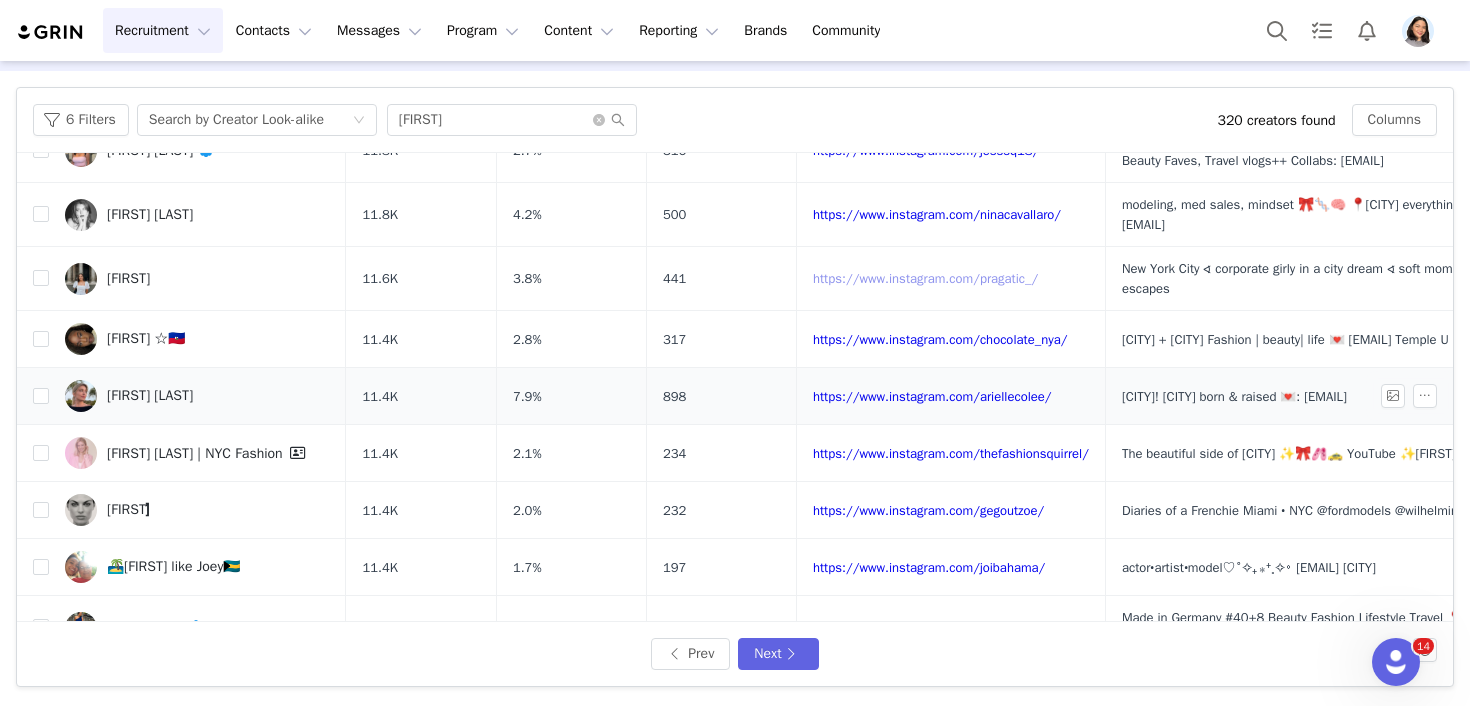 scroll, scrollTop: 812, scrollLeft: 0, axis: vertical 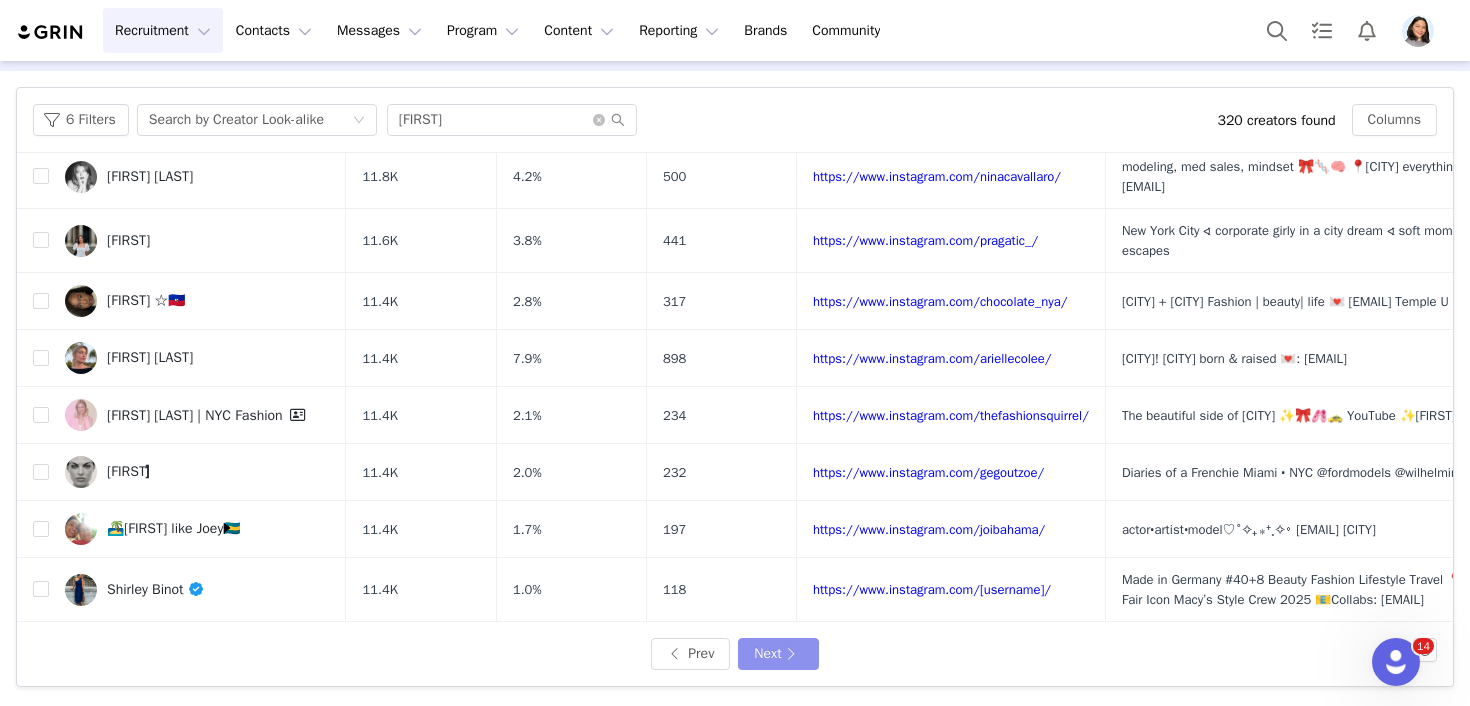 click on "Next" at bounding box center [778, 654] 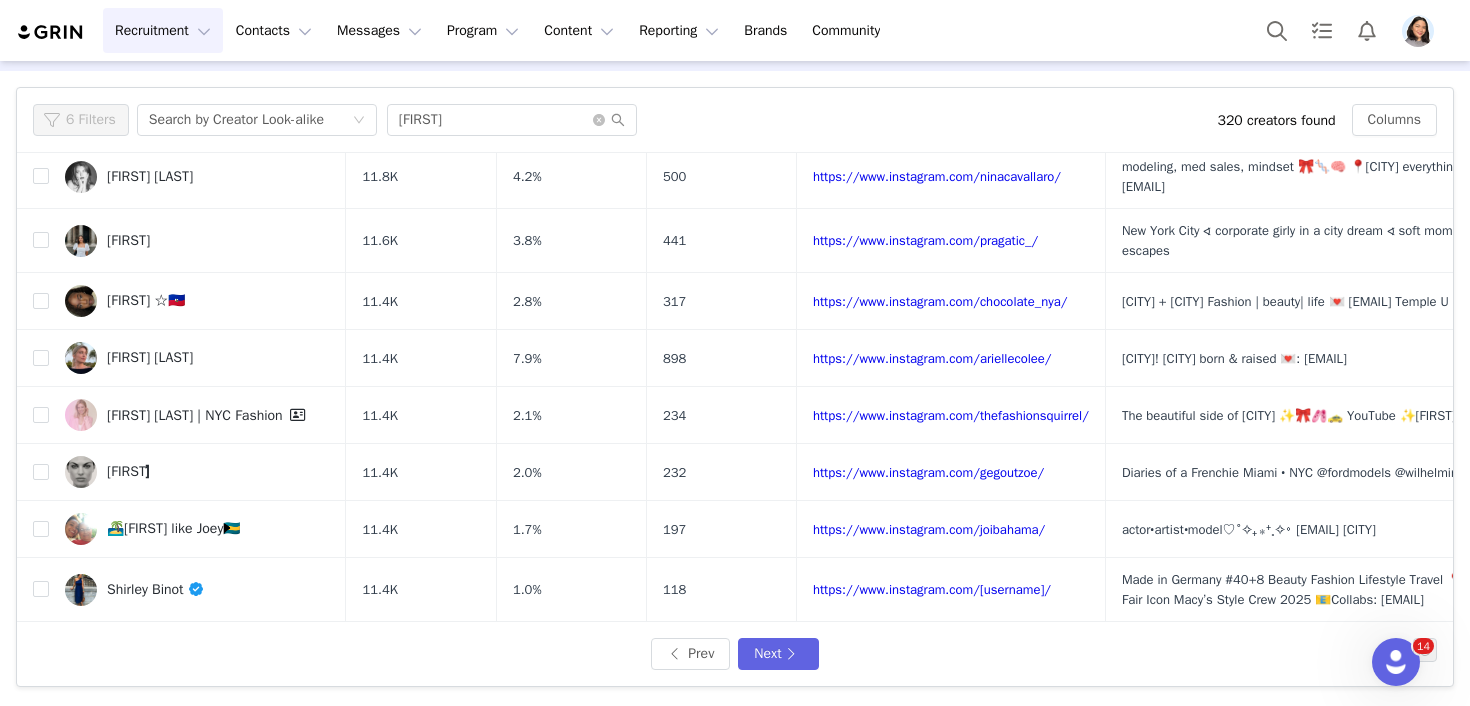 scroll, scrollTop: 0, scrollLeft: 0, axis: both 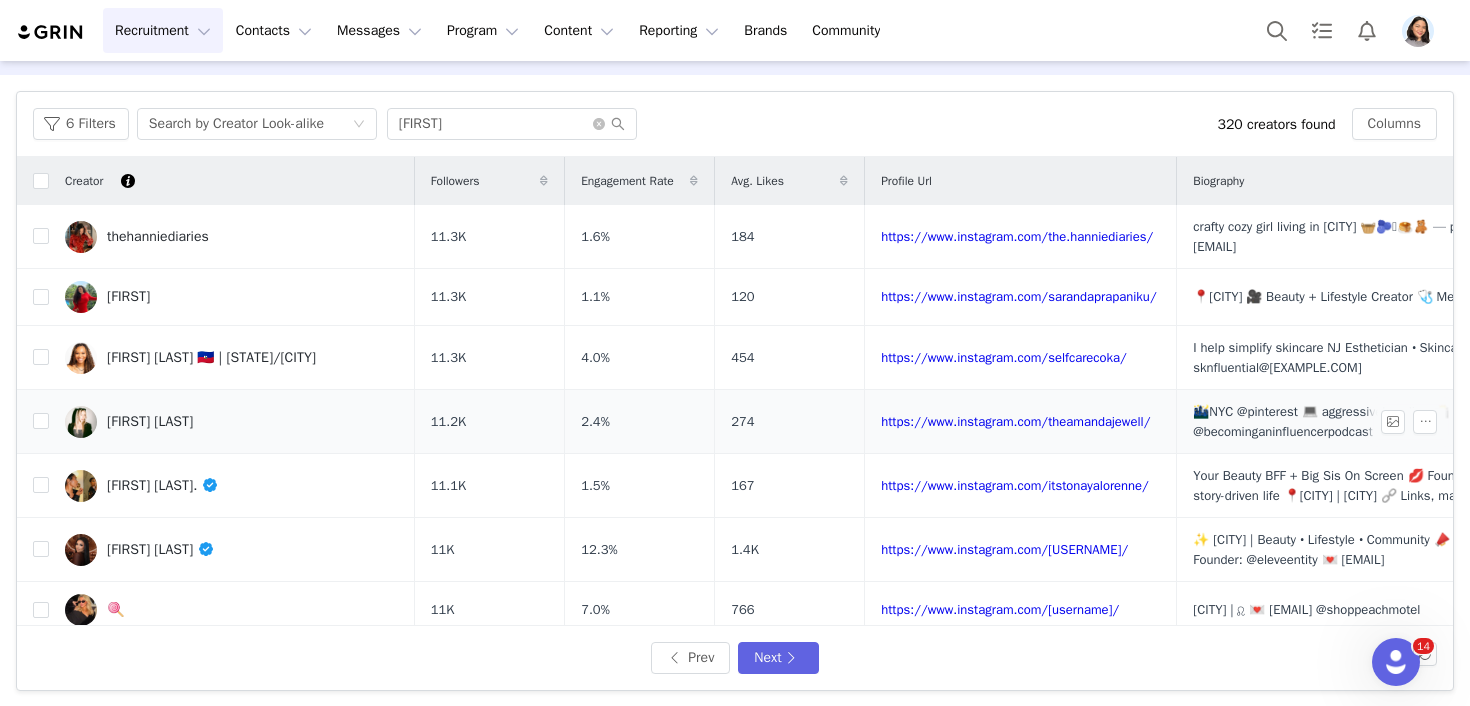 click on "[FIRST] [LAST]" at bounding box center (232, 422) 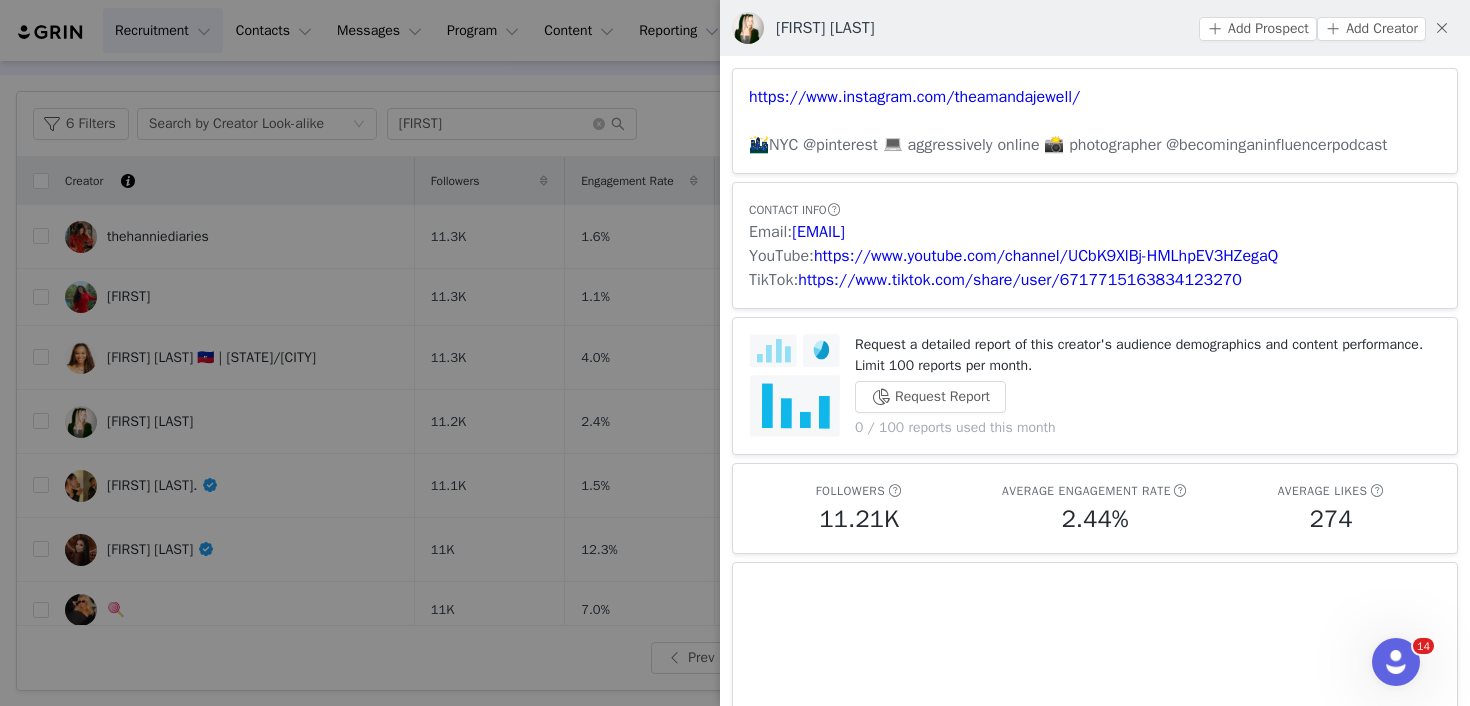 click at bounding box center (735, 353) 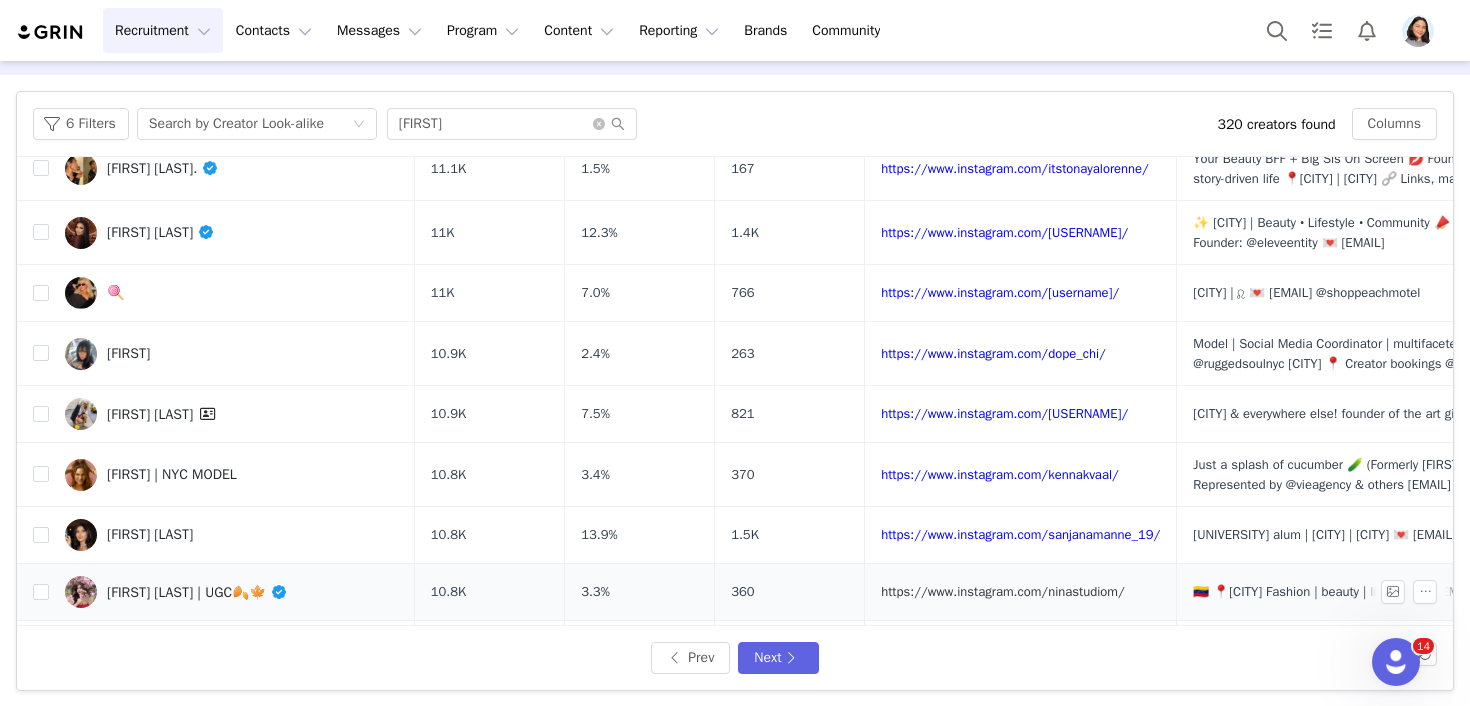 scroll, scrollTop: 265, scrollLeft: 0, axis: vertical 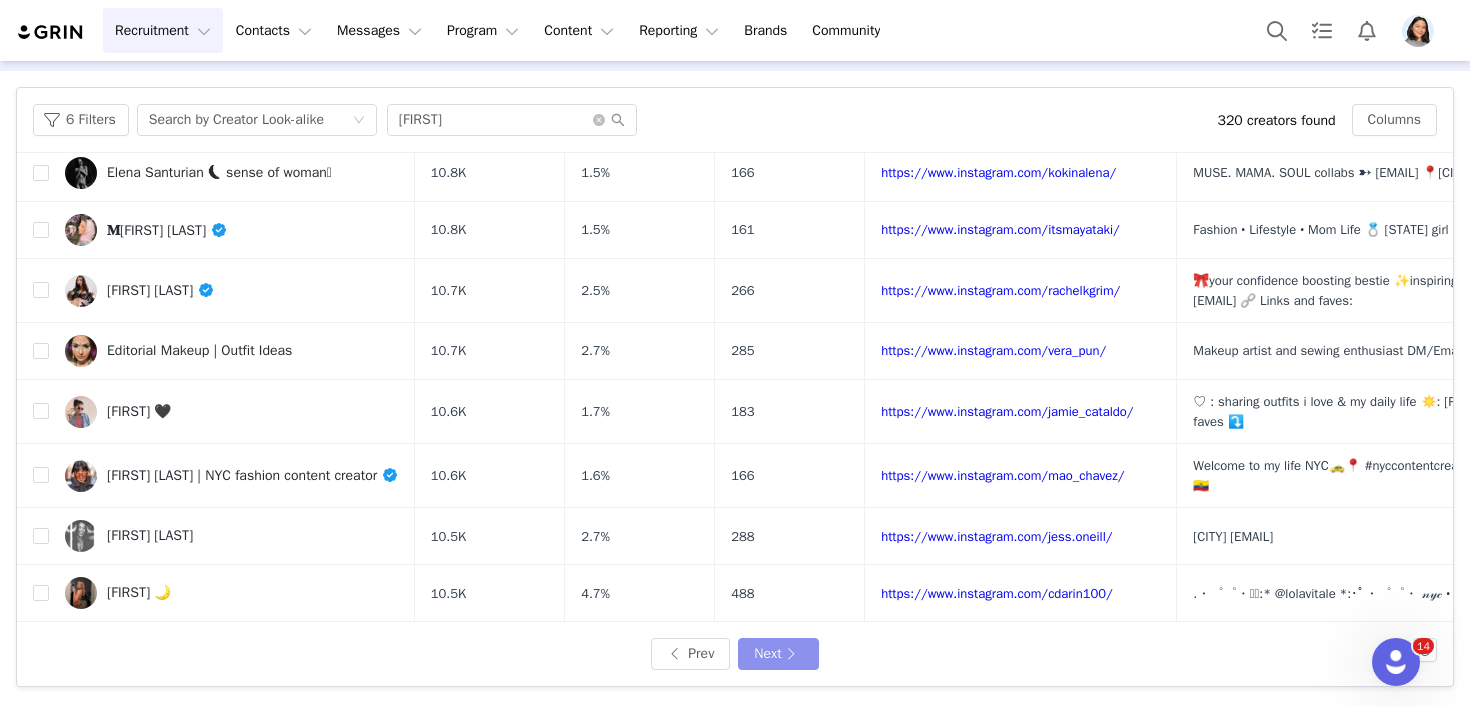 click on "Next" at bounding box center [778, 654] 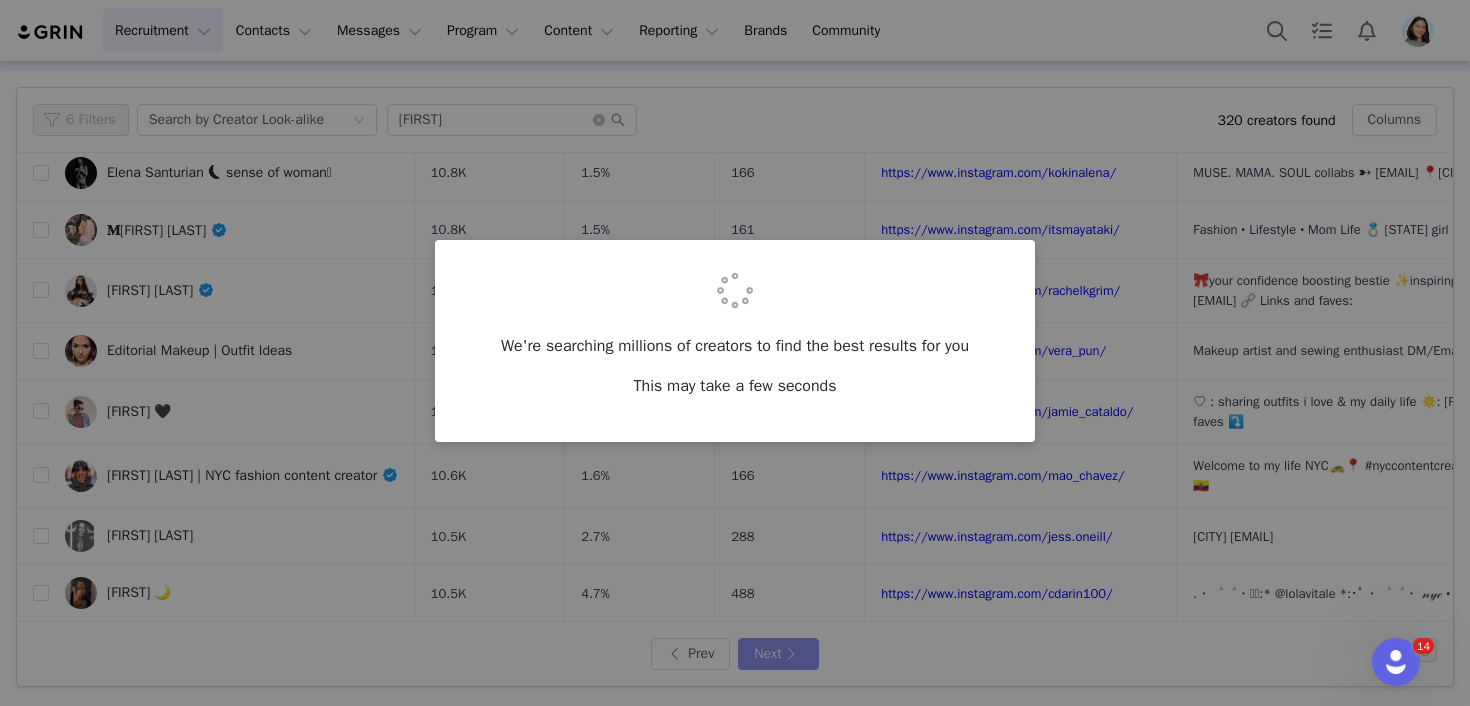 scroll, scrollTop: 0, scrollLeft: 0, axis: both 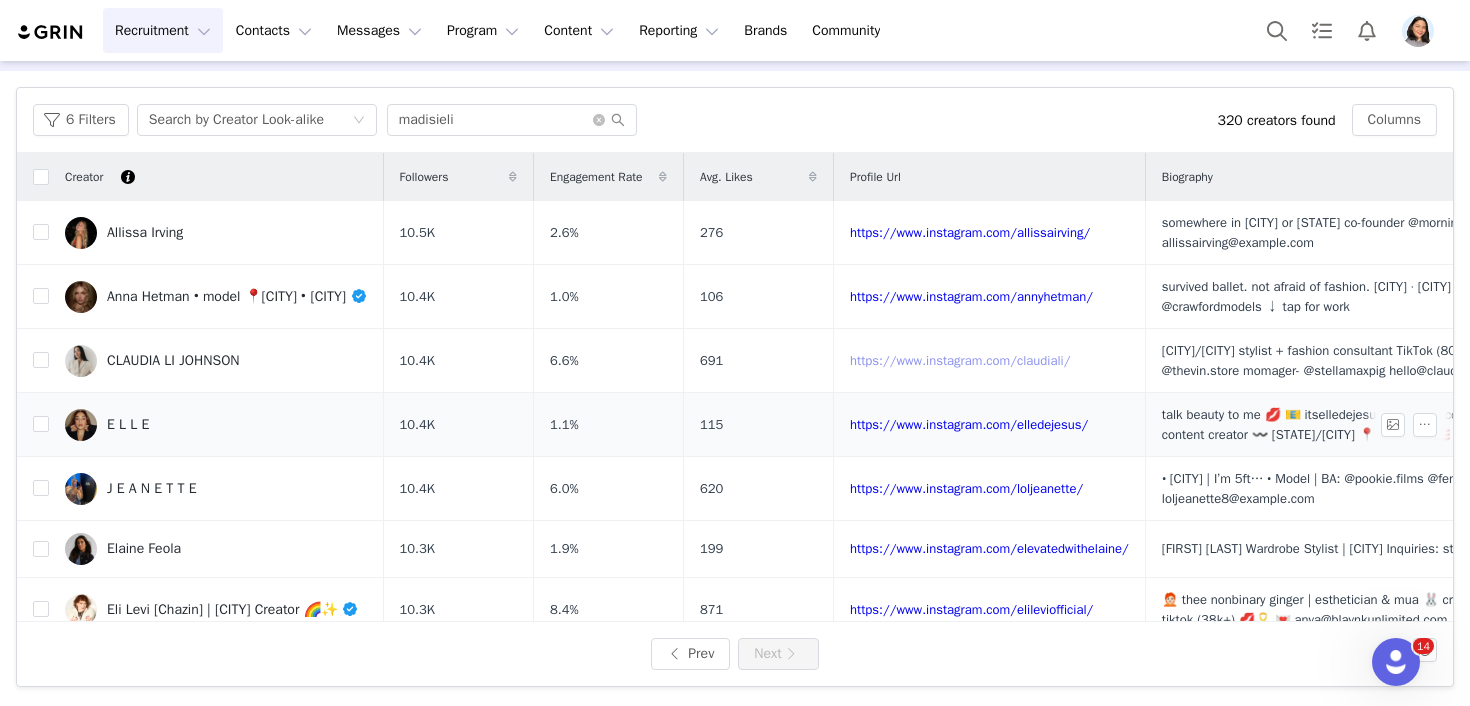 drag, startPoint x: 979, startPoint y: 357, endPoint x: 986, endPoint y: 399, distance: 42.579338 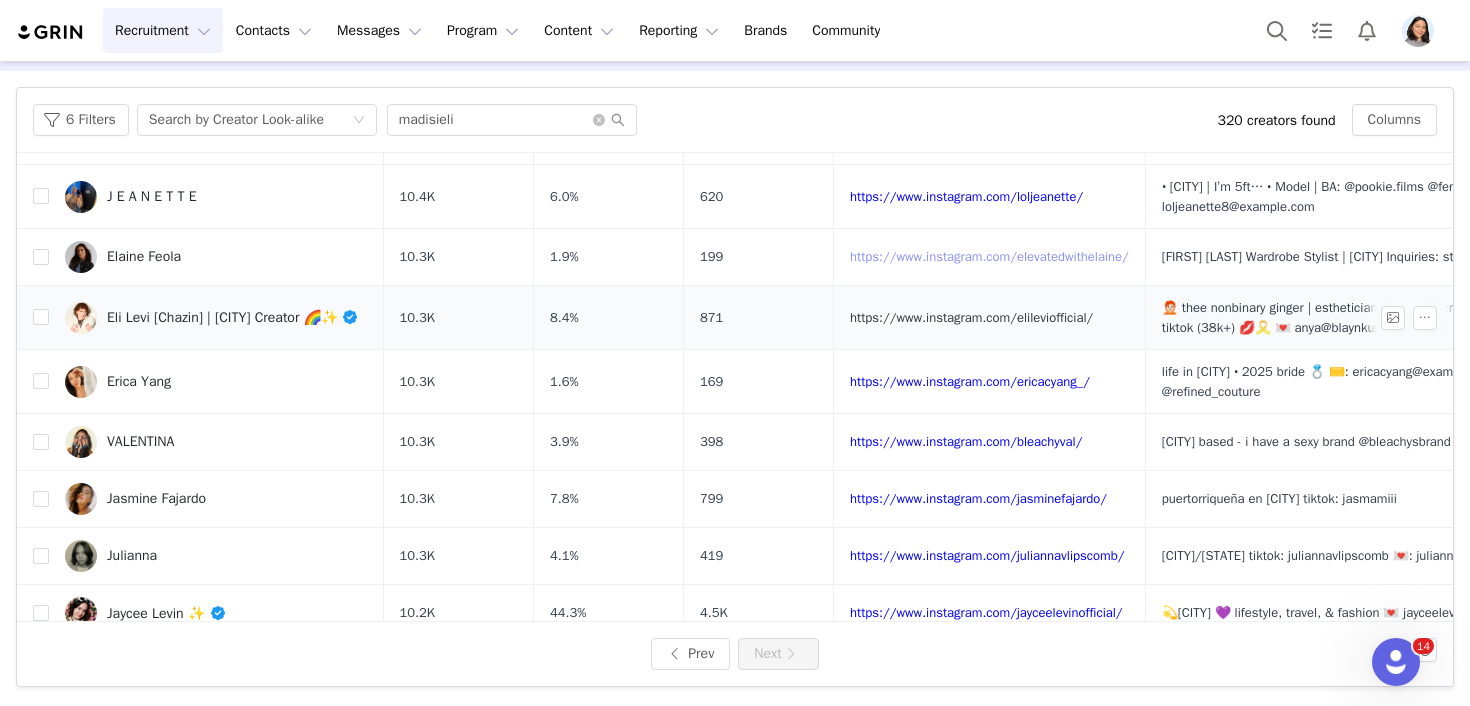 scroll, scrollTop: 293, scrollLeft: 0, axis: vertical 